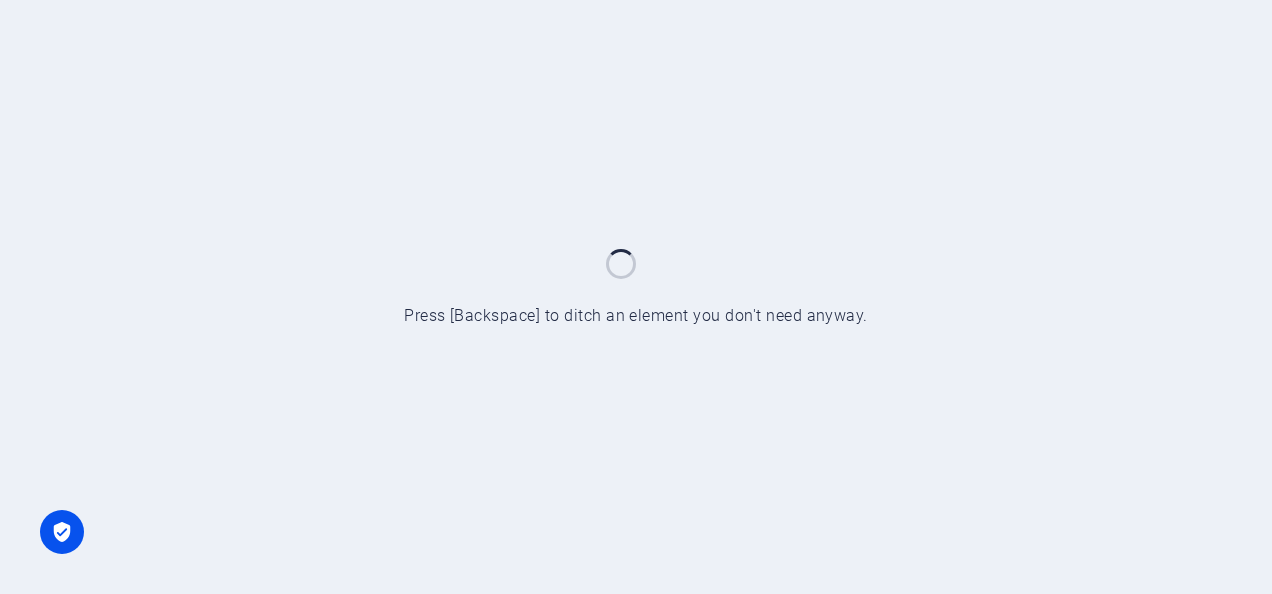 scroll, scrollTop: 0, scrollLeft: 0, axis: both 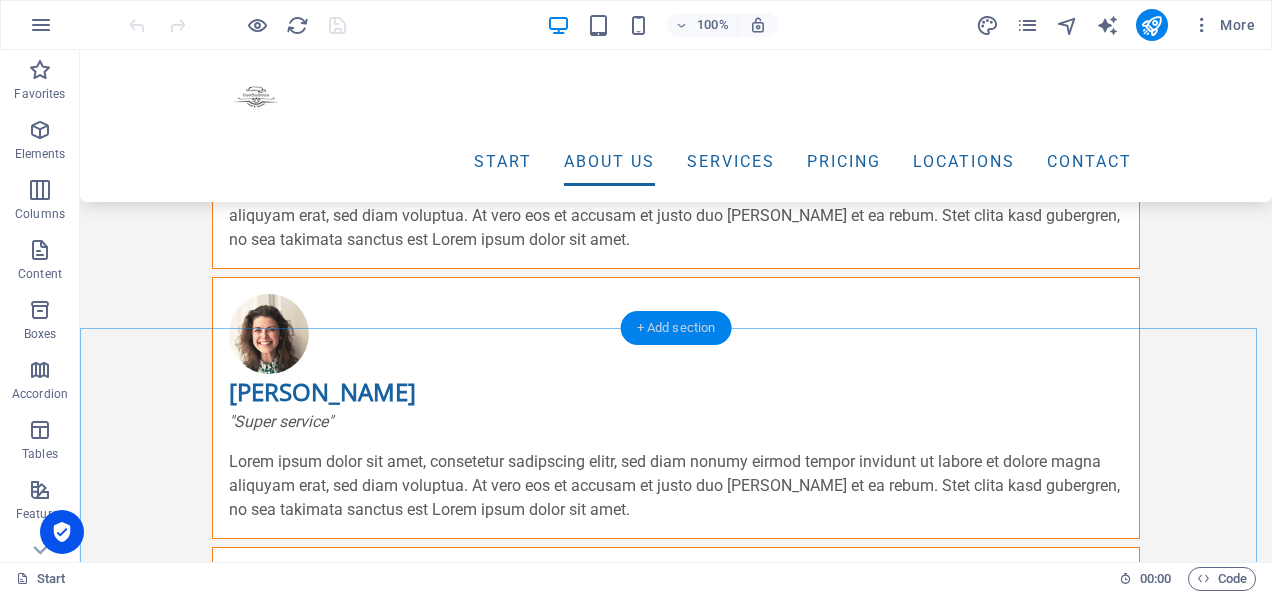 click on "+ Add section" at bounding box center [676, 328] 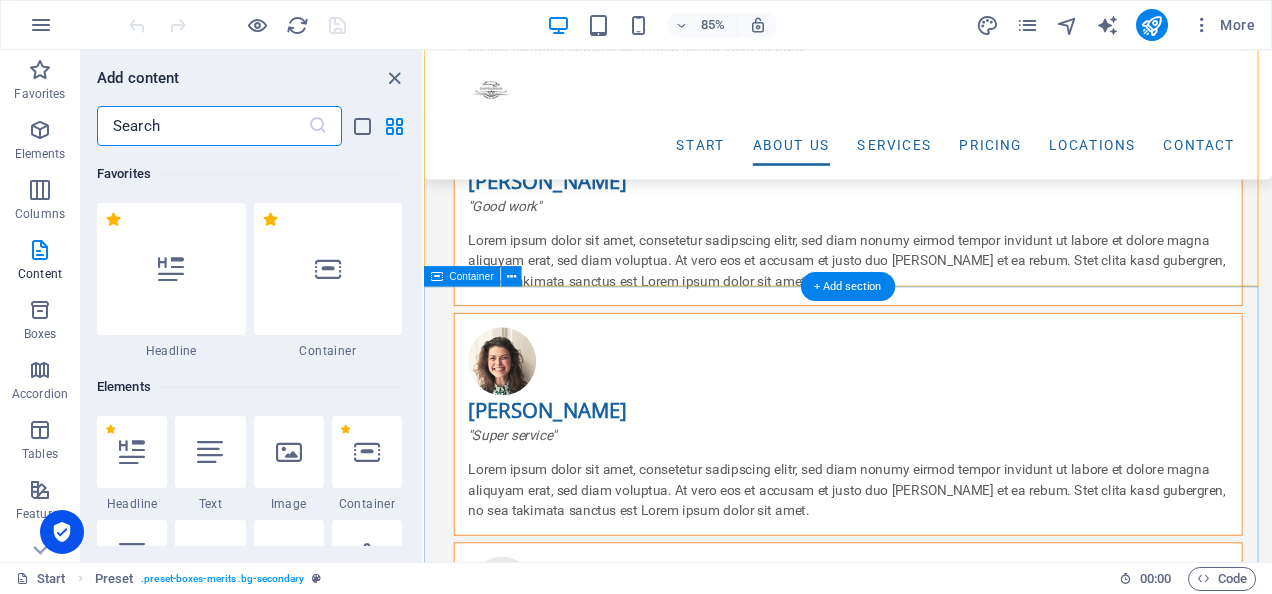 scroll, scrollTop: 2937, scrollLeft: 0, axis: vertical 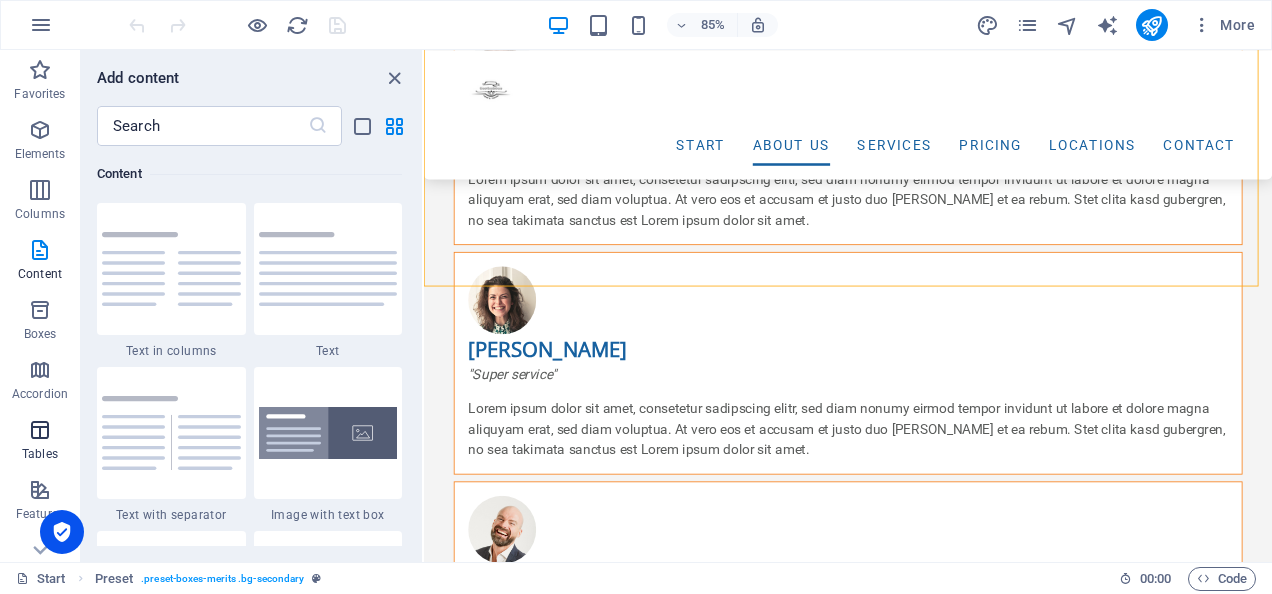 click at bounding box center [40, 430] 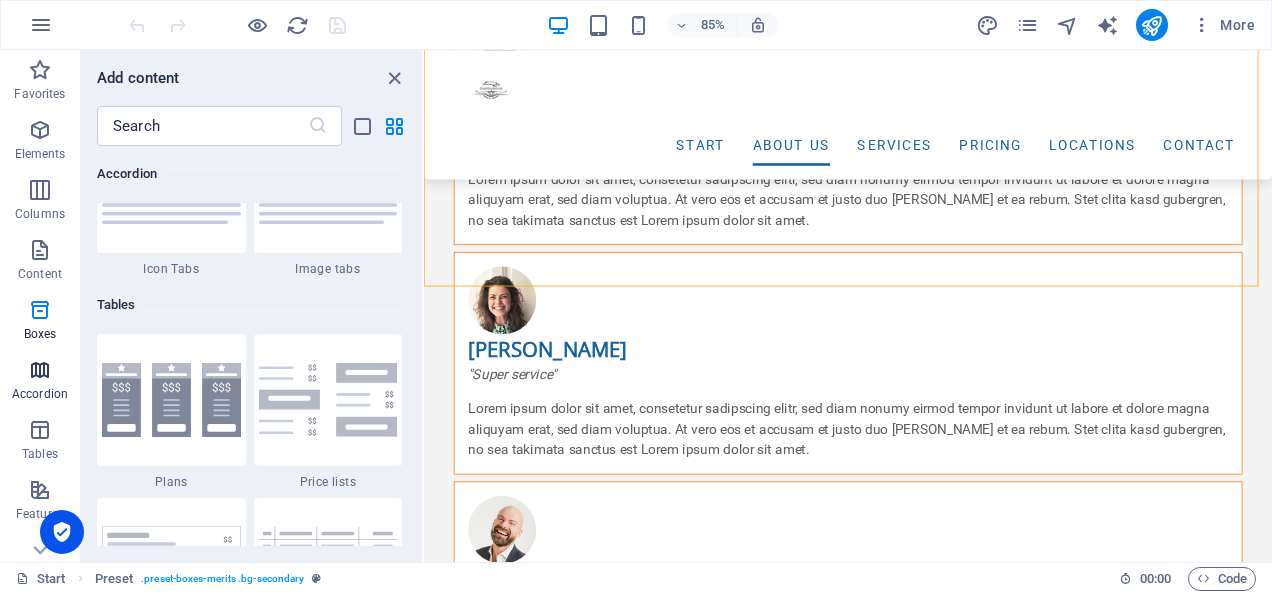 scroll, scrollTop: 6762, scrollLeft: 0, axis: vertical 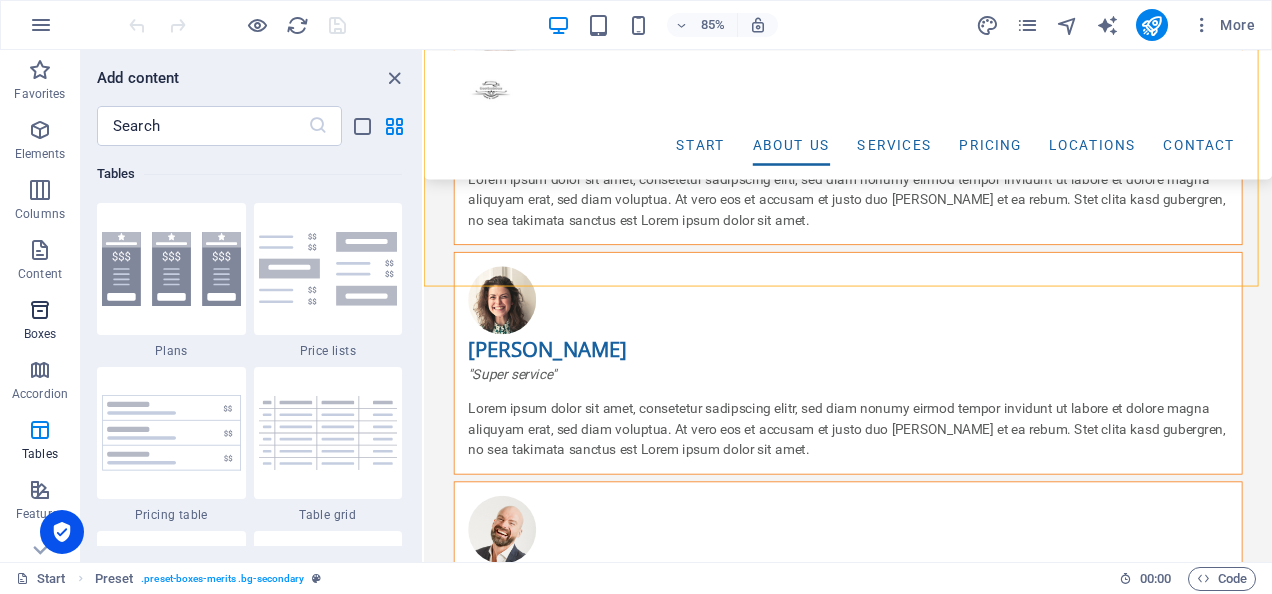 click on "Boxes" at bounding box center [40, 334] 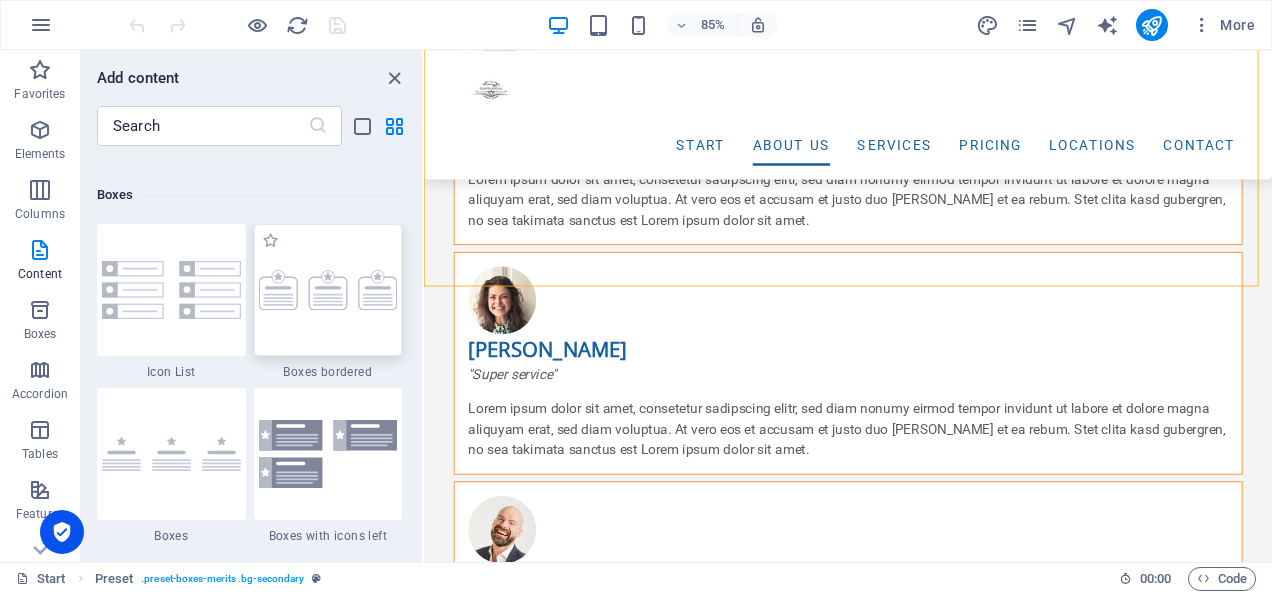 scroll, scrollTop: 5329, scrollLeft: 0, axis: vertical 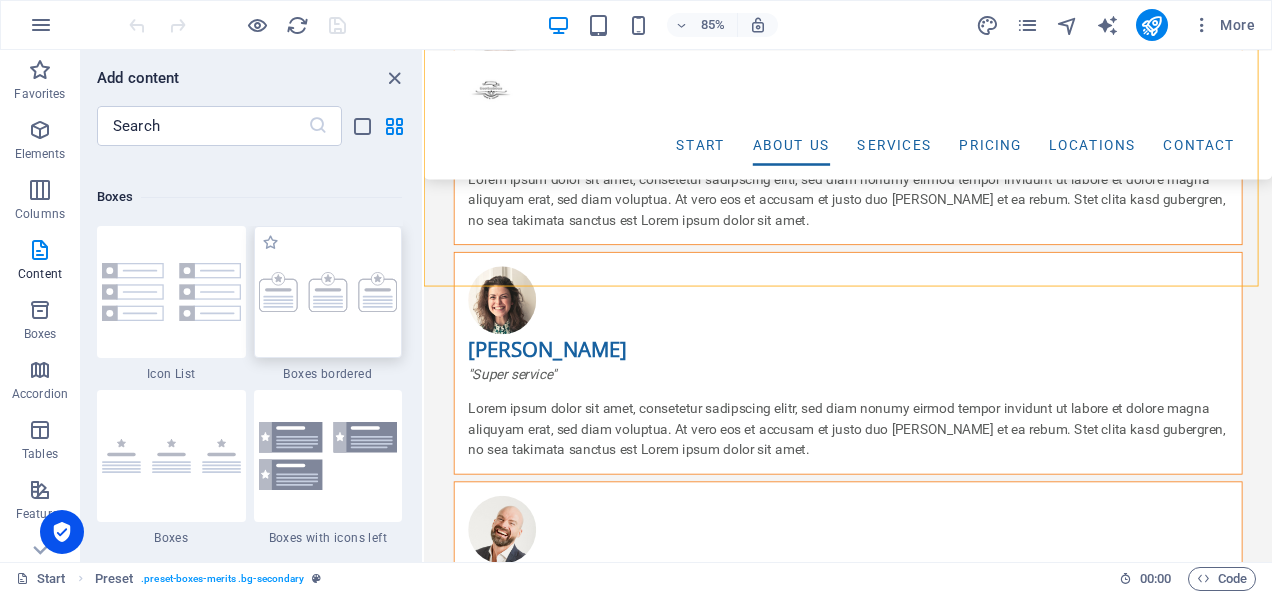 click at bounding box center (328, 292) 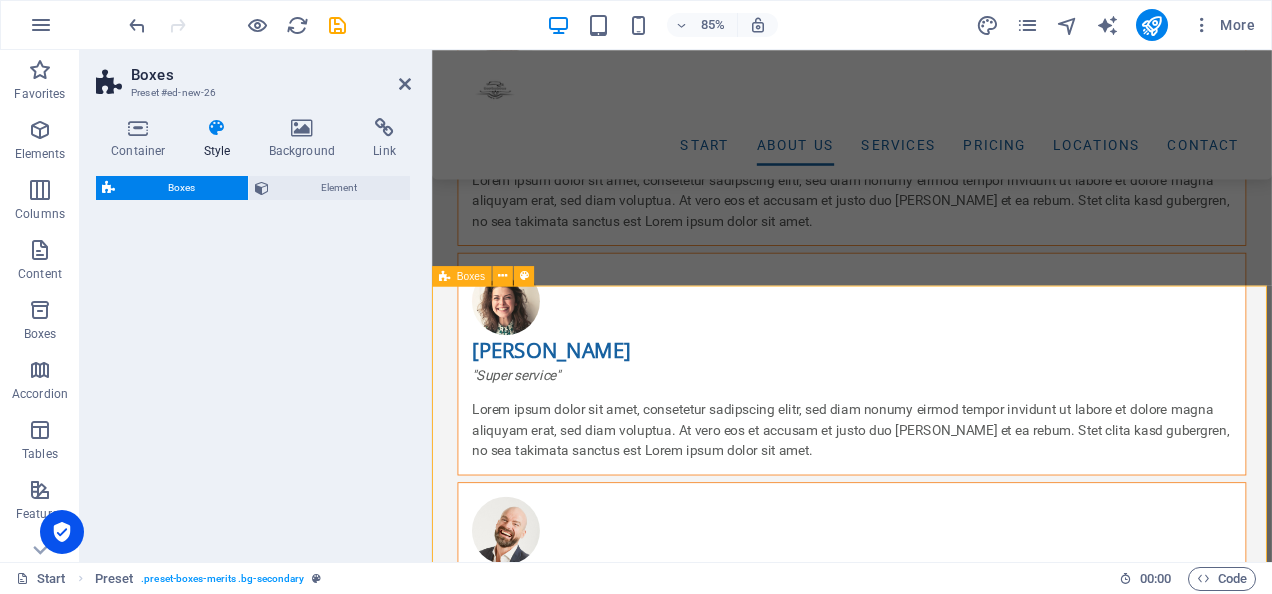 select on "rem" 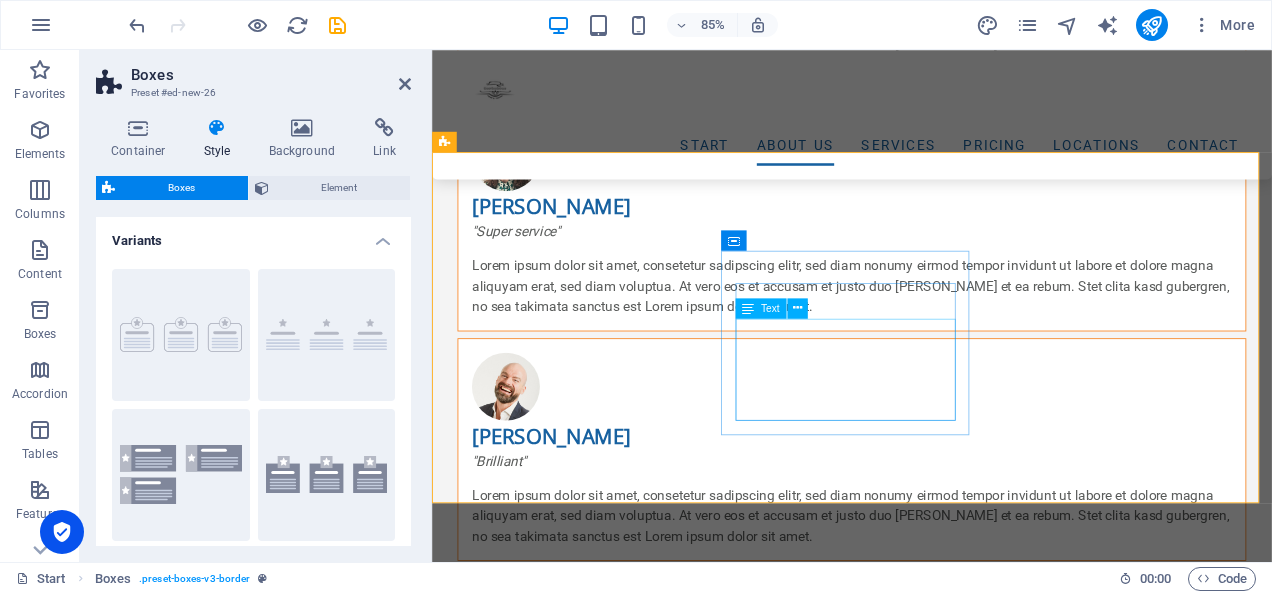 scroll, scrollTop: 3107, scrollLeft: 0, axis: vertical 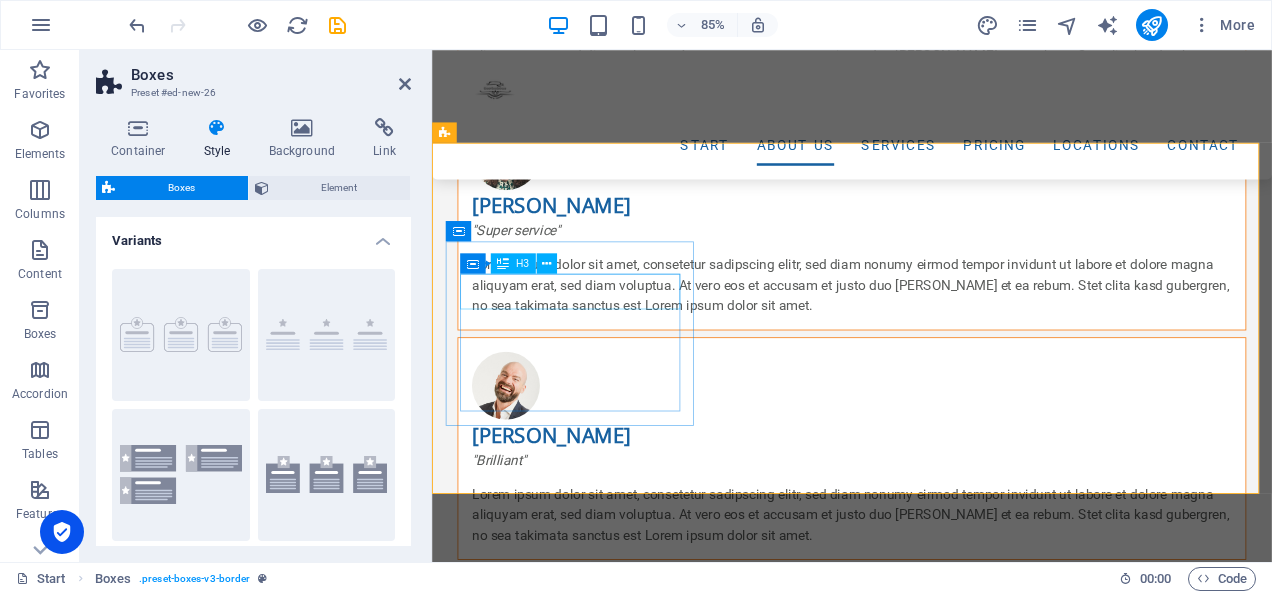 click on "Headline" at bounding box center (594, 1702) 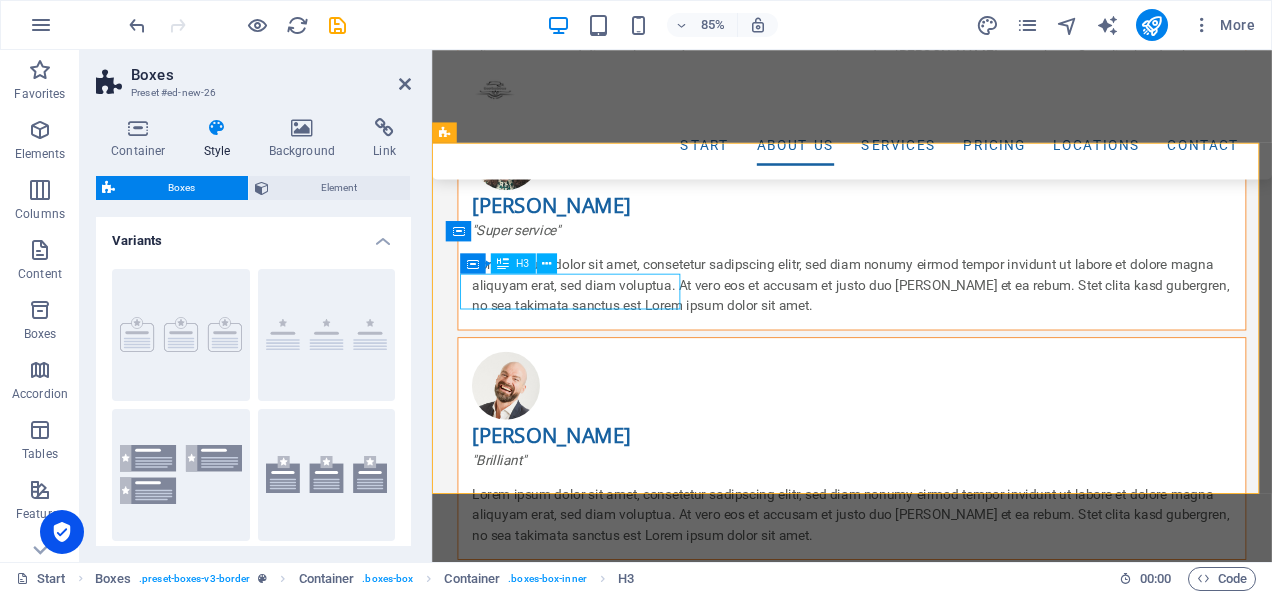 click on "Headline" at bounding box center (594, 1702) 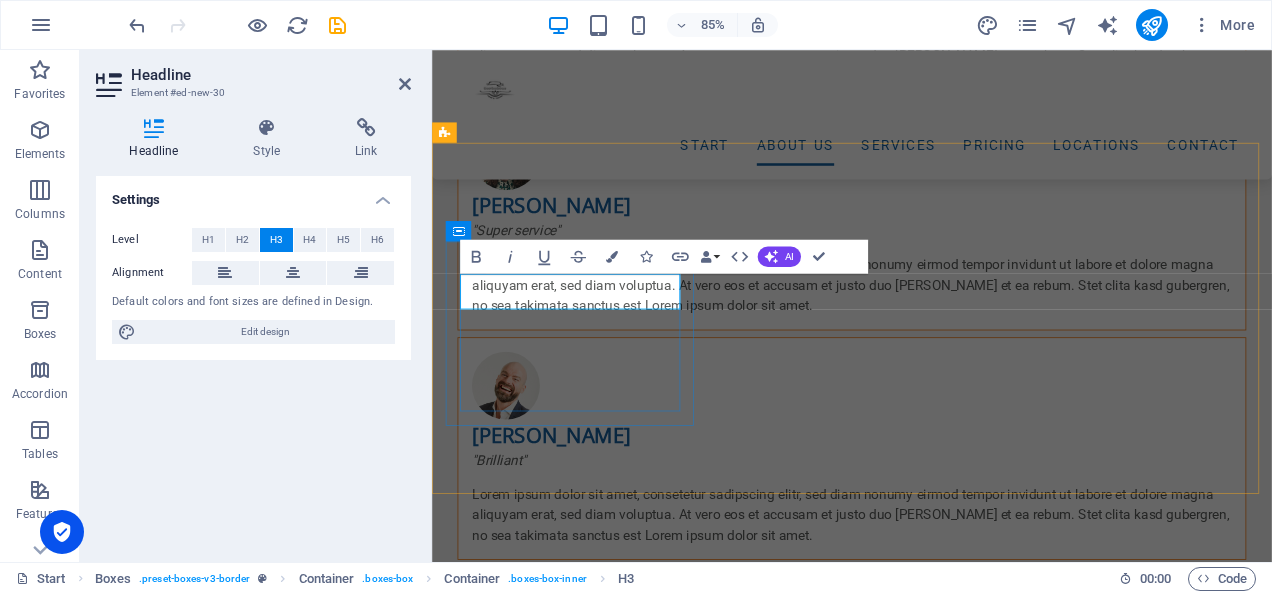 type 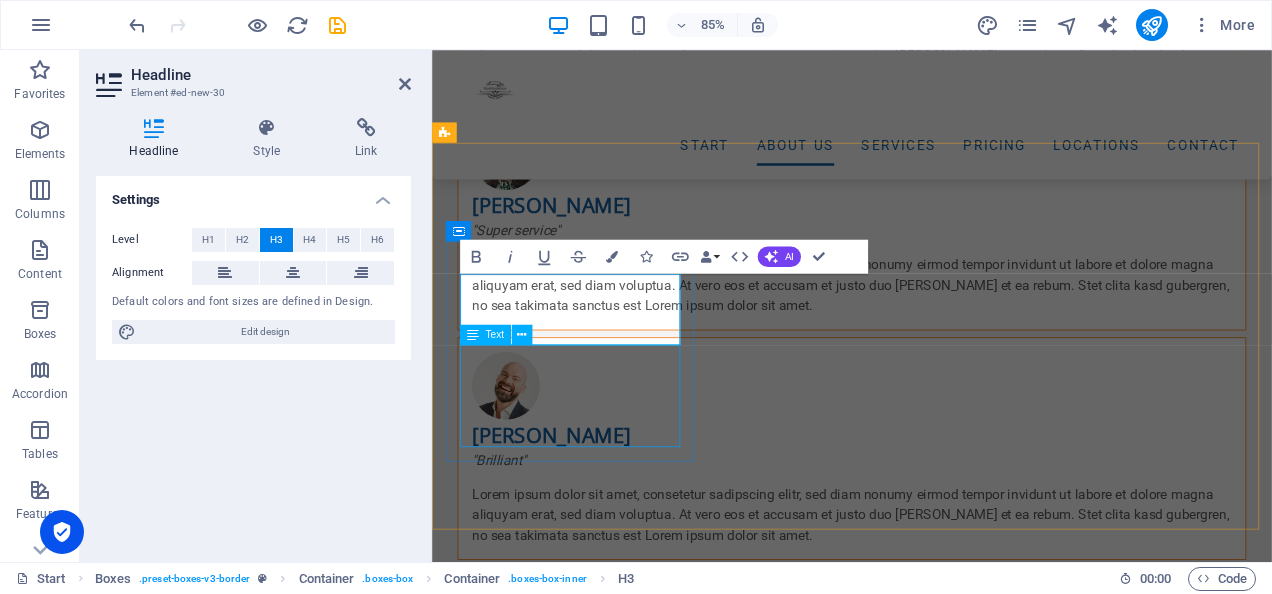 click on "Lorem ipsum dolor sit amet, consectetuer adipiscing elit. Aenean commodo ligula eget dolor. Lorem ipsum dolor sit amet, consectetuer adipiscing elit leget dolor." at bounding box center [594, 1825] 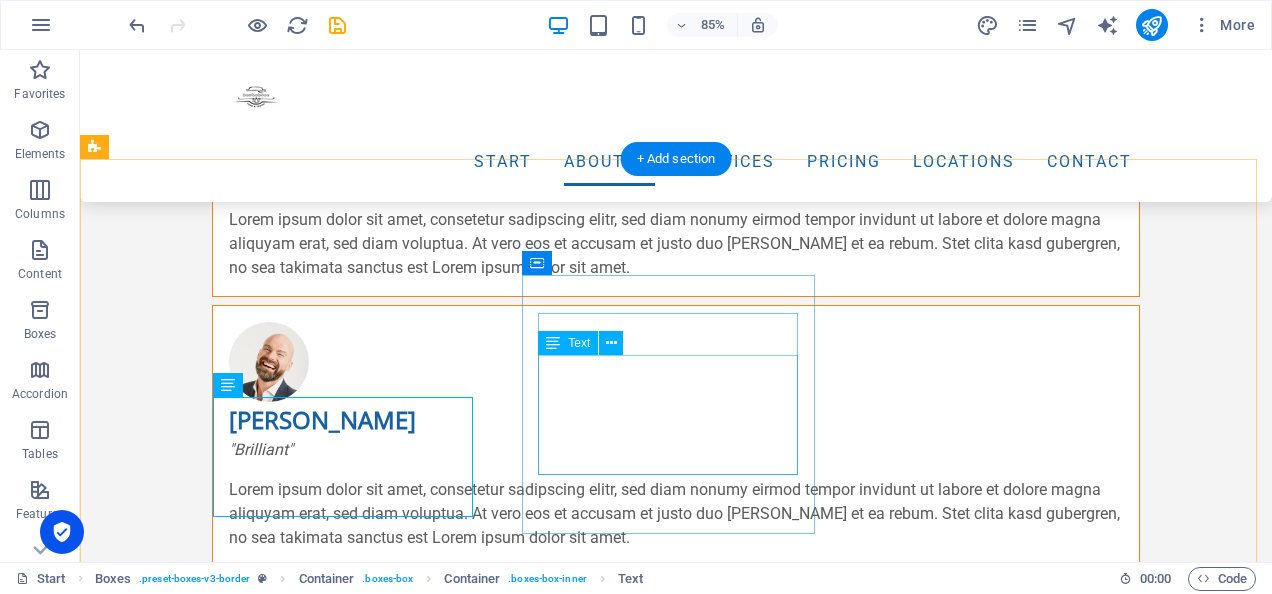 scroll, scrollTop: 3034, scrollLeft: 0, axis: vertical 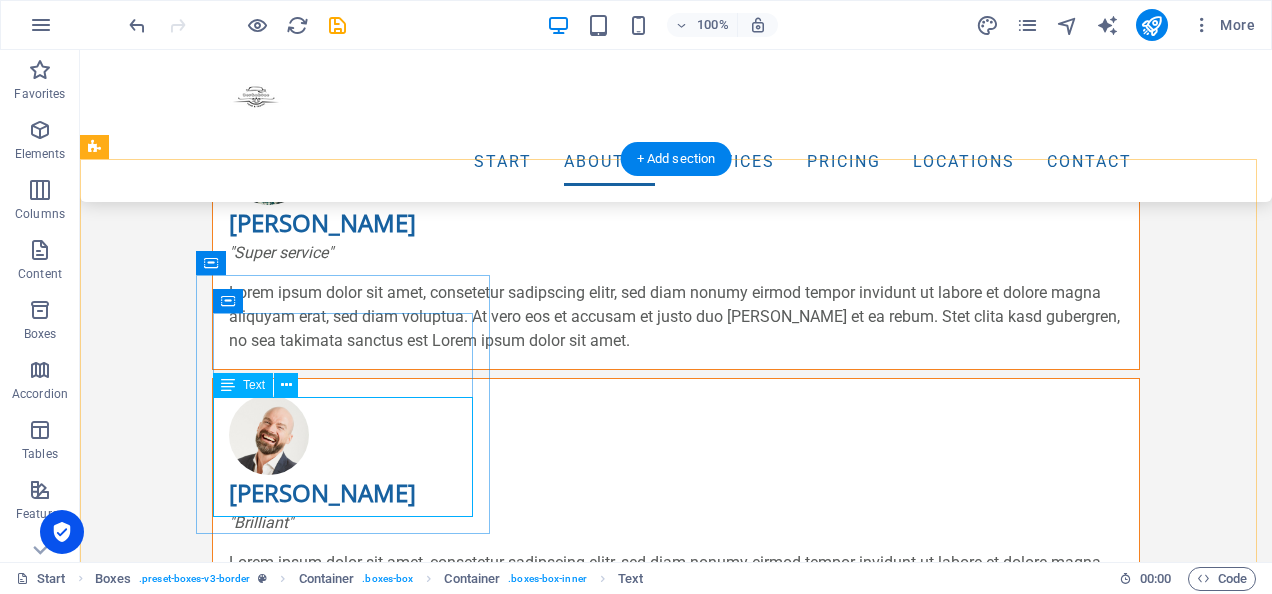 click on "Lorem ipsum dolor sit amet, consectetuer adipiscing elit. Aenean commodo ligula eget dolor. Lorem ipsum dolor sit amet, consectetuer adipiscing elit leget dolor." at bounding box center [242, 1815] 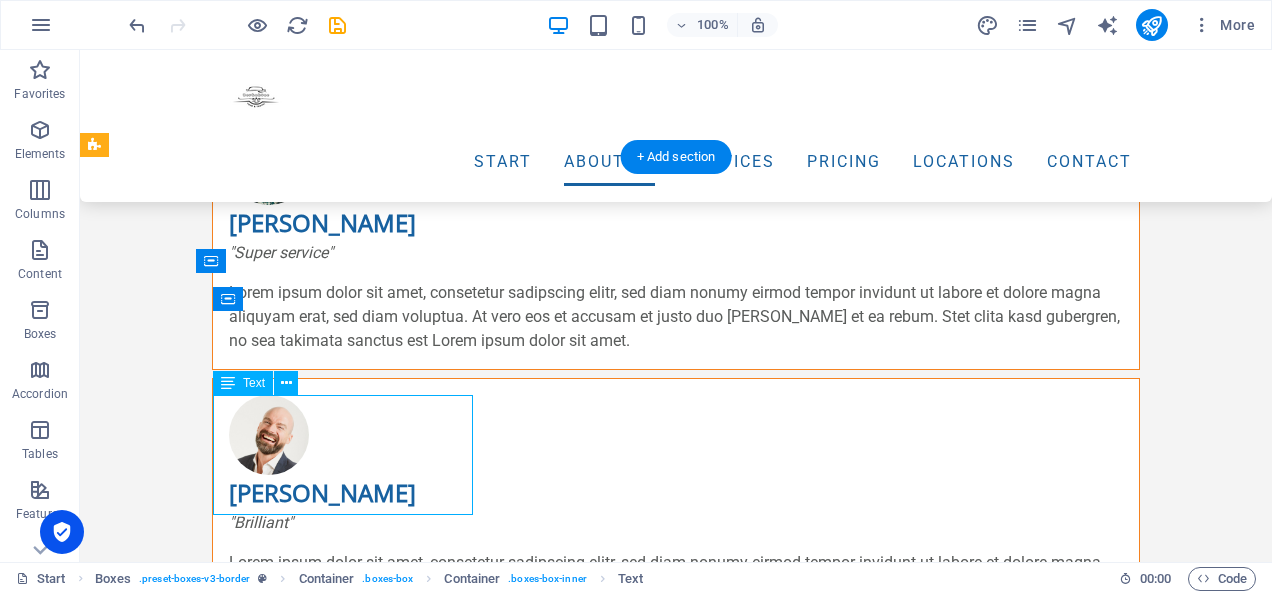 scroll, scrollTop: 3036, scrollLeft: 0, axis: vertical 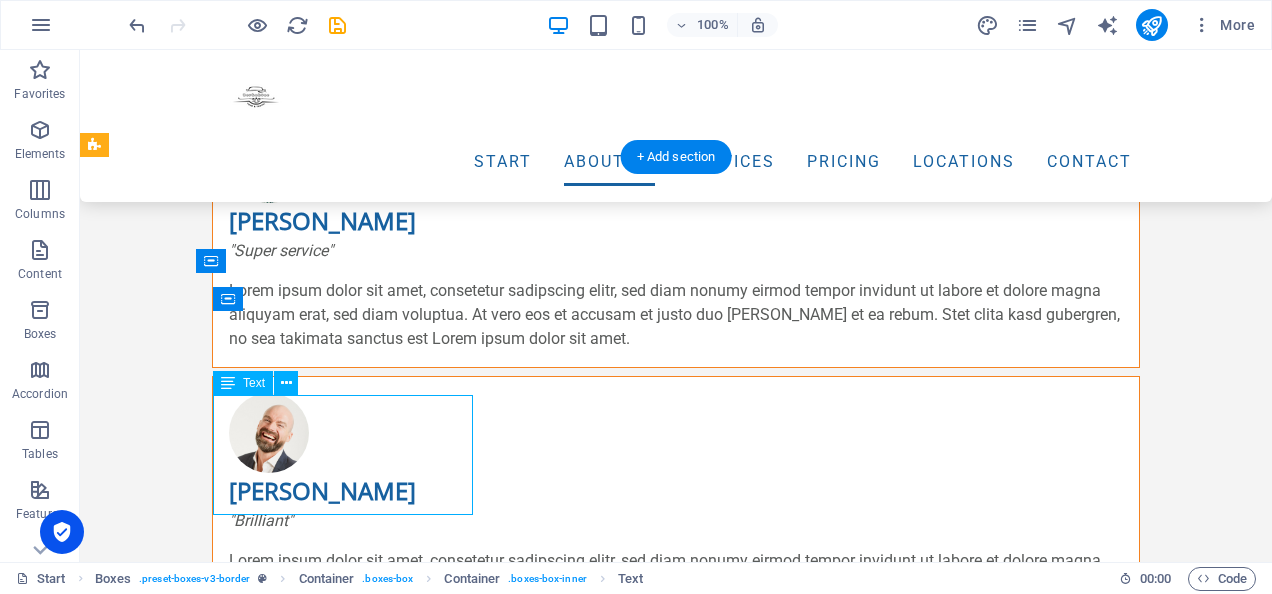 click on "Lorem ipsum dolor sit amet, consectetuer adipiscing elit. Aenean commodo ligula eget dolor. Lorem ipsum dolor sit amet, consectetuer adipiscing elit leget dolor." at bounding box center [242, 1813] 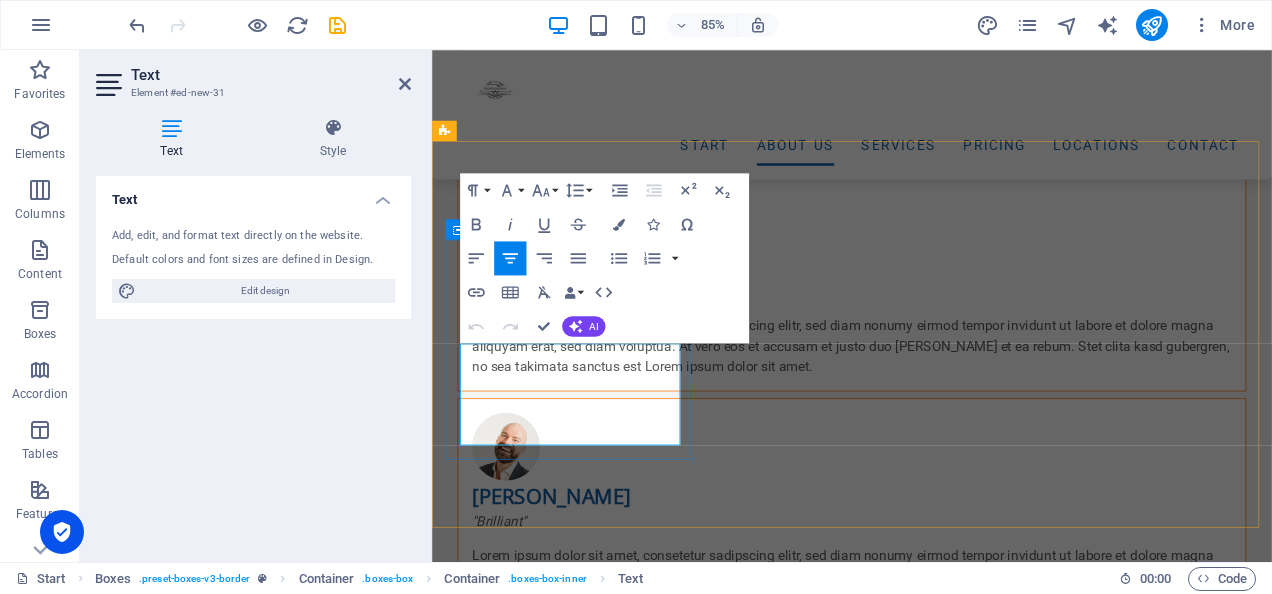 scroll, scrollTop: 3109, scrollLeft: 0, axis: vertical 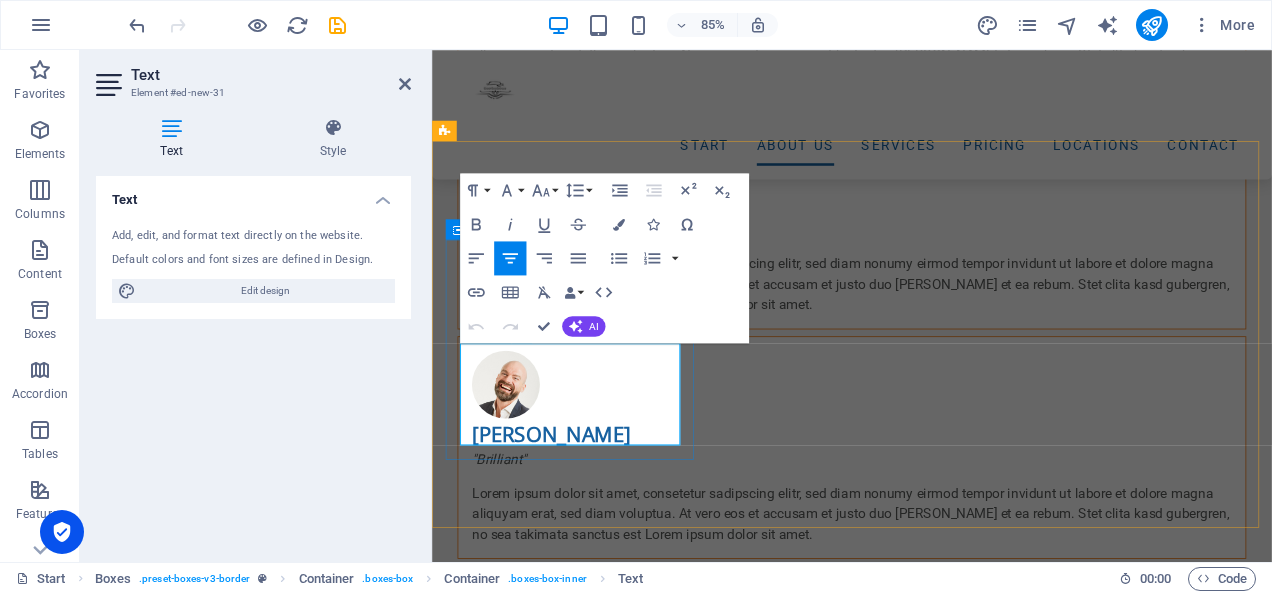 drag, startPoint x: 692, startPoint y: 501, endPoint x: 494, endPoint y: 414, distance: 216.27066 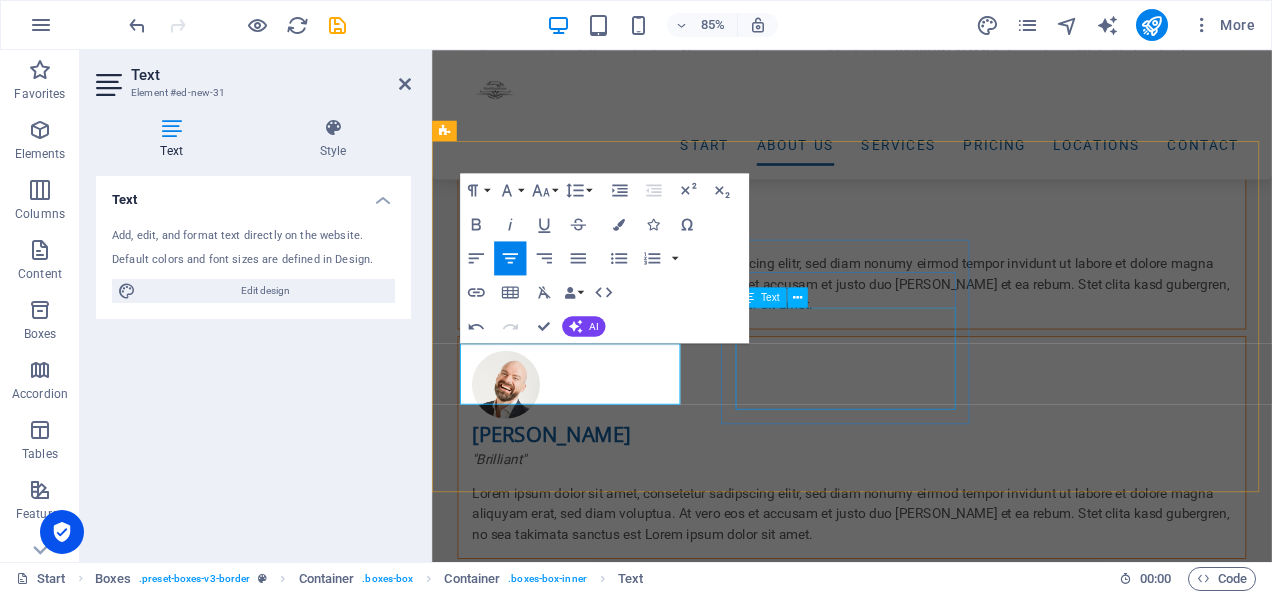 click on "Lorem ipsum dolor sit amet, consectetuer adipiscing elit. Aenean commodo ligula eget dolor. Lorem ipsum dolor sit amet, consectetuer adipiscing elit leget dolor." at bounding box center [594, 2045] 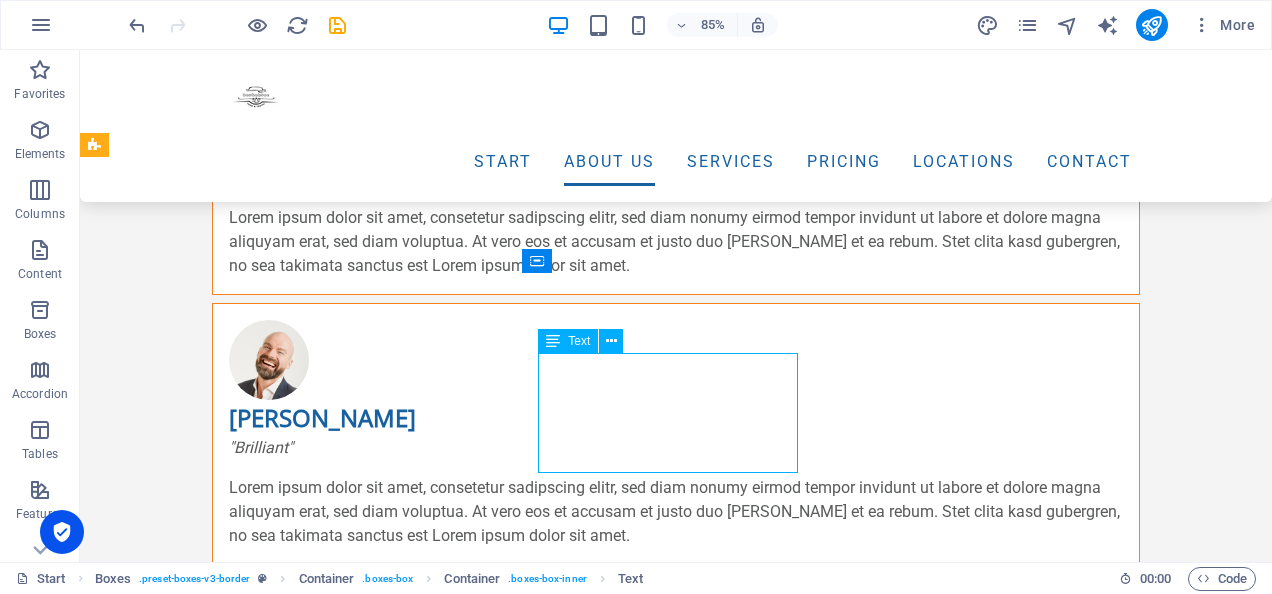 scroll, scrollTop: 3036, scrollLeft: 0, axis: vertical 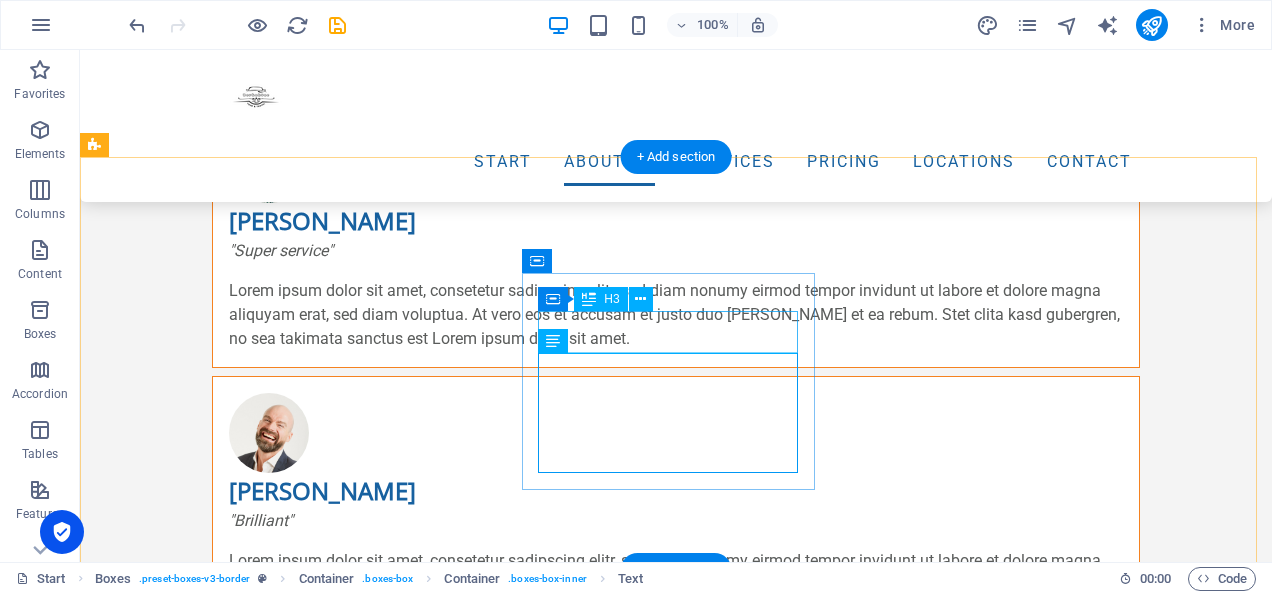 click on "Headline" at bounding box center [242, 1954] 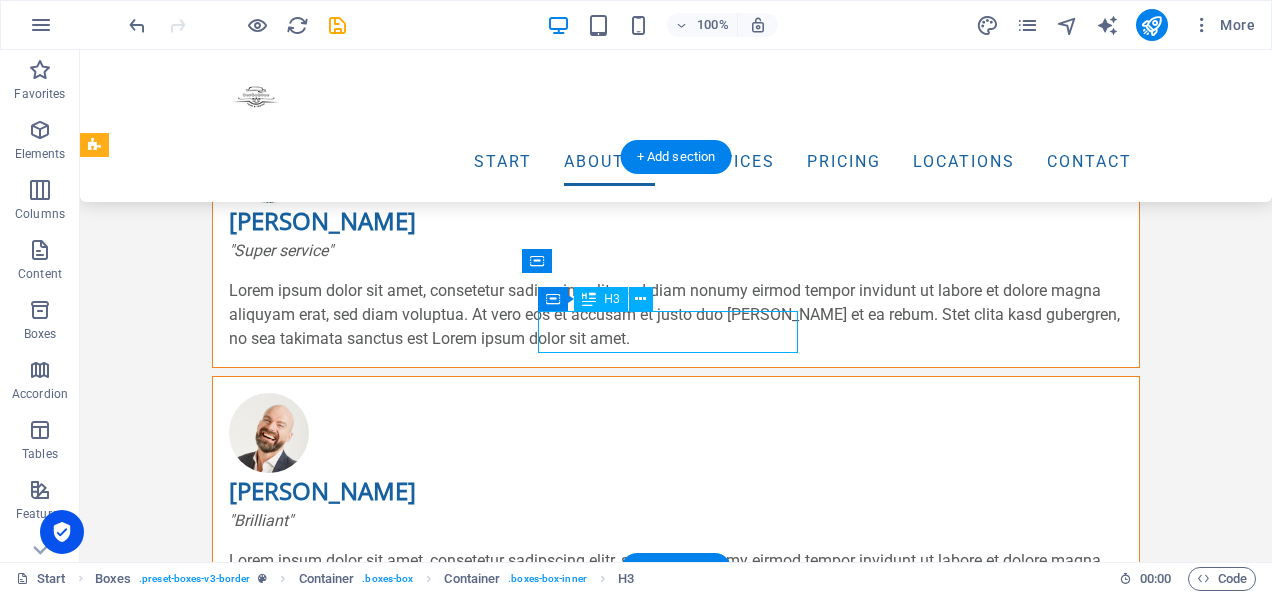 click on "Headline" at bounding box center [242, 1954] 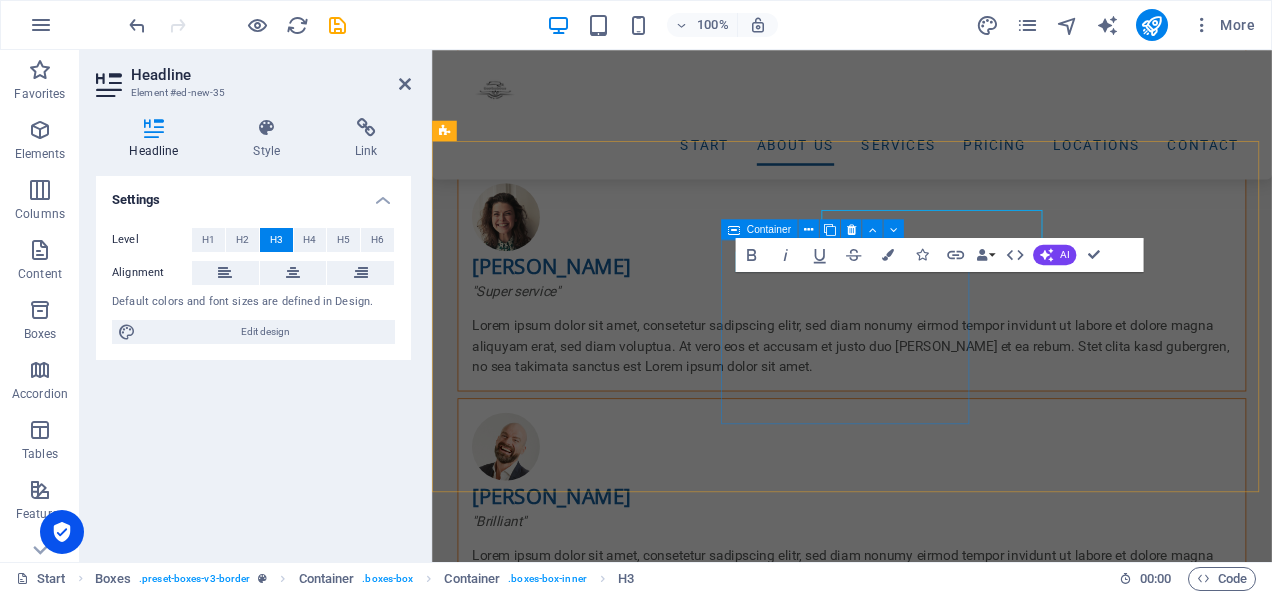 scroll, scrollTop: 3109, scrollLeft: 0, axis: vertical 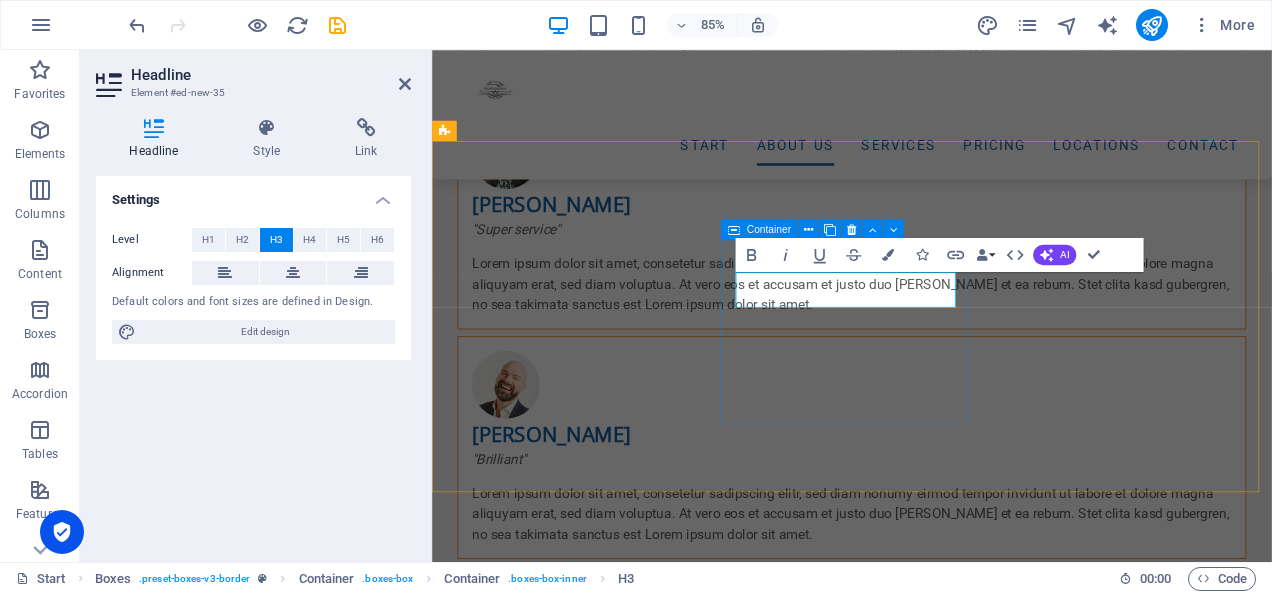 type 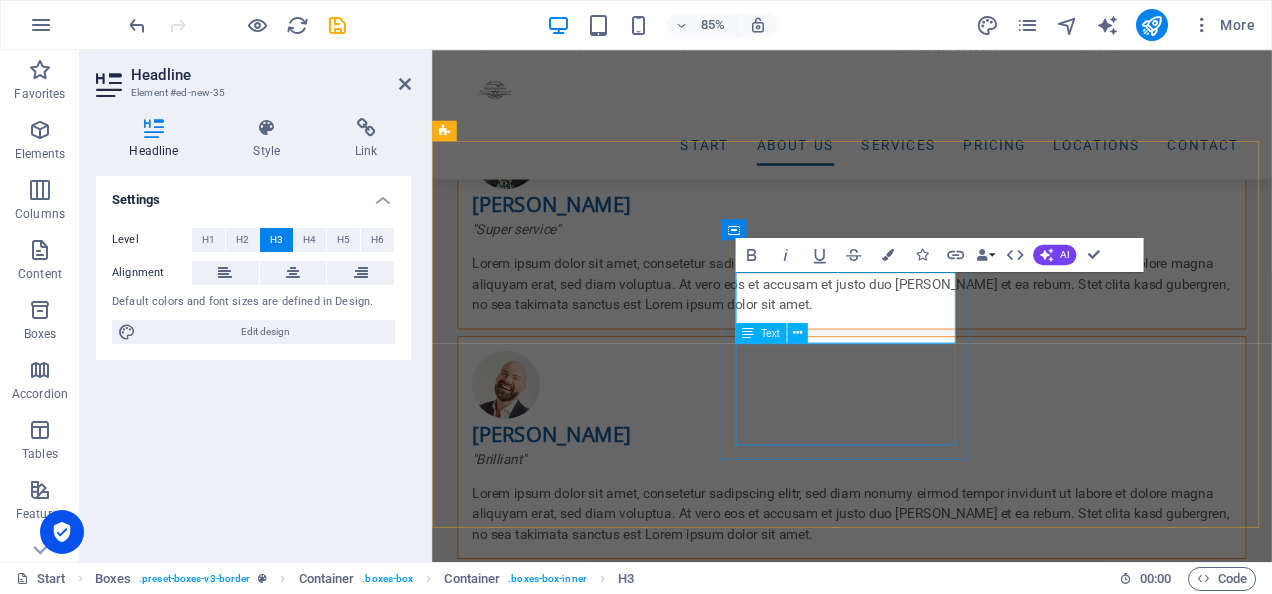 click on "Lorem ipsum dolor sit amet, consectetuer adipiscing elit. Aenean commodo ligula eget dolor. Lorem ipsum dolor sit amet, consectetuer adipiscing elit leget dolor." at bounding box center (594, 2087) 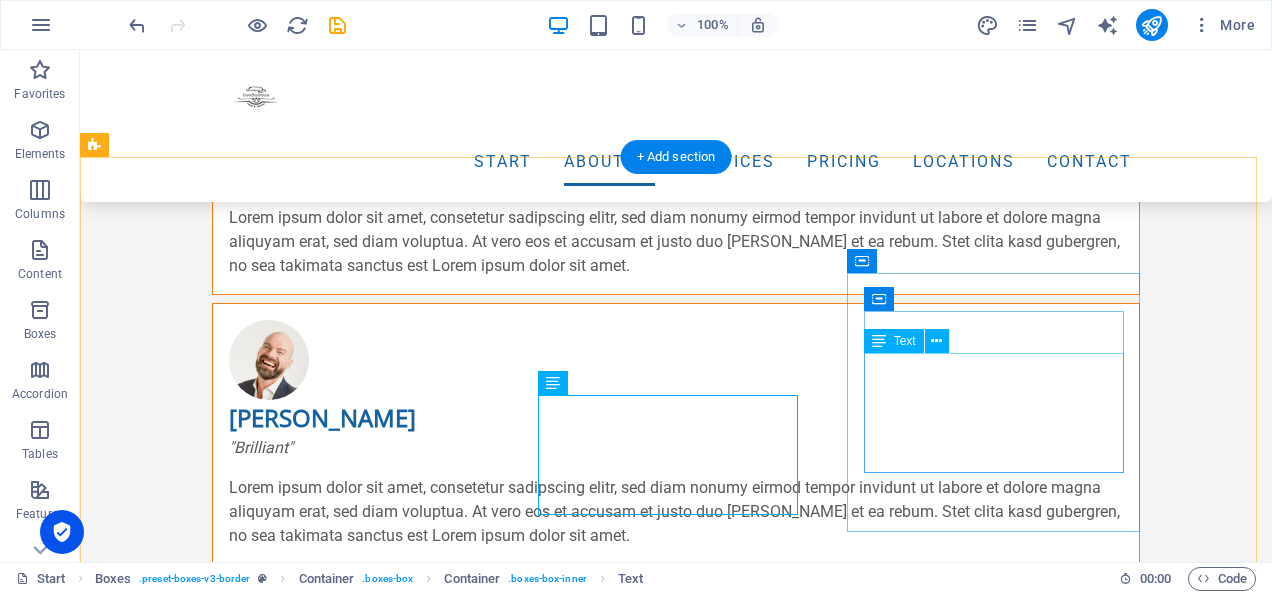 scroll, scrollTop: 3036, scrollLeft: 0, axis: vertical 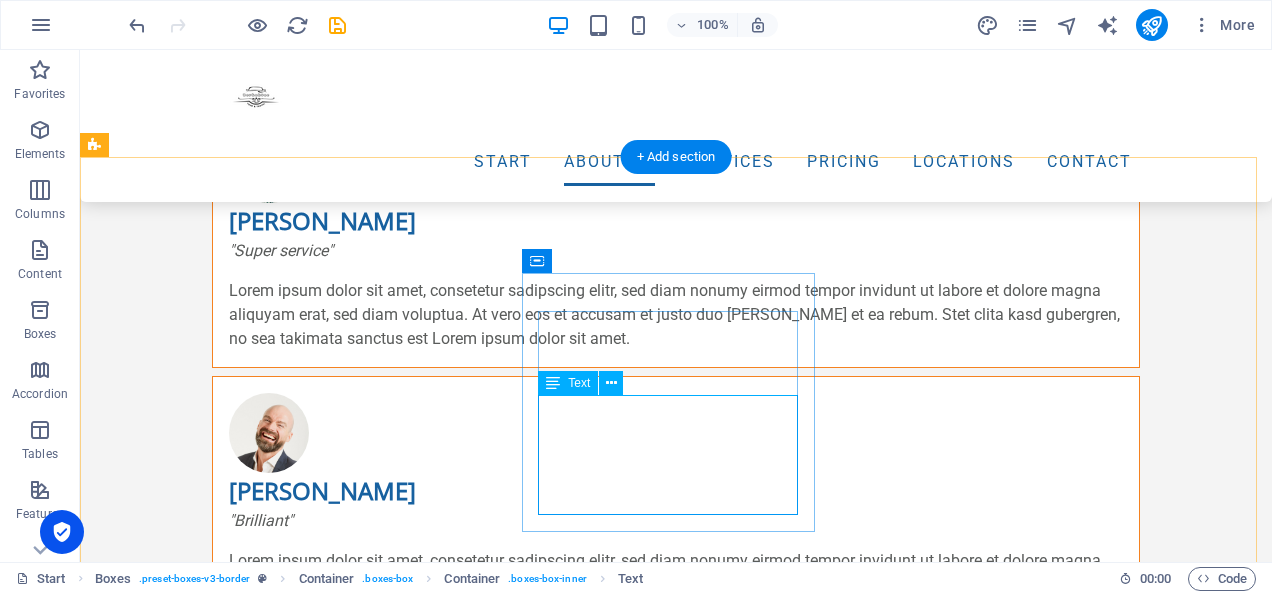 click on "Lorem ipsum dolor sit amet, consectetuer adipiscing elit. Aenean commodo ligula eget dolor. Lorem ipsum dolor sit amet, consectetuer adipiscing elit leget dolor." at bounding box center (242, 2077) 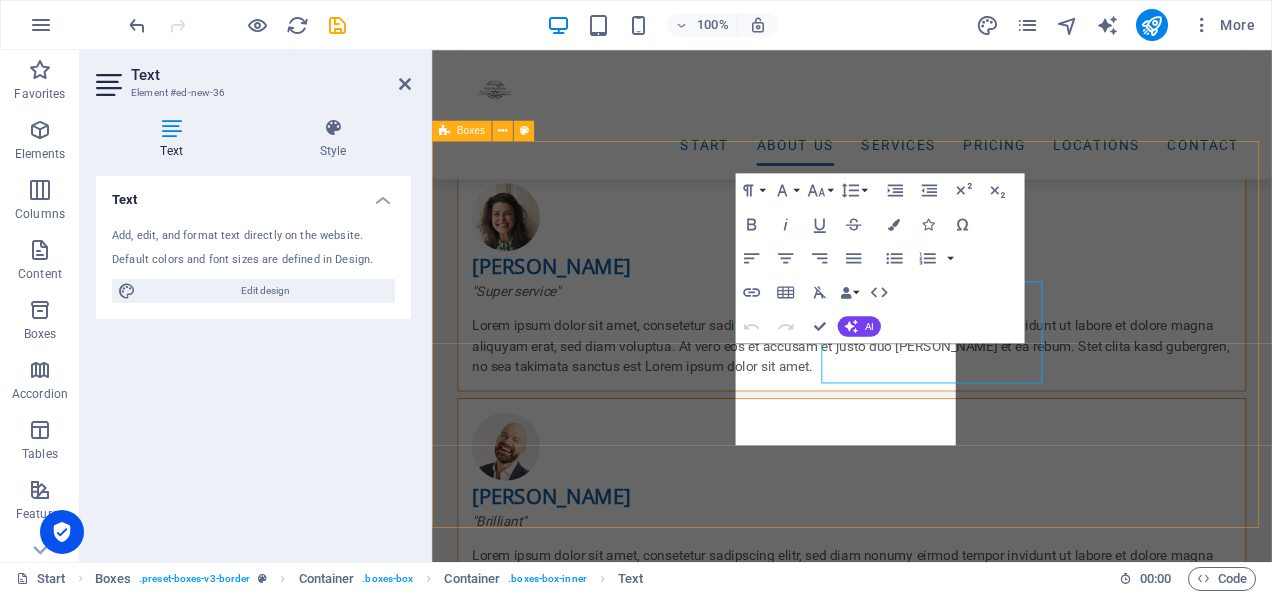 scroll, scrollTop: 3109, scrollLeft: 0, axis: vertical 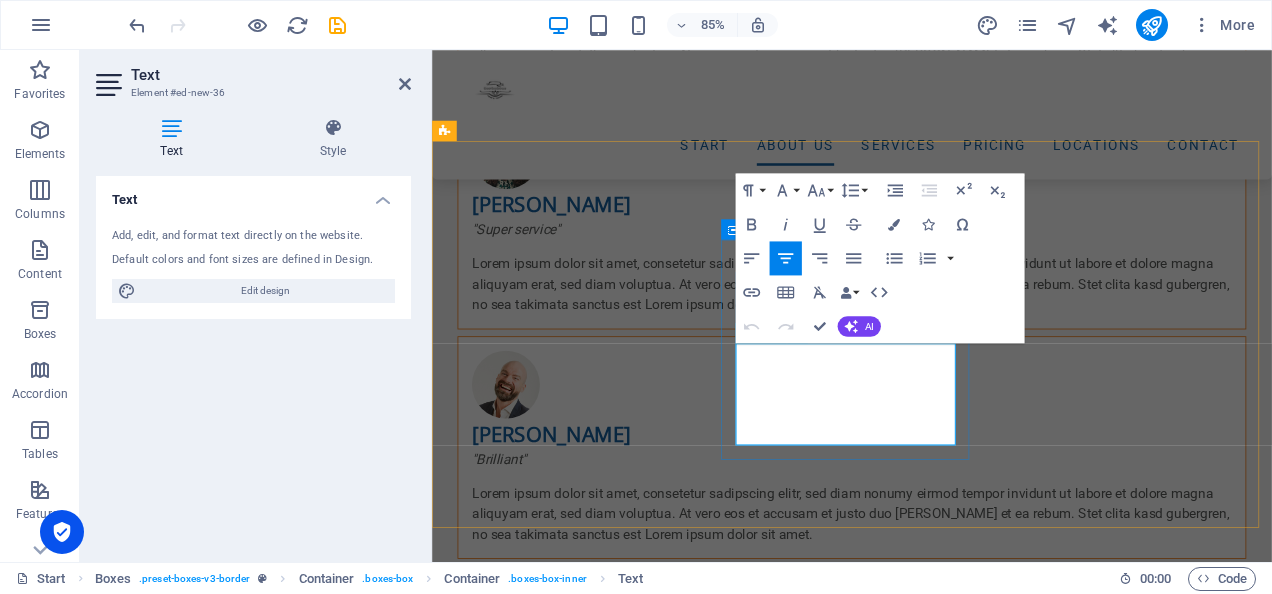 drag, startPoint x: 1016, startPoint y: 504, endPoint x: 815, endPoint y: 410, distance: 221.89412 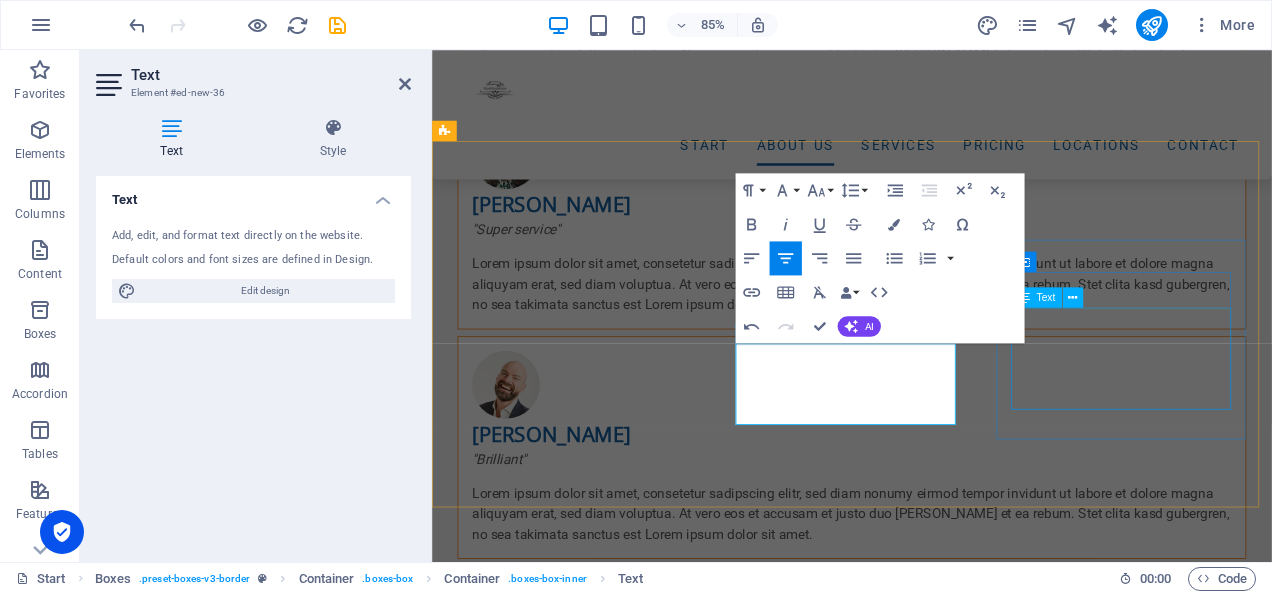 click on "Lorem ipsum dolor sit amet, consectetuer adipiscing elit. Aenean commodo ligula eget dolor. Lorem ipsum dolor sit amet, consectetuer adipiscing elit leget dolor." at bounding box center [594, 2333] 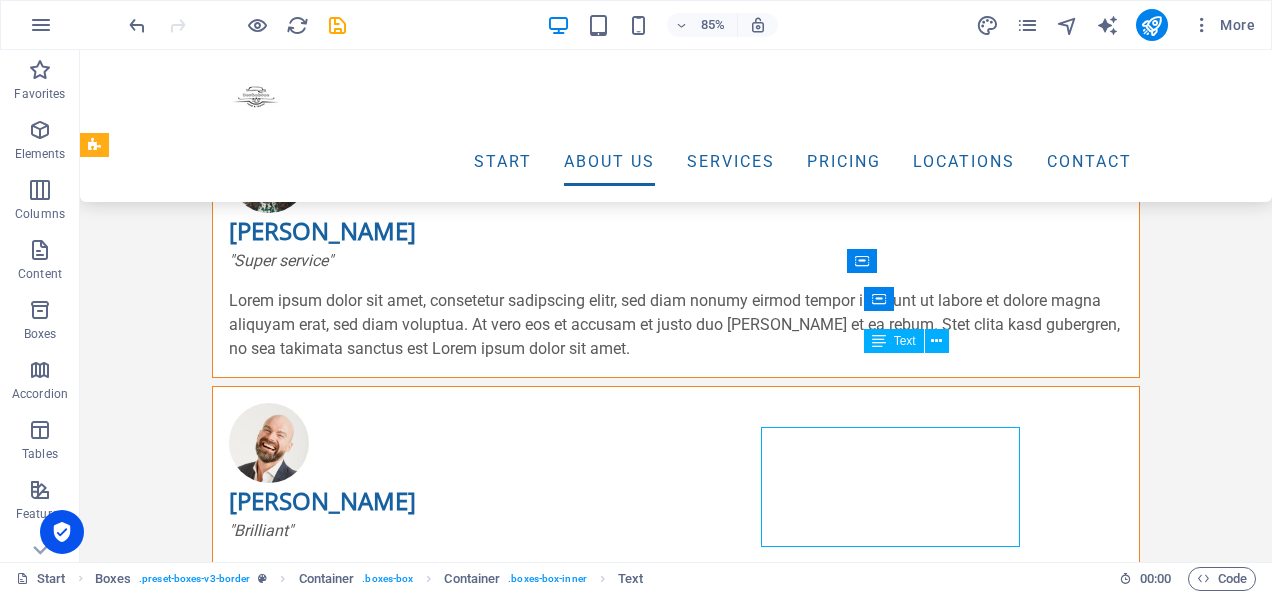 scroll, scrollTop: 3036, scrollLeft: 0, axis: vertical 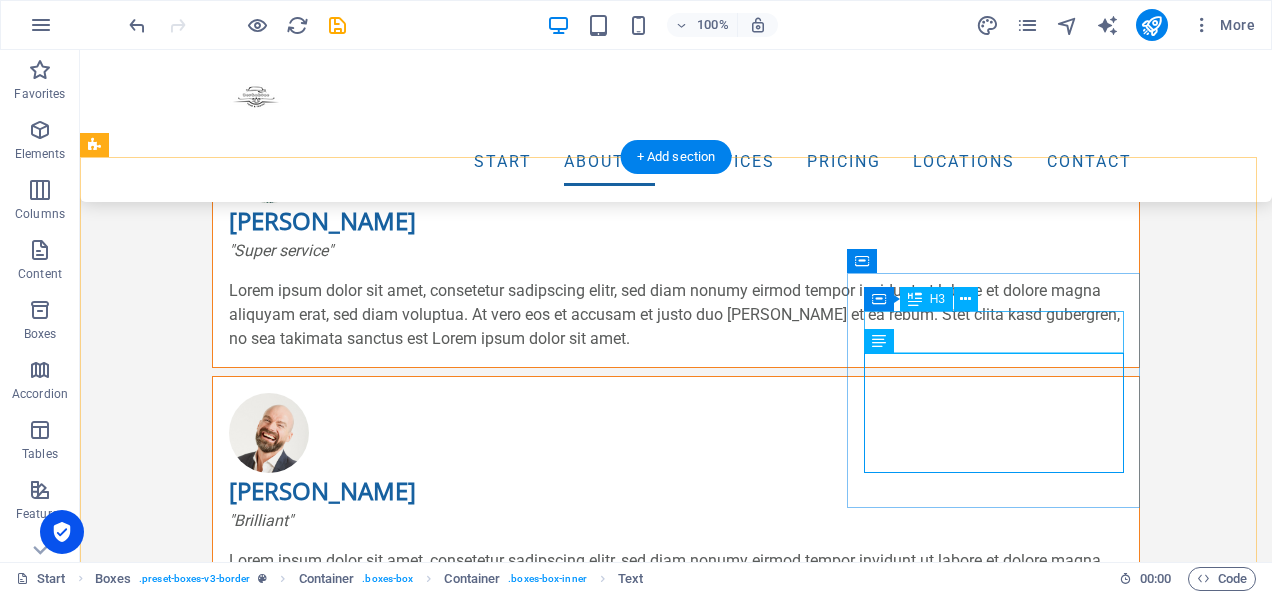 click on "Headline" at bounding box center (242, 2242) 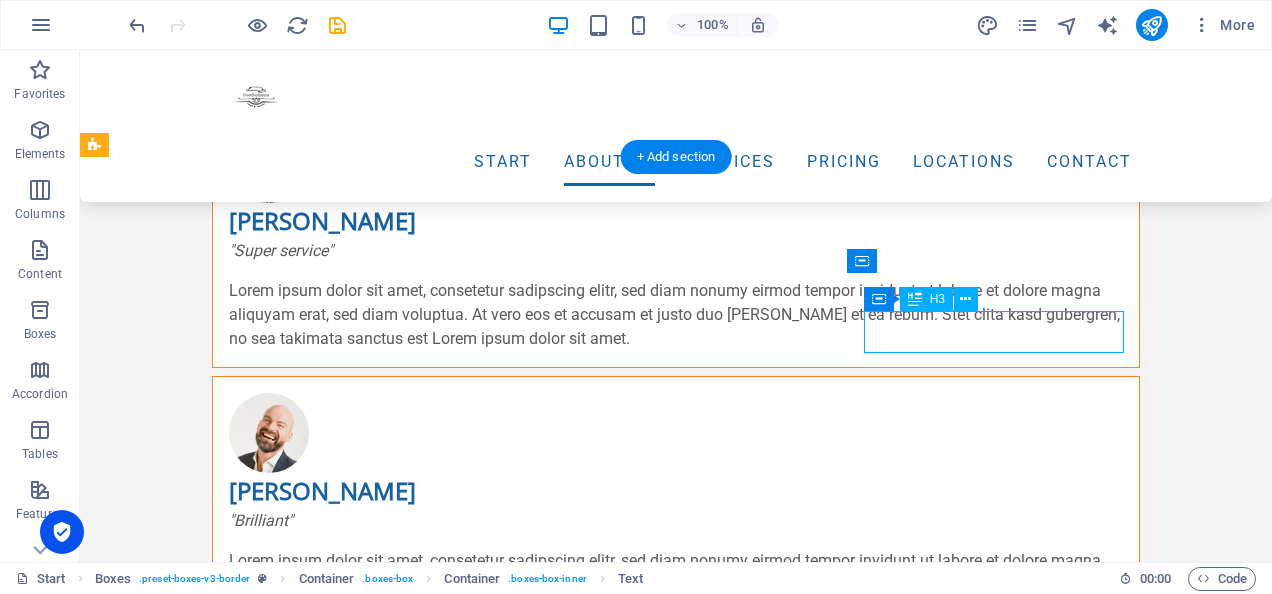 click on "Headline" at bounding box center [242, 2242] 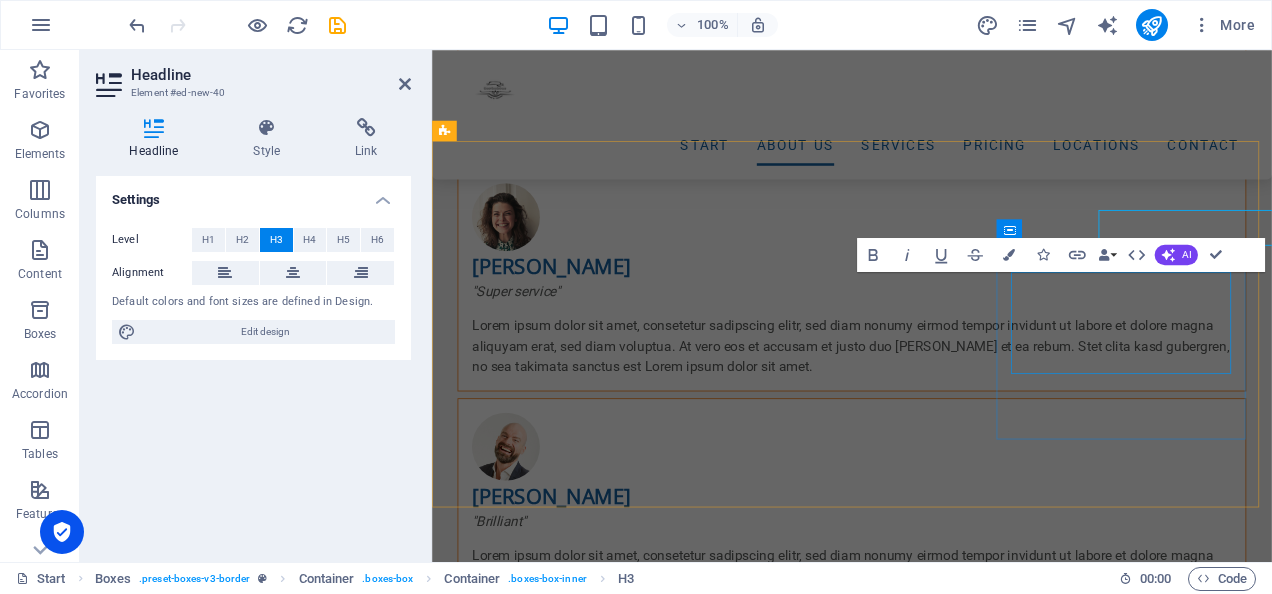 scroll, scrollTop: 3109, scrollLeft: 0, axis: vertical 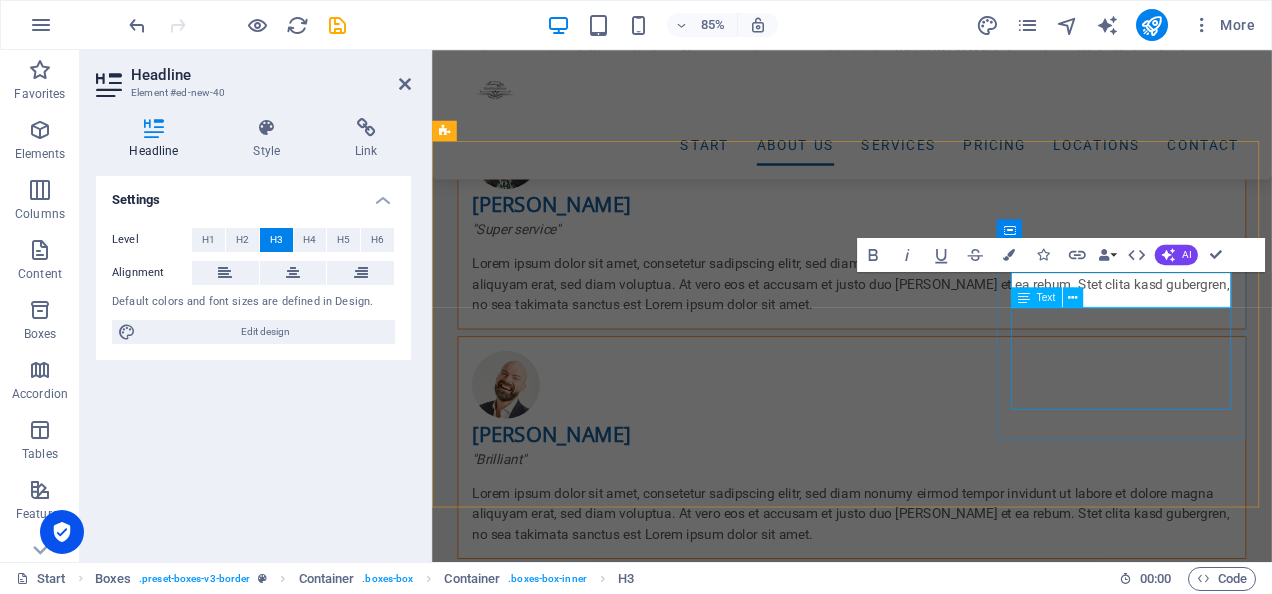 type 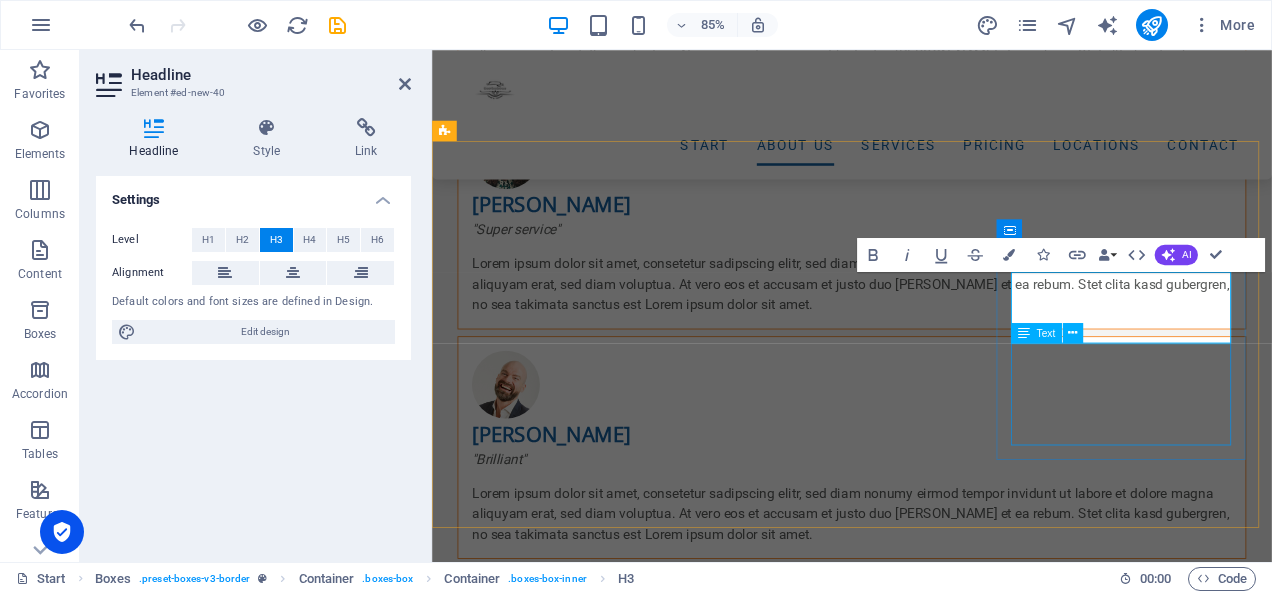 click on "Lorem ipsum dolor sit amet, consectetuer adipiscing elit. Aenean commodo ligula eget dolor. Lorem ipsum dolor sit amet, consectetuer adipiscing elit leget dolor." at bounding box center [594, 2375] 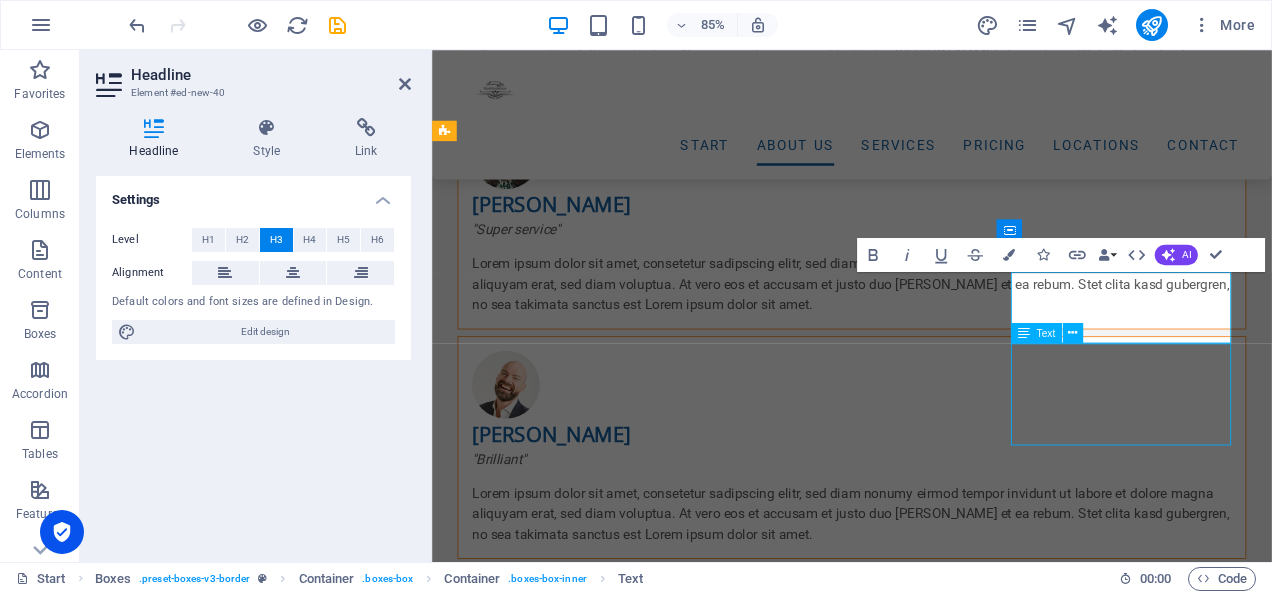 click on "Lorem ipsum dolor sit amet, consectetuer adipiscing elit. Aenean commodo ligula eget dolor. Lorem ipsum dolor sit amet, consectetuer adipiscing elit leget dolor." at bounding box center [594, 2375] 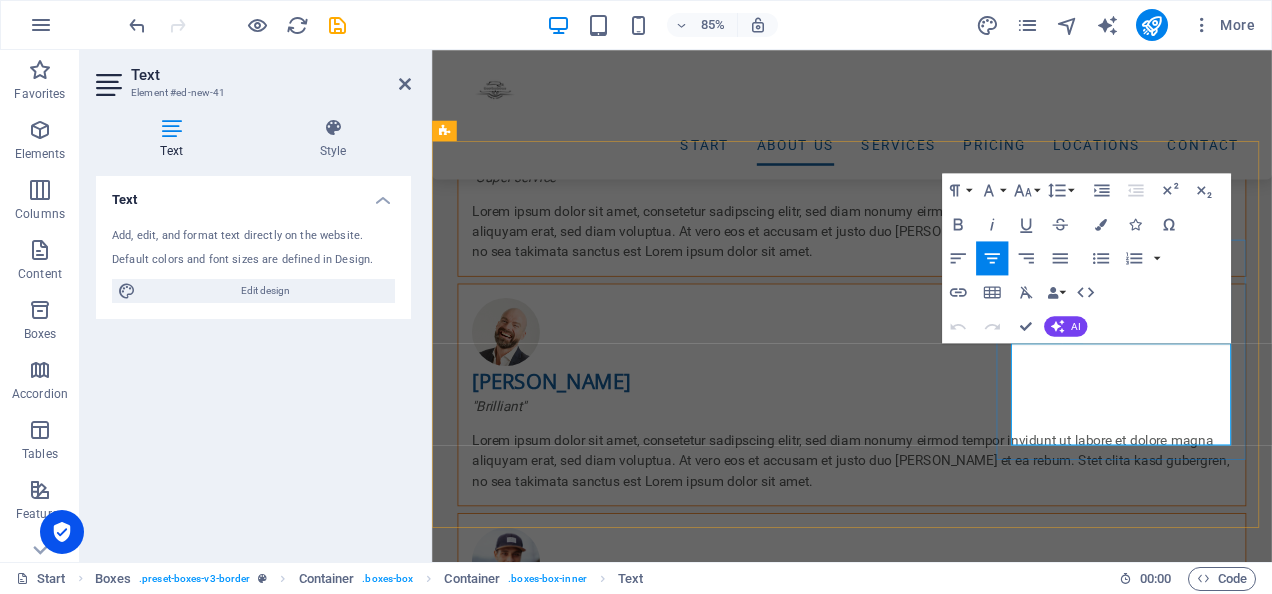 drag, startPoint x: 1337, startPoint y: 508, endPoint x: 1125, endPoint y: 413, distance: 232.31229 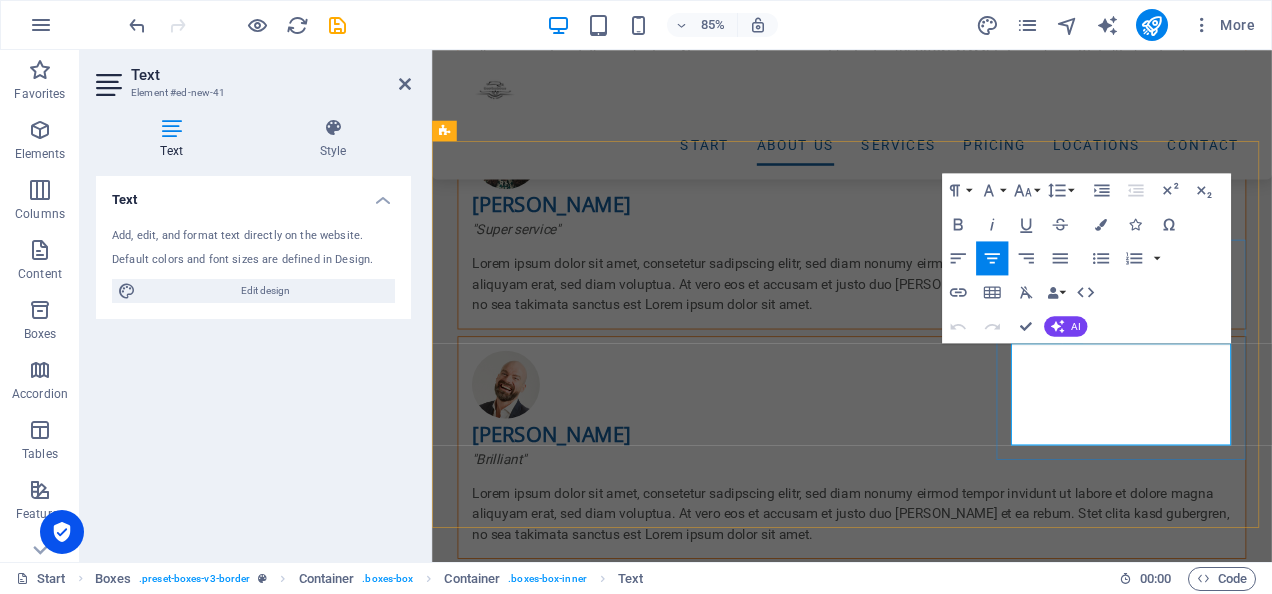 type 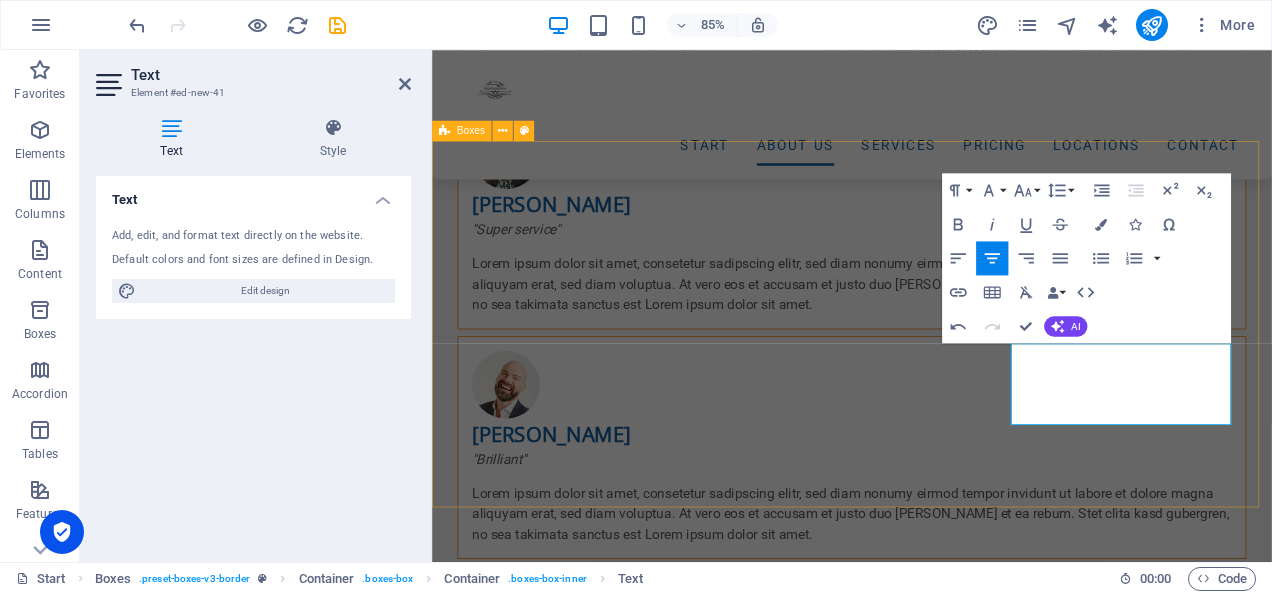 click on "Harga  Terjangkau Kami menawarkan harga yang terjangkau tanpa mengurangi kualitas. Aman dan Terpecaya Kami menjaga keamanan setiap perjalanan dengan armada yang terawat. Kepuasan Anda adalah prioritas kami. Layanan  24/7 ​Layanan aktif 24 Jam, setiap hari untuk kenyamanan tanpa batas waktu. Kami siap melayani Anda kapanpun dibutuhkan." at bounding box center (926, 2016) 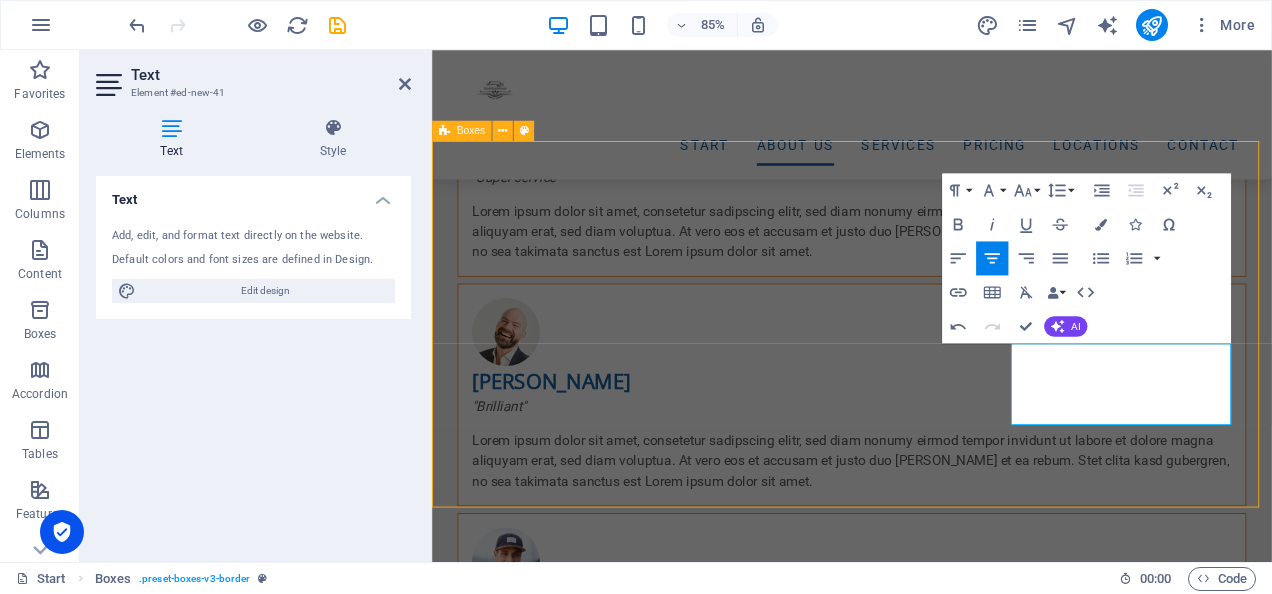 scroll, scrollTop: 3036, scrollLeft: 0, axis: vertical 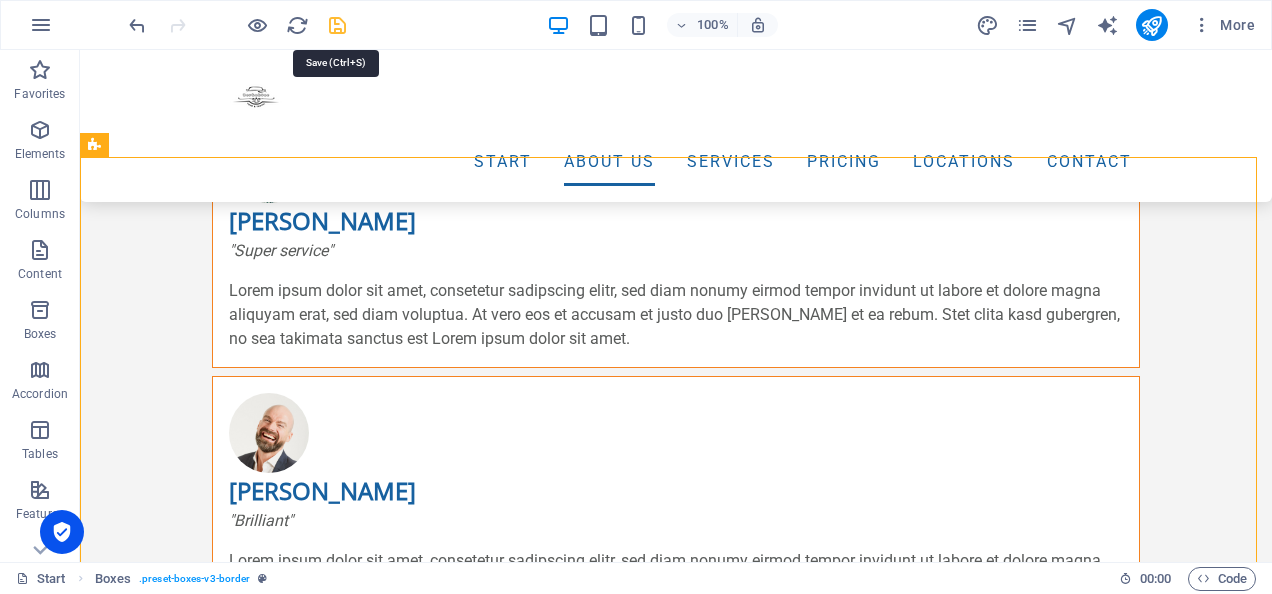 click at bounding box center [337, 25] 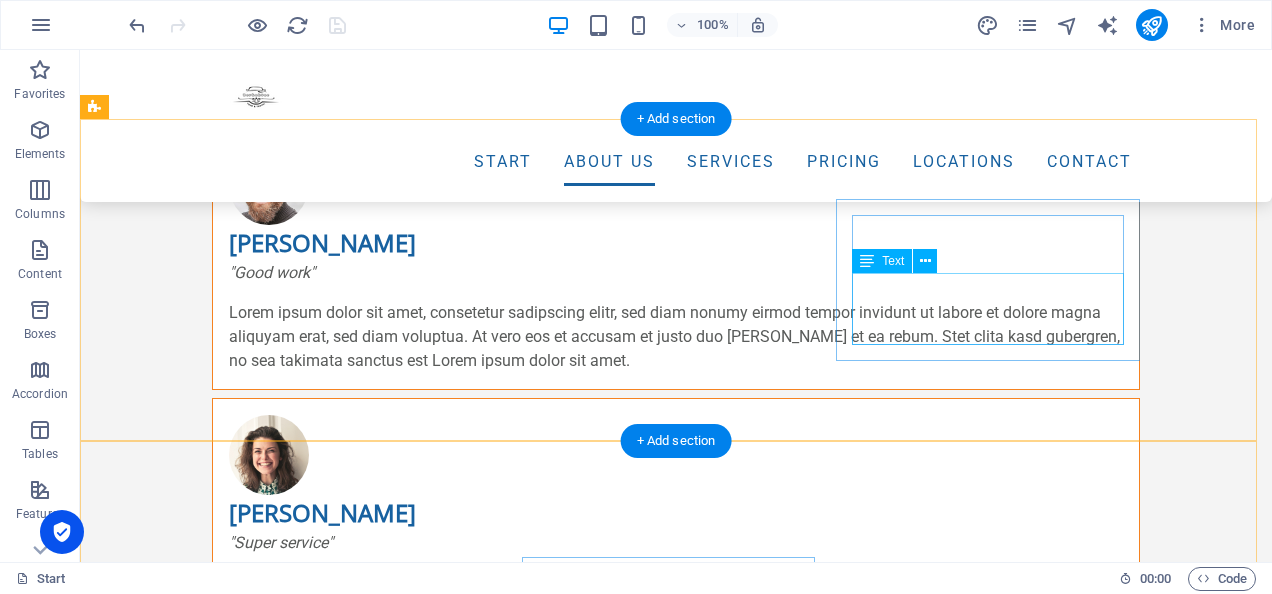 scroll, scrollTop: 2743, scrollLeft: 0, axis: vertical 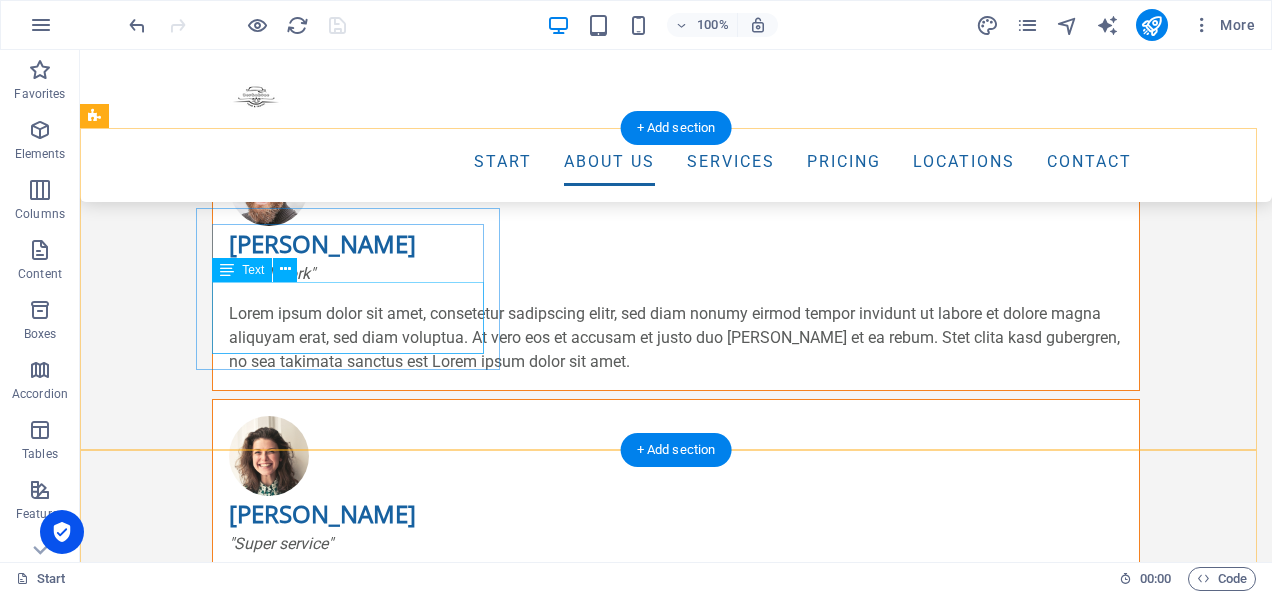 click on "Lorem ipsum dolor sit amet, consectetur adipisicing elit. Veritatis, dolorem!" at bounding box center [568, 1455] 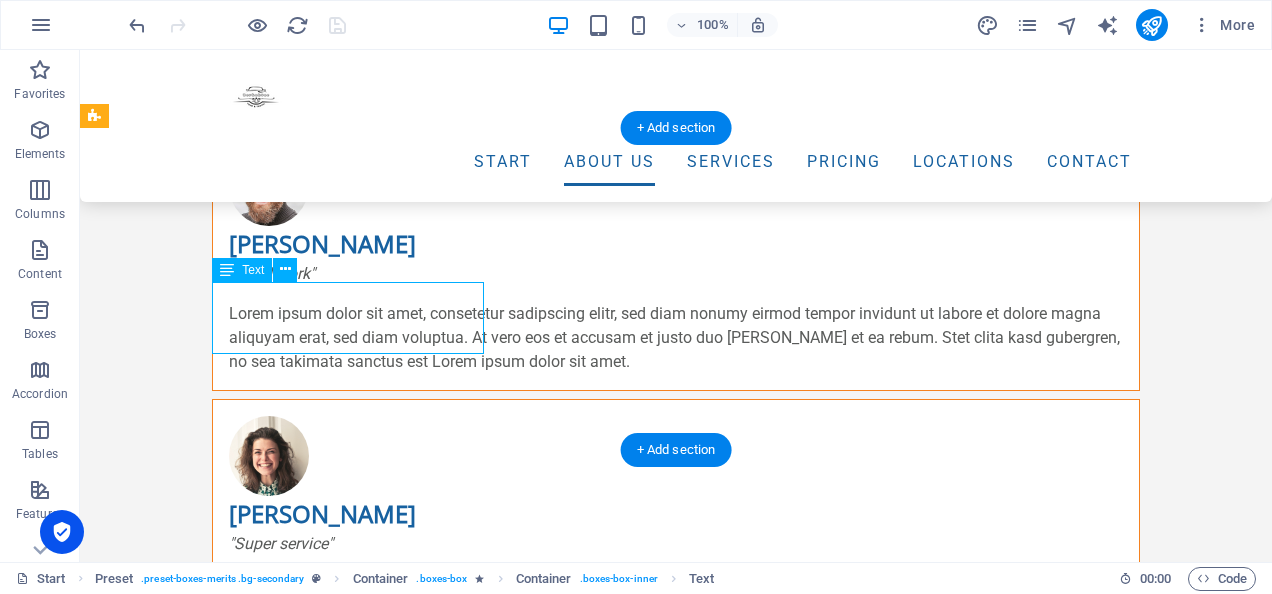 click on "Lorem ipsum dolor sit amet, consectetur adipisicing elit. Veritatis, dolorem!" at bounding box center [568, 1455] 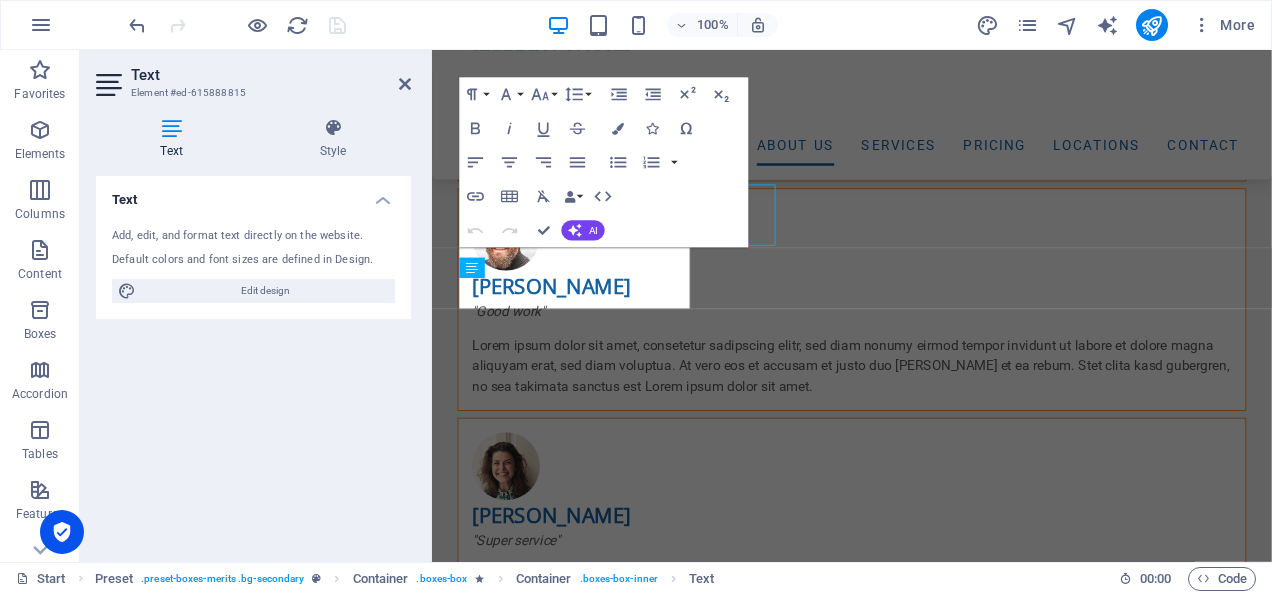 scroll, scrollTop: 2816, scrollLeft: 0, axis: vertical 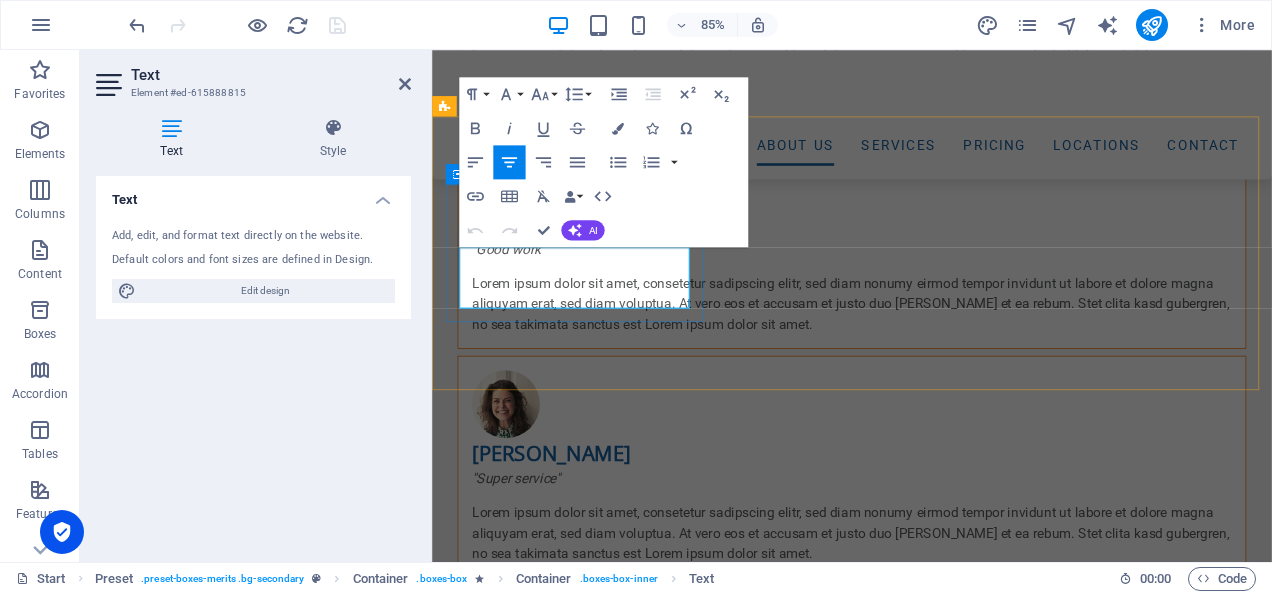 drag, startPoint x: 655, startPoint y: 344, endPoint x: 491, endPoint y: 296, distance: 170.88008 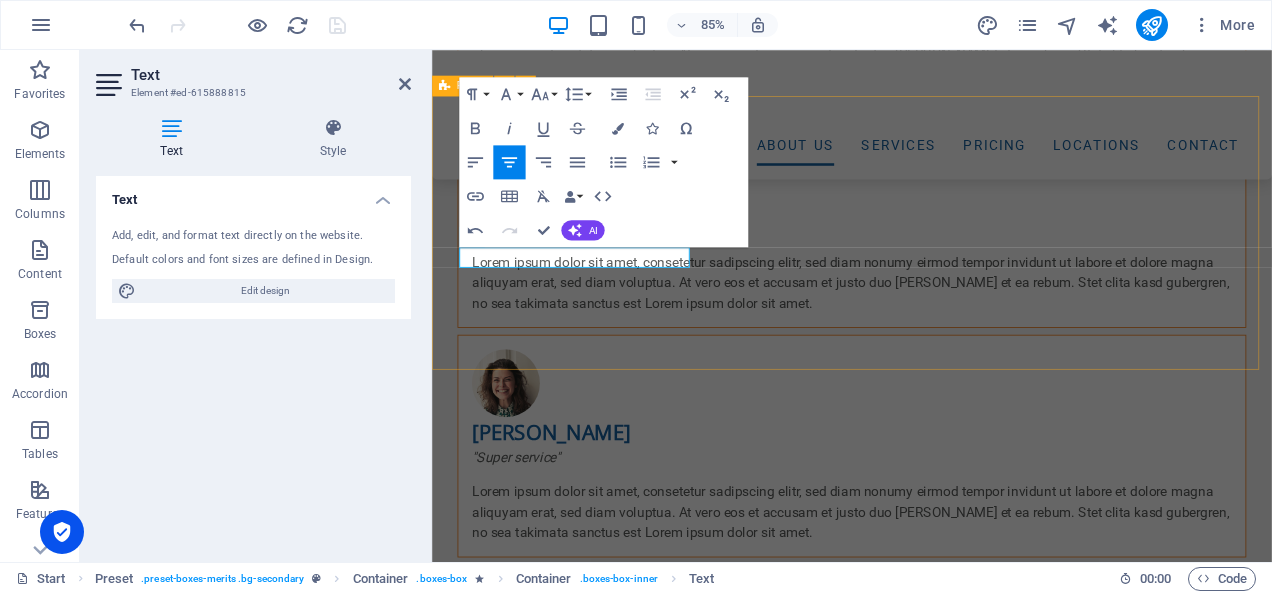 click on "Perfect Quality Professional Team Lorem ipsum dolor sit amet, consectetur adipisicing elit. Veritatis, dolorem! Best Products Lorem ipsum dolor sit amet, consectetur adipisicing elit. Veritatis, dolorem!" at bounding box center (926, 1534) 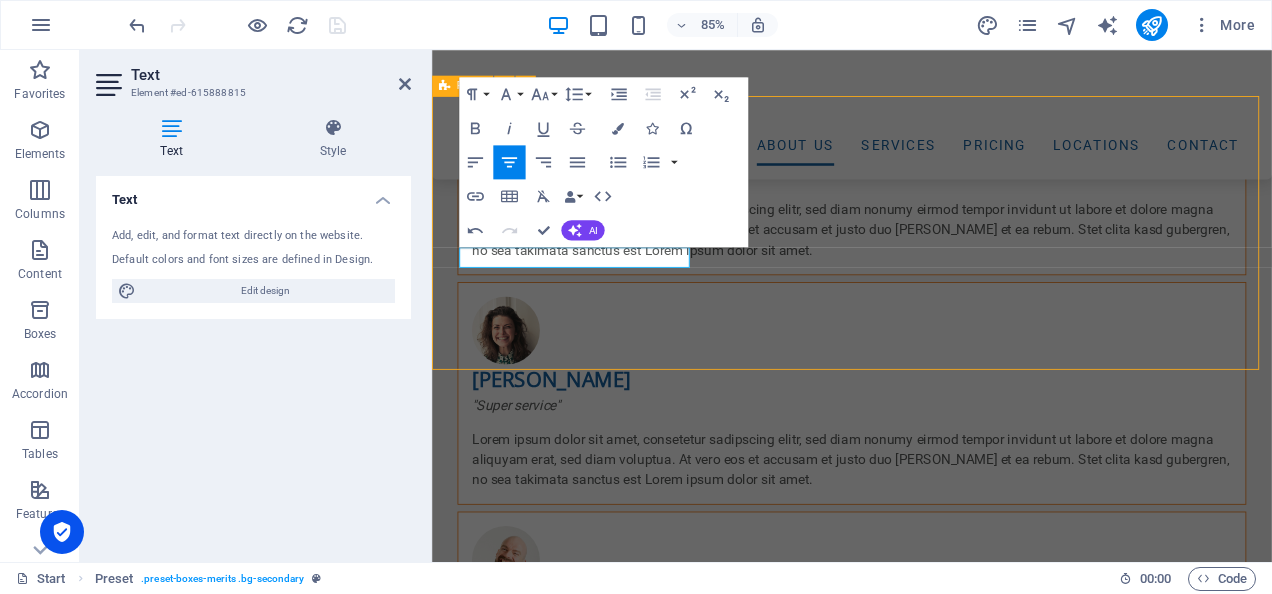 scroll, scrollTop: 2767, scrollLeft: 0, axis: vertical 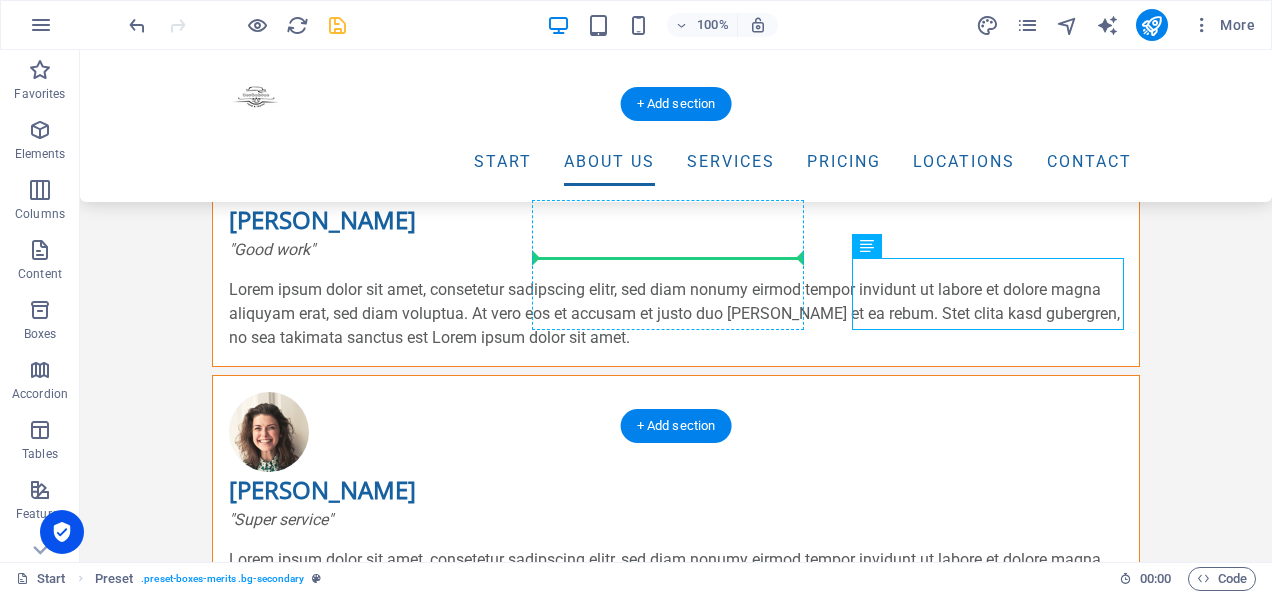 drag, startPoint x: 875, startPoint y: 268, endPoint x: 782, endPoint y: 268, distance: 93 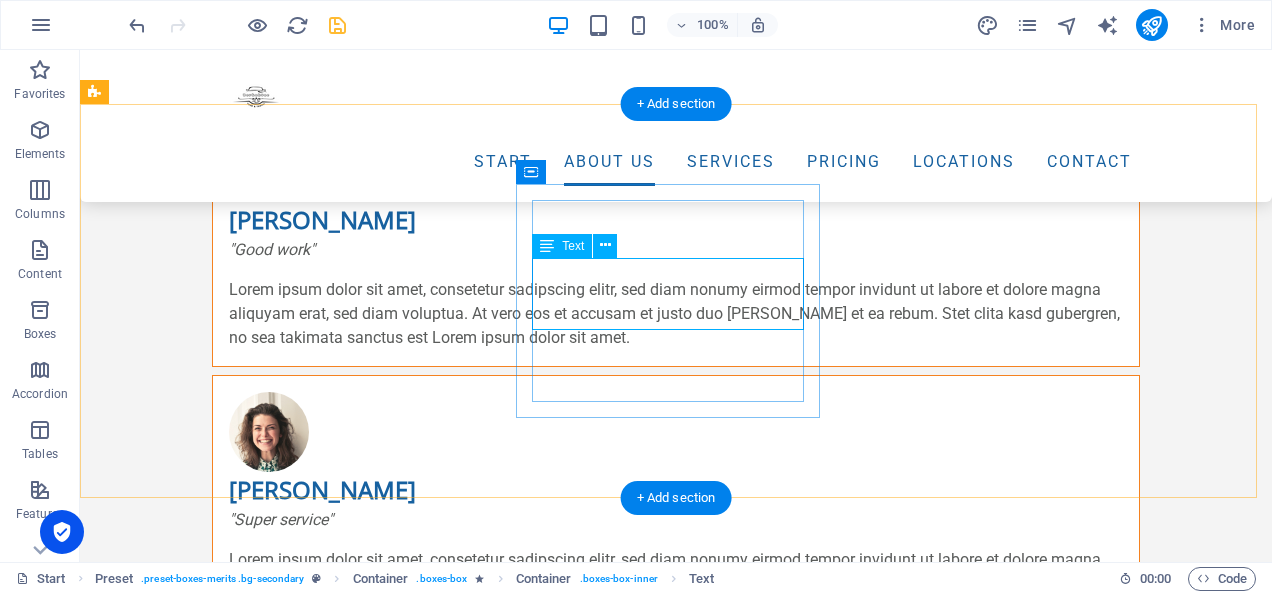 click on "Lorem ipsum dolor sit amet, consectetur adipisicing elit. Veritatis, dolorem!" at bounding box center (568, 1521) 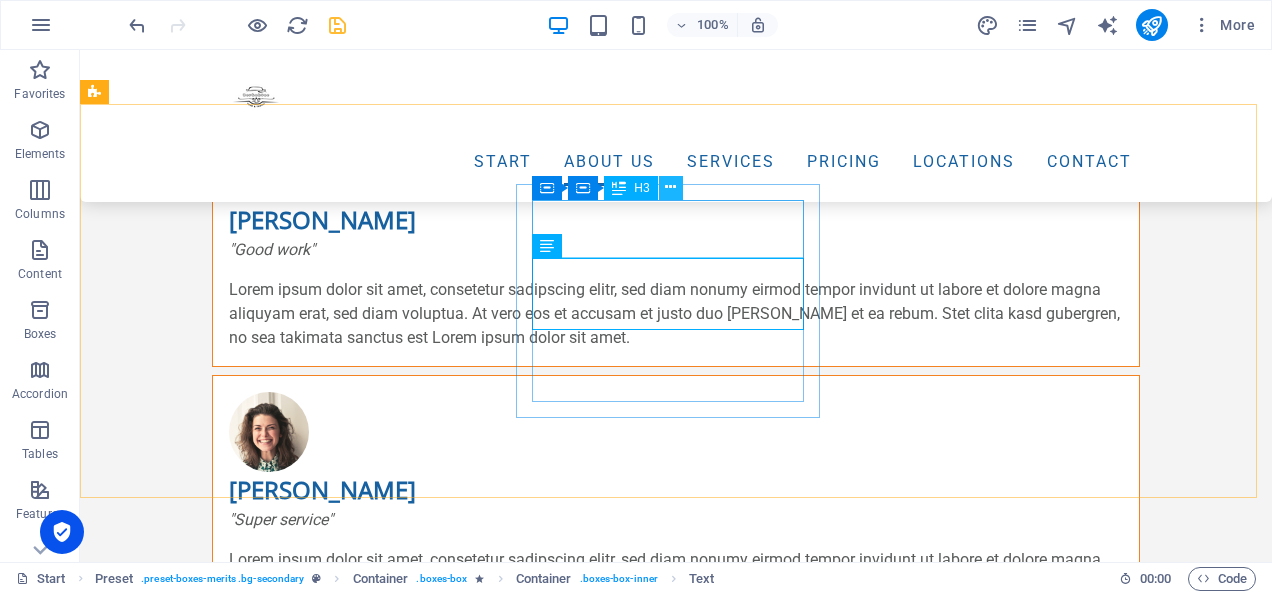 click at bounding box center [670, 187] 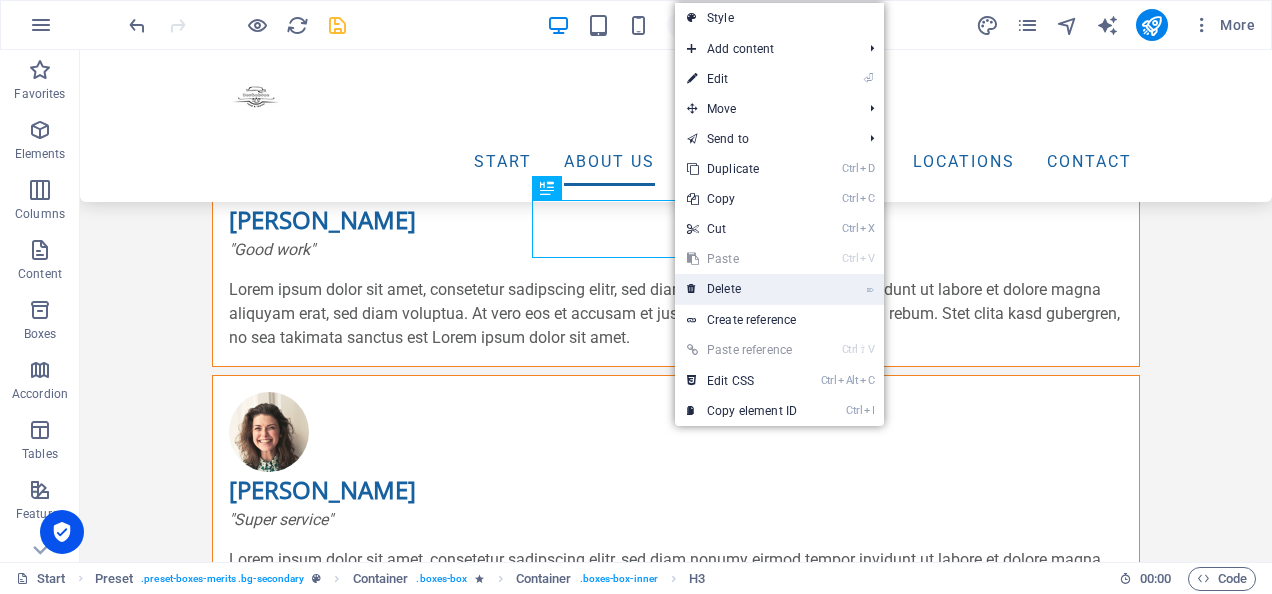click on "⌦  Delete" at bounding box center [742, 289] 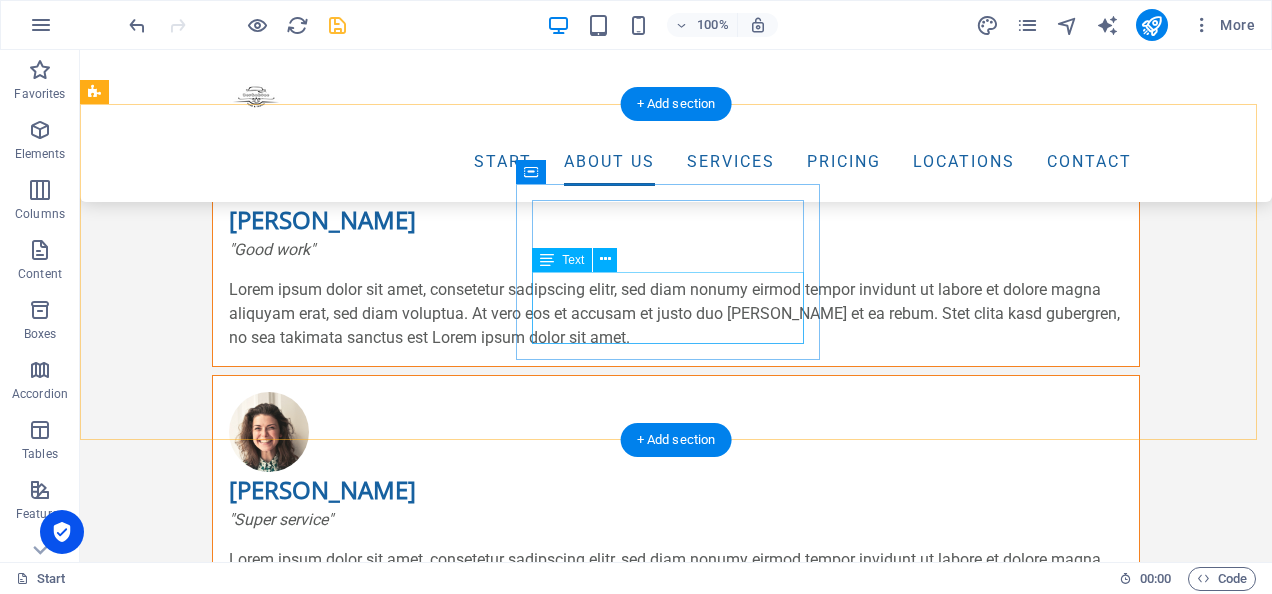 click on "Lorem ipsum dolor sit amet, consectetur adipisicing elit. Veritatis, dolorem!" at bounding box center [568, 1487] 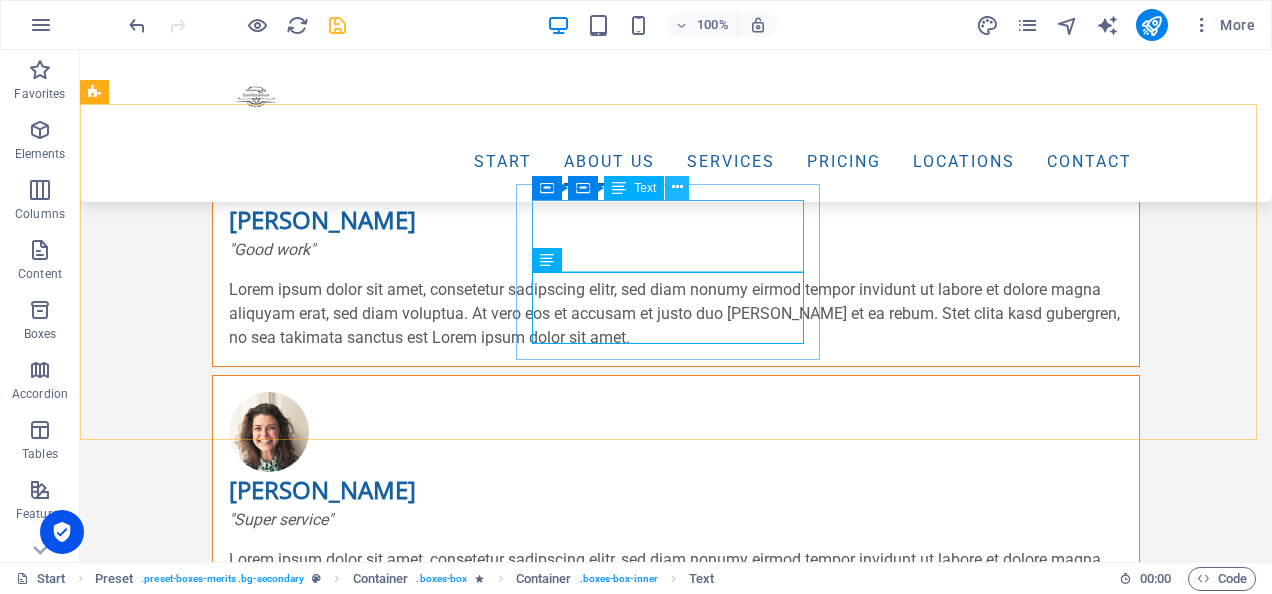 click at bounding box center (677, 188) 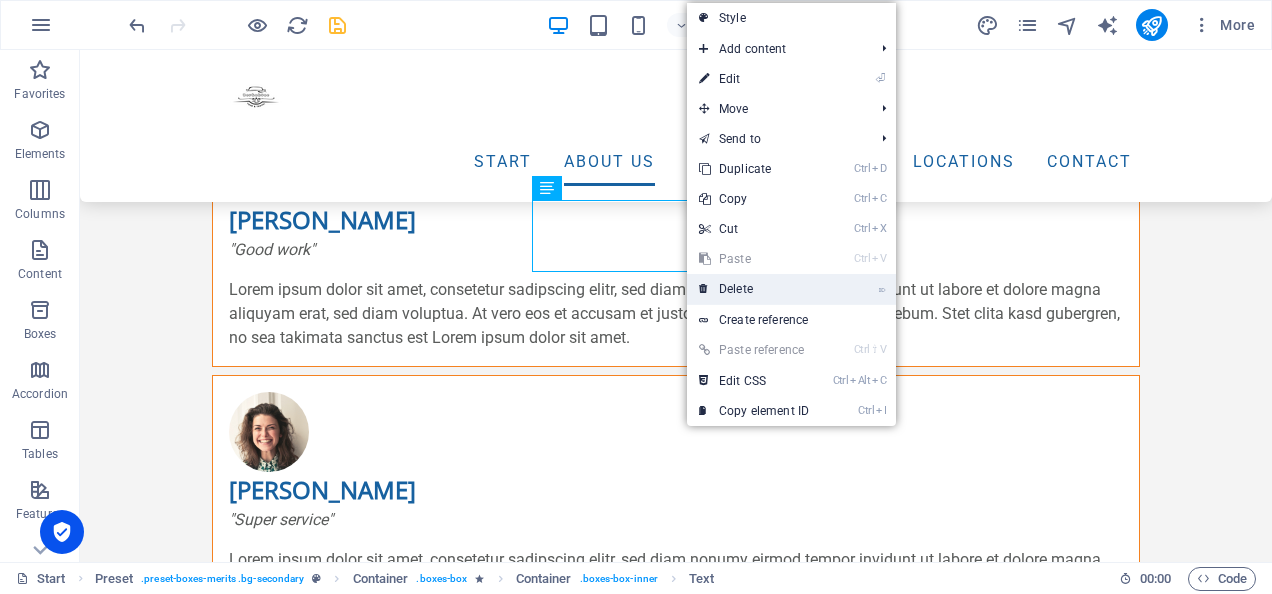 click on "⌦  Delete" at bounding box center (754, 289) 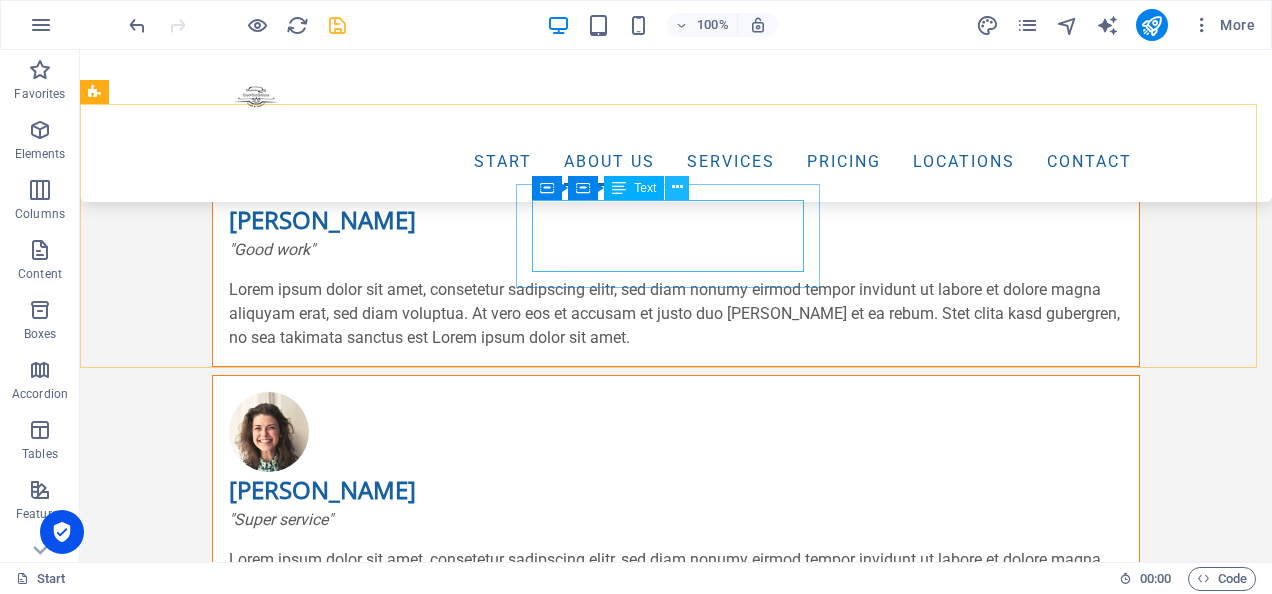 click at bounding box center (677, 187) 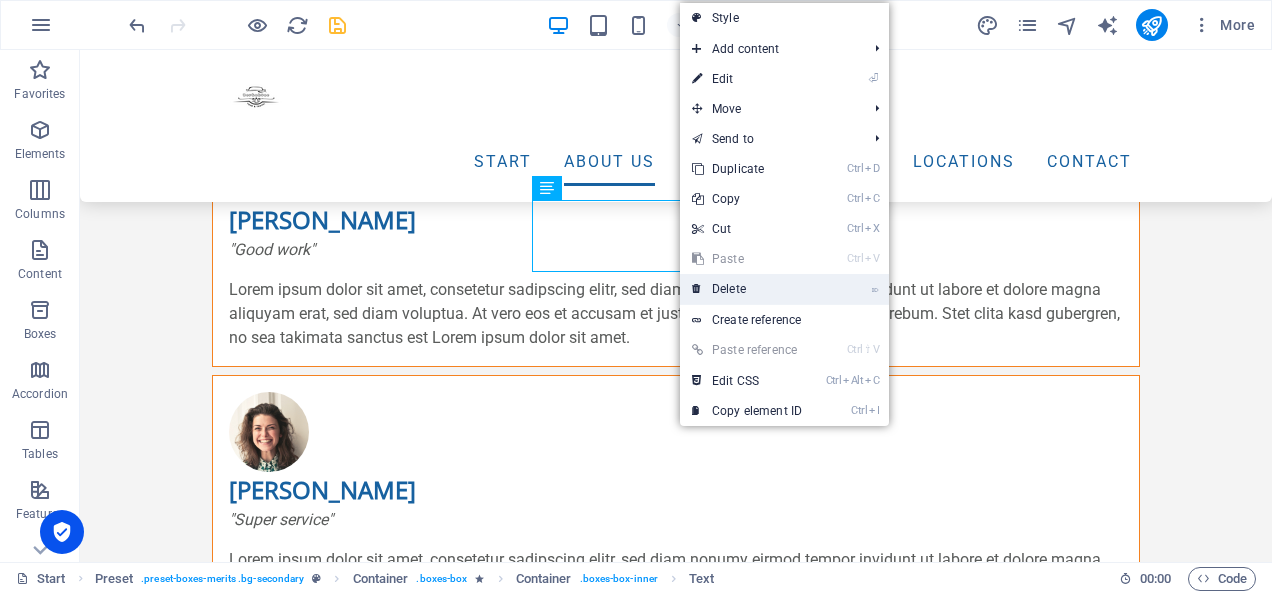 click on "⌦  Delete" at bounding box center (747, 289) 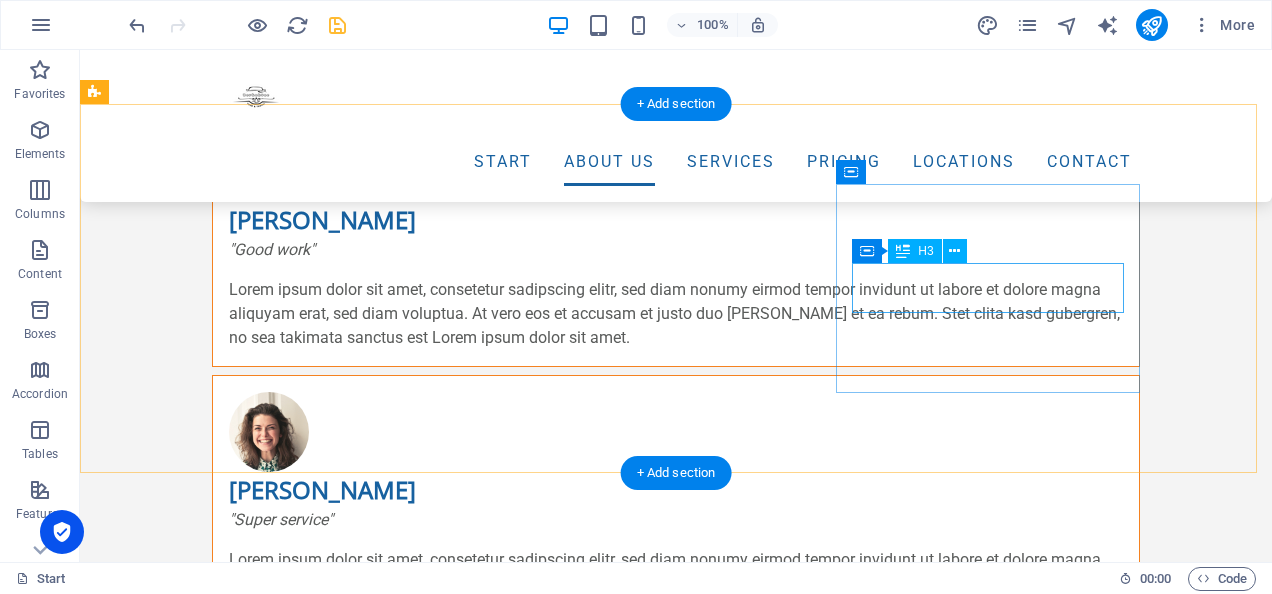 click on "Best Products" at bounding box center [568, 1662] 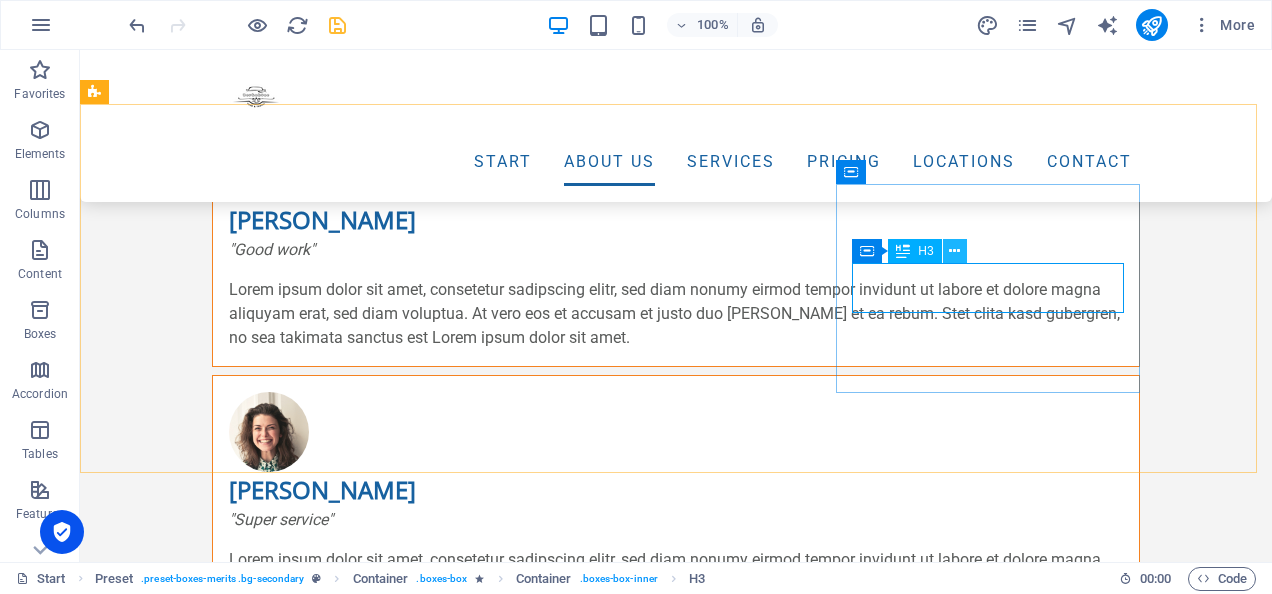 click at bounding box center (954, 251) 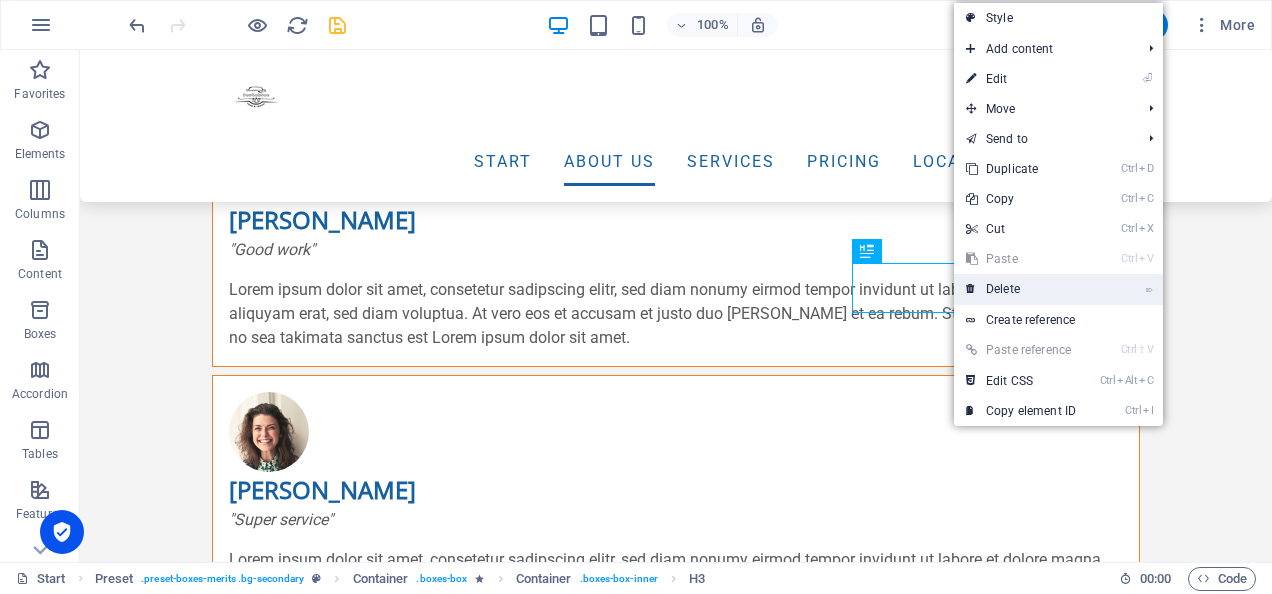 click on "⌦  Delete" at bounding box center (1021, 289) 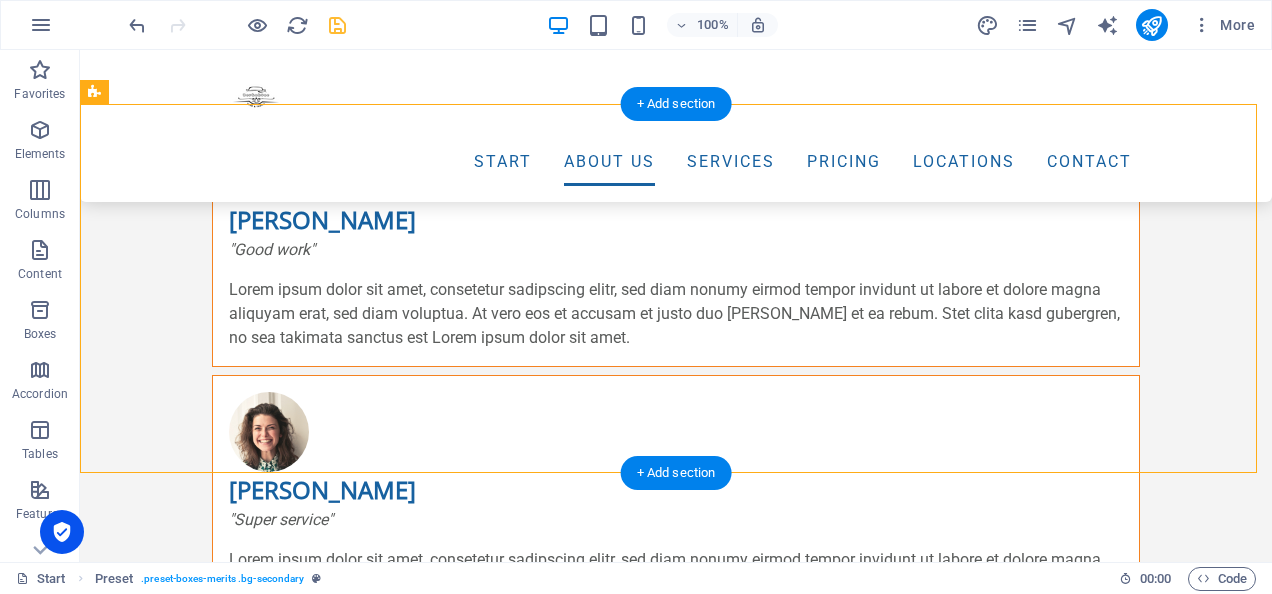 drag, startPoint x: 382, startPoint y: 287, endPoint x: 740, endPoint y: 269, distance: 358.45224 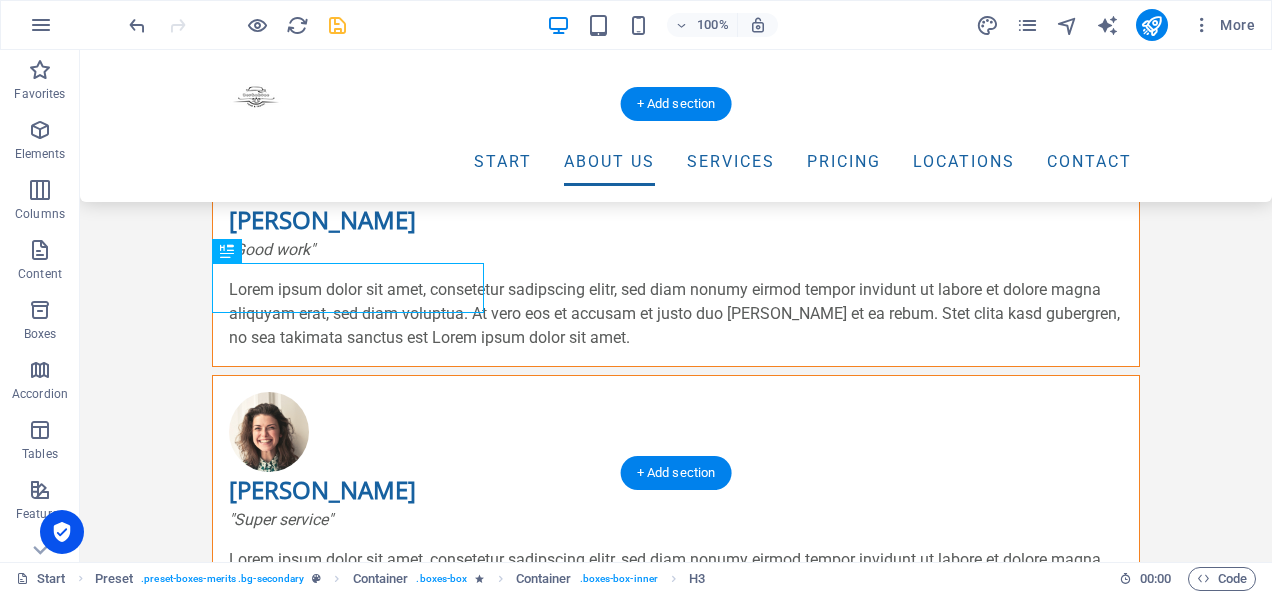 drag, startPoint x: 394, startPoint y: 292, endPoint x: 686, endPoint y: 284, distance: 292.10956 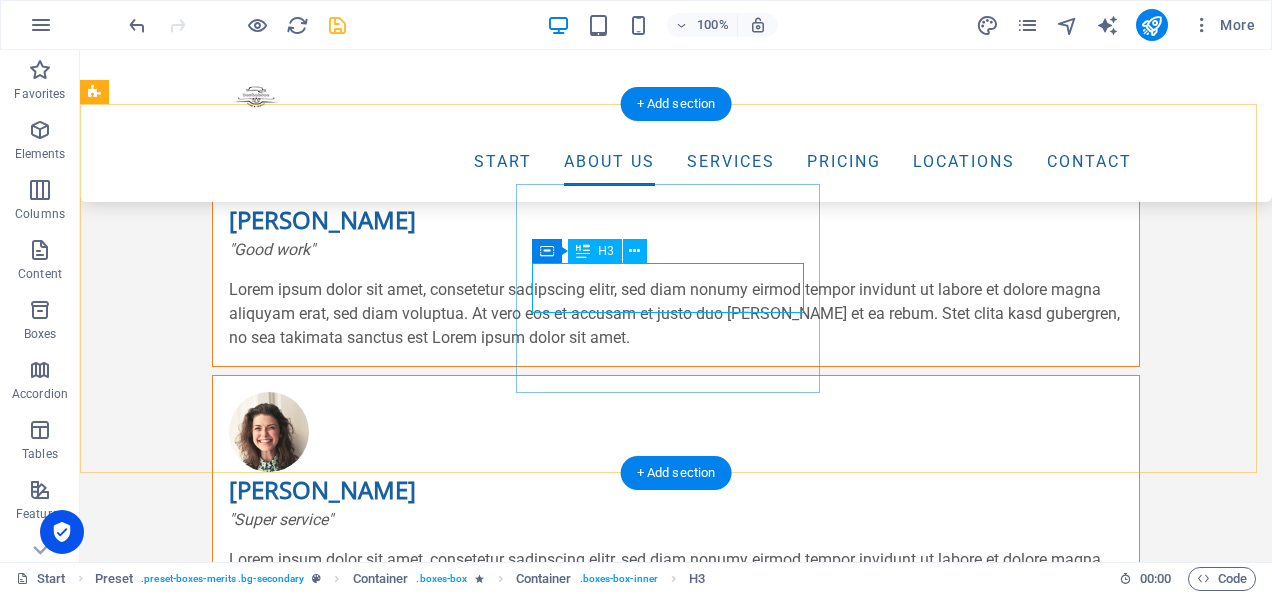 click on "Perfect Quality" at bounding box center [568, 1572] 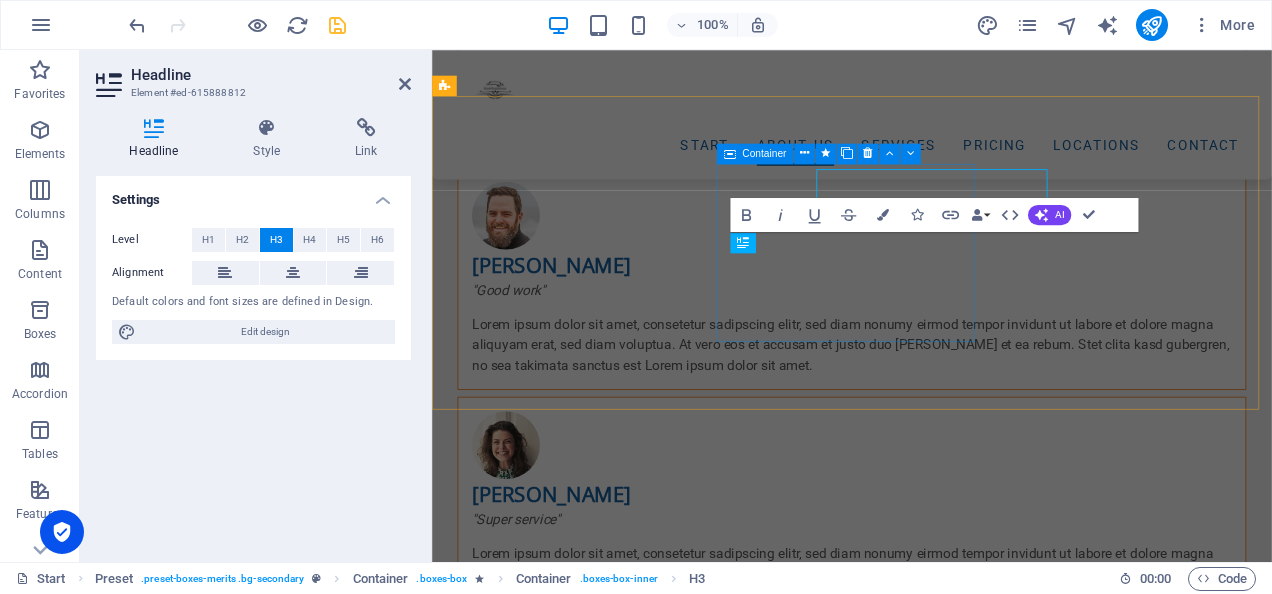 scroll, scrollTop: 2840, scrollLeft: 0, axis: vertical 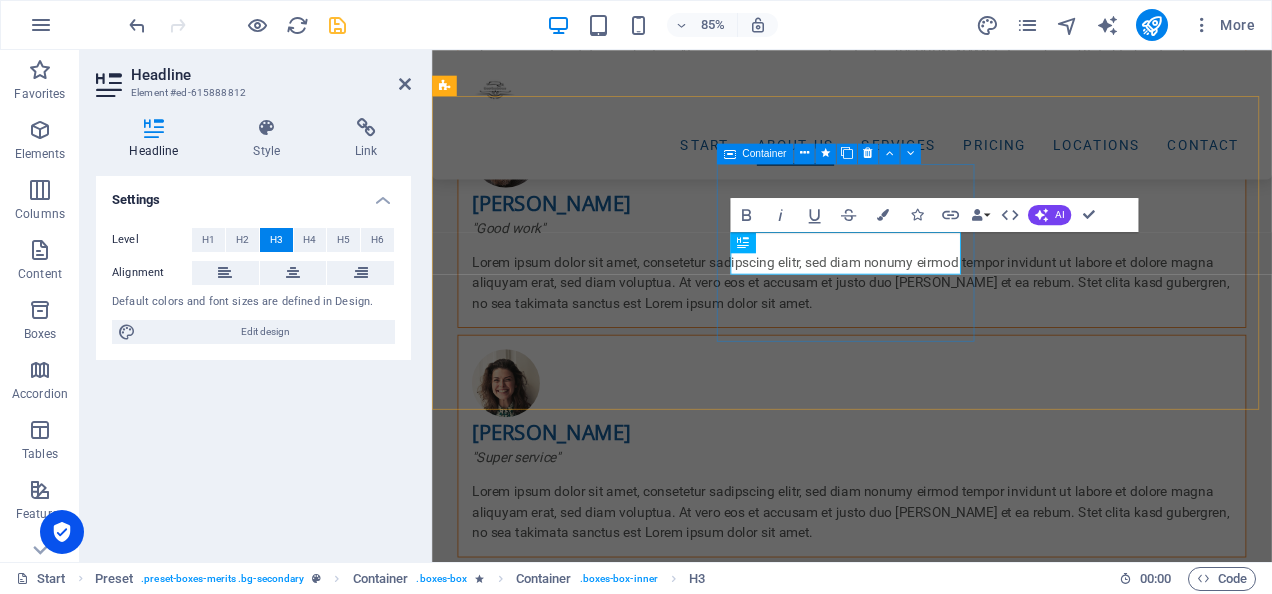 type 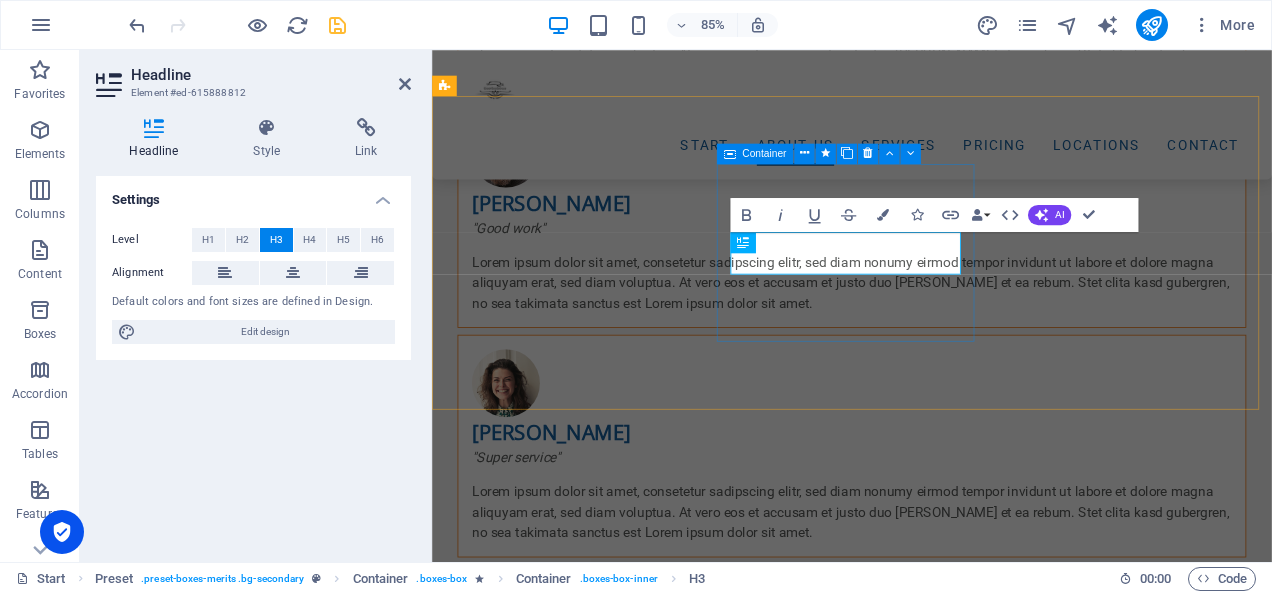 scroll, scrollTop: 2820, scrollLeft: 0, axis: vertical 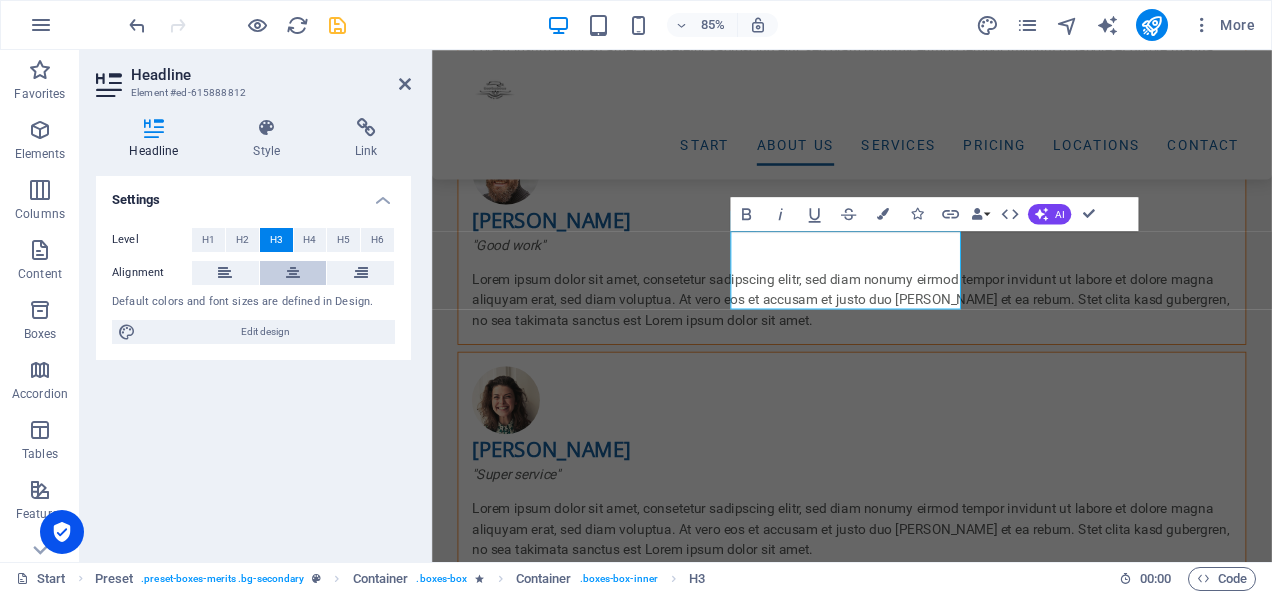 click at bounding box center [293, 273] 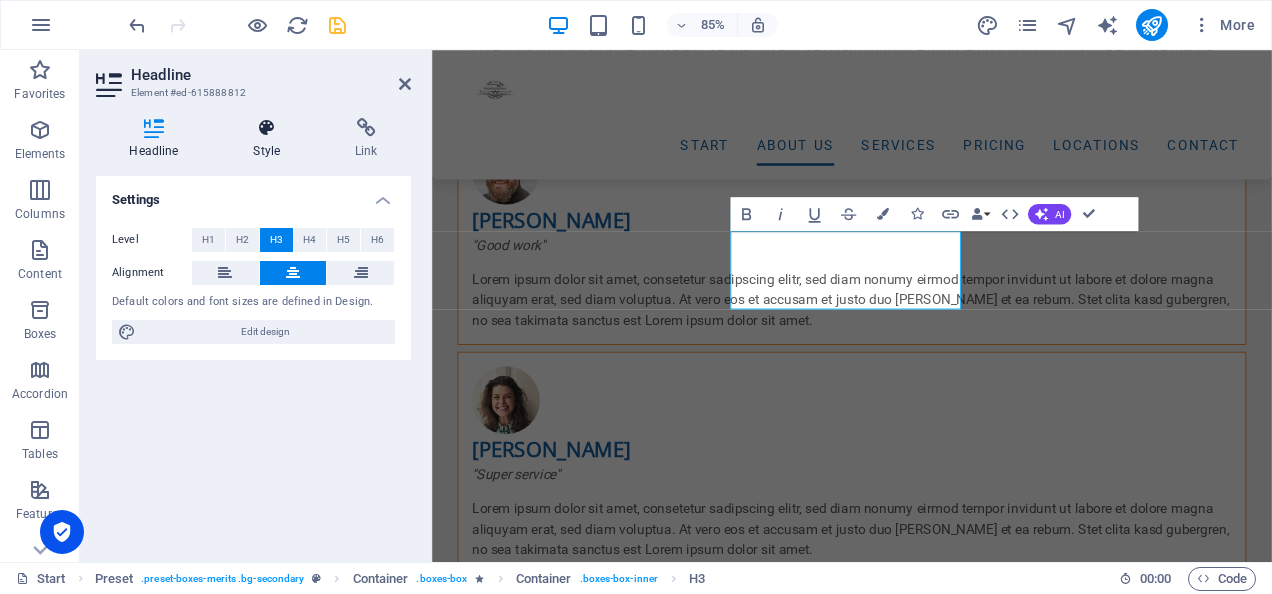 click at bounding box center [267, 128] 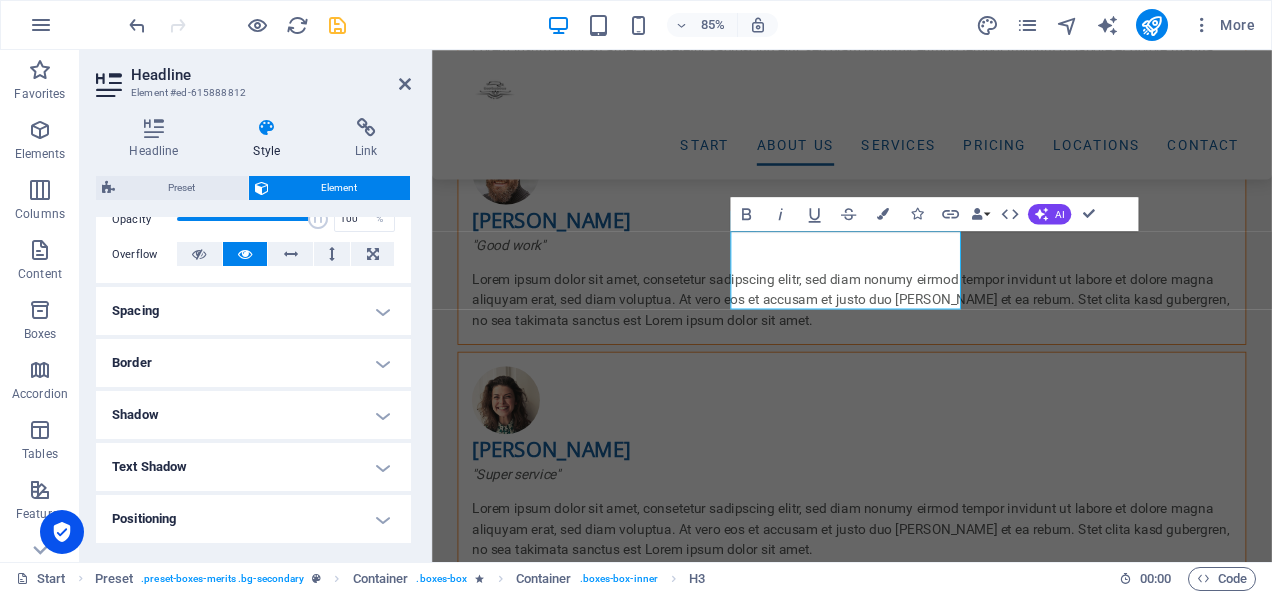 scroll, scrollTop: 312, scrollLeft: 0, axis: vertical 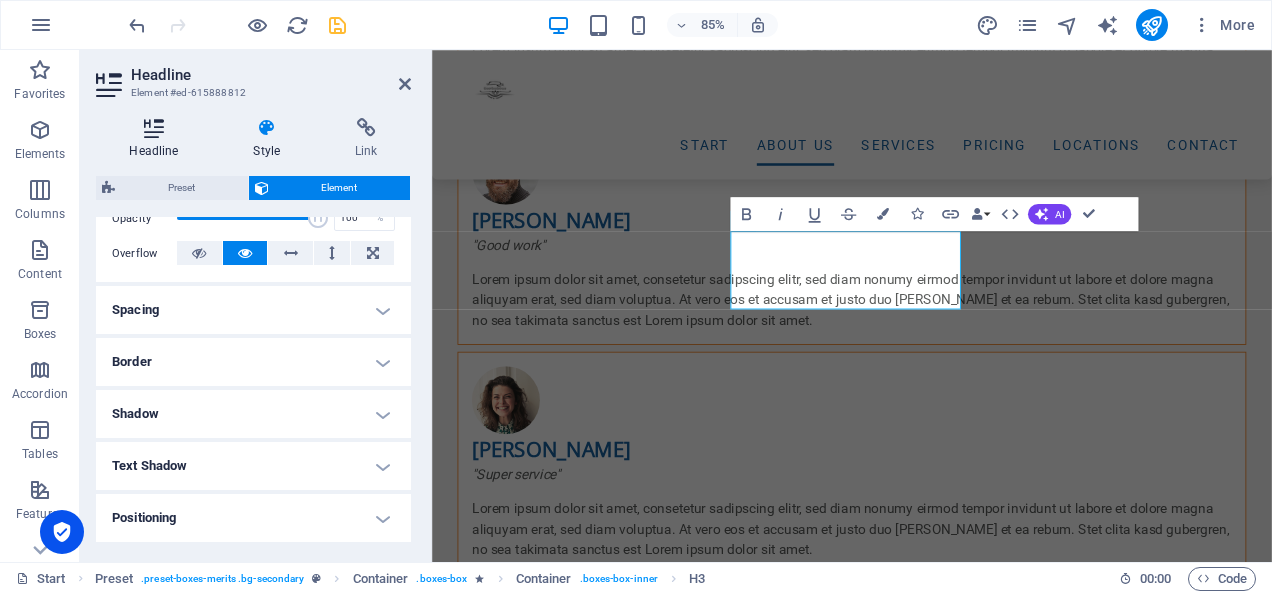 click on "Headline" at bounding box center (158, 139) 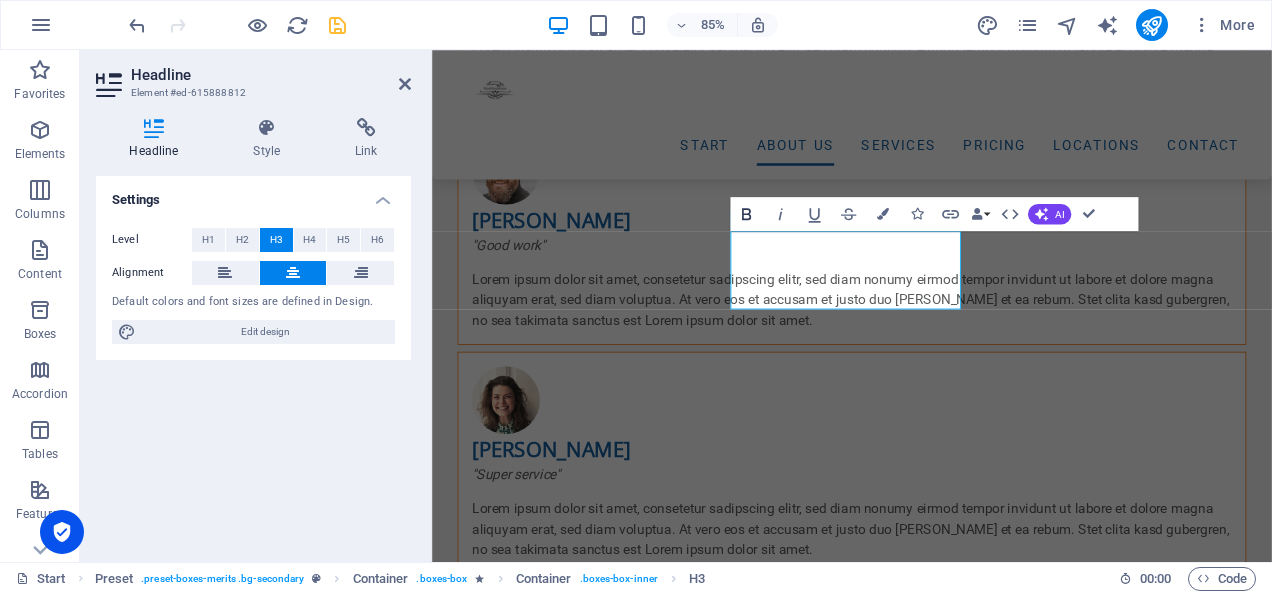 click 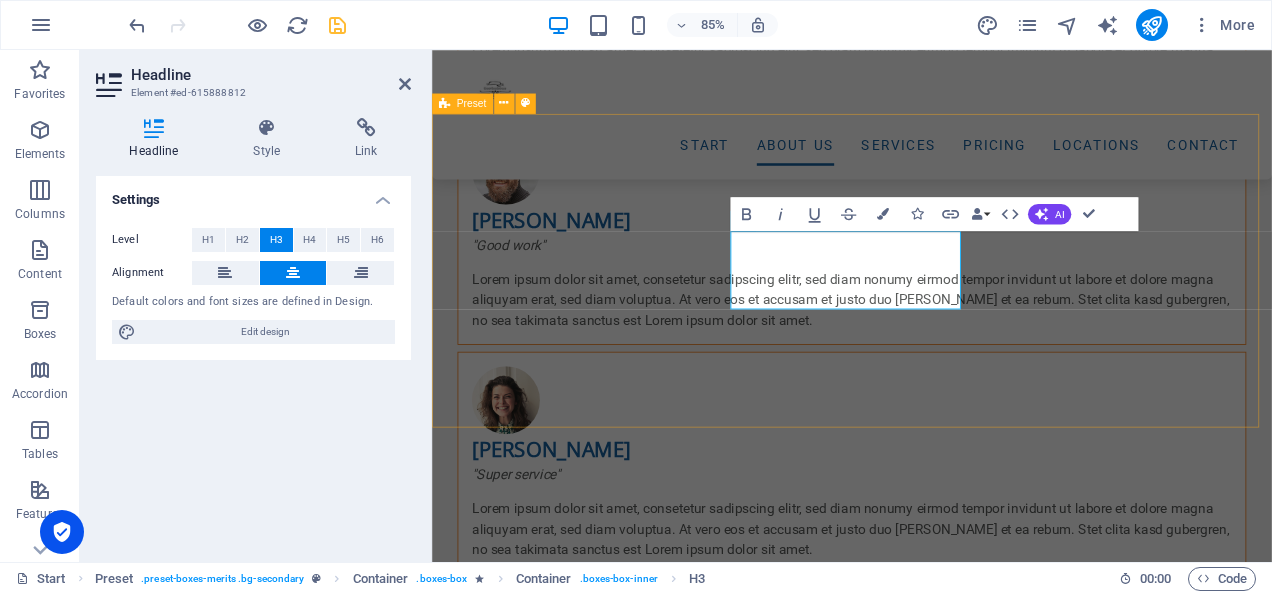 click on "Drop content here or  Add elements  Paste clipboard Mengapa Memilih Kami? ​ Drop content here or  Add elements  Paste clipboard" at bounding box center (926, 1598) 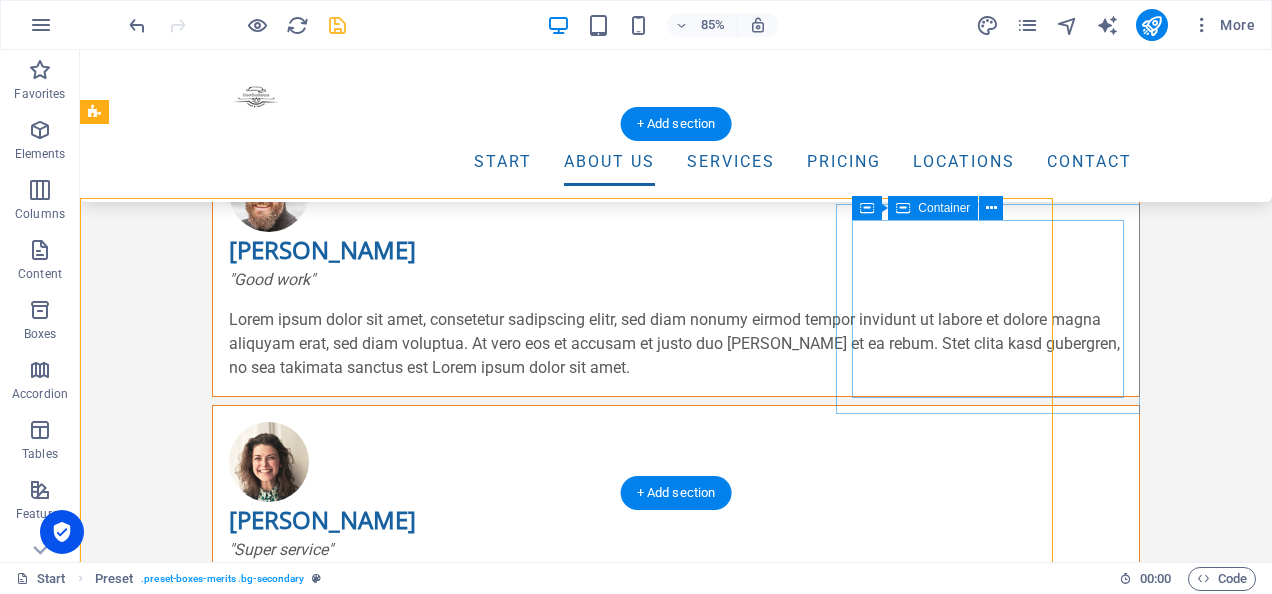 scroll, scrollTop: 2746, scrollLeft: 0, axis: vertical 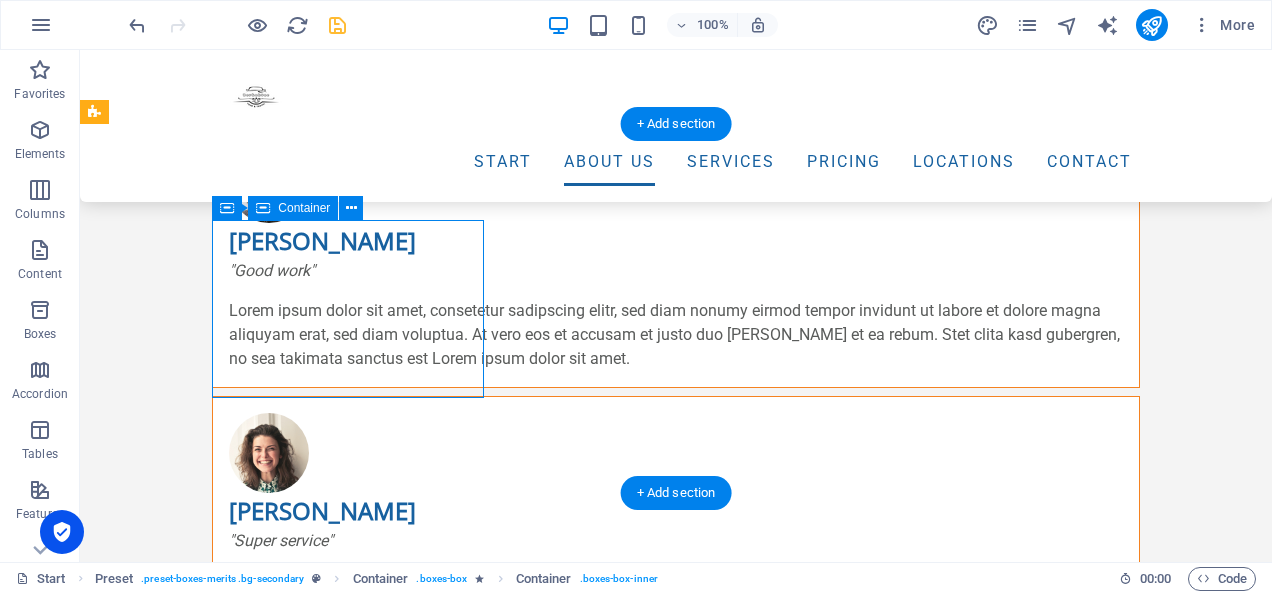 drag, startPoint x: 394, startPoint y: 246, endPoint x: 362, endPoint y: 224, distance: 38.832977 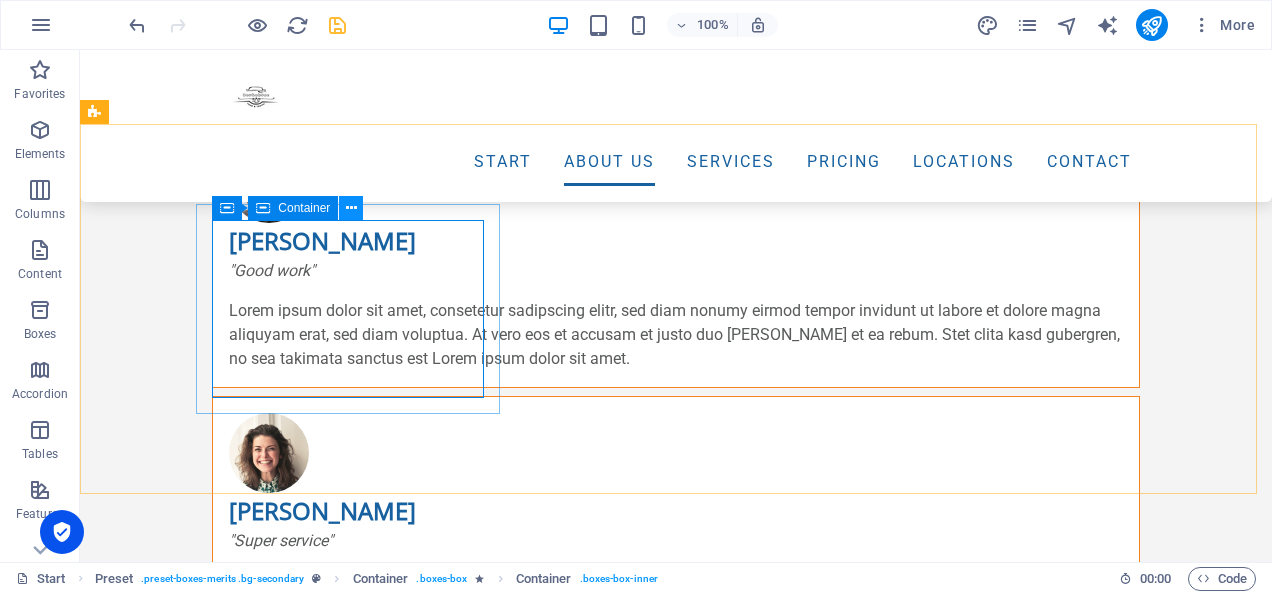 click at bounding box center (351, 208) 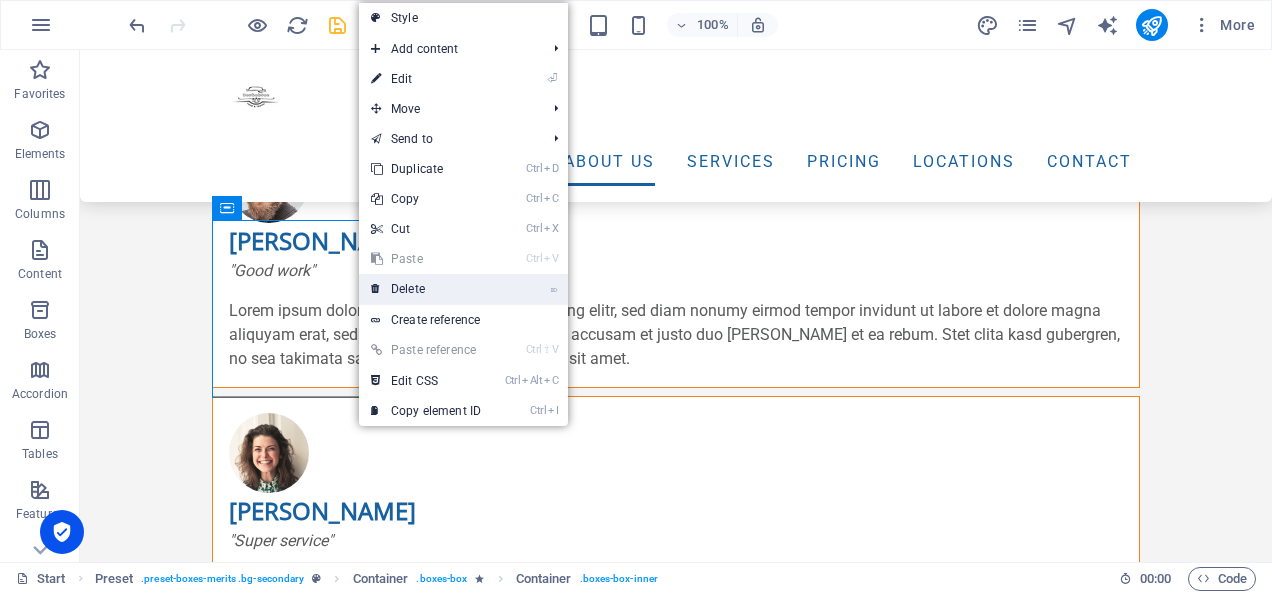 click on "⌦  Delete" at bounding box center [426, 289] 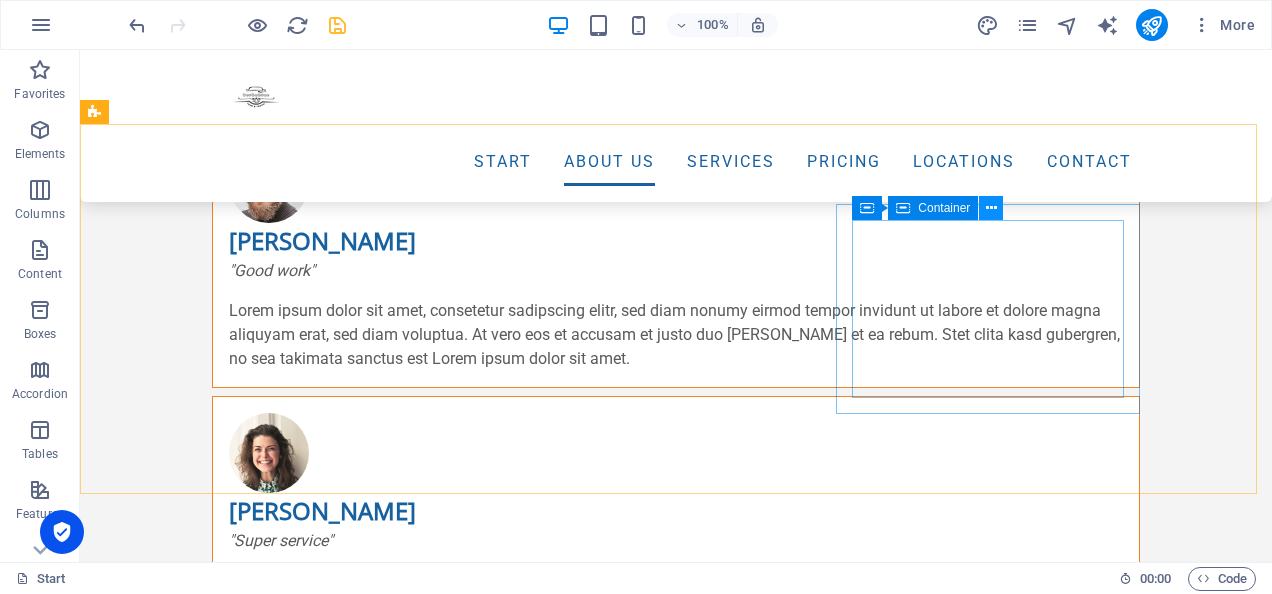 click at bounding box center [991, 208] 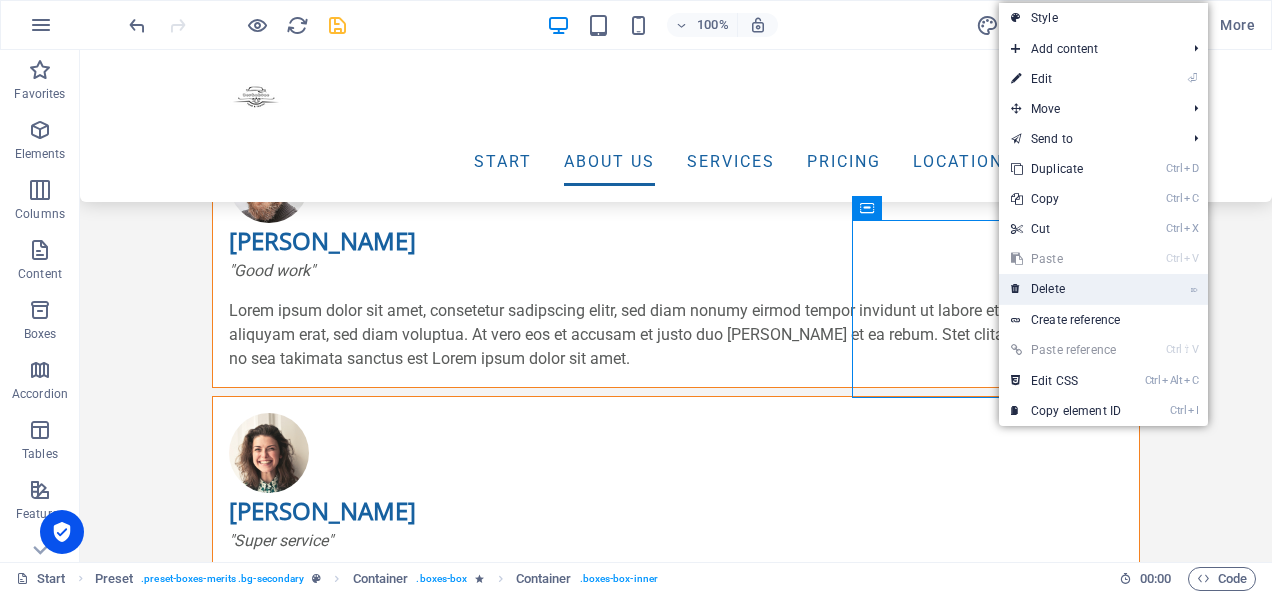 click on "⌦  Delete" at bounding box center (1066, 289) 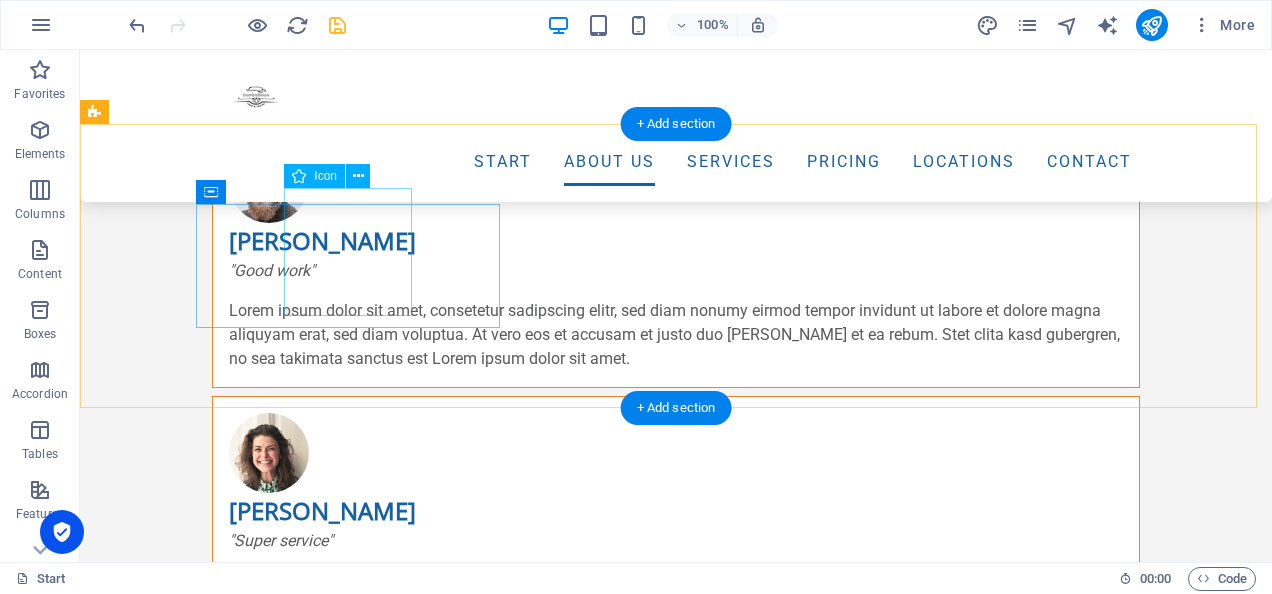 click at bounding box center (176, -2648) 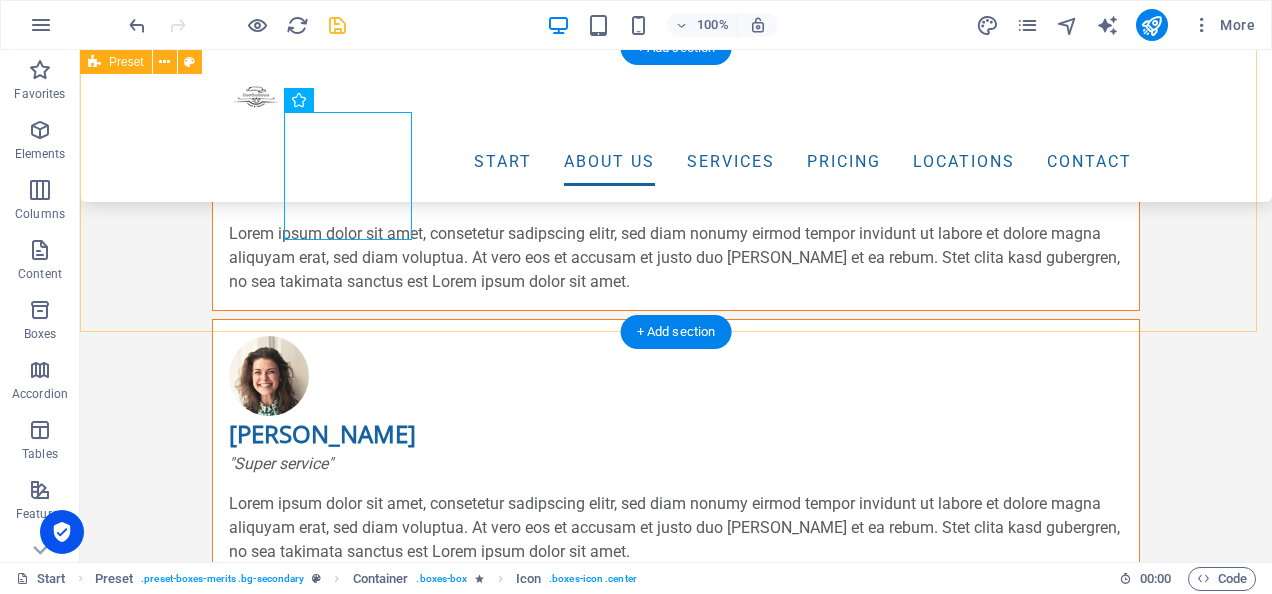 scroll, scrollTop: 2705, scrollLeft: 0, axis: vertical 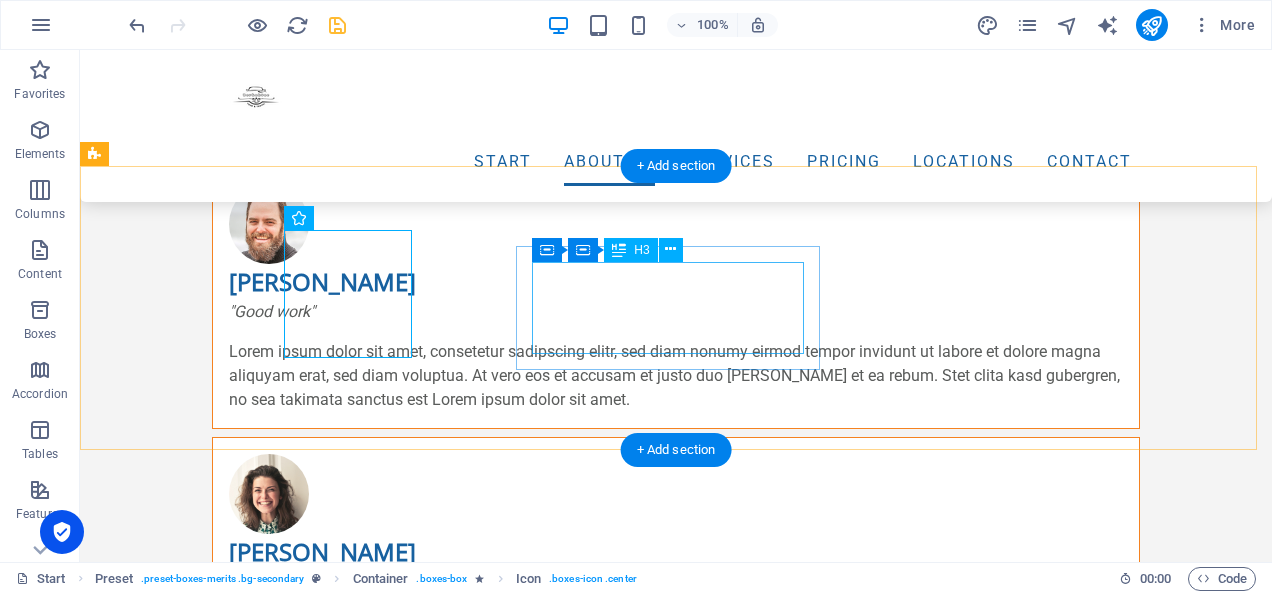 click on "Mengapa Memilih Kami?" at bounding box center (568, 1492) 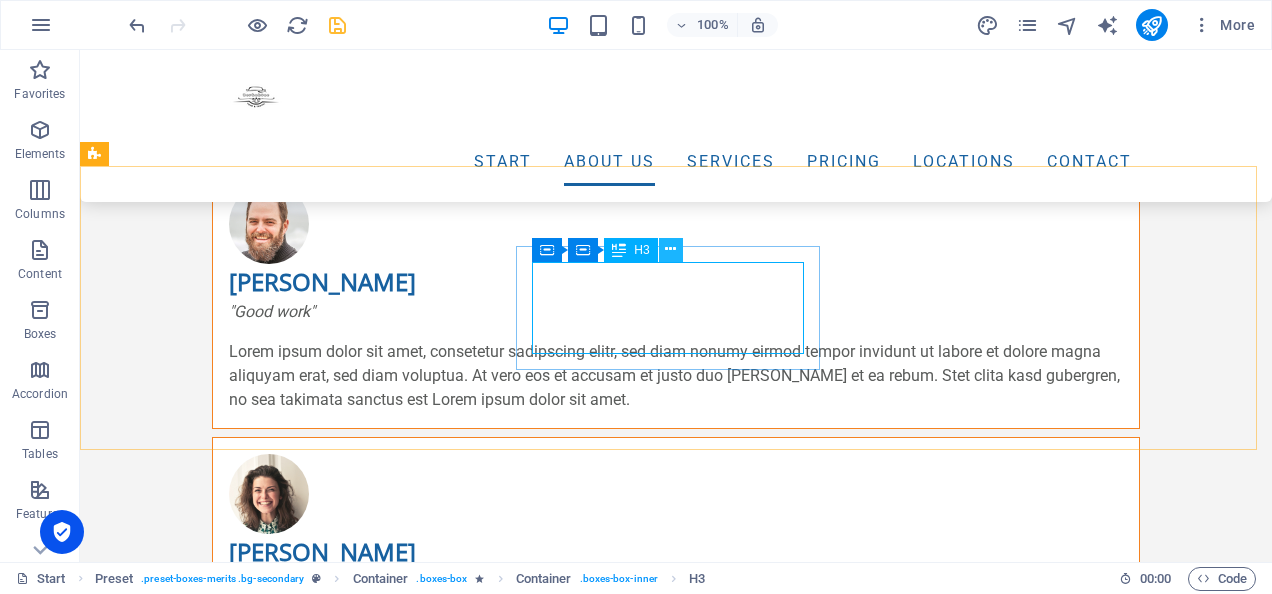 click at bounding box center [671, 250] 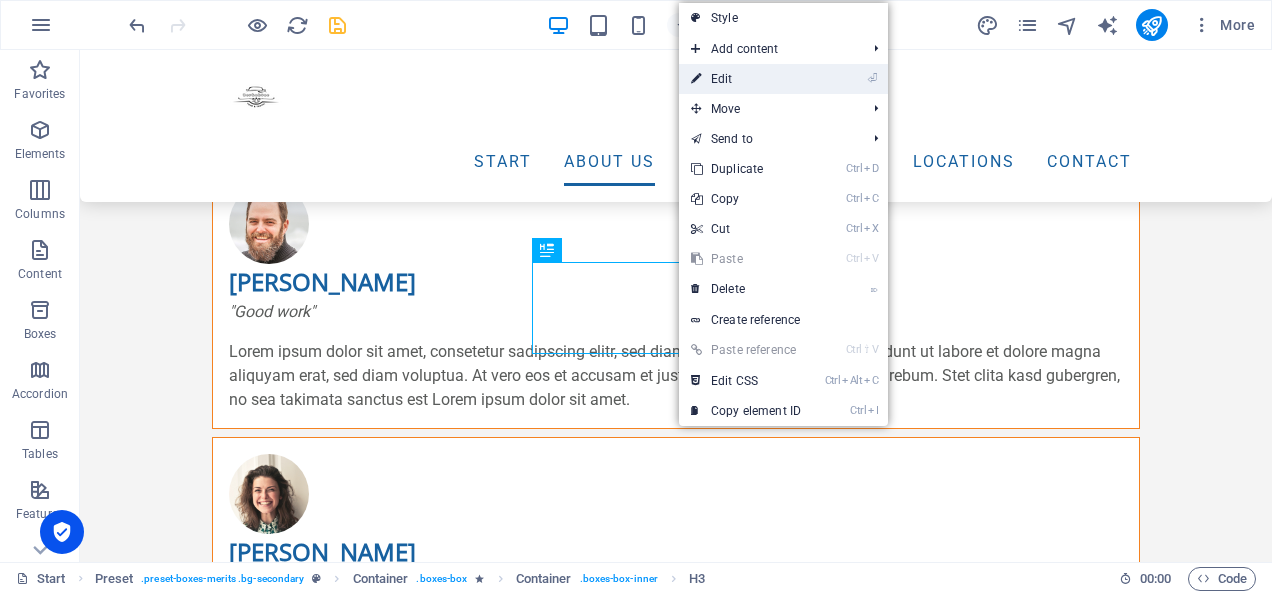 click on "⏎  Edit" at bounding box center [746, 79] 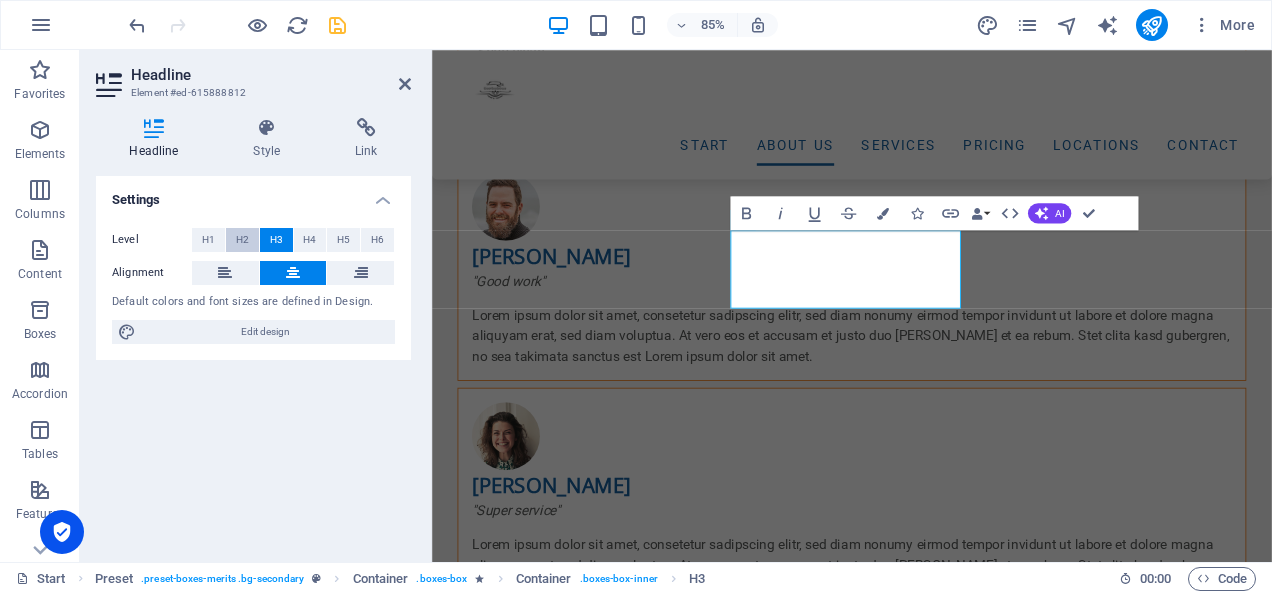 click on "H2" at bounding box center [242, 240] 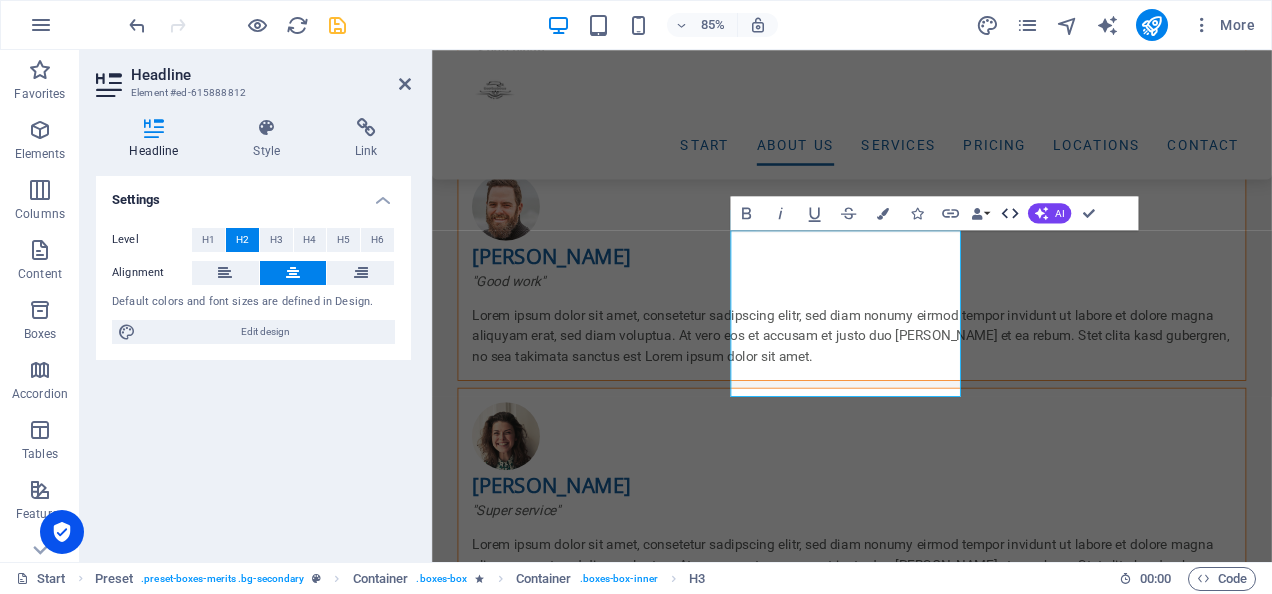 click 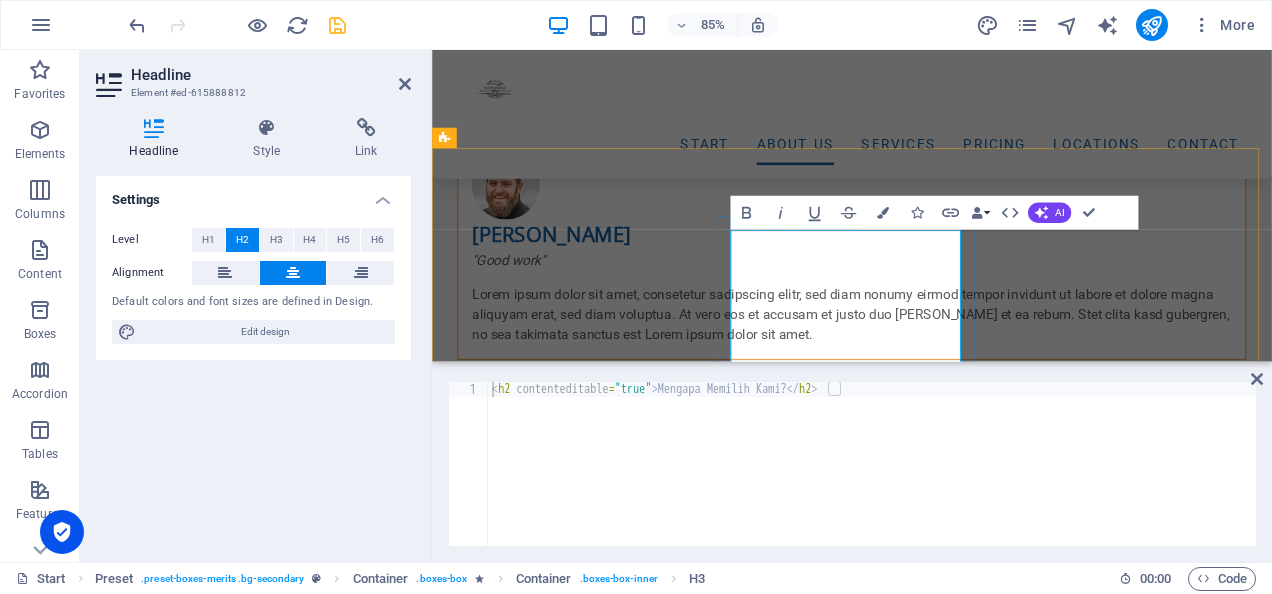 click on "Mengapa Memilih Kami?" at bounding box center (920, 1487) 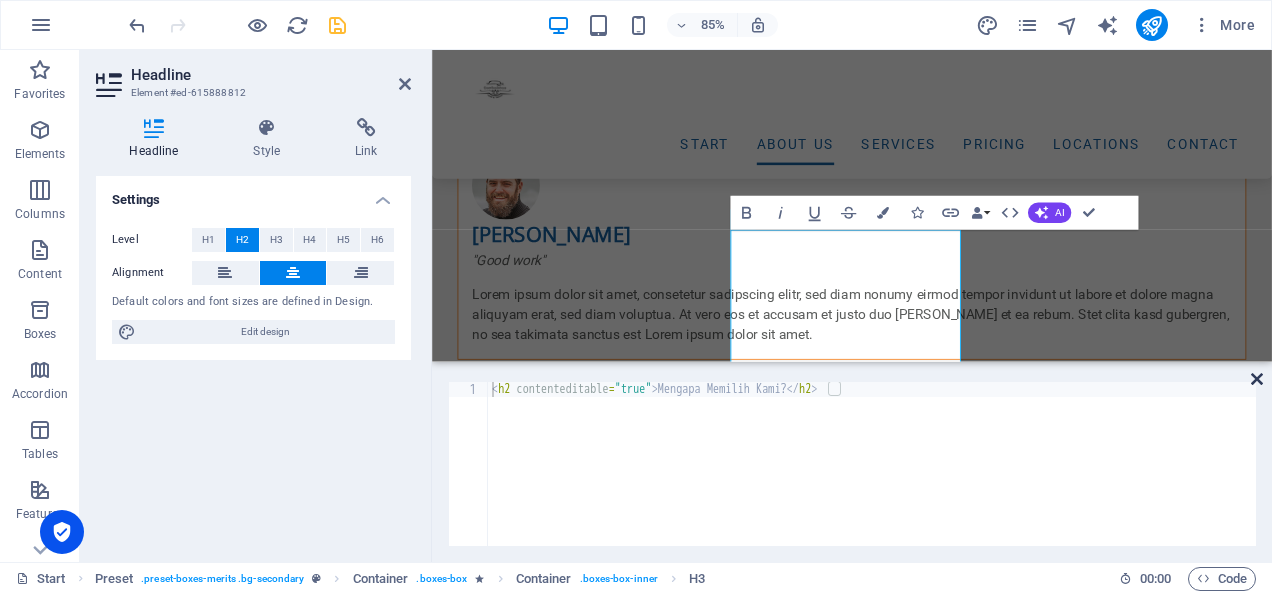 click at bounding box center (1257, 379) 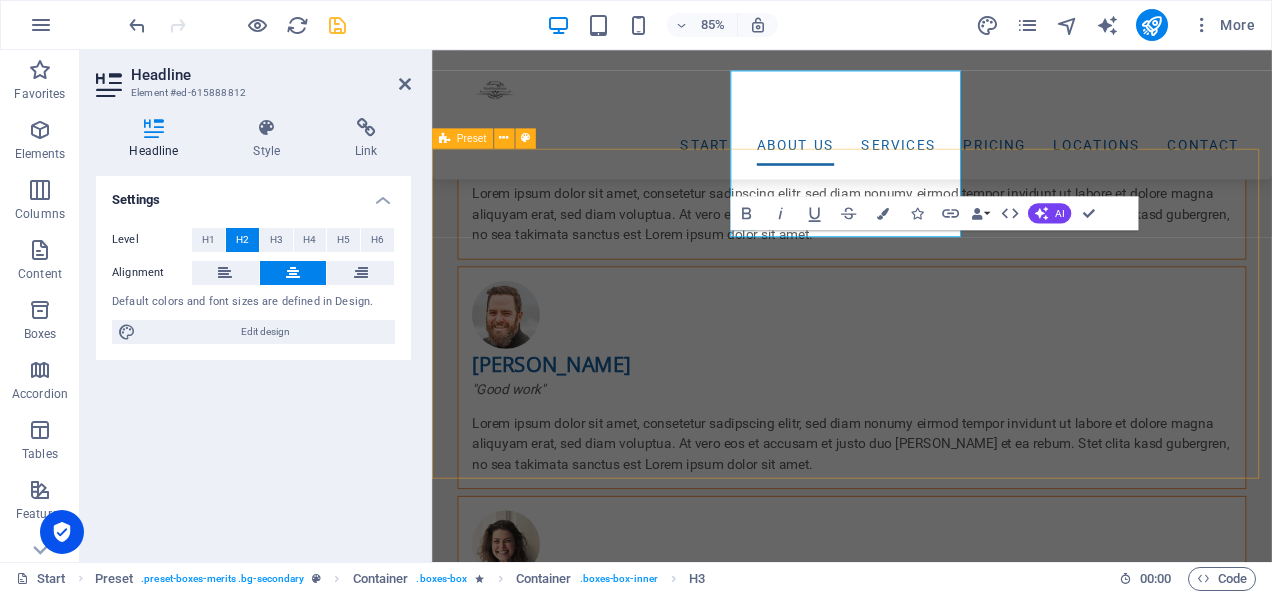 scroll, scrollTop: 2778, scrollLeft: 0, axis: vertical 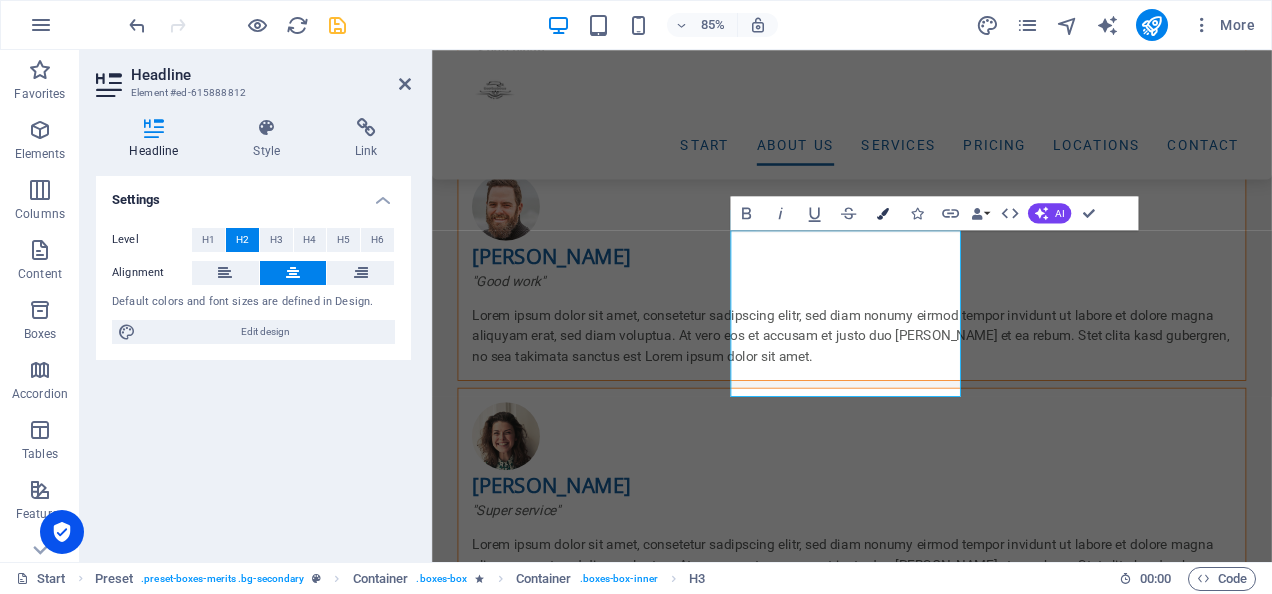click at bounding box center (882, 213) 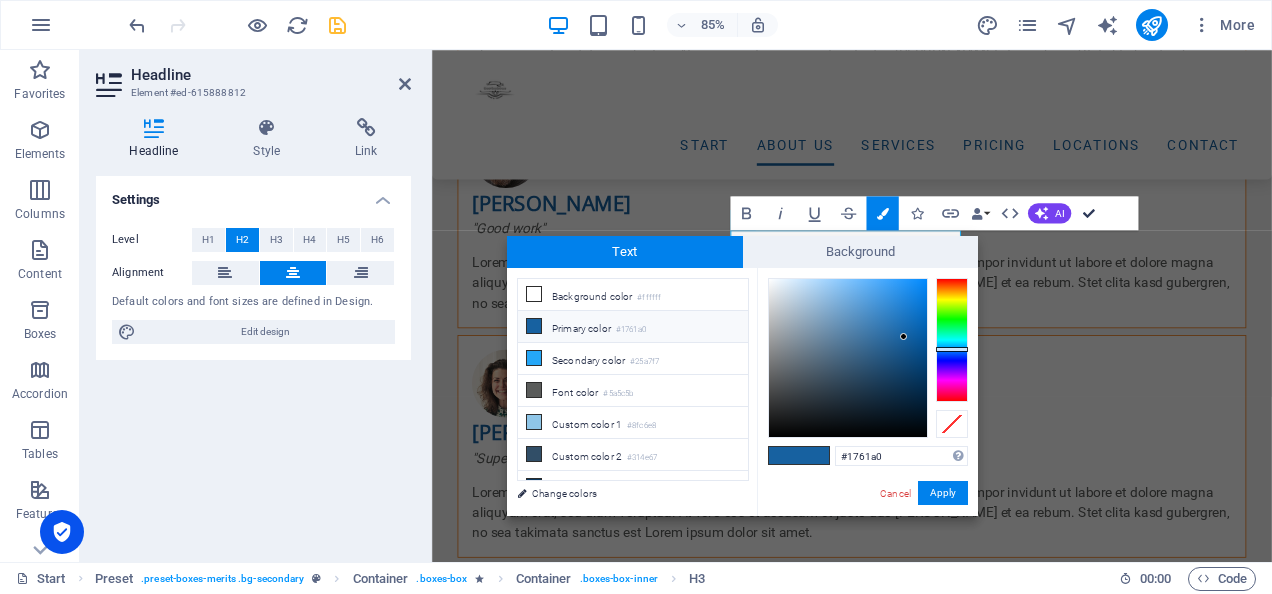 scroll, scrollTop: 2705, scrollLeft: 0, axis: vertical 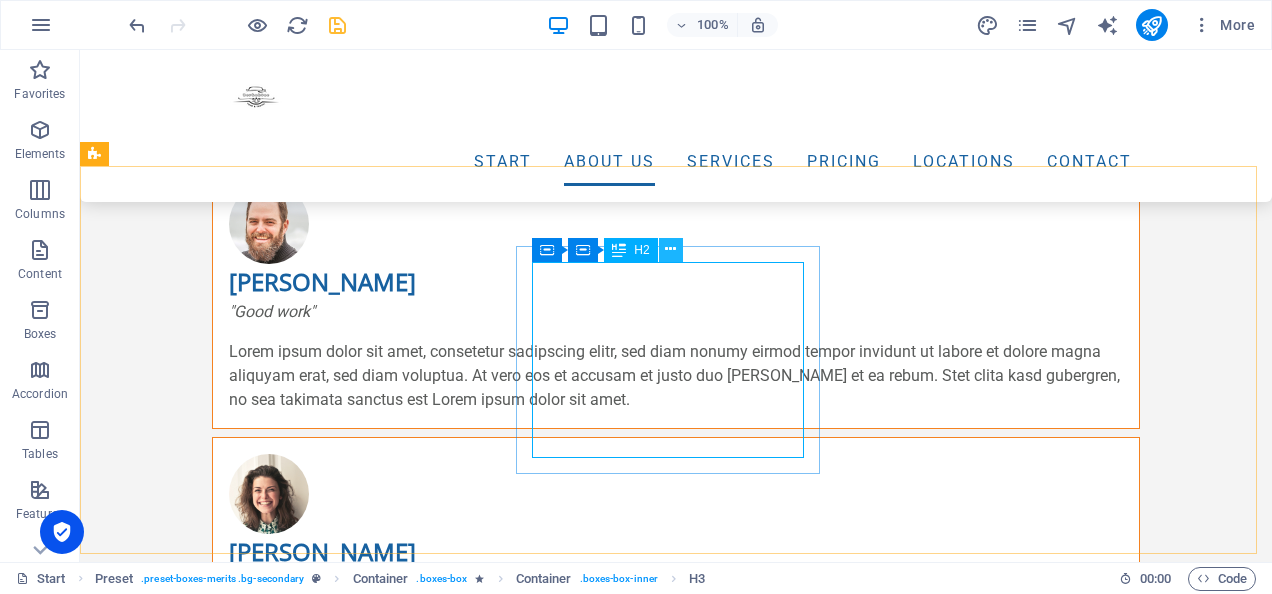 click at bounding box center (670, 249) 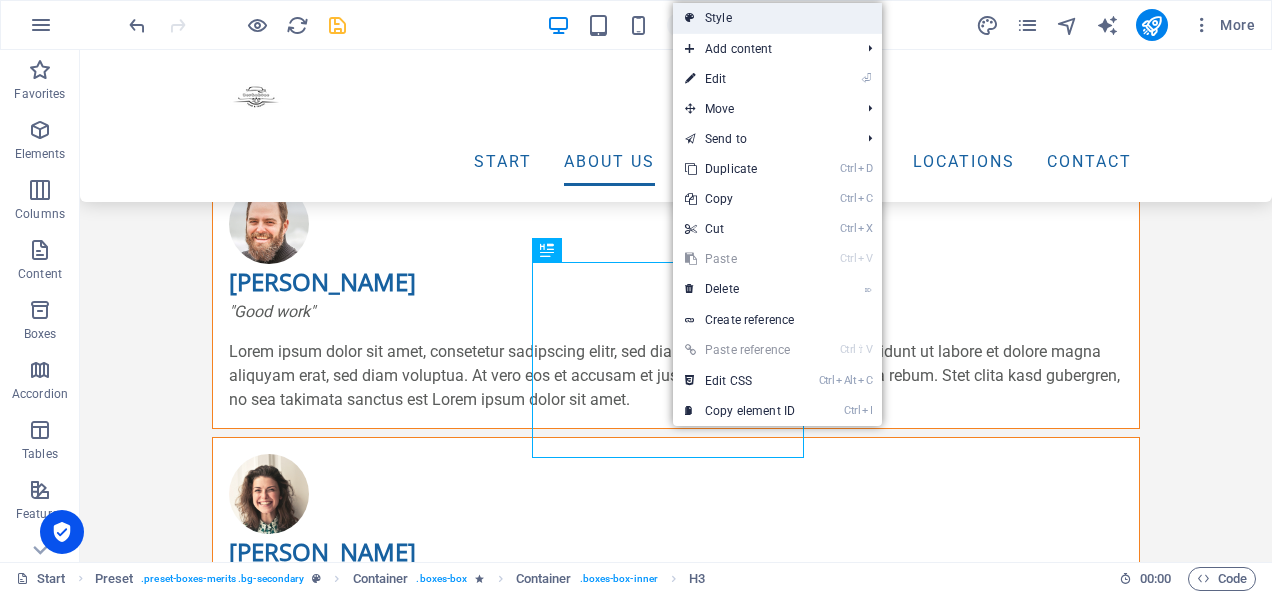 click on "Style" at bounding box center (777, 18) 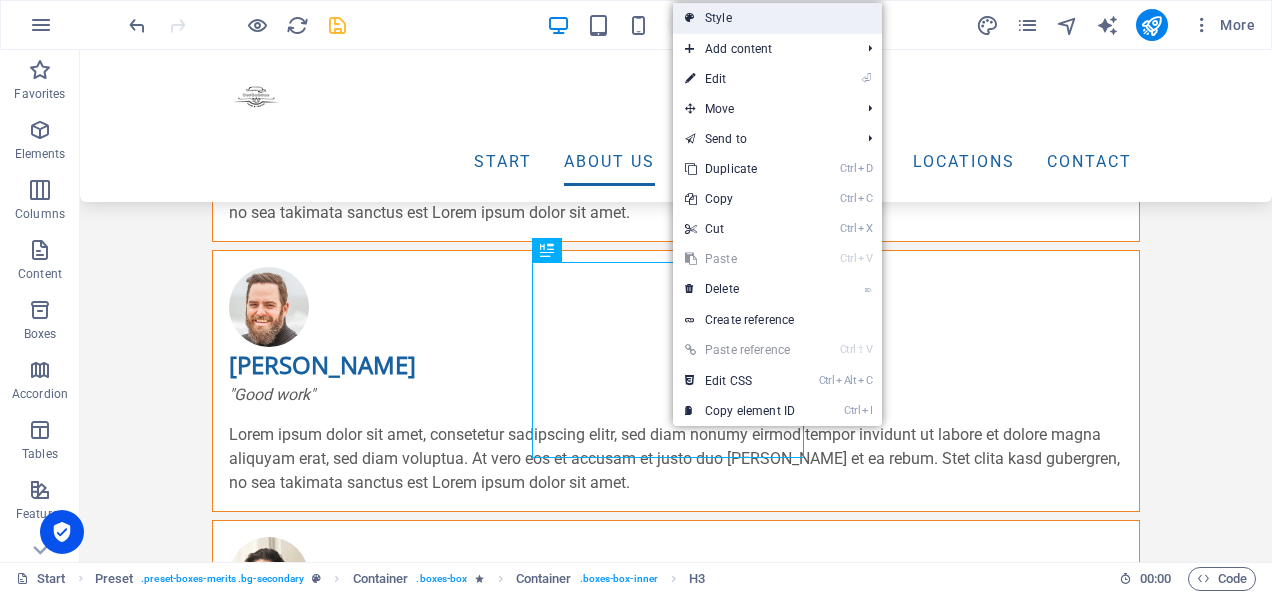 select on "px" 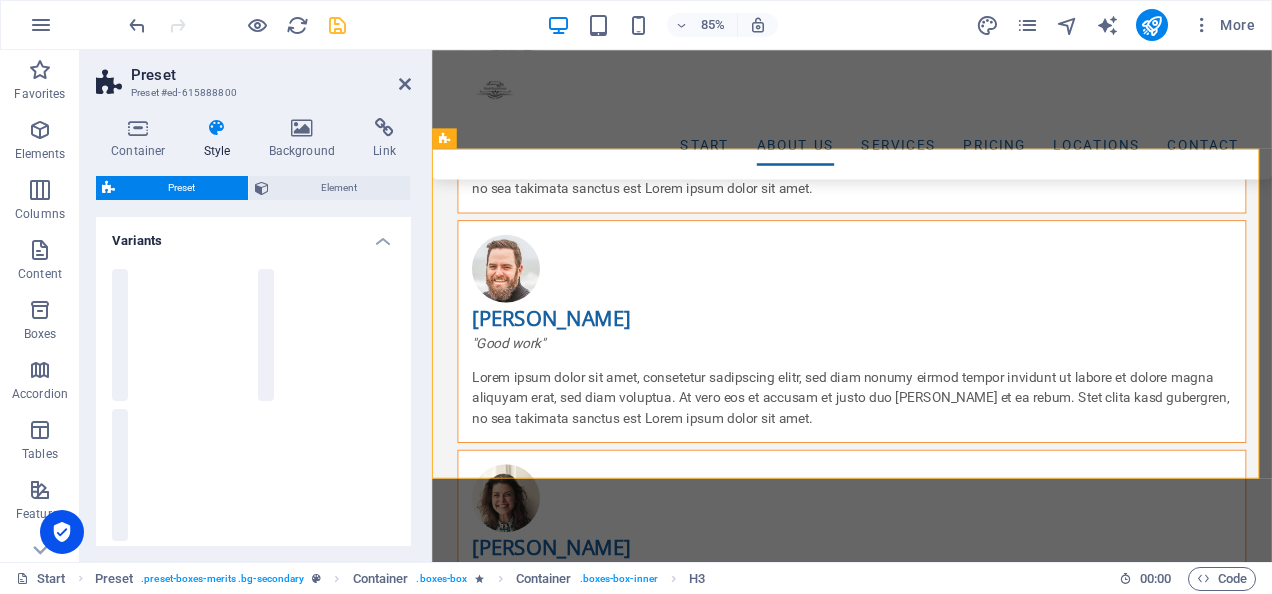 scroll, scrollTop: 2778, scrollLeft: 0, axis: vertical 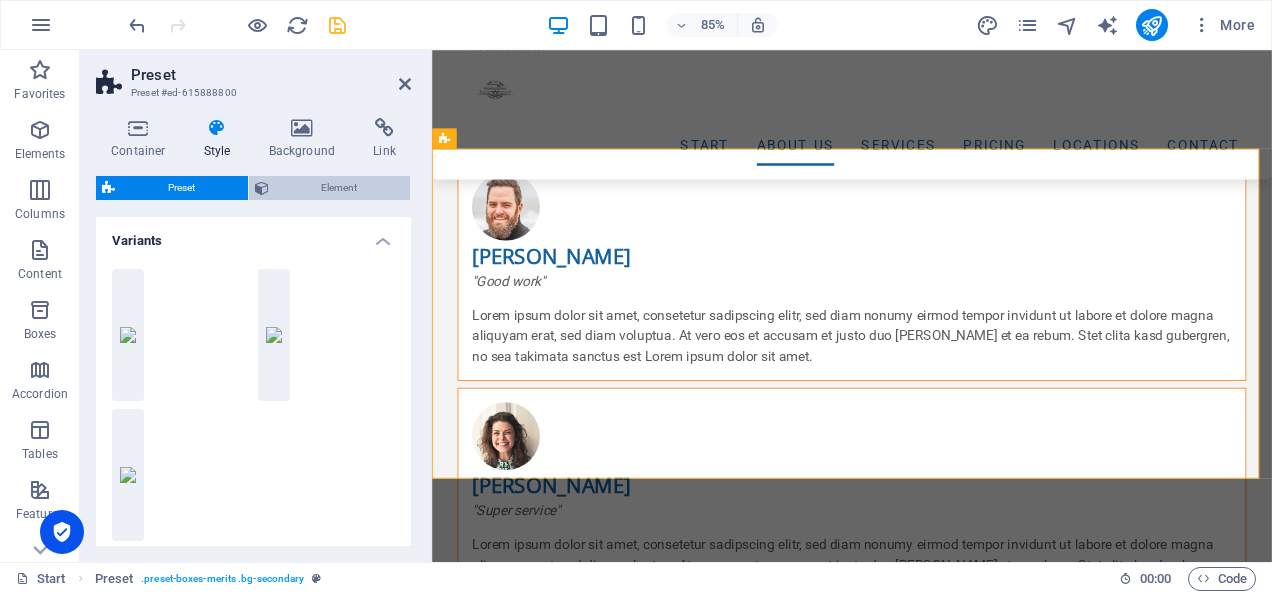 click on "Element" at bounding box center (340, 188) 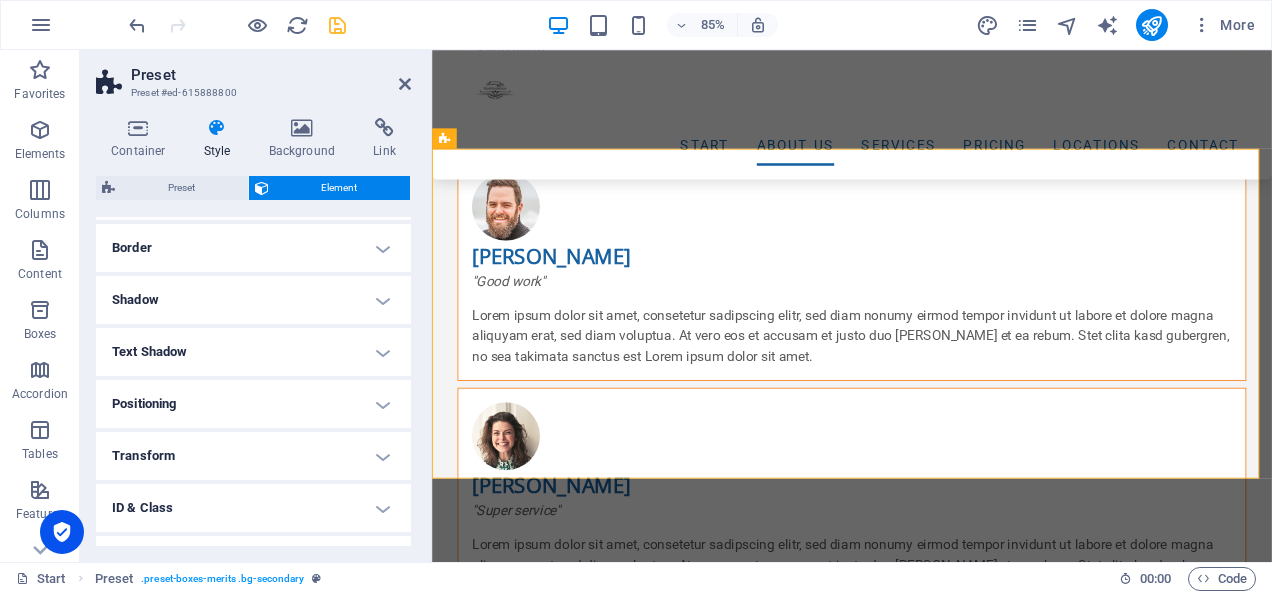 scroll, scrollTop: 219, scrollLeft: 0, axis: vertical 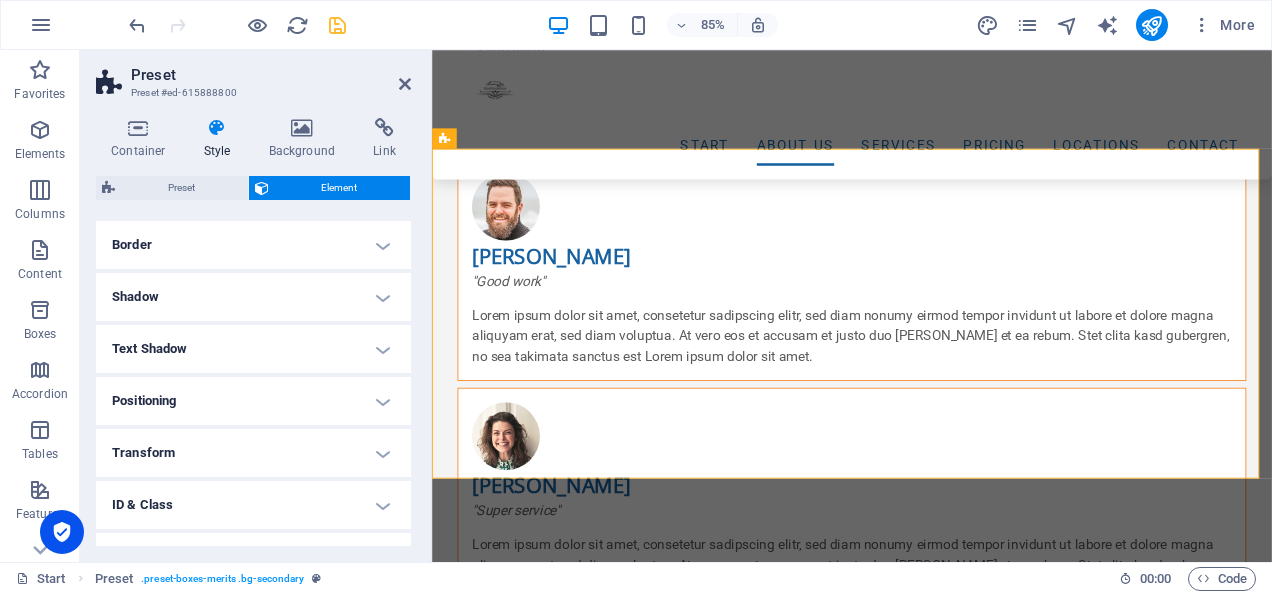 click on "Positioning" at bounding box center [253, 401] 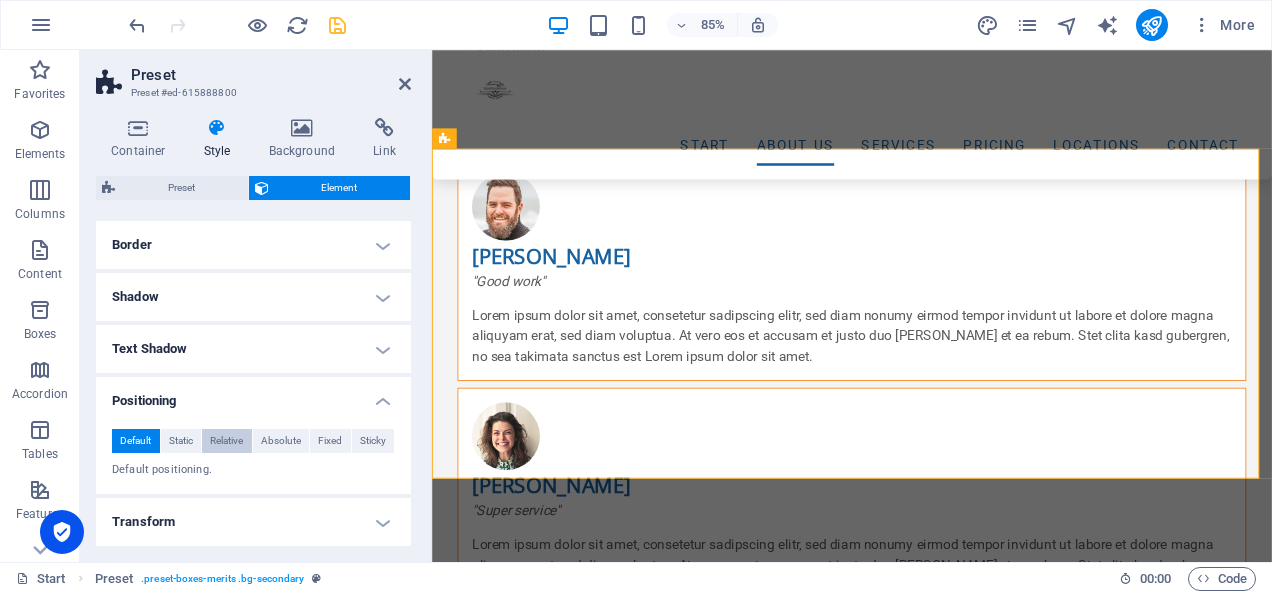 click on "Relative" at bounding box center [226, 441] 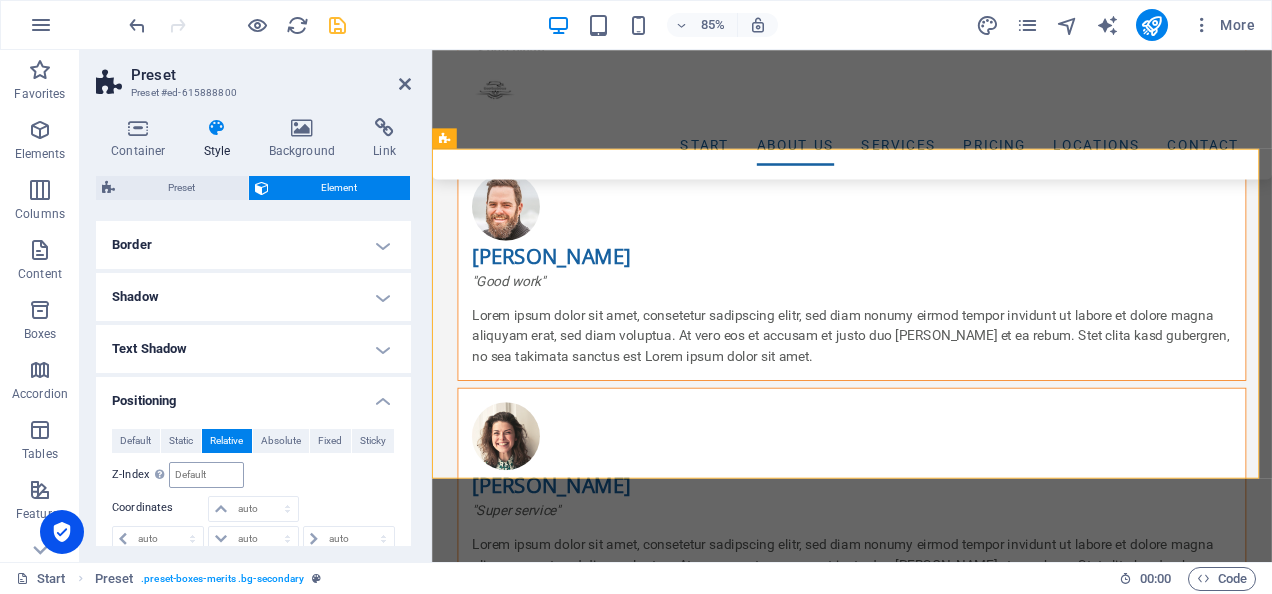 scroll, scrollTop: 305, scrollLeft: 0, axis: vertical 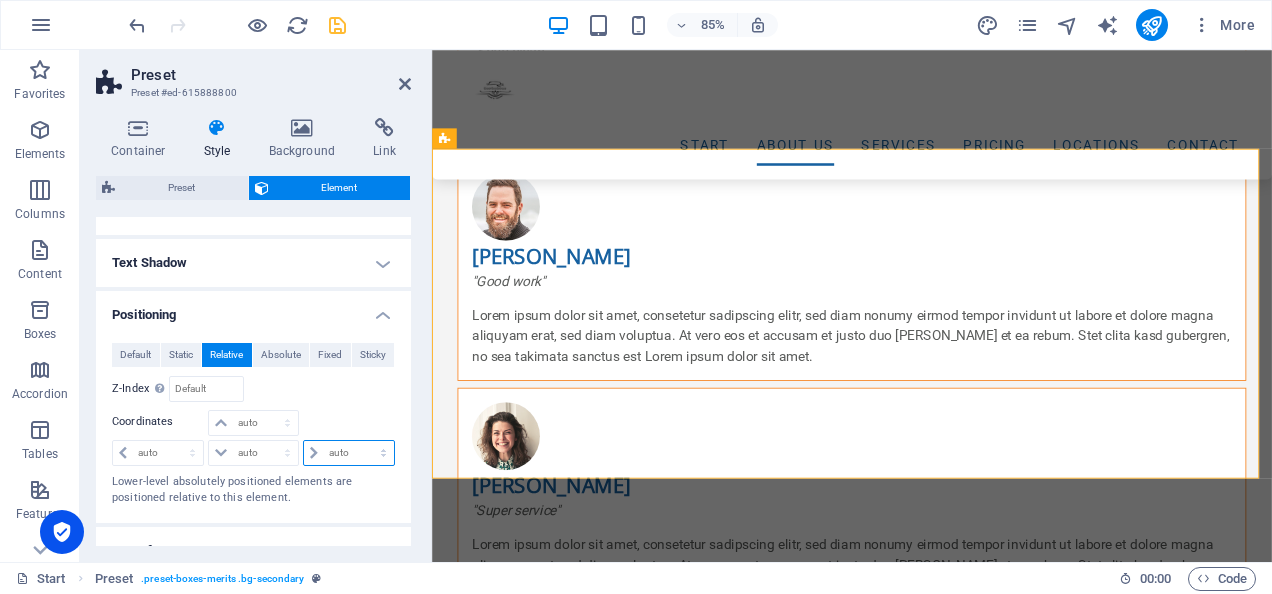 click on "auto px rem % em" at bounding box center (349, 453) 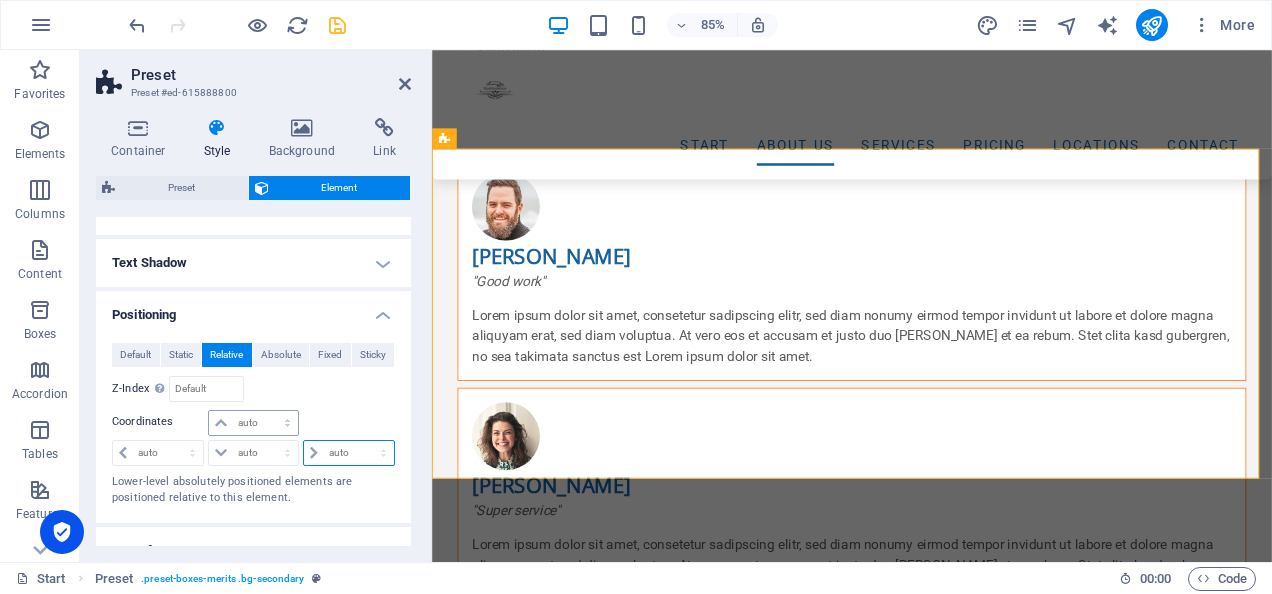 scroll, scrollTop: 487, scrollLeft: 0, axis: vertical 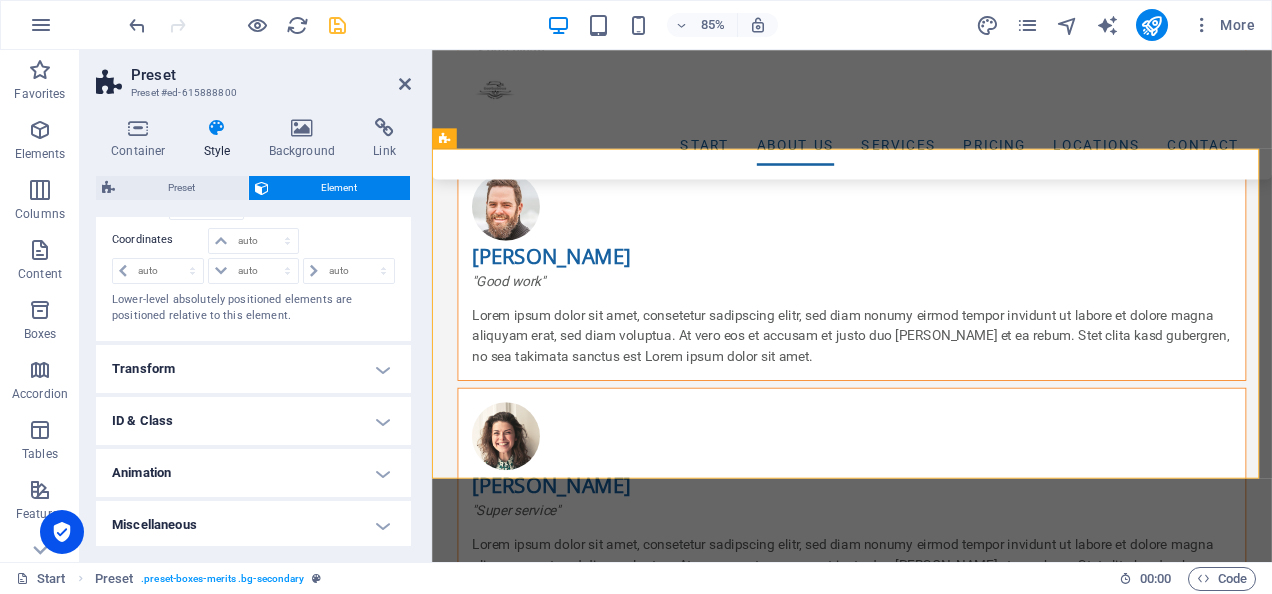 click on "Animation" at bounding box center [253, 473] 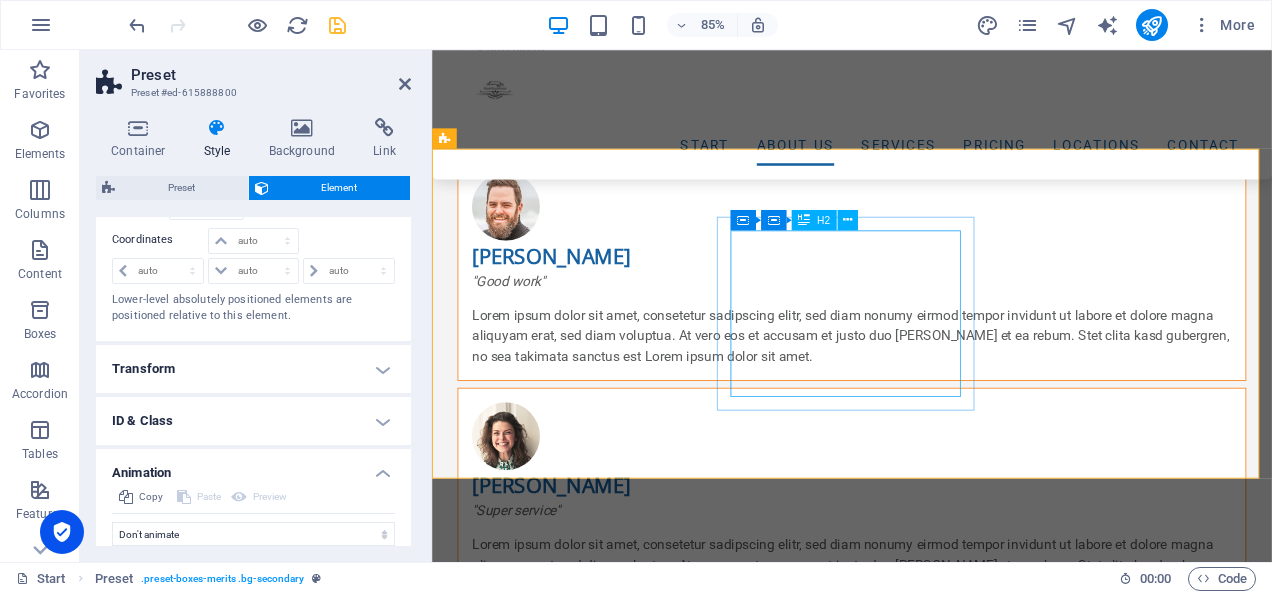 click on "Mengapa Memilih Kami?" at bounding box center [920, 1511] 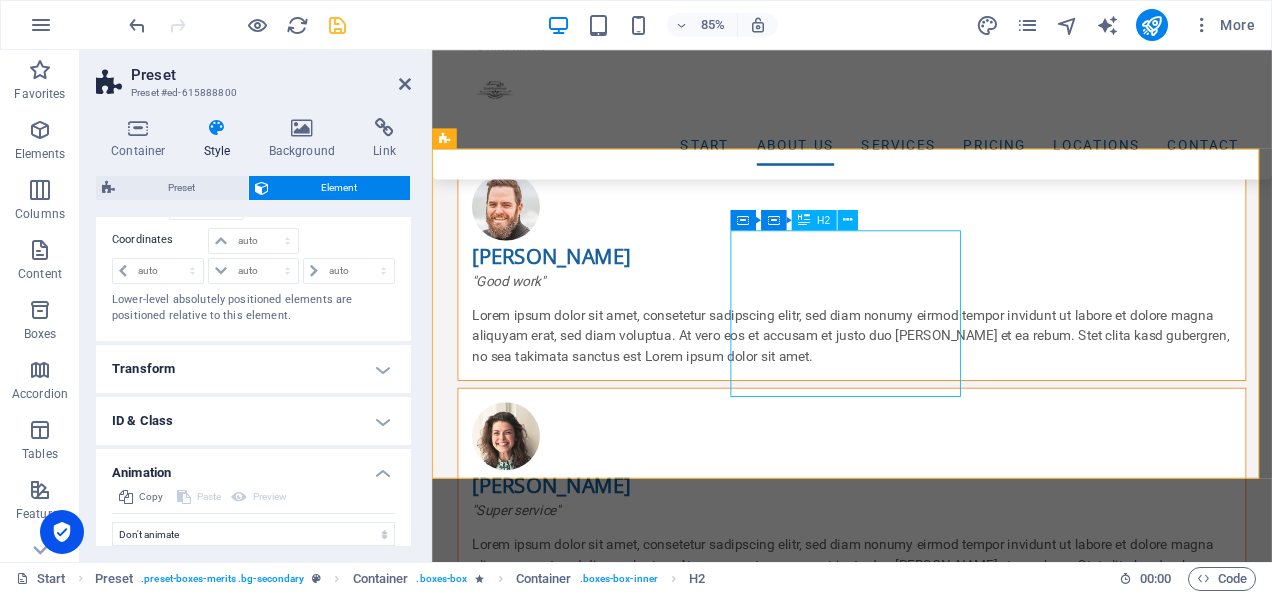 click on "Mengapa Memilih Kami?" at bounding box center (920, 1511) 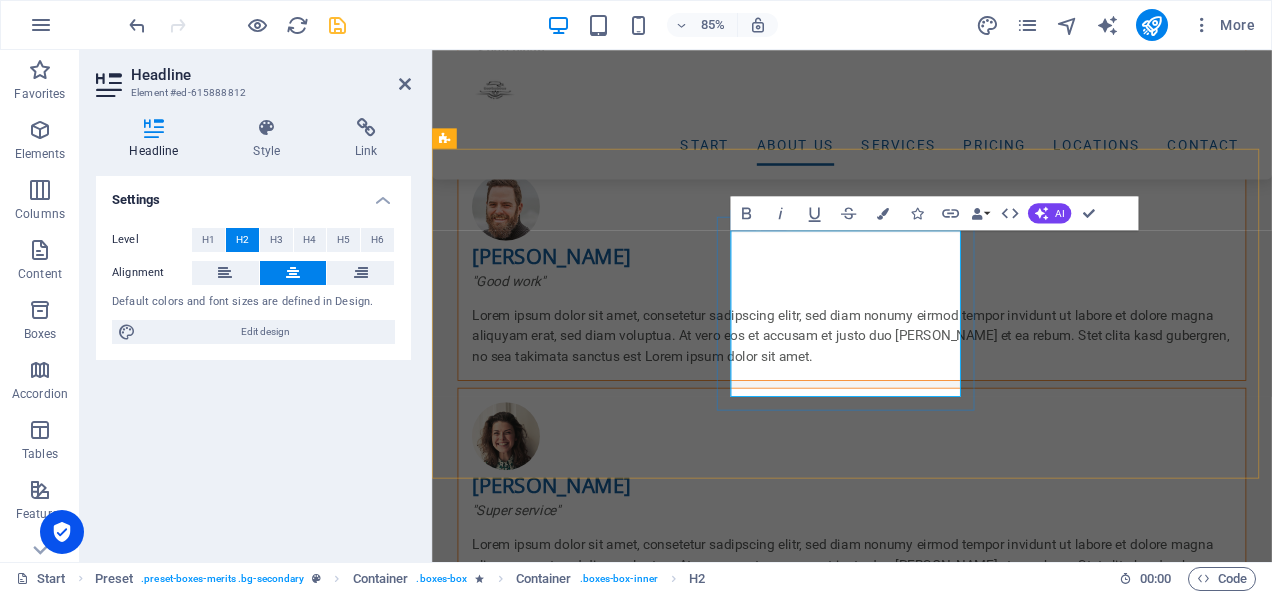 click on "Mengapa Memilih Kami?" at bounding box center [920, 1511] 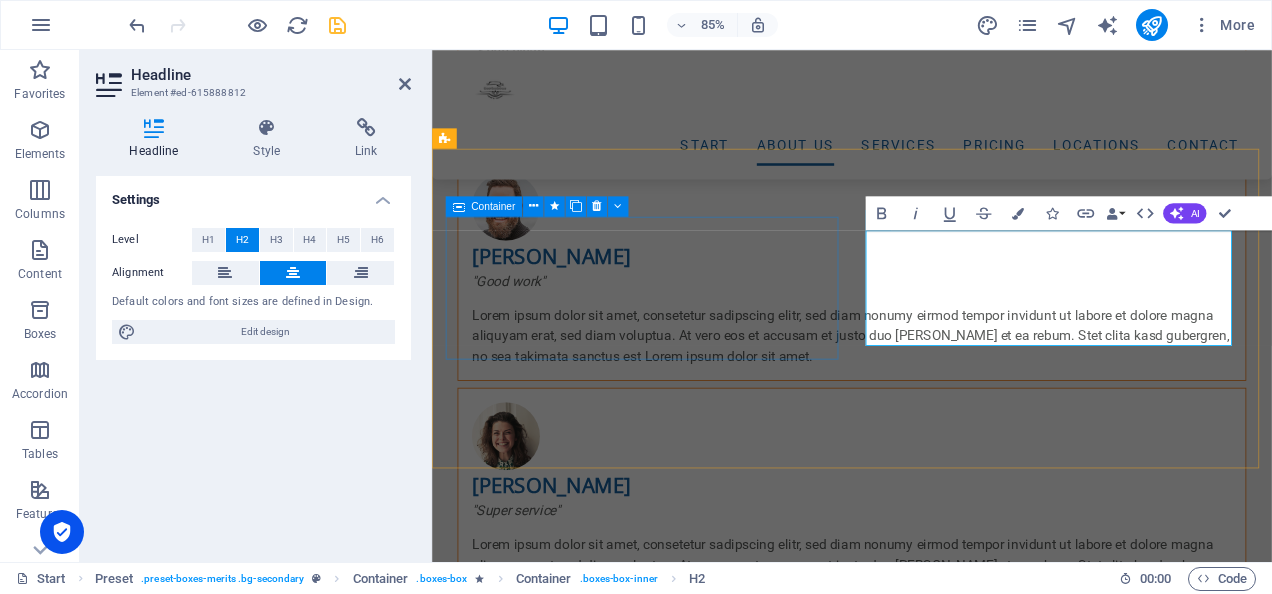 type 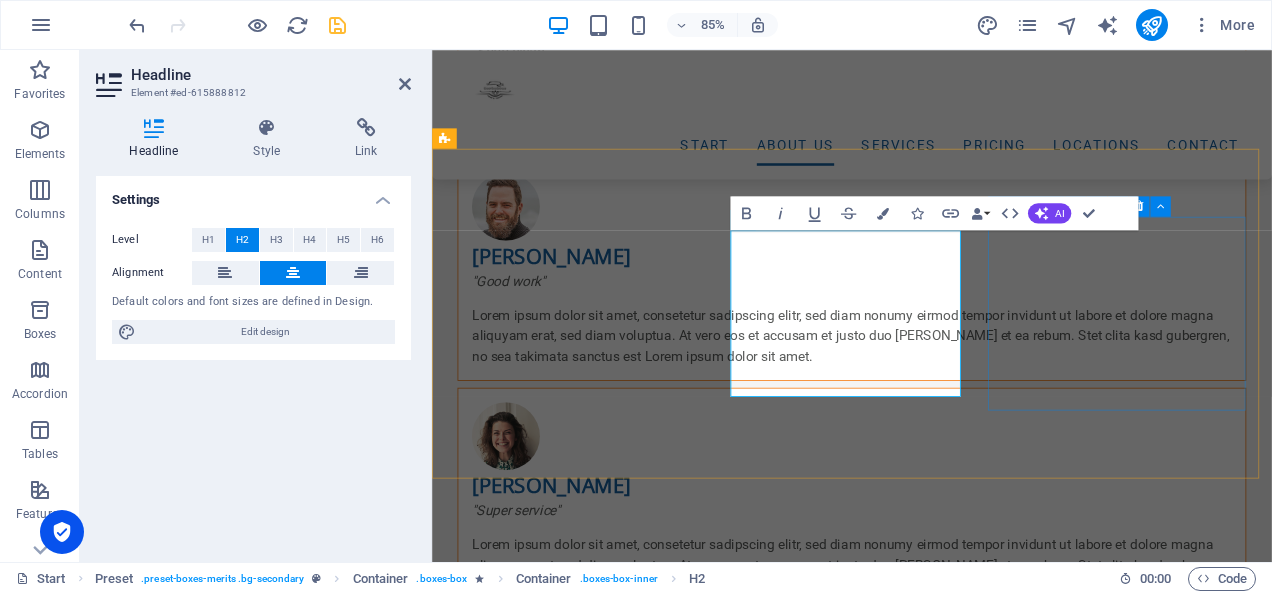 click at bounding box center [920, 1589] 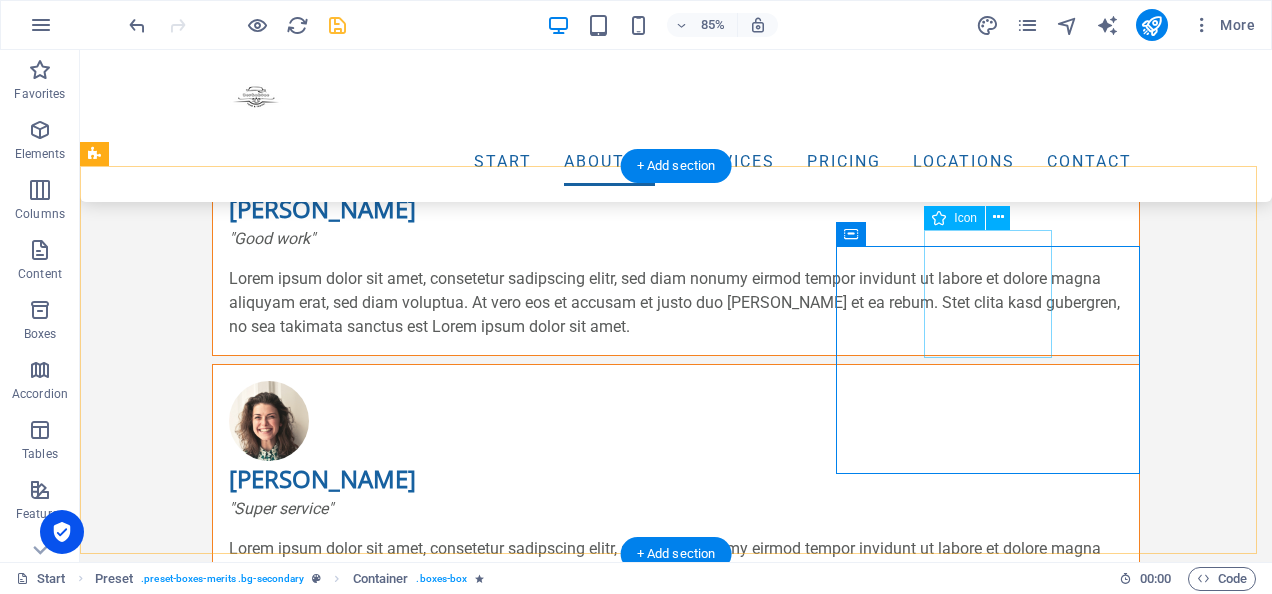 scroll, scrollTop: 2705, scrollLeft: 0, axis: vertical 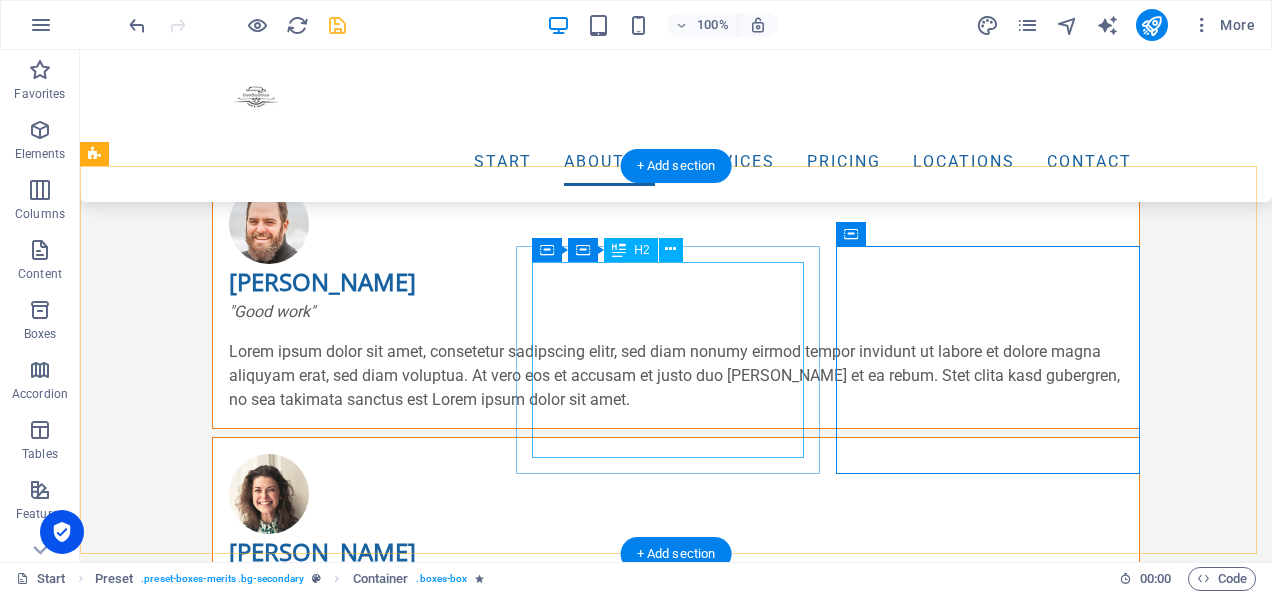 click on "Mengapa Memilih Kami?" at bounding box center (568, 1501) 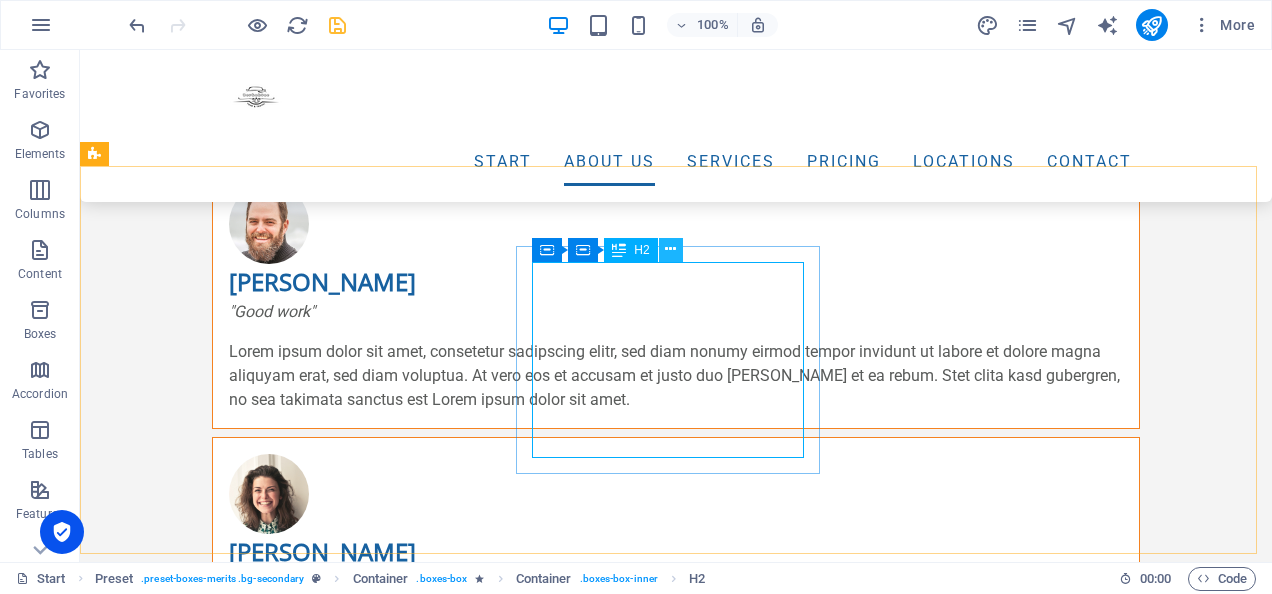 click at bounding box center [670, 249] 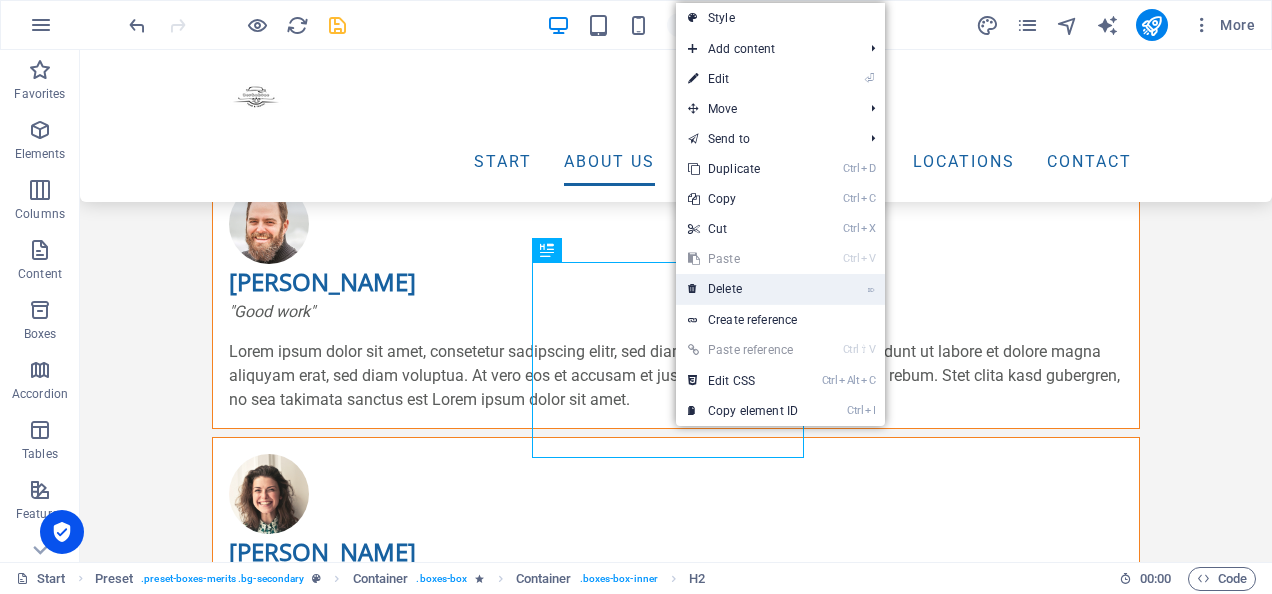 click on "⌦  Delete" at bounding box center (743, 289) 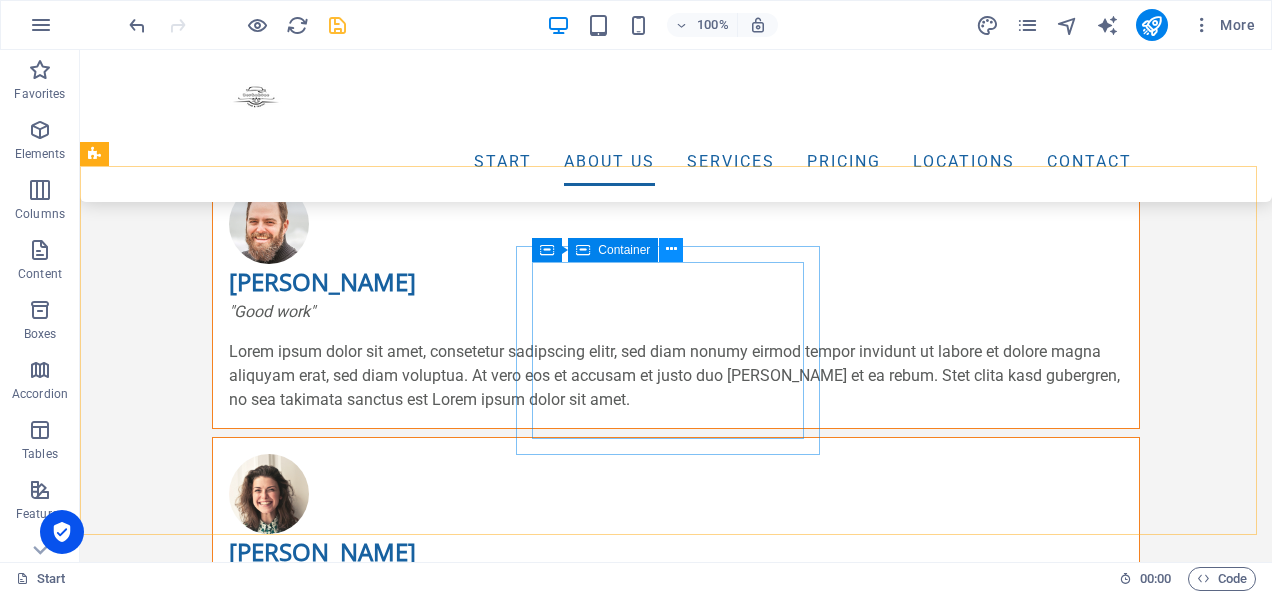 click at bounding box center (671, 249) 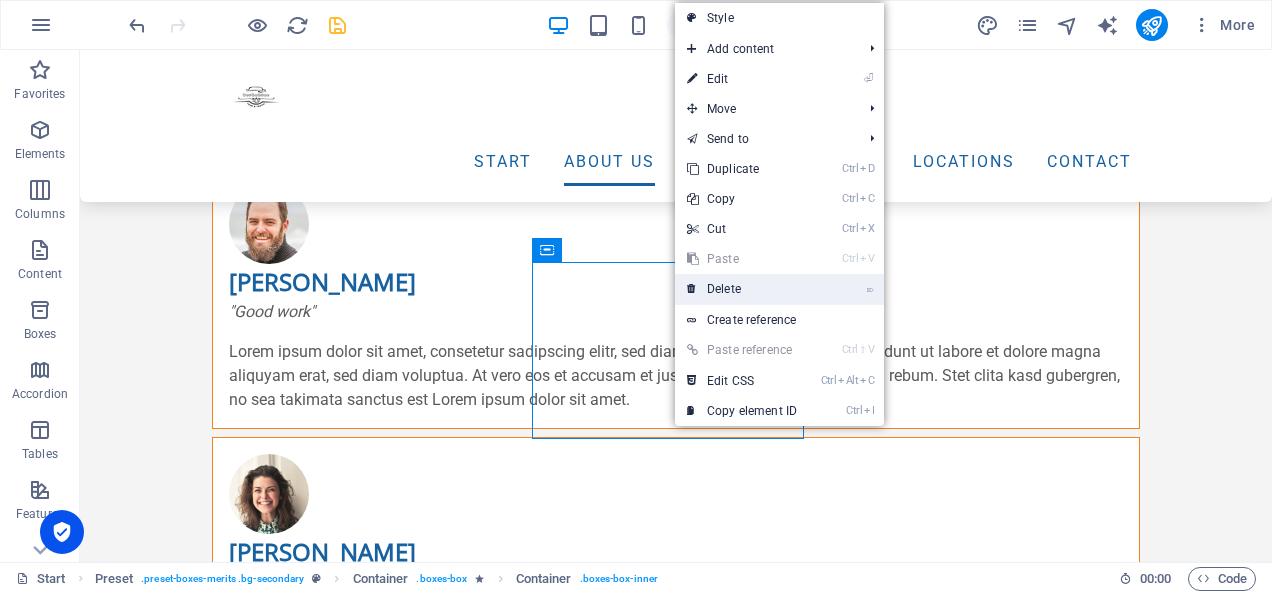 click on "⌦  Delete" at bounding box center [742, 289] 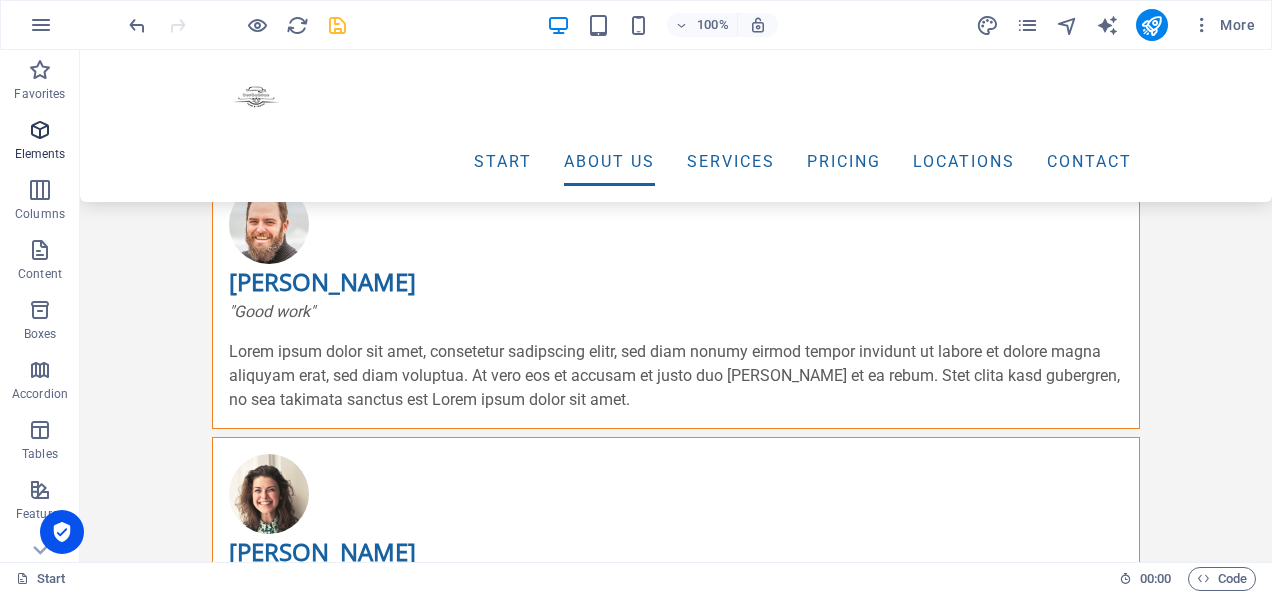 click on "Elements" at bounding box center (40, 154) 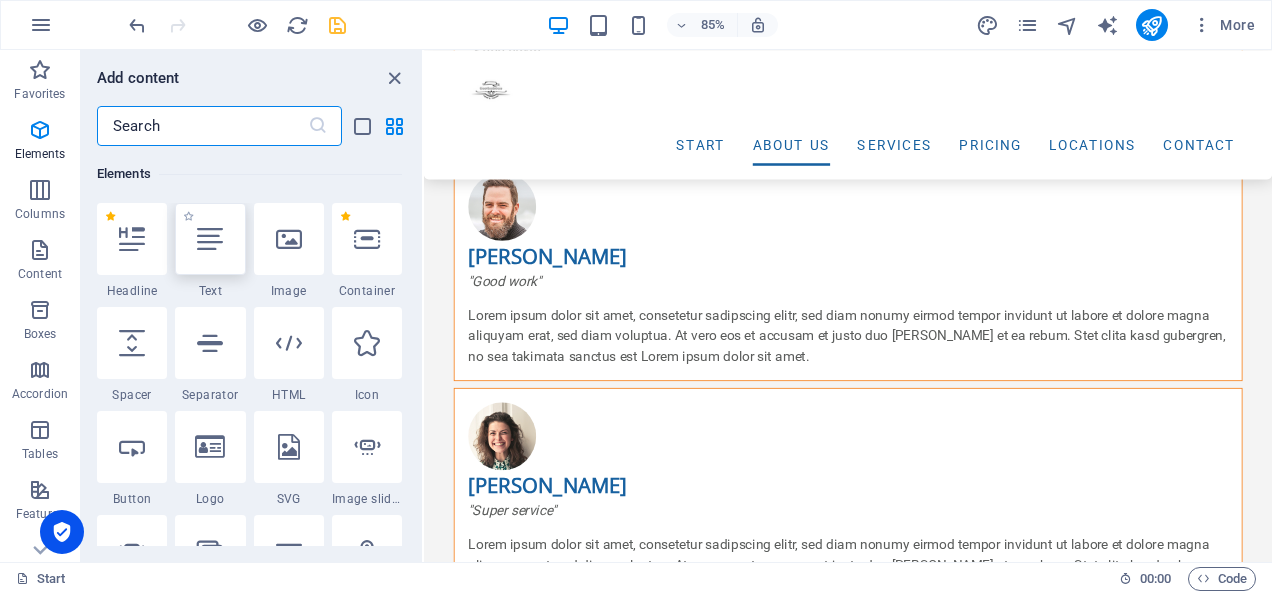 scroll, scrollTop: 0, scrollLeft: 0, axis: both 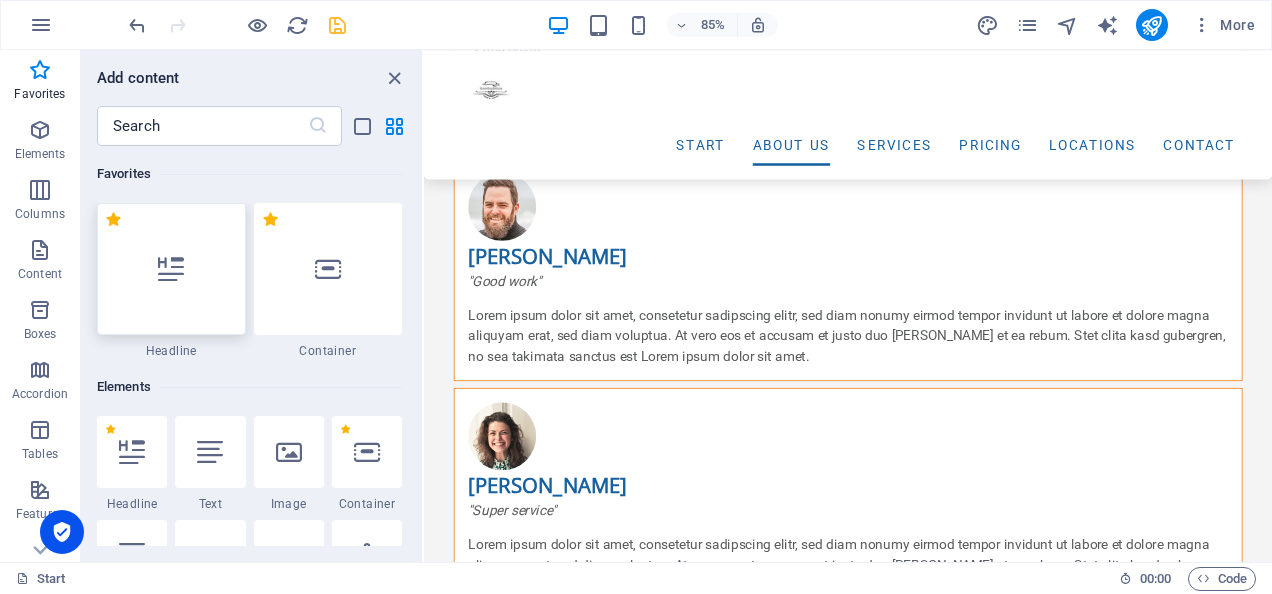 click at bounding box center (171, 269) 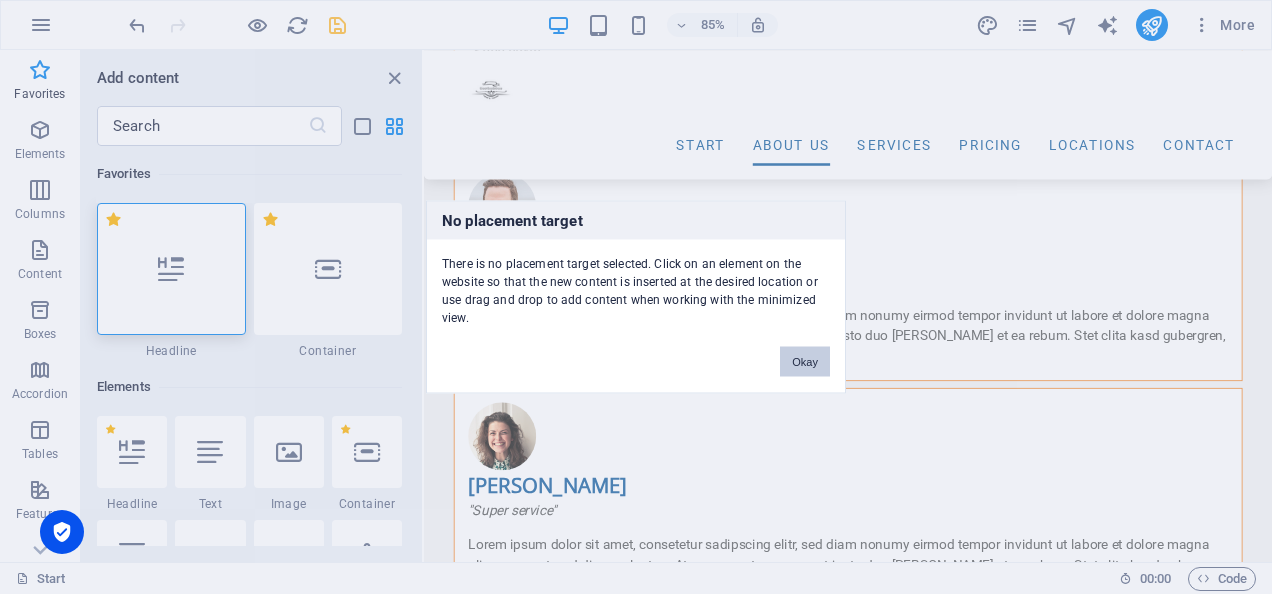 click on "Okay" at bounding box center (805, 362) 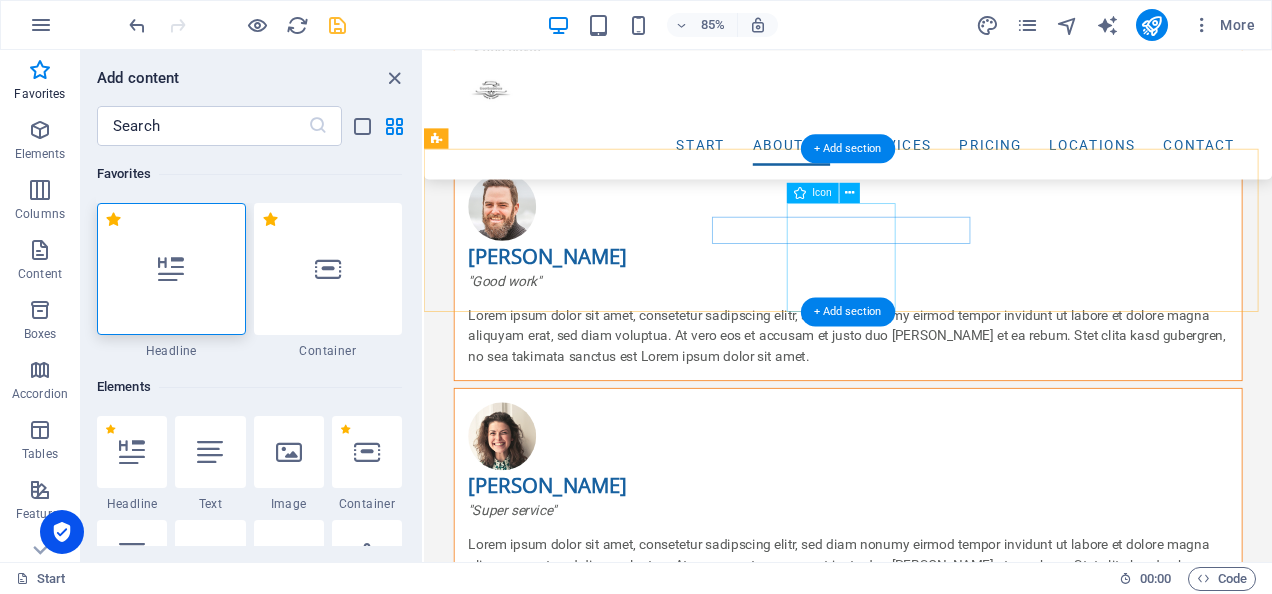 click at bounding box center (520, 1385) 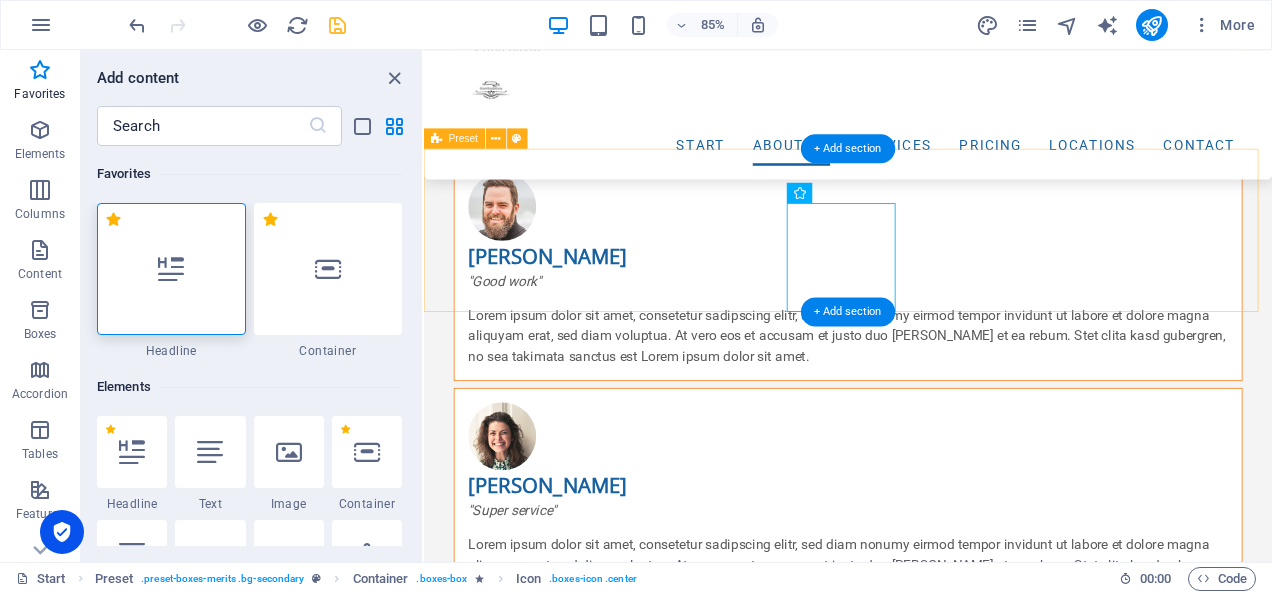 click at bounding box center [923, 1473] 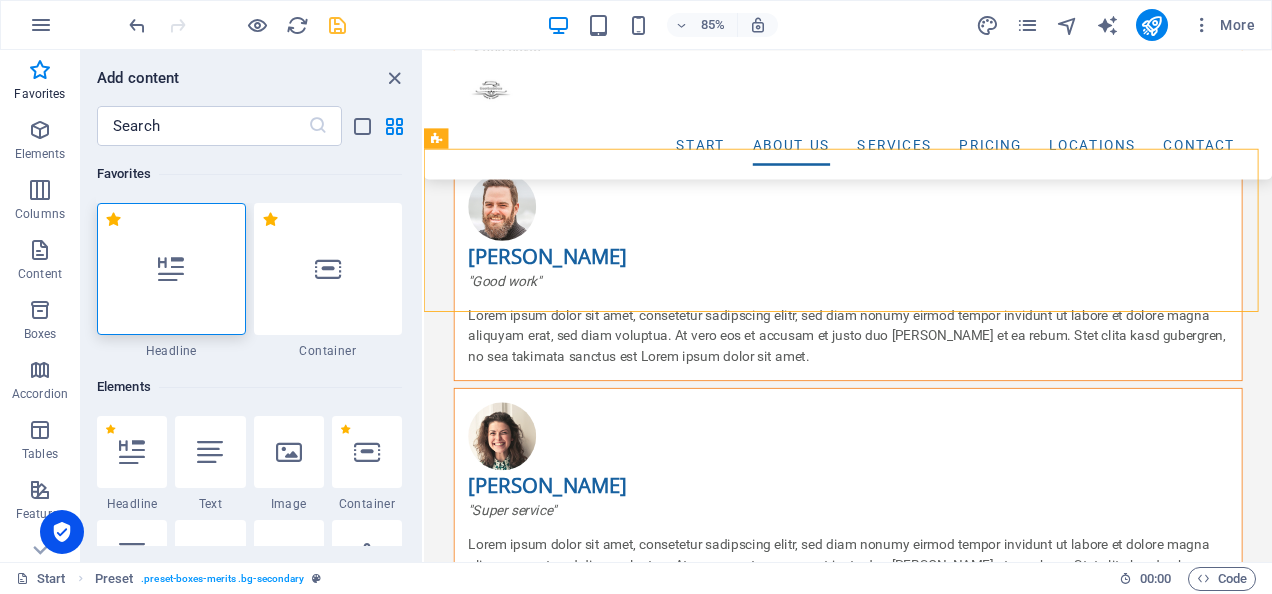 click at bounding box center (171, 269) 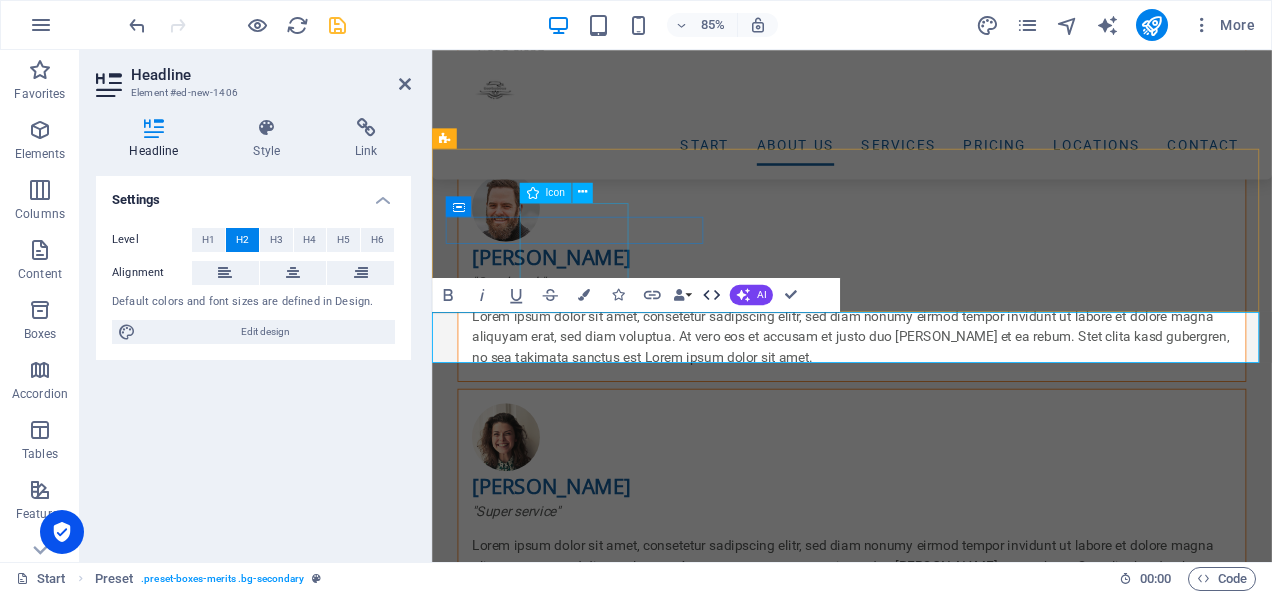 scroll, scrollTop: 2778, scrollLeft: 0, axis: vertical 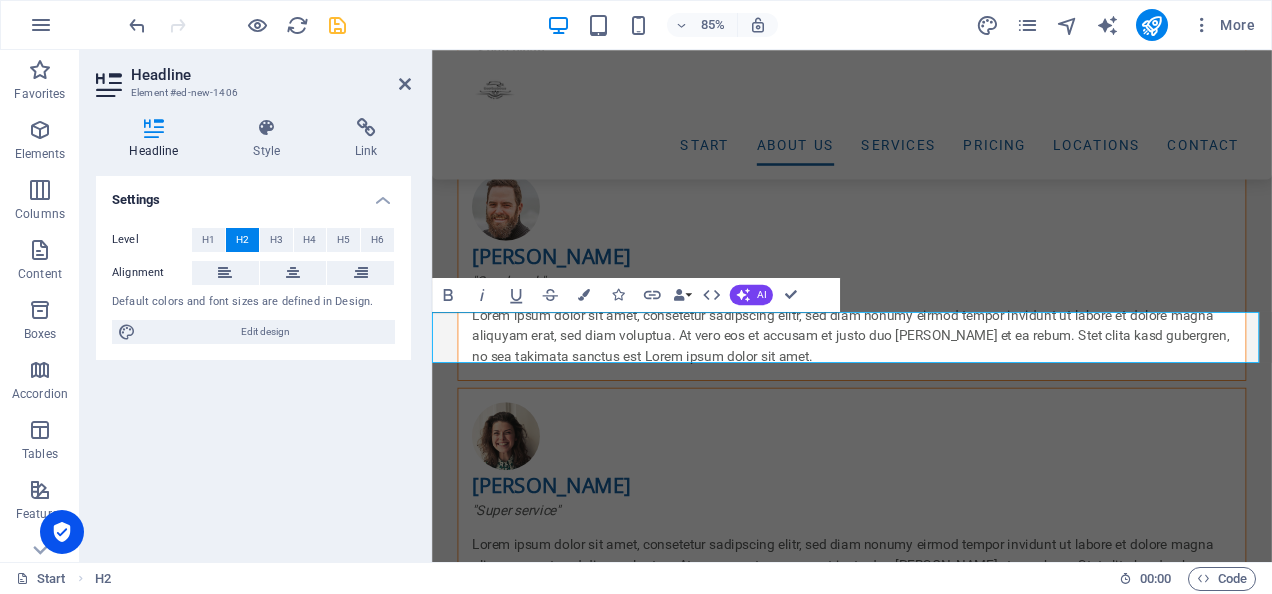 click on "New headline" at bounding box center [926, 1639] 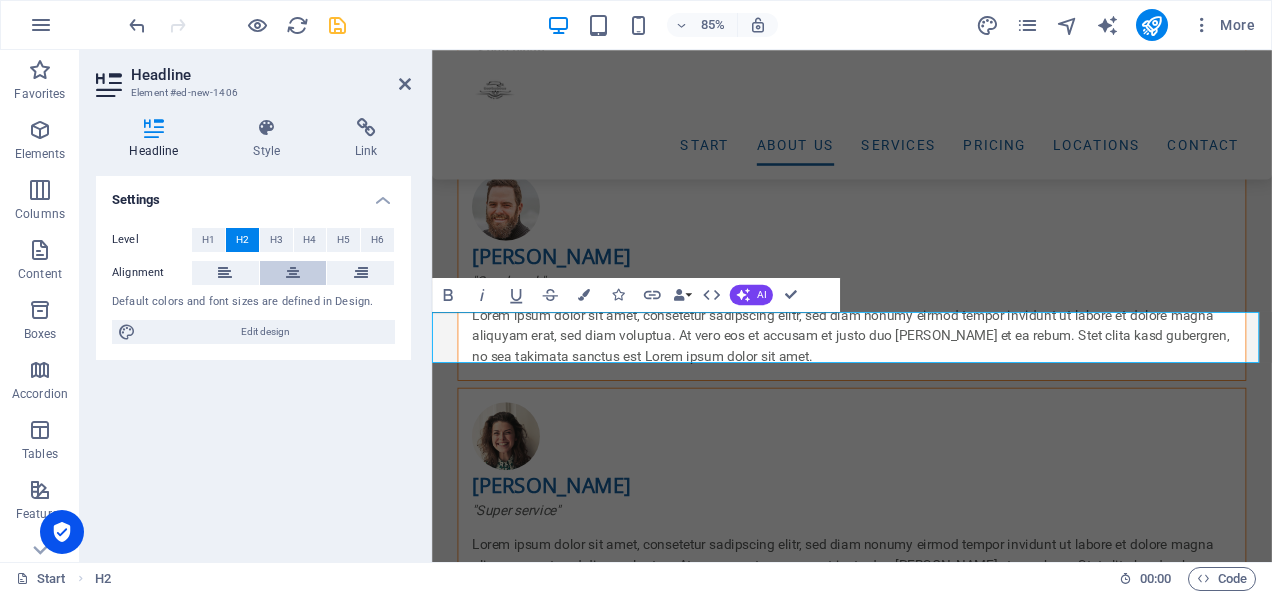 click at bounding box center [293, 273] 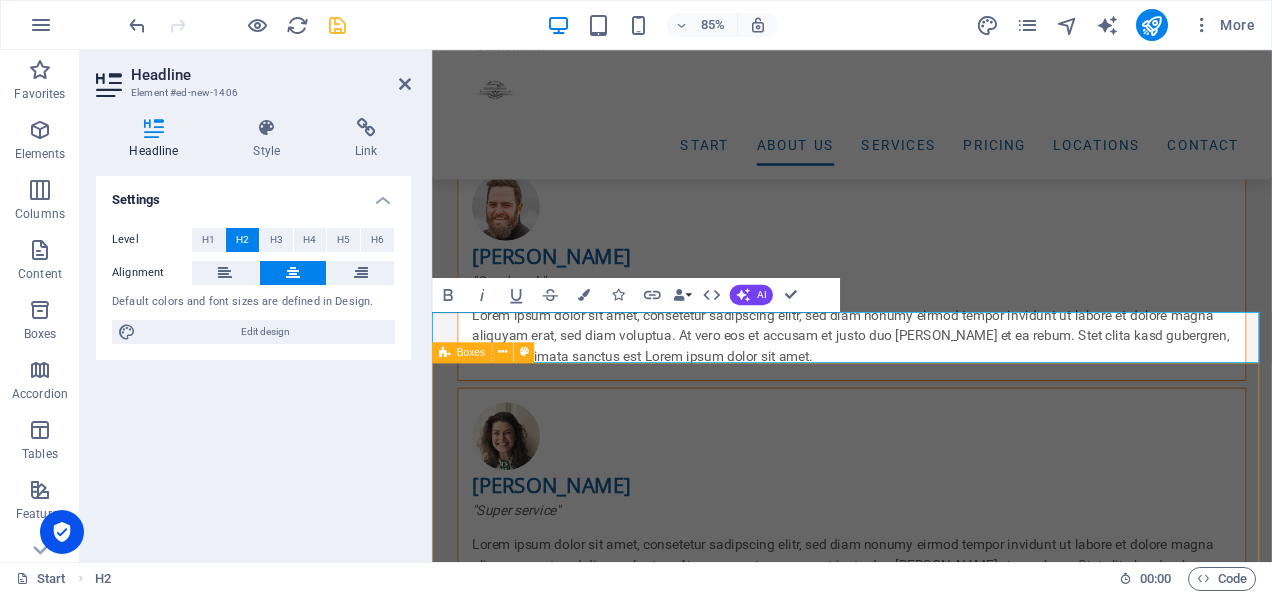 click on "Harga  Terjangkau Kami menawarkan harga yang terjangkau tanpa mengurangi kualitas. Aman dan Terpecaya Kami menjaga keamanan setiap perjalanan dengan armada yang terawat. Kepuasan Anda adalah prioritas kami. Layanan  24/7 Layanan aktif 24 Jam, setiap hari untuk kenyamanan tanpa batas waktu. Kami siap melayani Anda kapanpun dibutuhkan." at bounding box center [926, 2161] 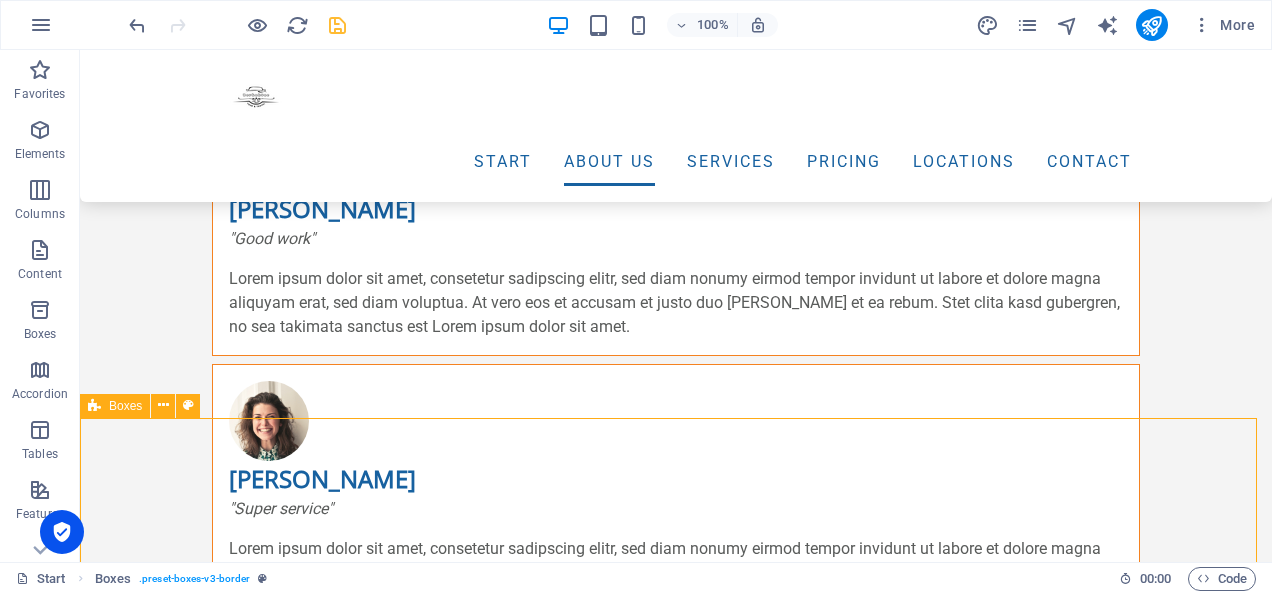 scroll, scrollTop: 2705, scrollLeft: 0, axis: vertical 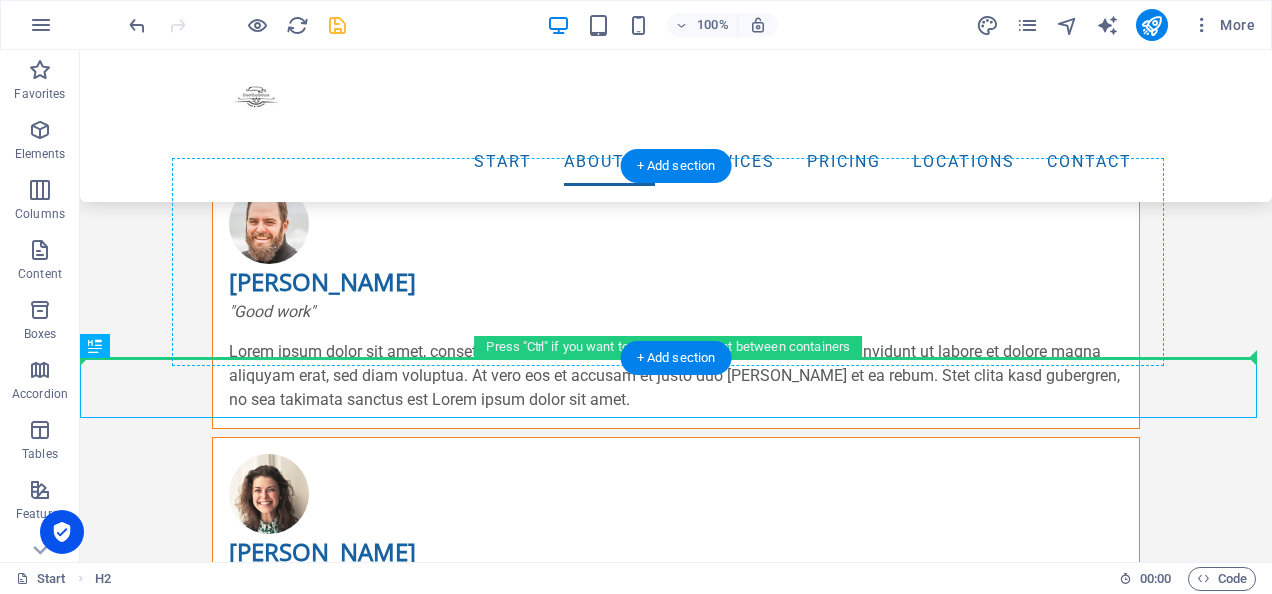 drag, startPoint x: 772, startPoint y: 394, endPoint x: 759, endPoint y: 274, distance: 120.70211 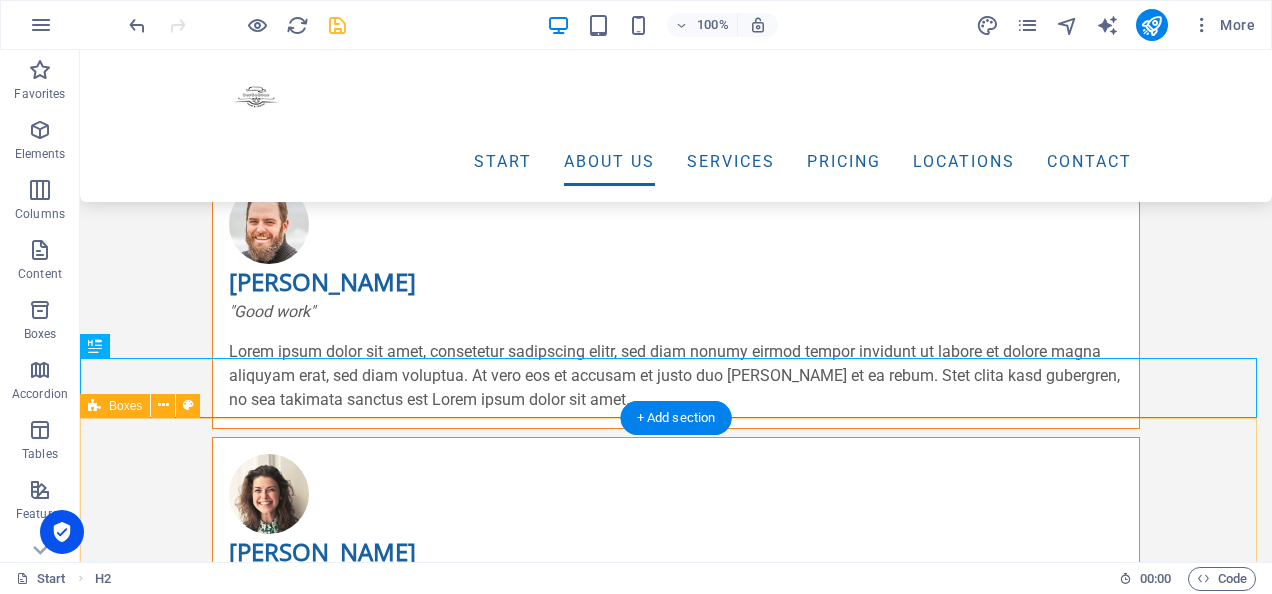 drag, startPoint x: 759, startPoint y: 274, endPoint x: 771, endPoint y: 442, distance: 168.42802 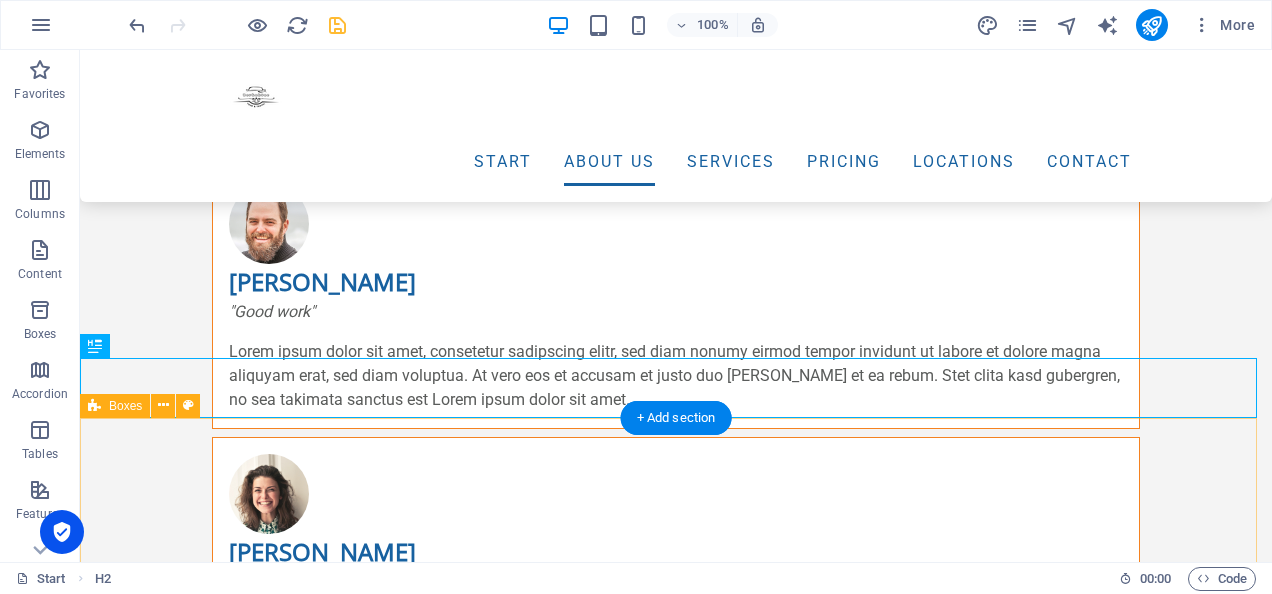 click on "Start About us Services Pricing Locations Contact Welcome to  [DOMAIN_NAME] Perjalanan bisnis hingga momen spesial, BerkahSae Trans menyewakan mobil-mobil mewah berkualitas premium. Kami hadirkan berbagai pilihan unit mobil mewah mulai dari Avanza, Innova Reborn, Hiace Commuter, Hiace Premio, Elf Long, Fortuner hingga Alphard Transformer. About us [DATE] 24 Hours [DATE] 24 Hours [DATE] 24 Hours [DATE] 24 Hours [DATE] 24 Hours [DATE] 24 Hours [DATE] 24 Hours Lokasi Sidoarjo Nomor Telepon [PHONE_NUMBER] Email Write us an email: [EMAIL_ADDRESS][DOMAIN_NAME] tentang kami Persewaan Mobil Berkelas Kenal Lebih What clients say about us [PERSON_NAME] "Best quality" Lorem ipsum dolor sit amet, consetetur sadipscing elitr, sed diam nonumy eirmod tempor invidunt ut labore et dolore magna aliquyam erat, sed diam voluptua. At vero eos et accusam et justo duo [PERSON_NAME] et ea rebum. Stet clita kasd gubergren, no sea takimata sanctus est Lorem ipsum dolor sit amet.  [PERSON_NAME] "Sooo clean" [PERSON_NAME] "Good work" 24/7" at bounding box center [676, 9501] 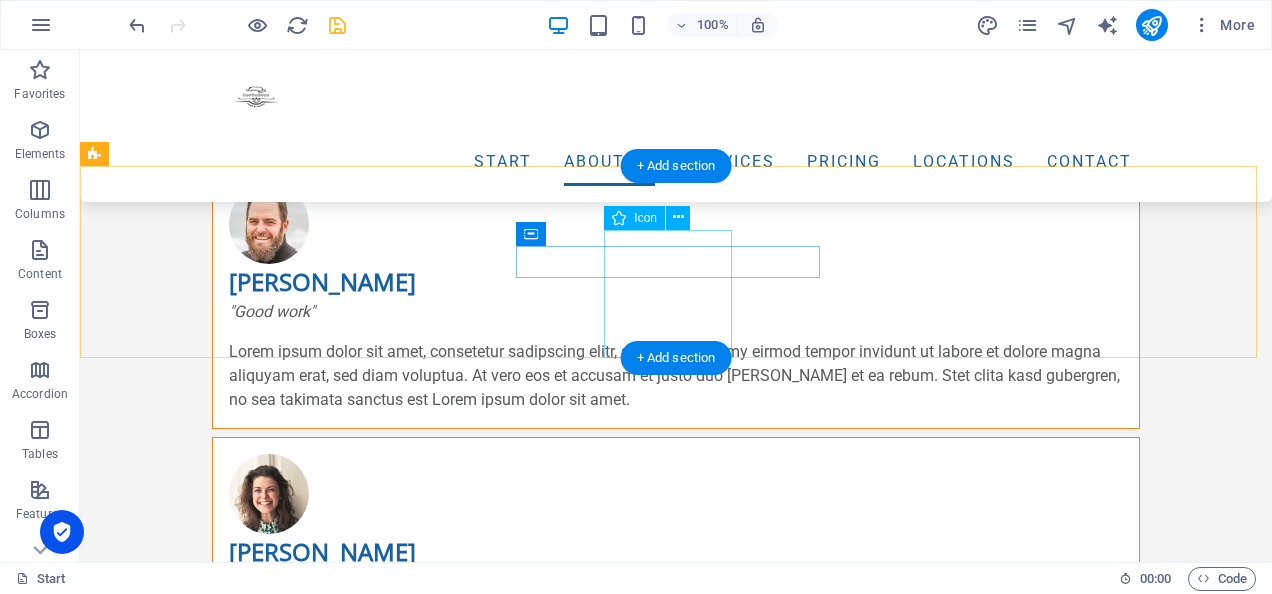 click at bounding box center [176, 1375] 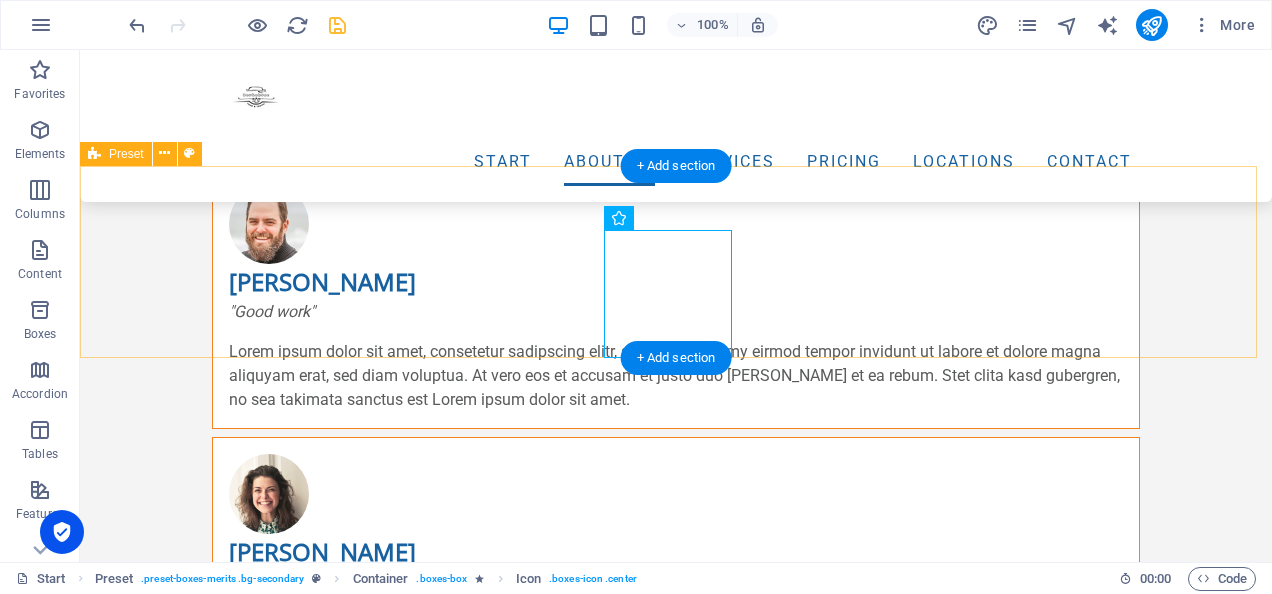 click at bounding box center [676, 1463] 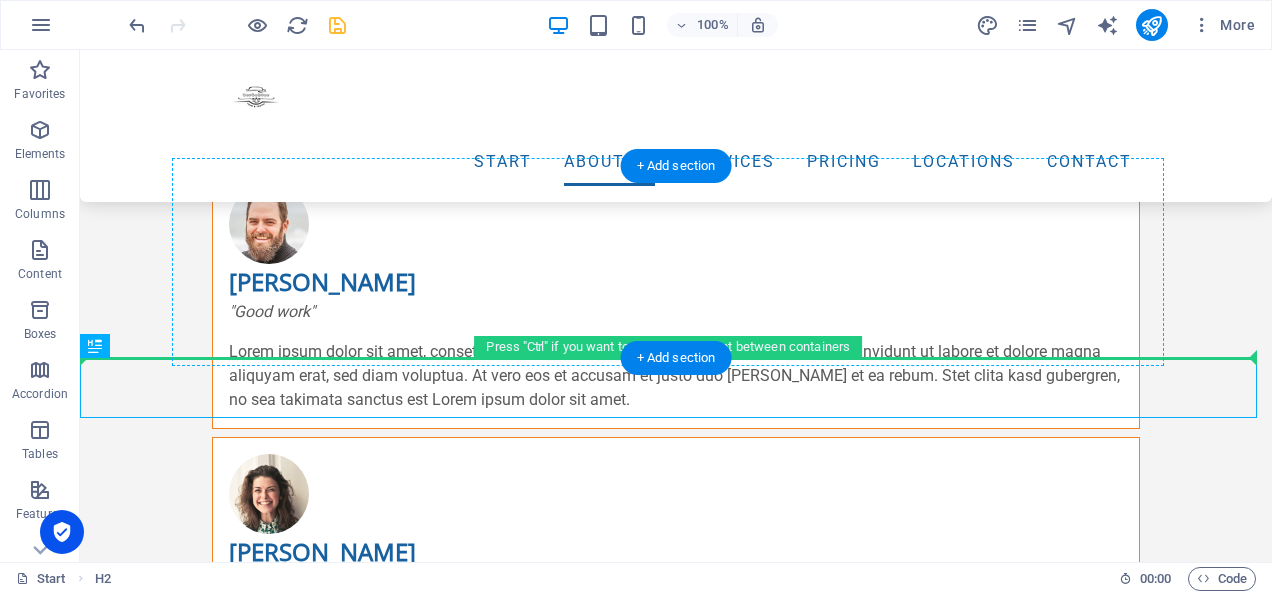 drag, startPoint x: 755, startPoint y: 376, endPoint x: 749, endPoint y: 266, distance: 110.16351 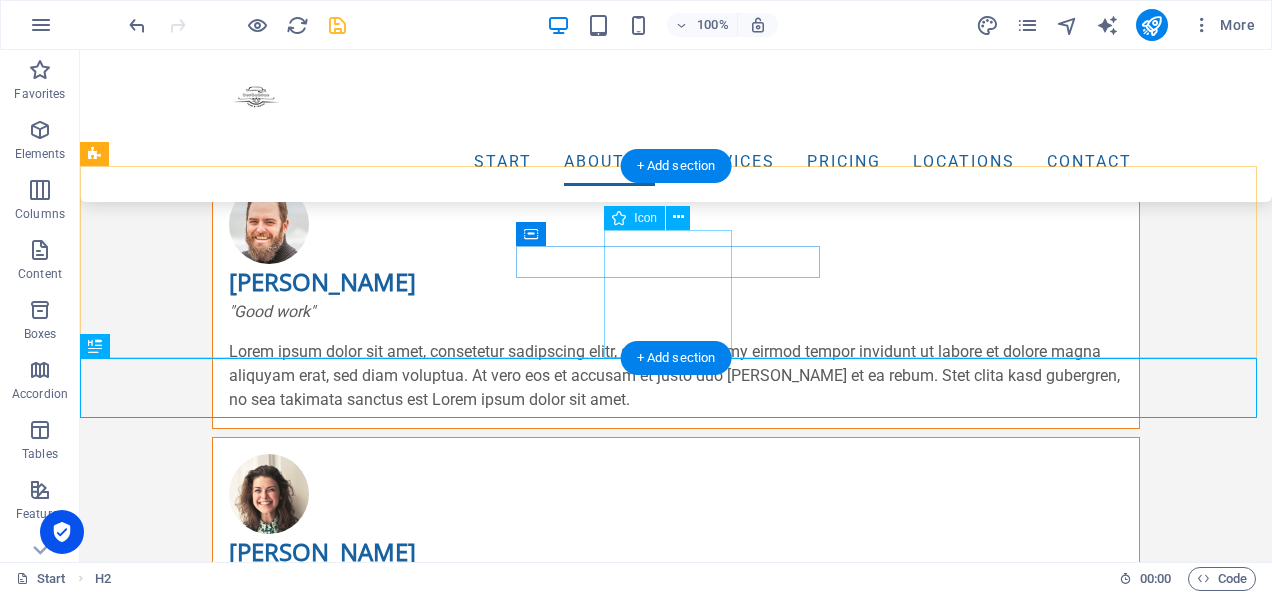 click at bounding box center [176, 1375] 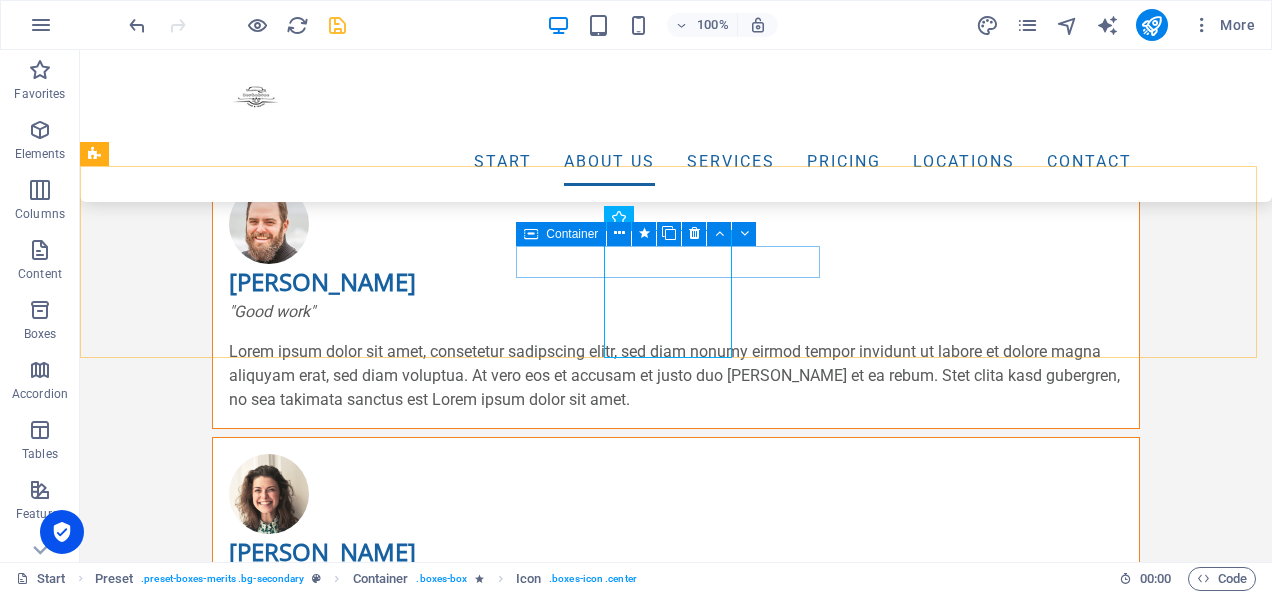 click on "Container" at bounding box center (572, 234) 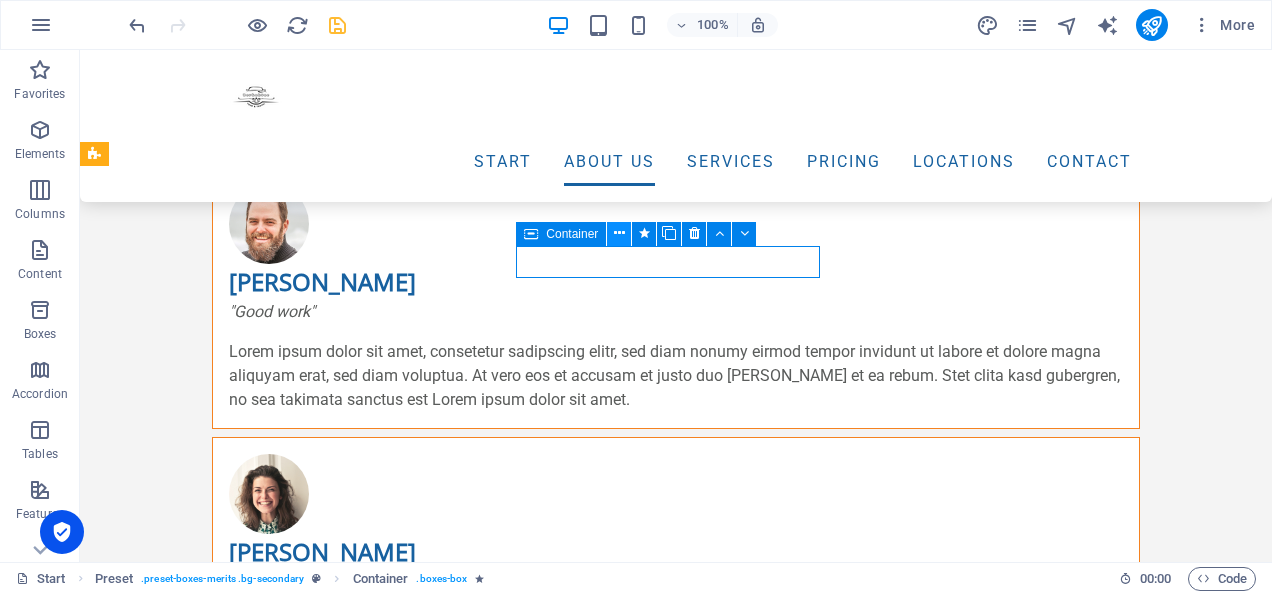 click at bounding box center [619, 233] 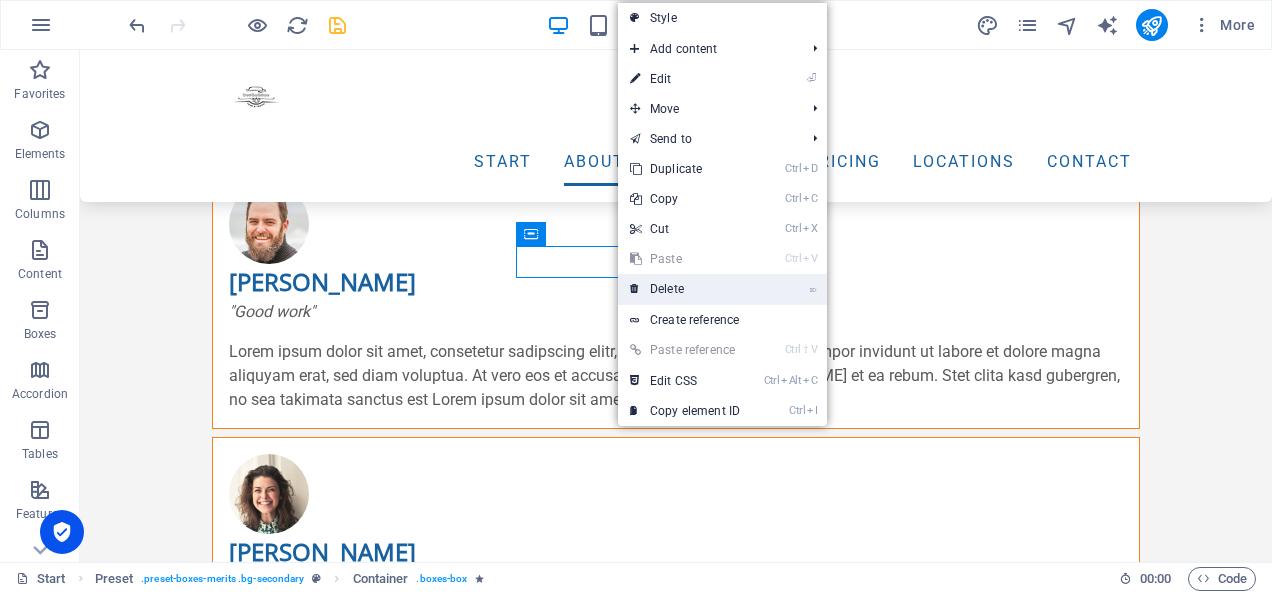 click on "⌦  Delete" at bounding box center (685, 289) 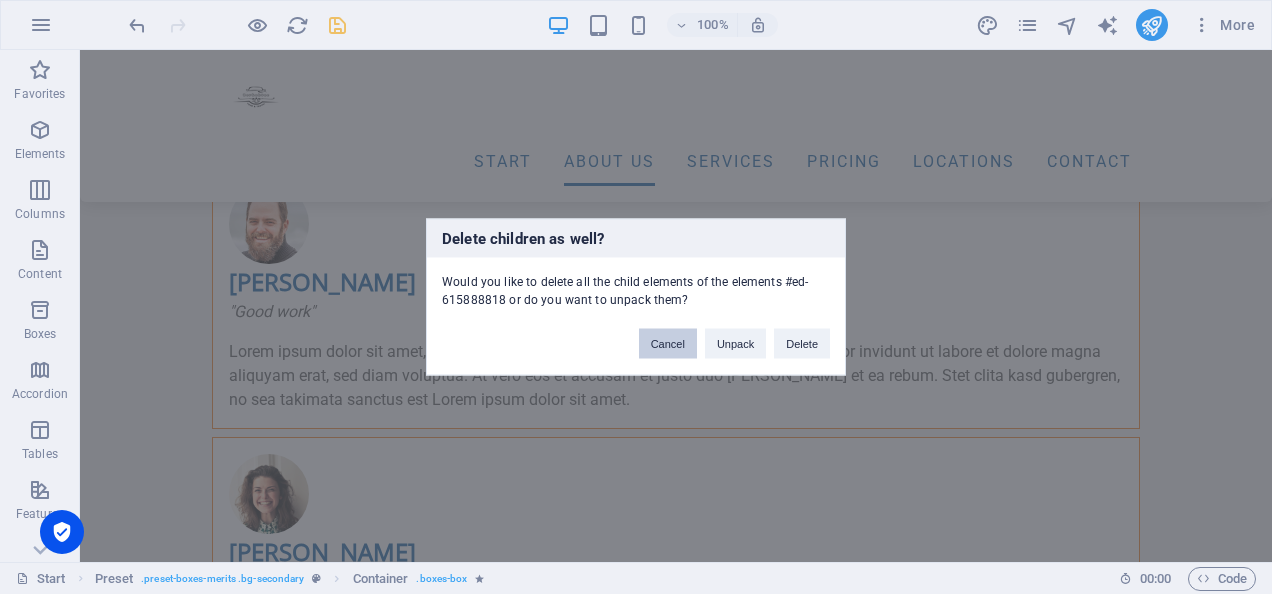 click on "Cancel" at bounding box center (668, 344) 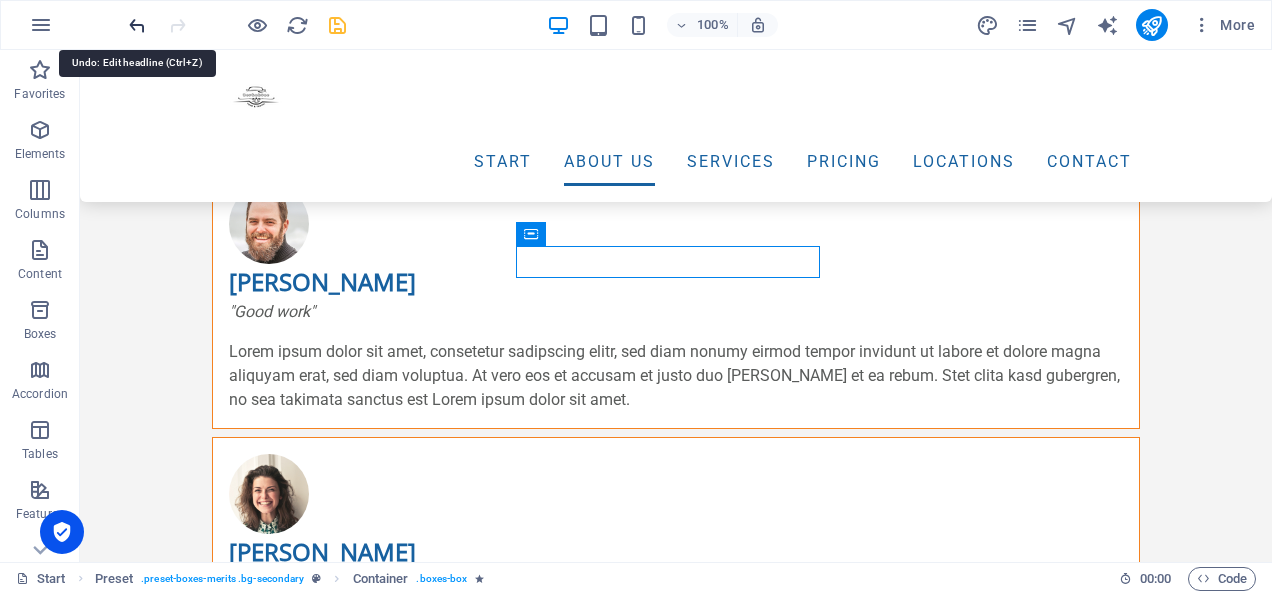 click at bounding box center [137, 25] 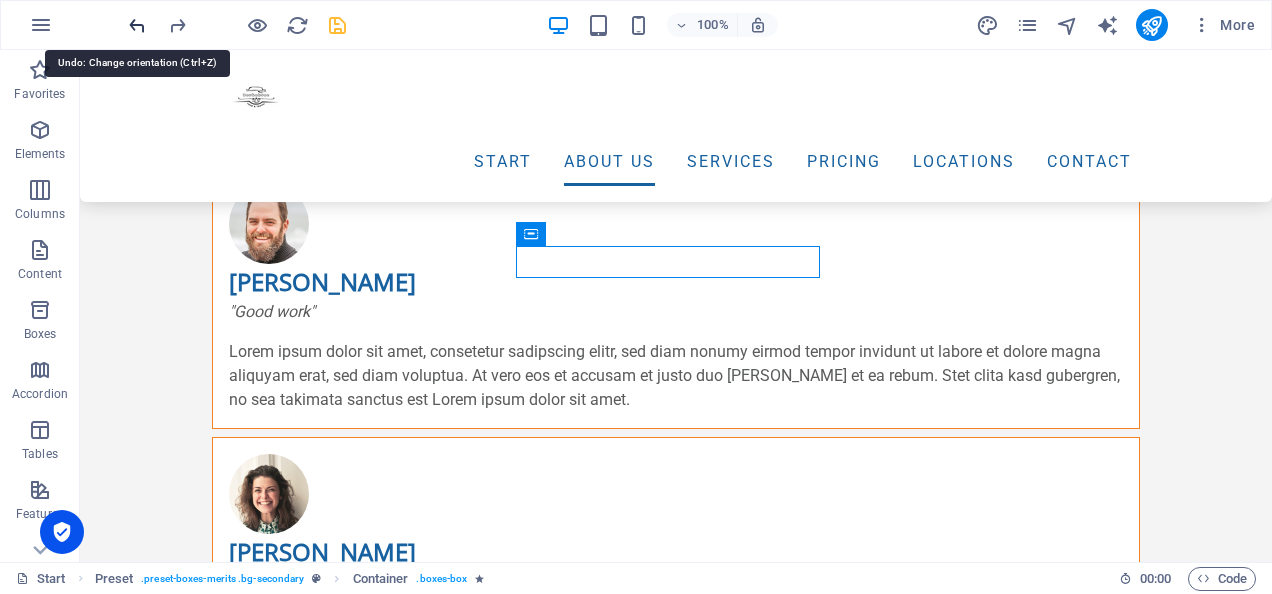 click at bounding box center (137, 25) 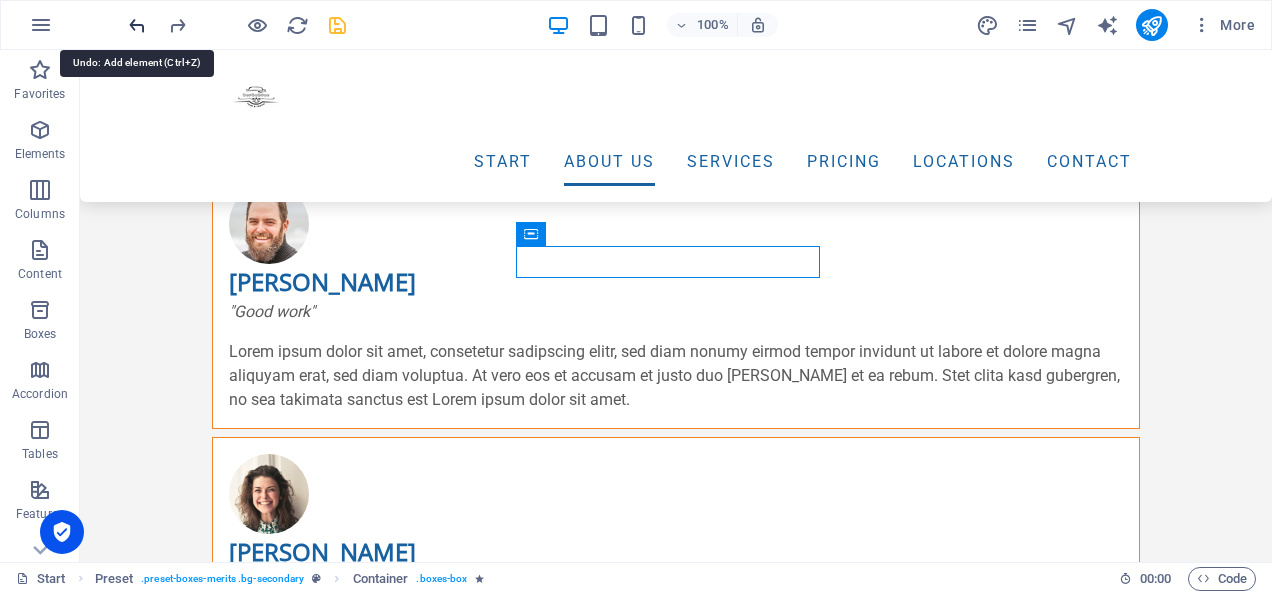 click at bounding box center [137, 25] 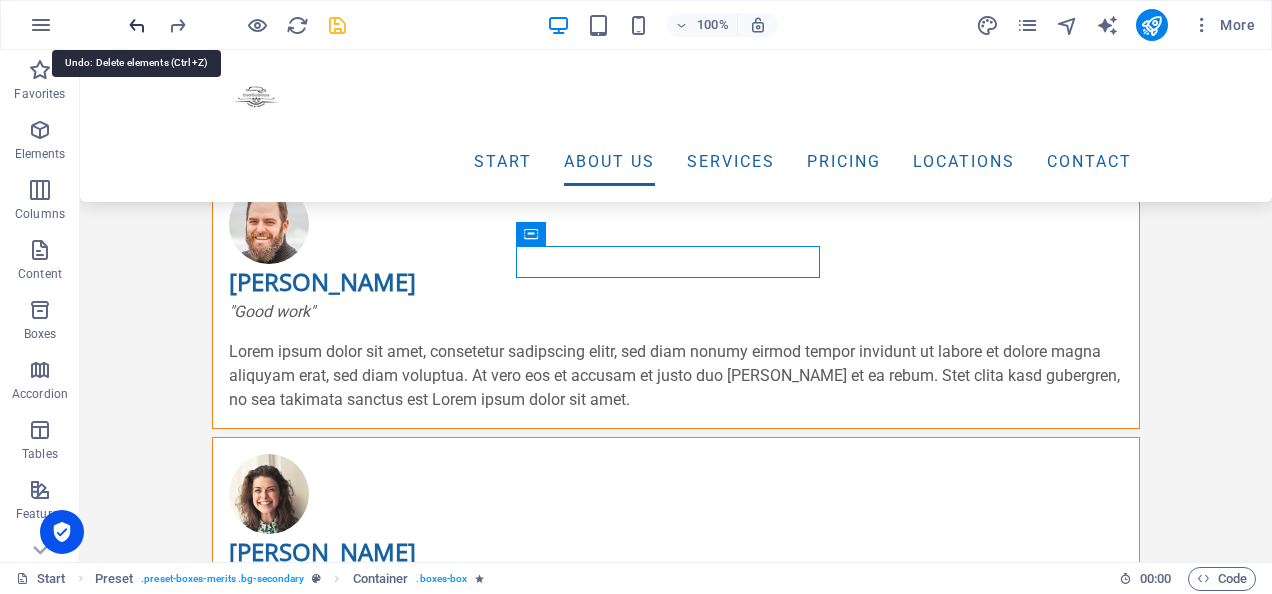 click at bounding box center (137, 25) 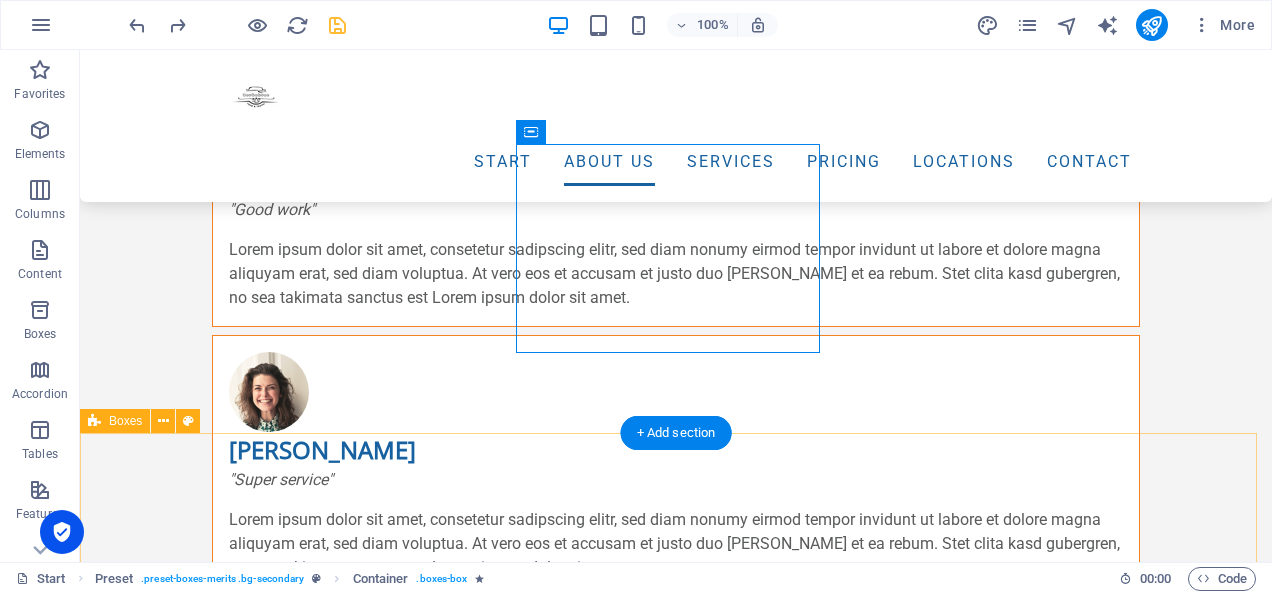 scroll, scrollTop: 2835, scrollLeft: 0, axis: vertical 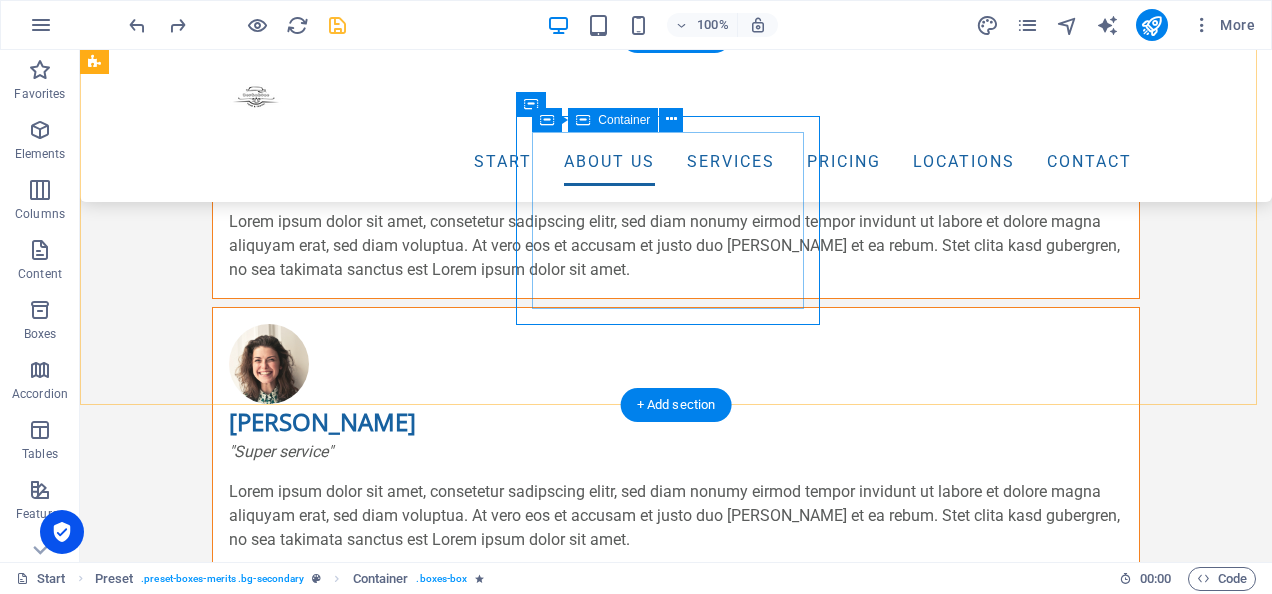 click on "Add elements" at bounding box center (509, 1434) 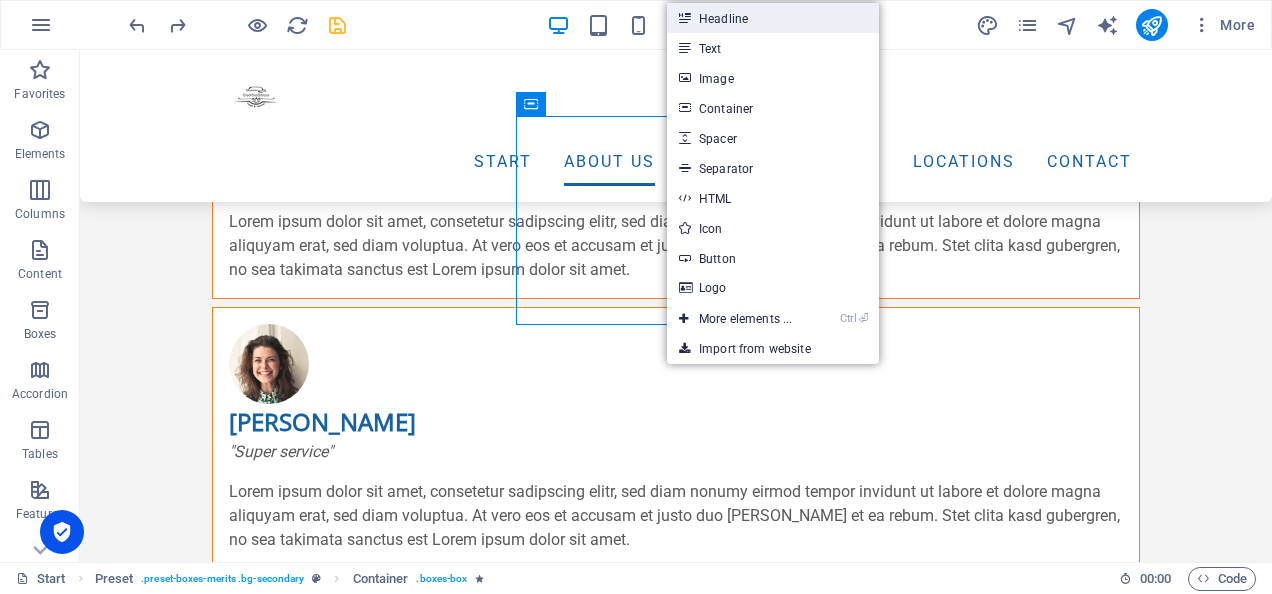 click on "Headline" at bounding box center [773, 18] 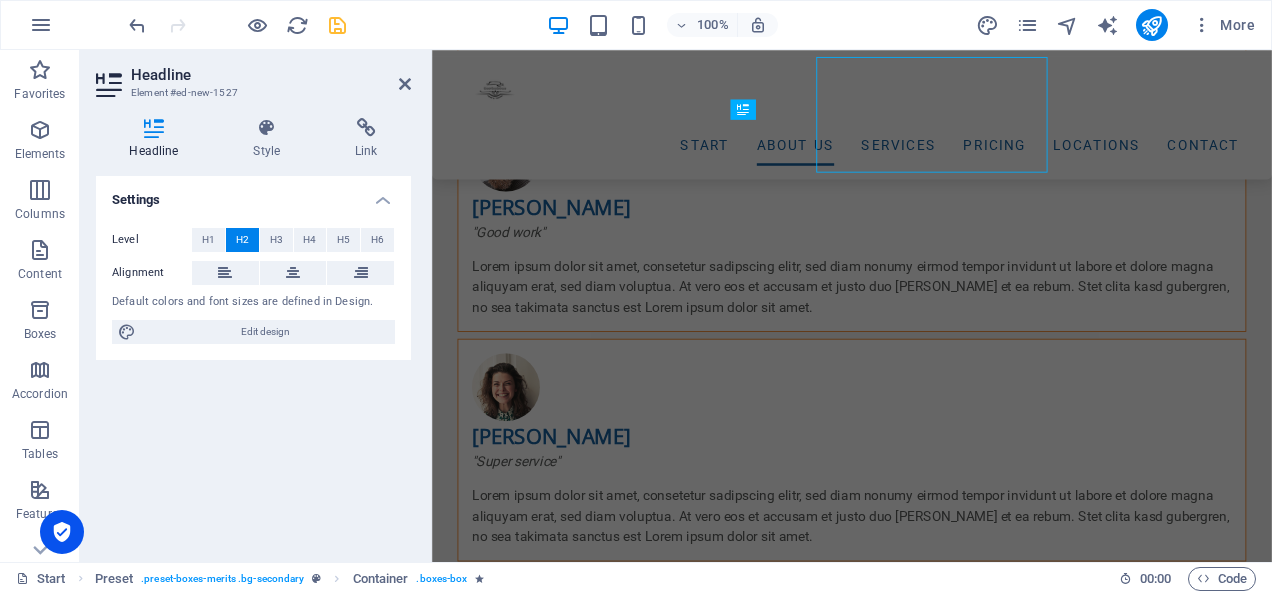 scroll, scrollTop: 2908, scrollLeft: 0, axis: vertical 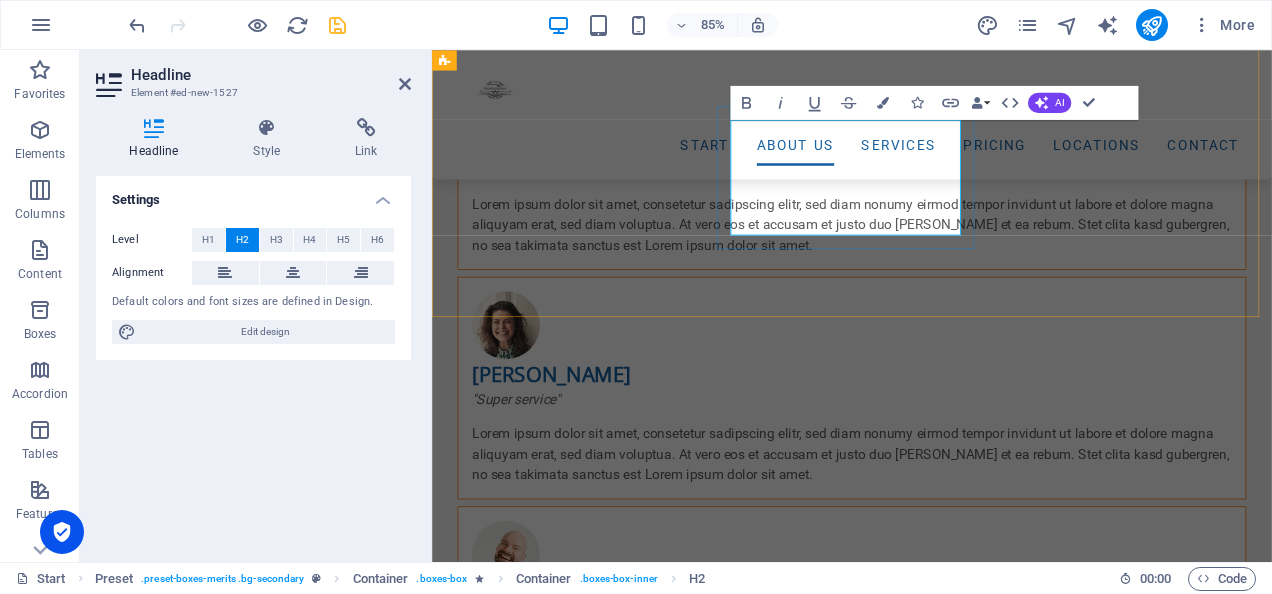 type 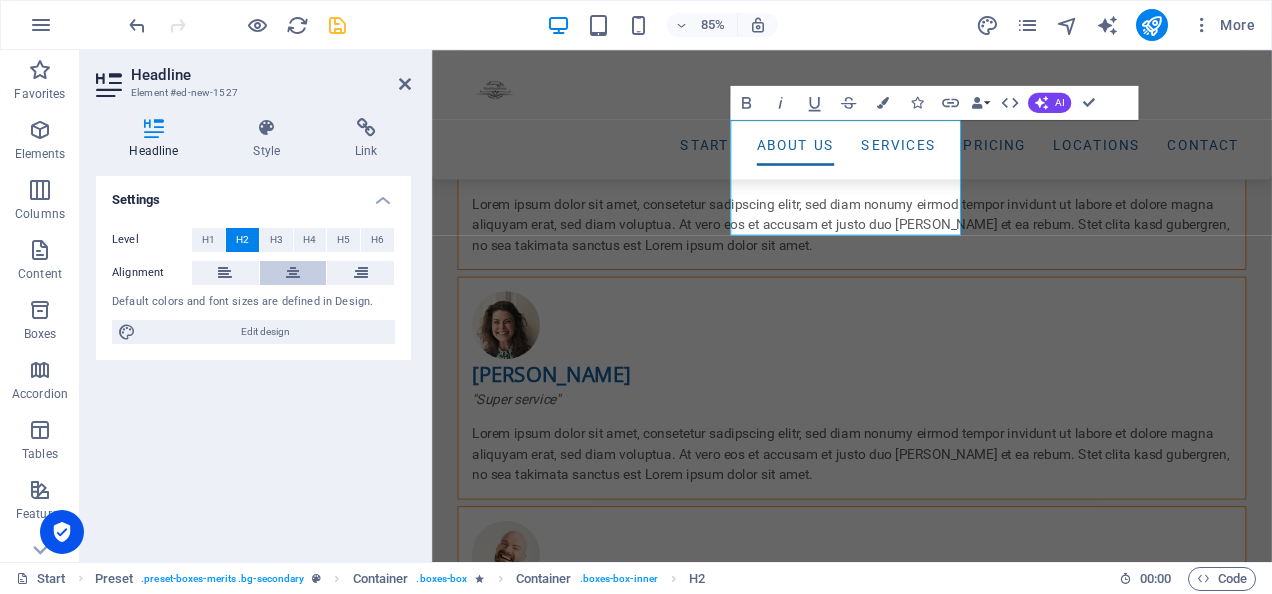 click at bounding box center (293, 273) 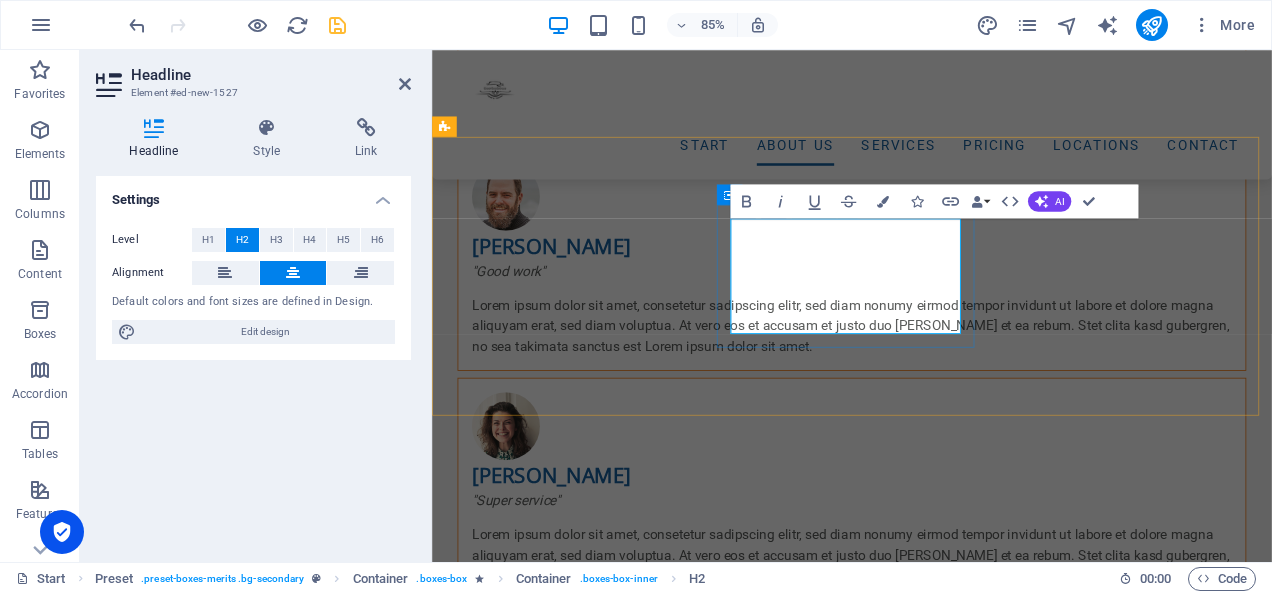 scroll, scrollTop: 2788, scrollLeft: 0, axis: vertical 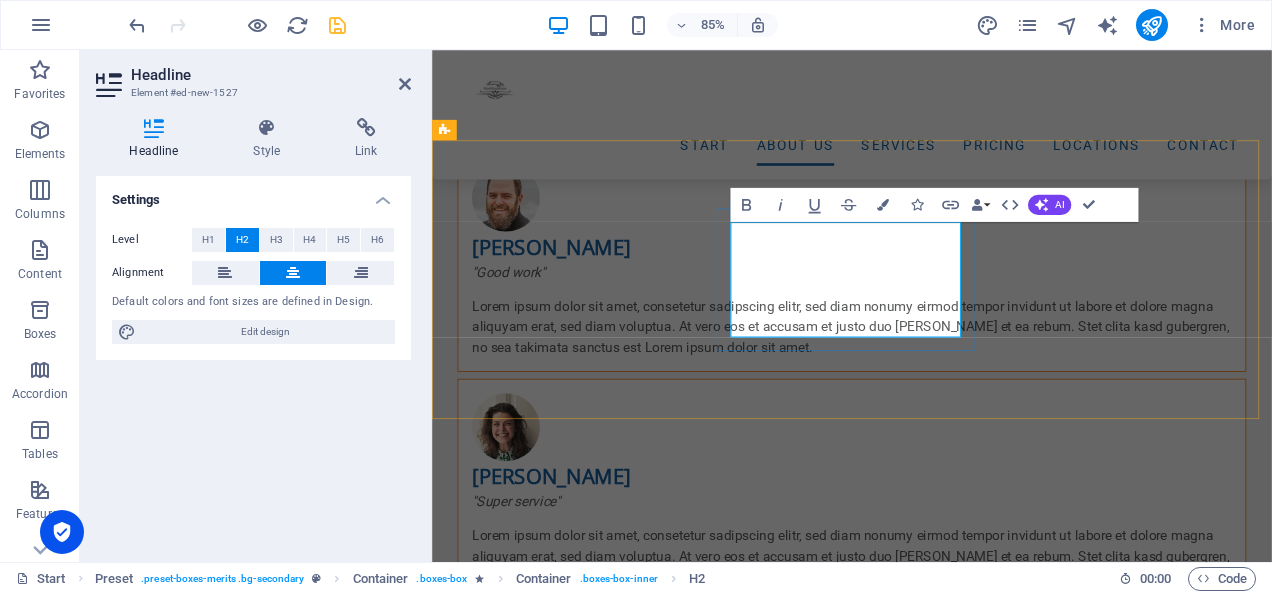 drag, startPoint x: 1000, startPoint y: 359, endPoint x: 831, endPoint y: 282, distance: 185.71483 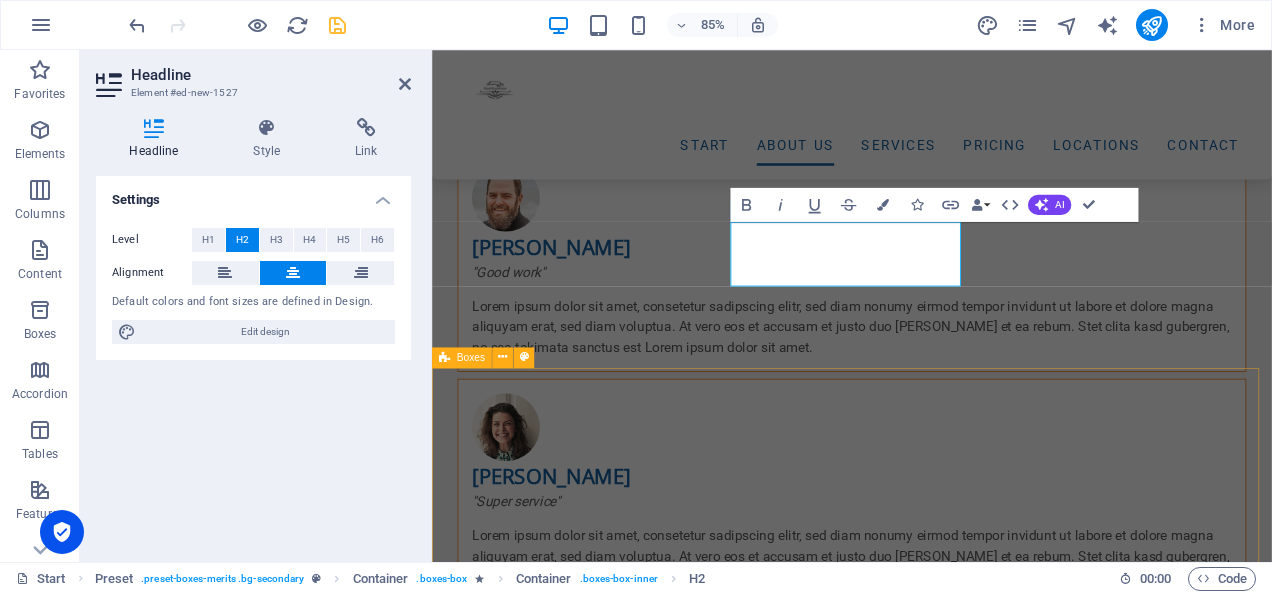 click on "Harga  Terjangkau Kami menawarkan harga yang terjangkau tanpa mengurangi kualitas. Aman dan Terpecaya Kami menjaga keamanan setiap perjalanan dengan armada yang terawat. Kepuasan Anda adalah prioritas kami. Layanan  24/7 Layanan aktif 24 Jam, setiap hari untuk kenyamanan tanpa batas waktu. Kami siap melayani Anda kapanpun dibutuhkan." at bounding box center [926, 2167] 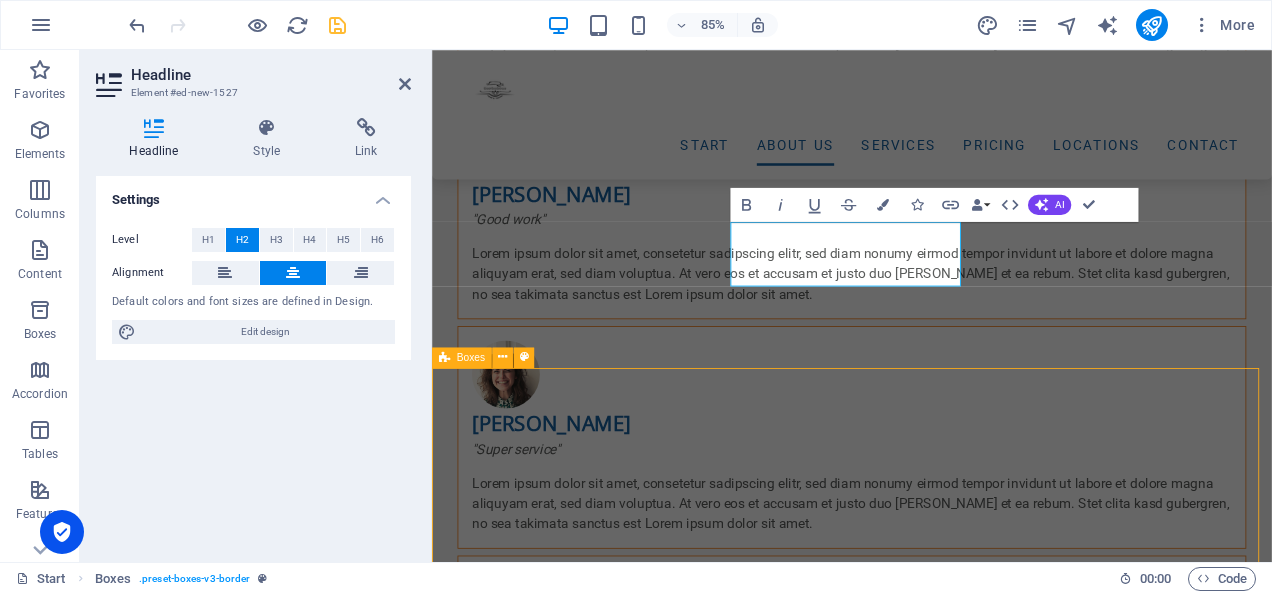 scroll, scrollTop: 2715, scrollLeft: 0, axis: vertical 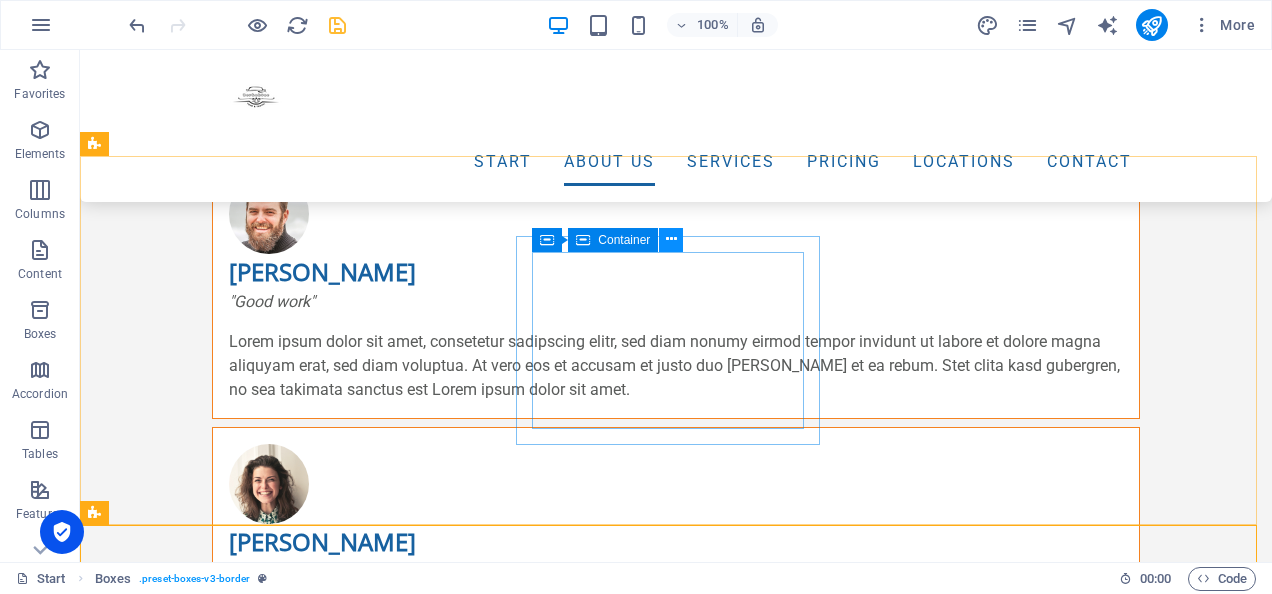 click at bounding box center (671, 239) 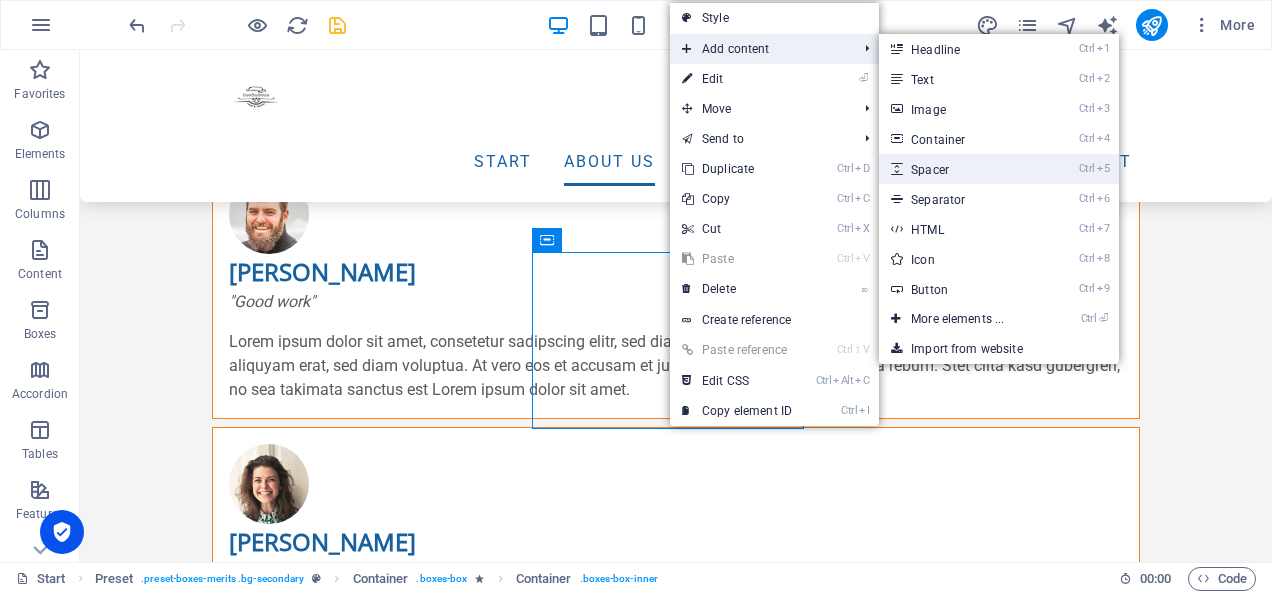 click on "Ctrl 5  Spacer" at bounding box center [961, 169] 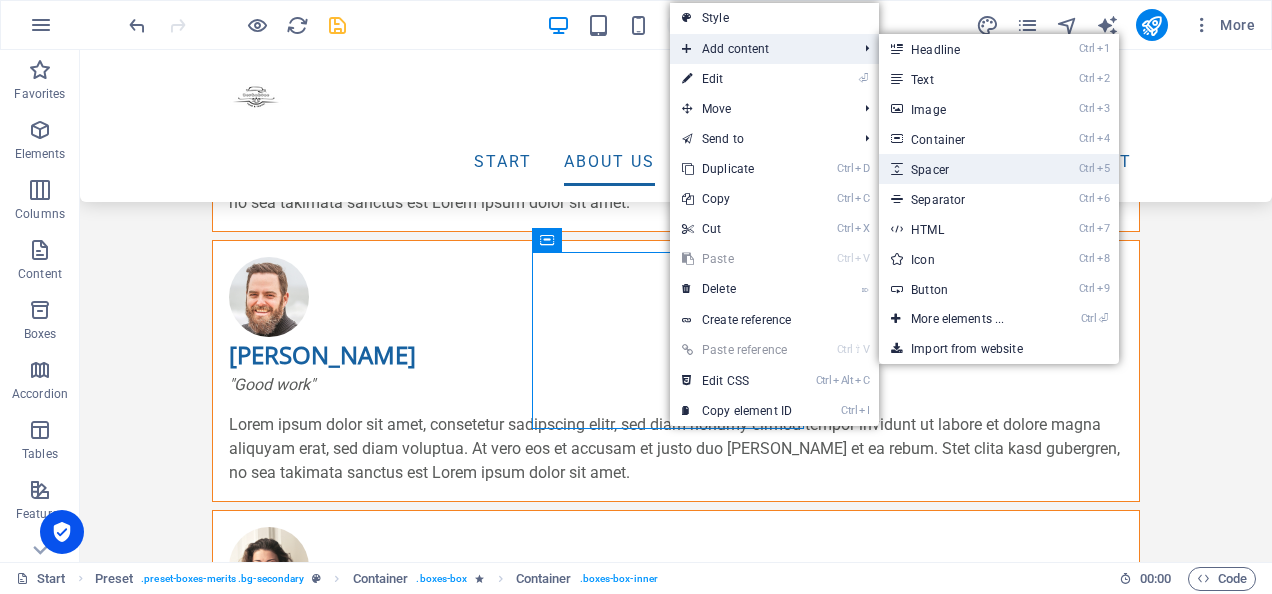 select on "px" 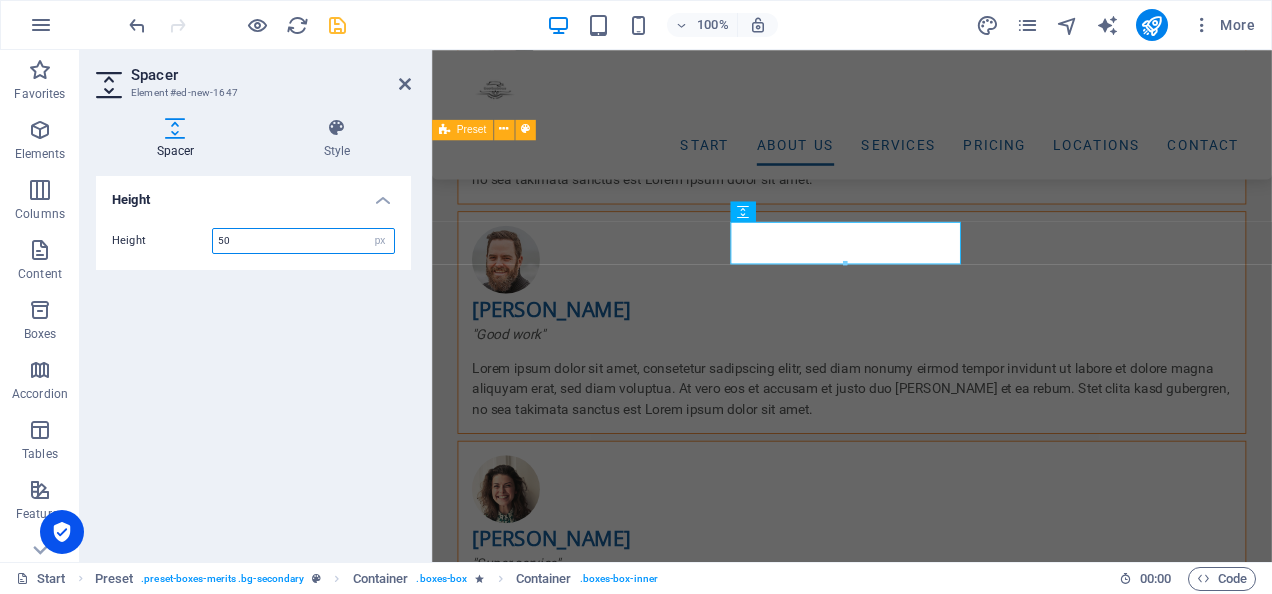 scroll, scrollTop: 2788, scrollLeft: 0, axis: vertical 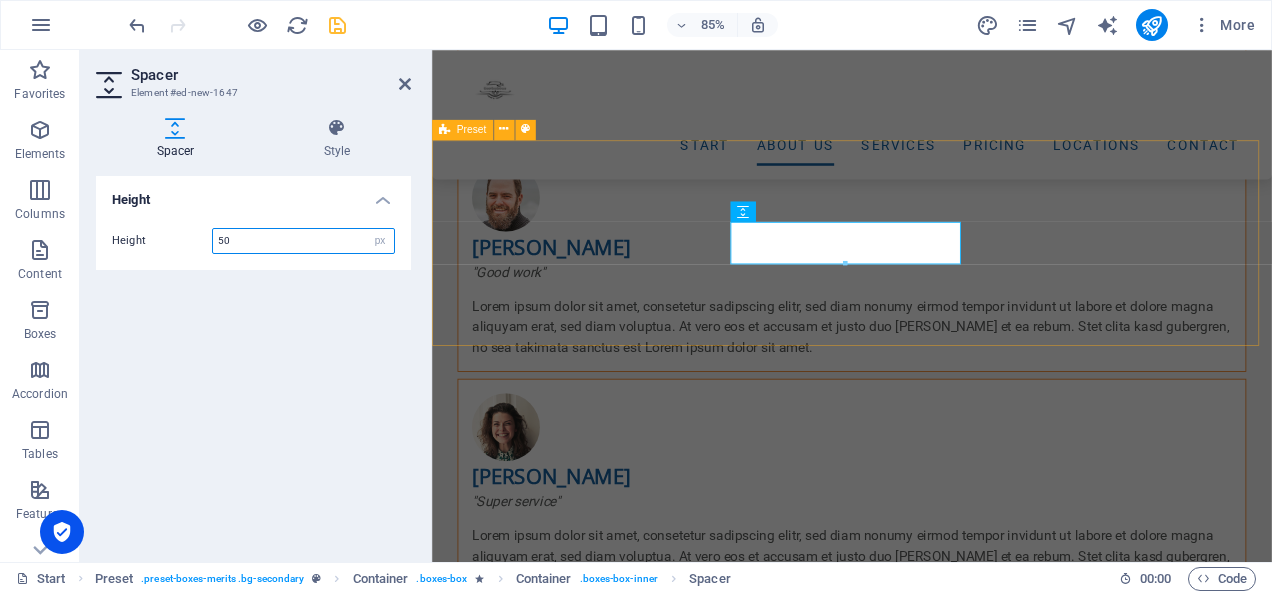drag, startPoint x: 1279, startPoint y: 315, endPoint x: 919, endPoint y: 357, distance: 362.4417 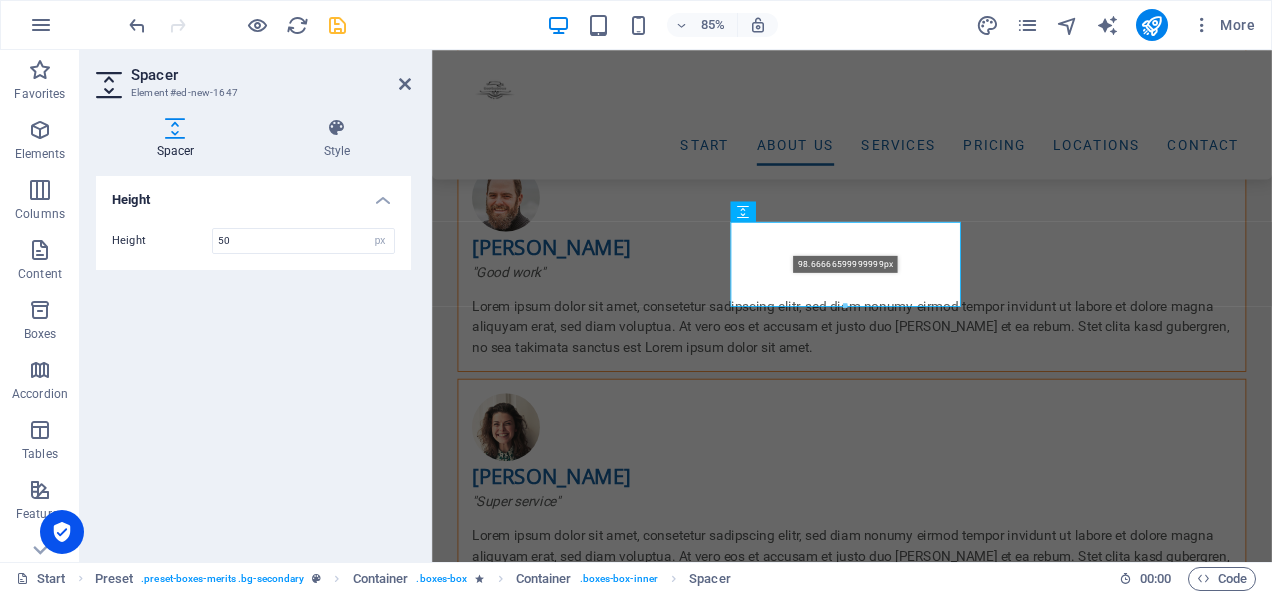 click at bounding box center (845, 264) 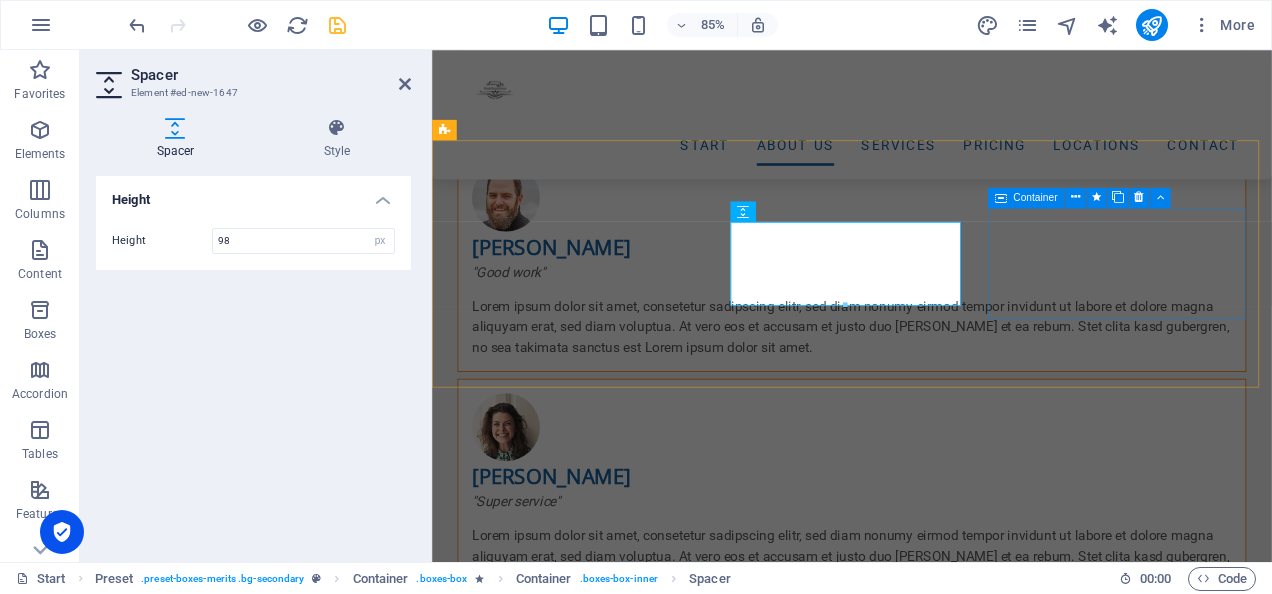 drag, startPoint x: 1051, startPoint y: 294, endPoint x: 1104, endPoint y: 290, distance: 53.15073 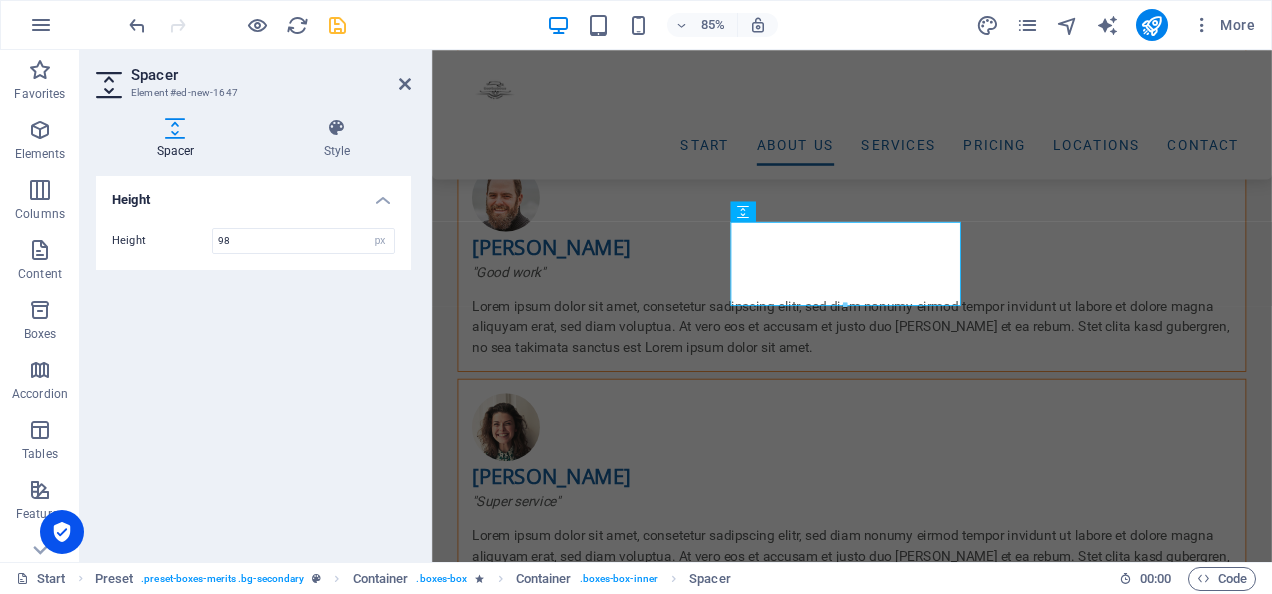 click on "Height" at bounding box center (253, 194) 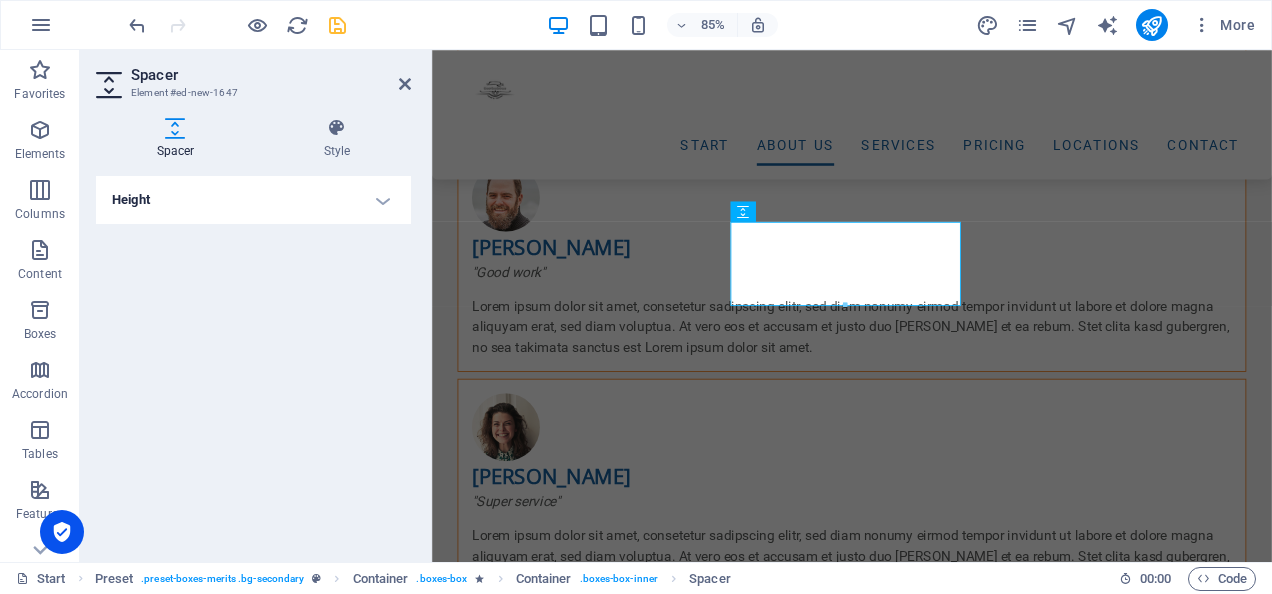 click on "Height" at bounding box center (253, 200) 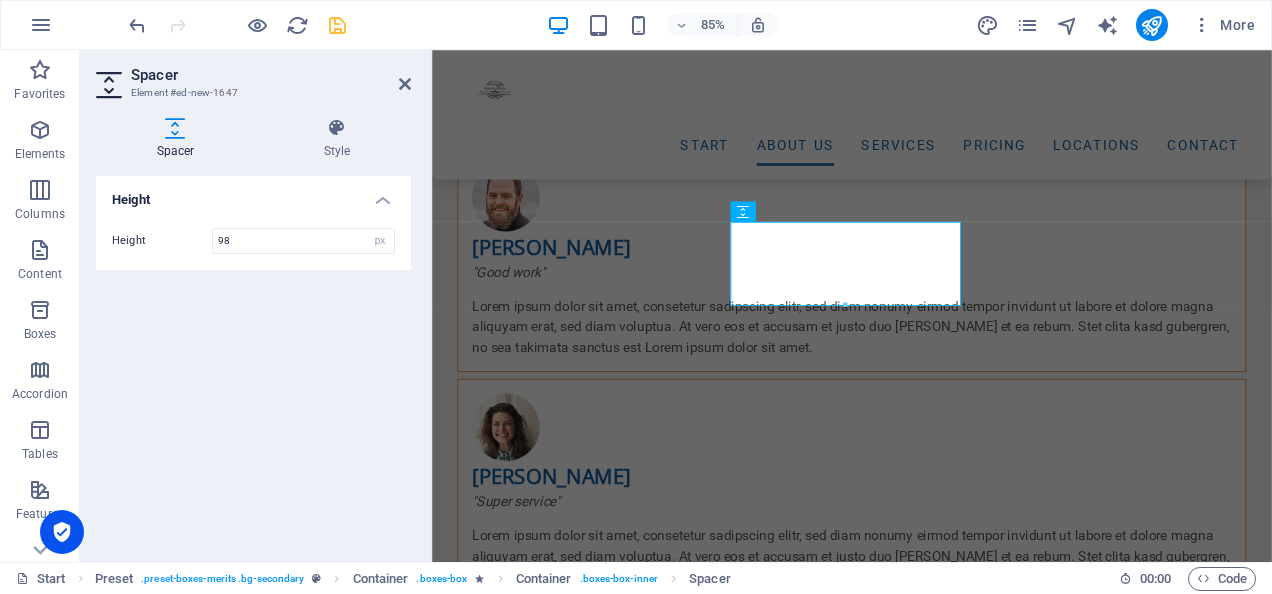 click at bounding box center (111, 85) 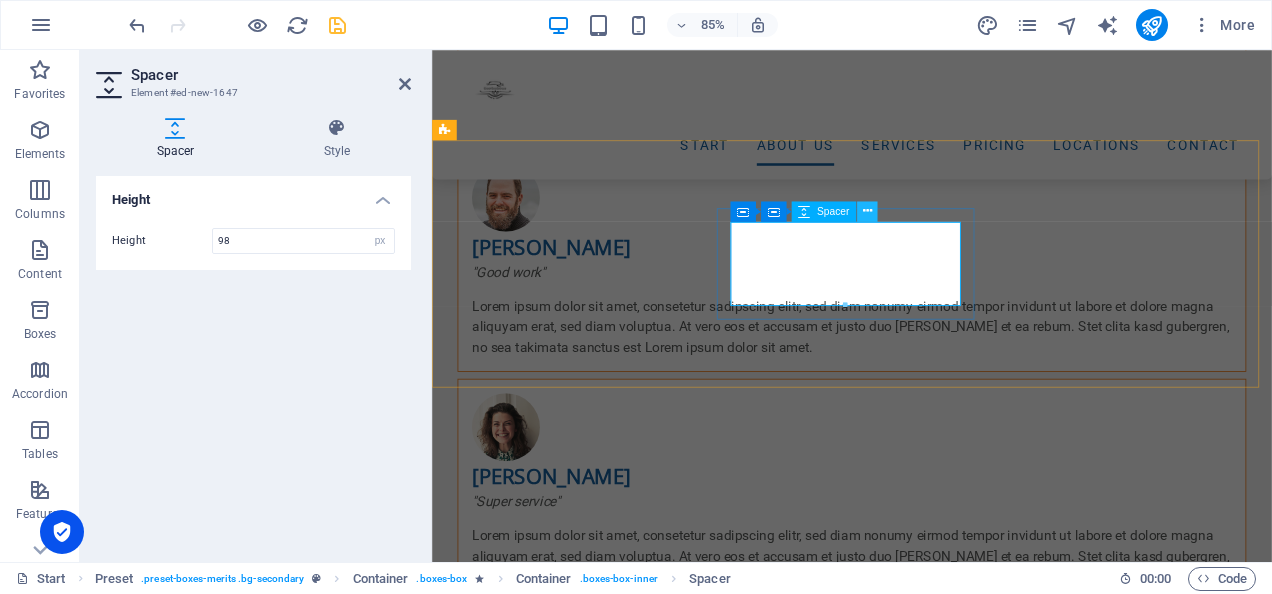 click at bounding box center [866, 212] 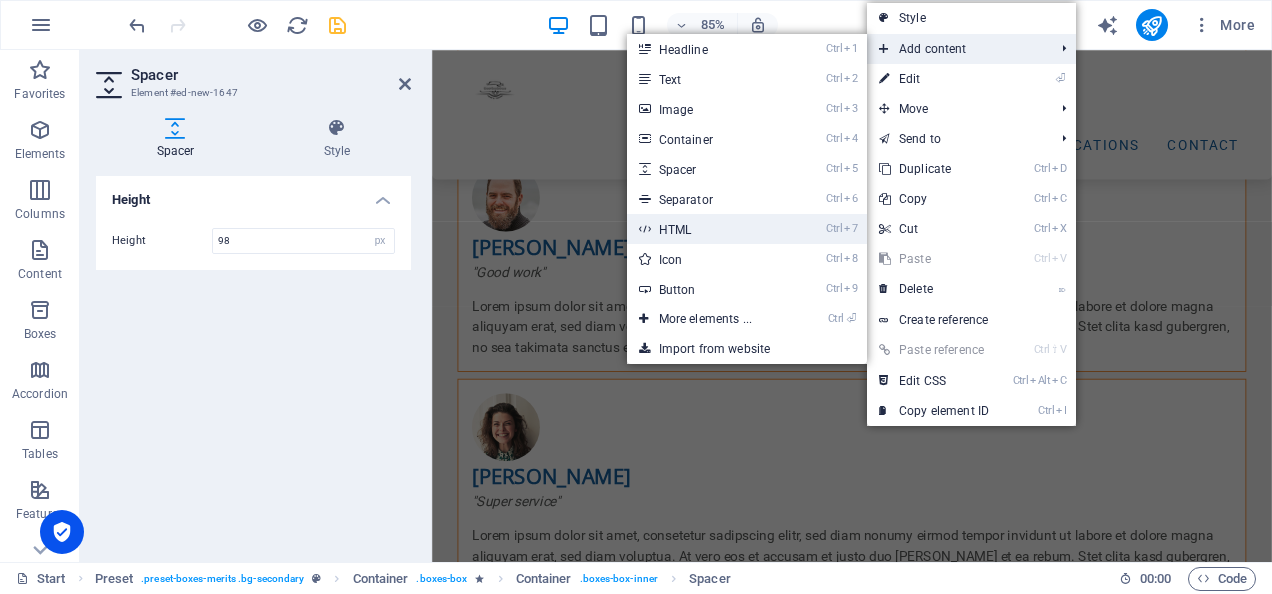 click on "Ctrl 7  HTML" at bounding box center (709, 229) 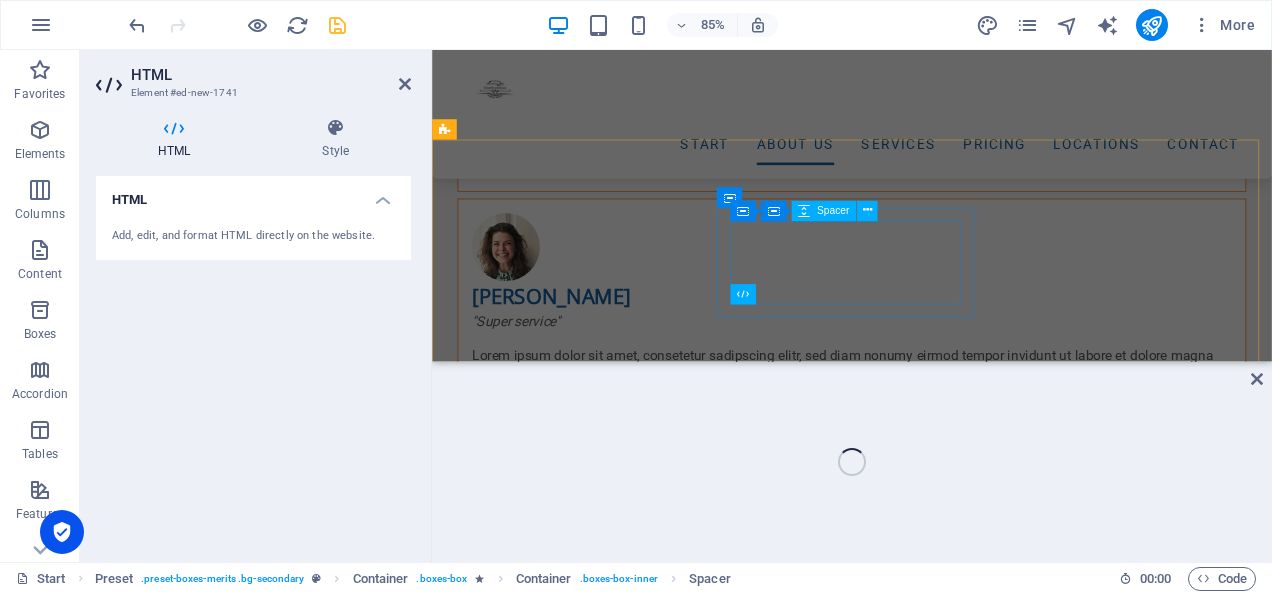 scroll, scrollTop: 2600, scrollLeft: 0, axis: vertical 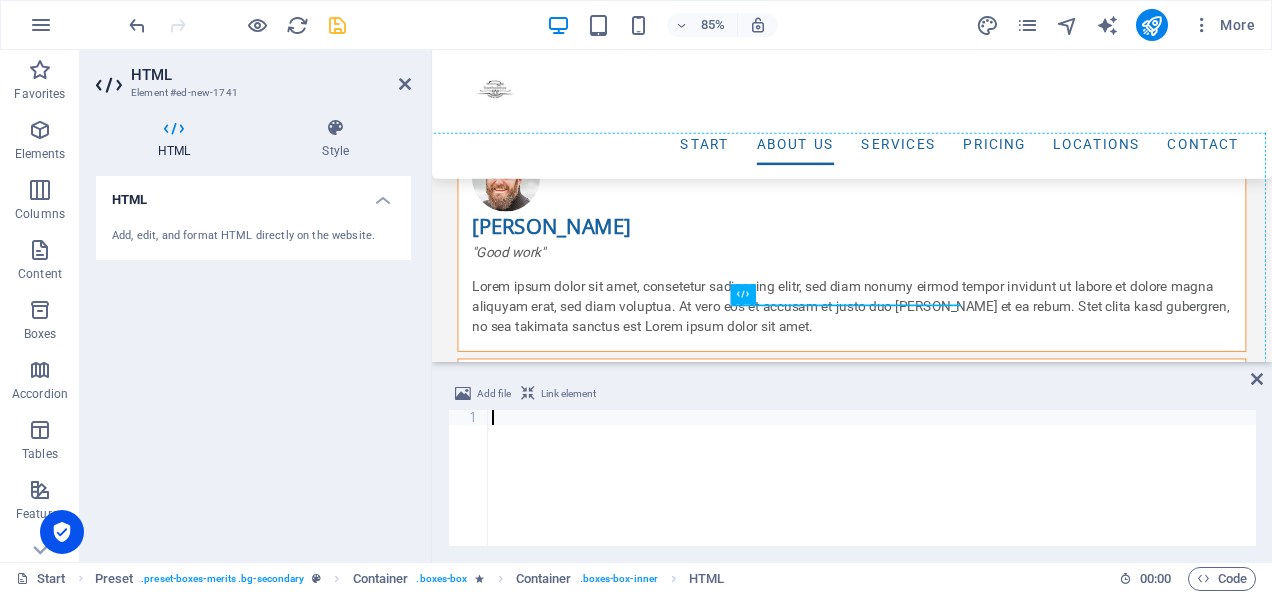 drag, startPoint x: 1172, startPoint y: 341, endPoint x: 715, endPoint y: 333, distance: 457.07 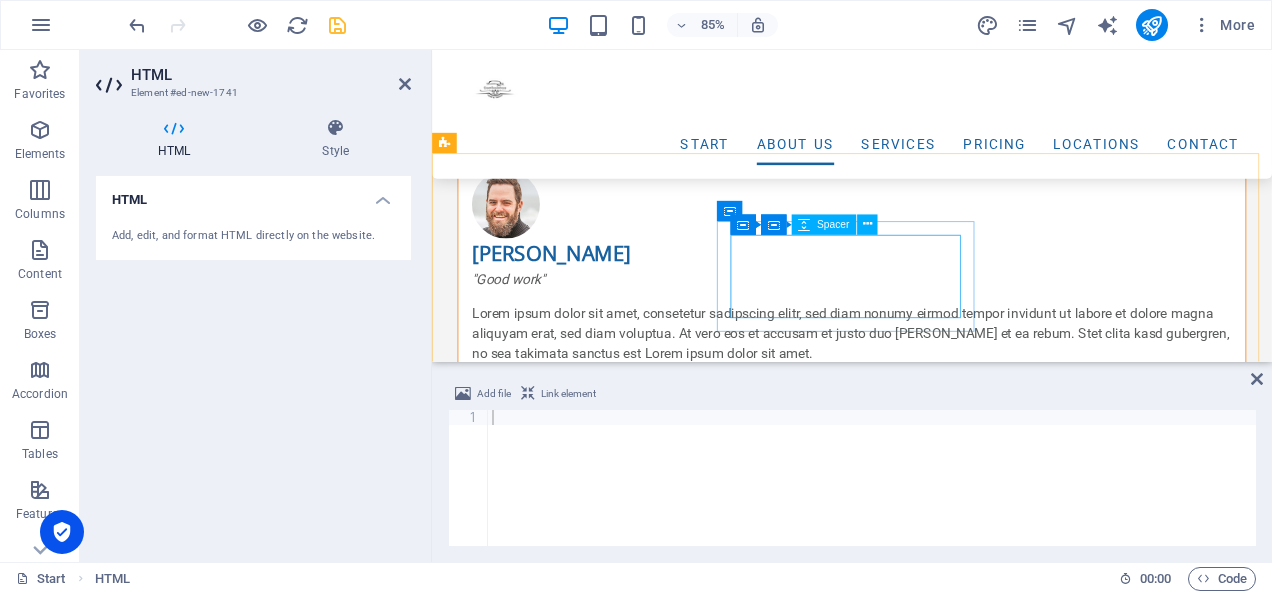 scroll, scrollTop: 2566, scrollLeft: 0, axis: vertical 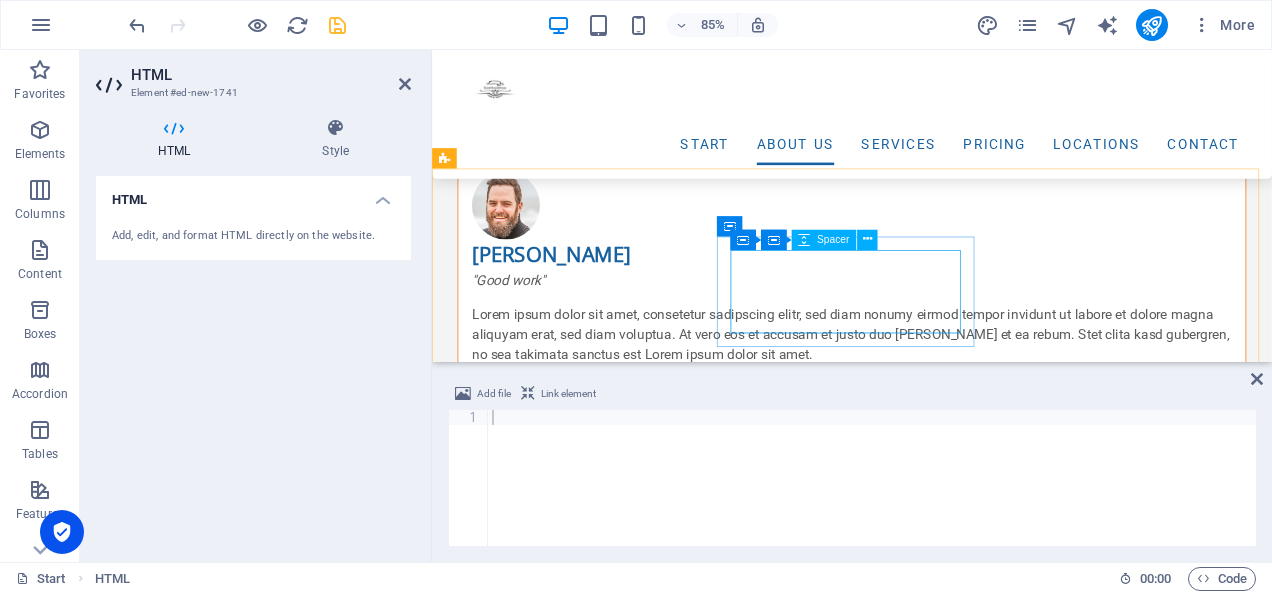 click at bounding box center (920, 1522) 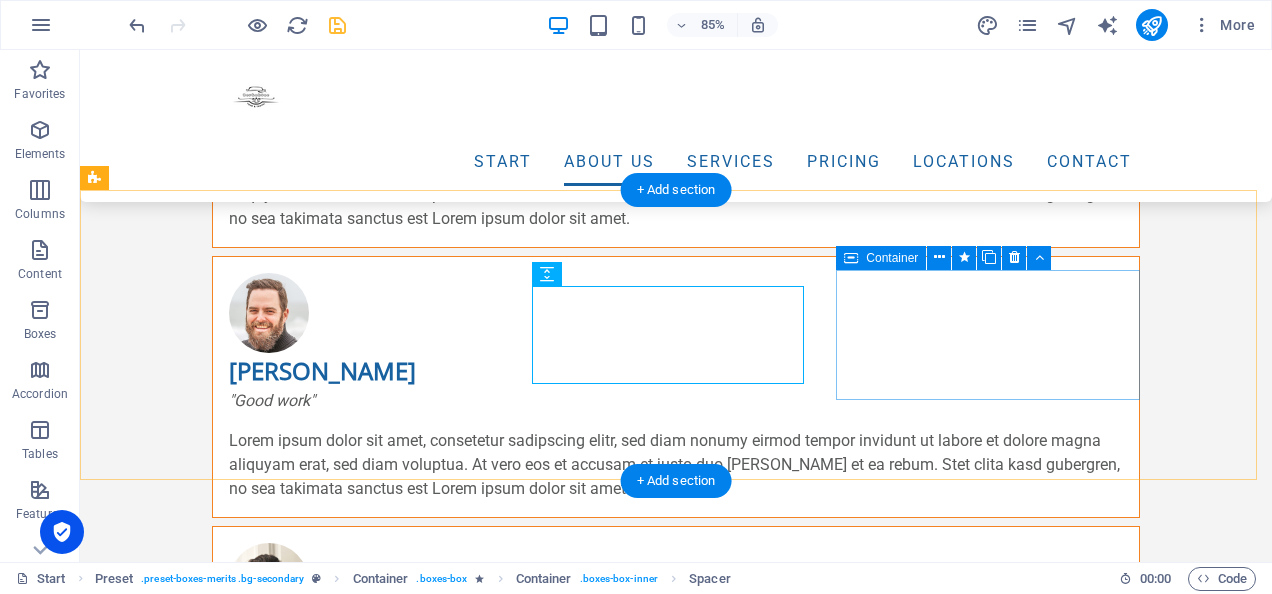 scroll, scrollTop: 2681, scrollLeft: 0, axis: vertical 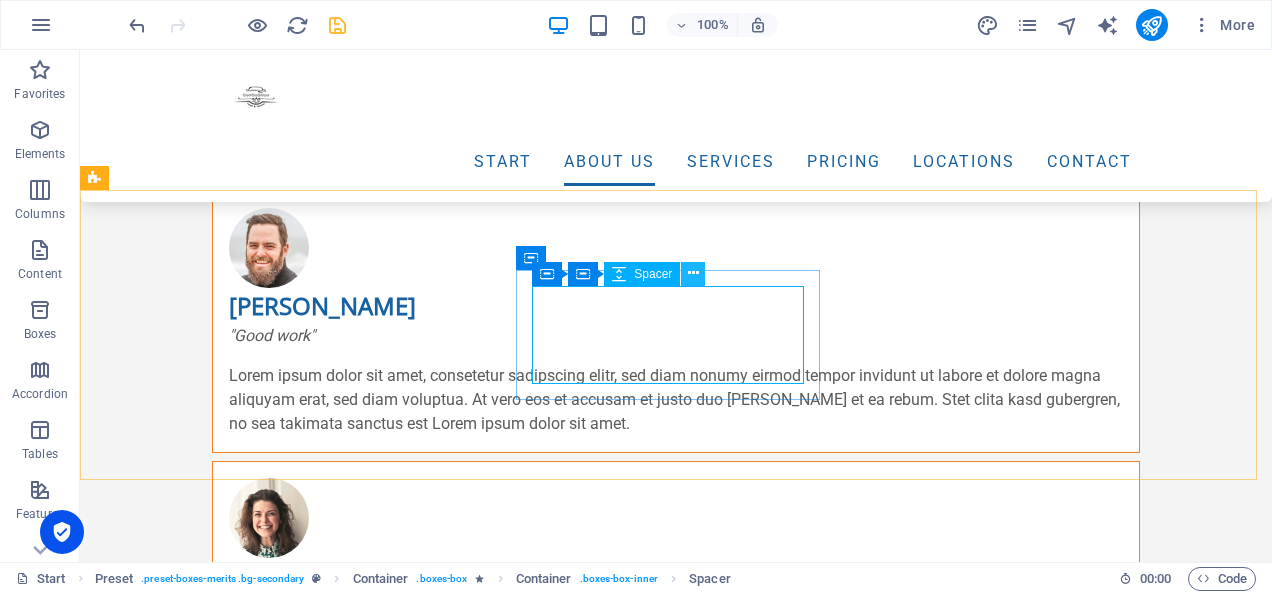 click at bounding box center (693, 273) 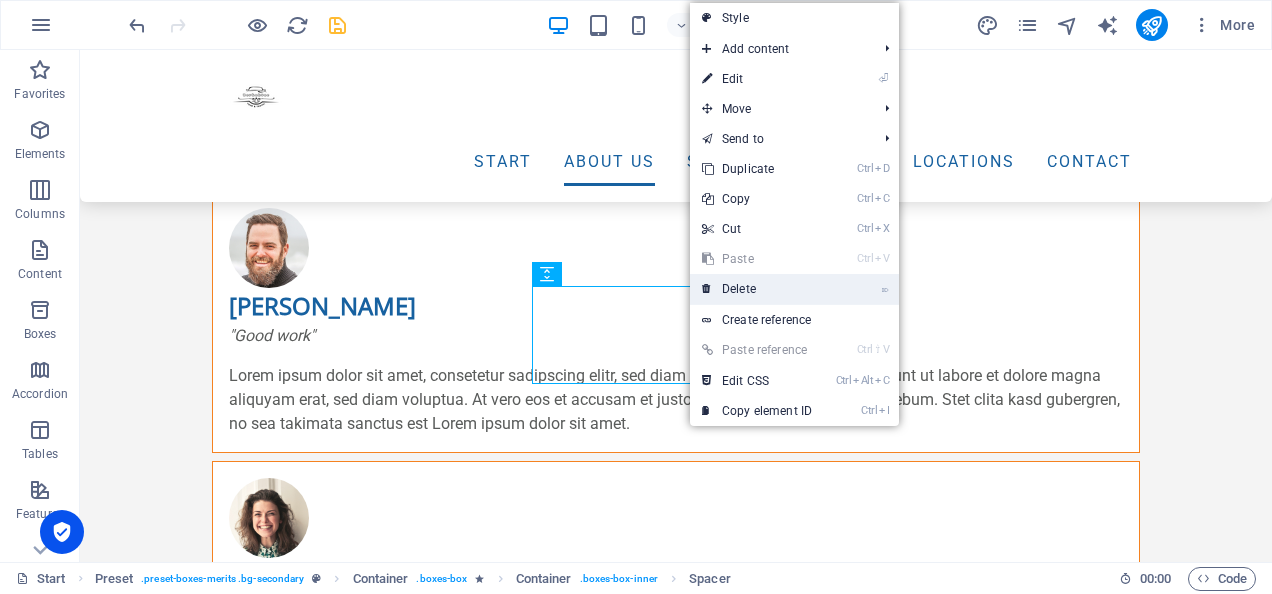 click on "⌦  Delete" at bounding box center [757, 289] 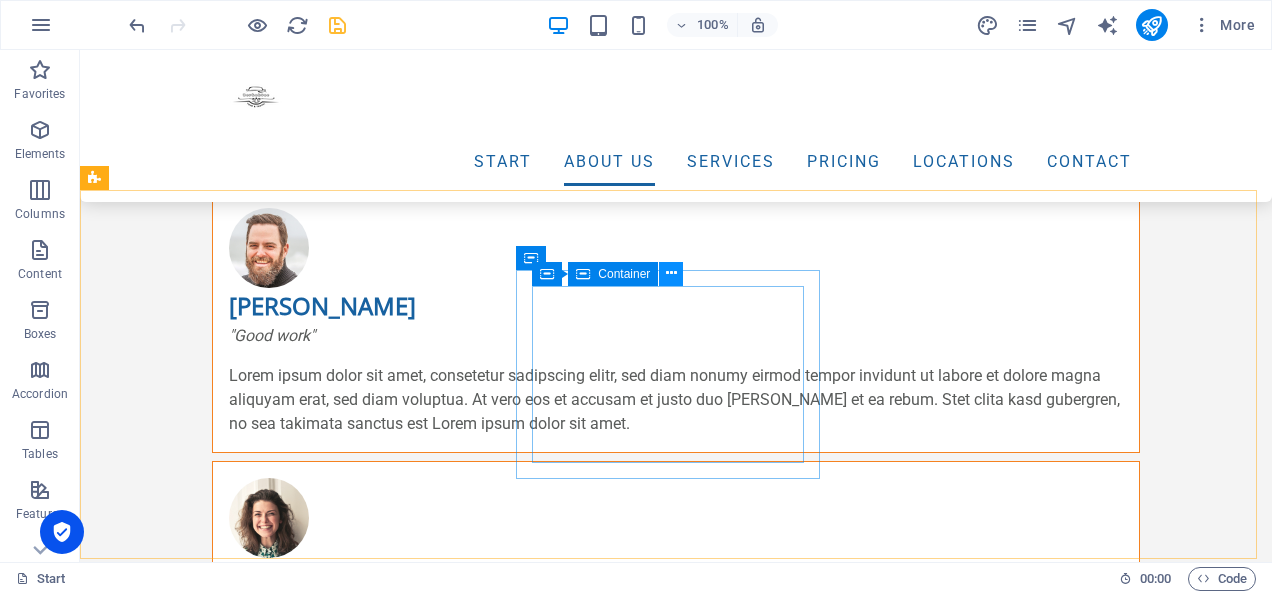 click at bounding box center [671, 273] 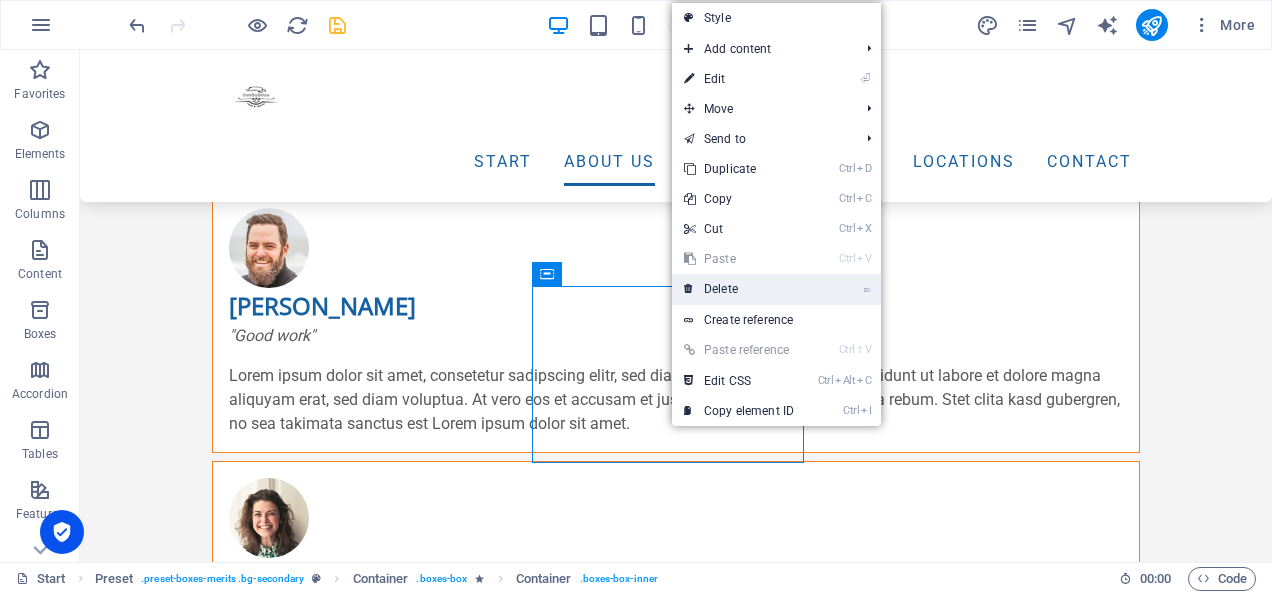 click on "⌦  Delete" at bounding box center (739, 289) 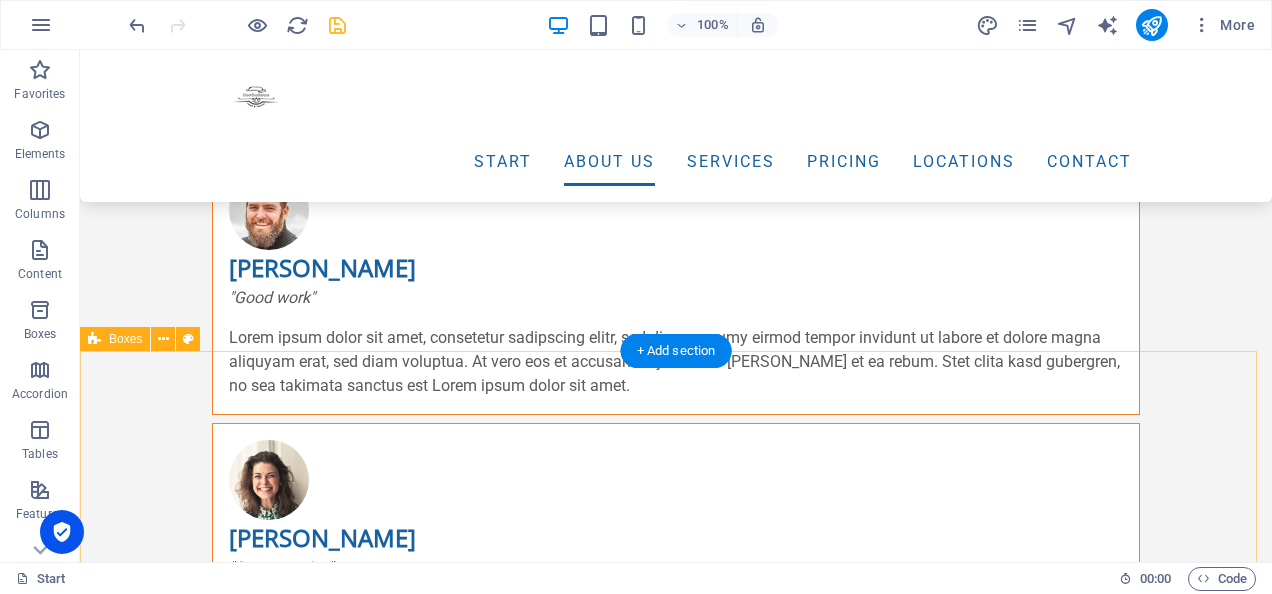 scroll, scrollTop: 2711, scrollLeft: 0, axis: vertical 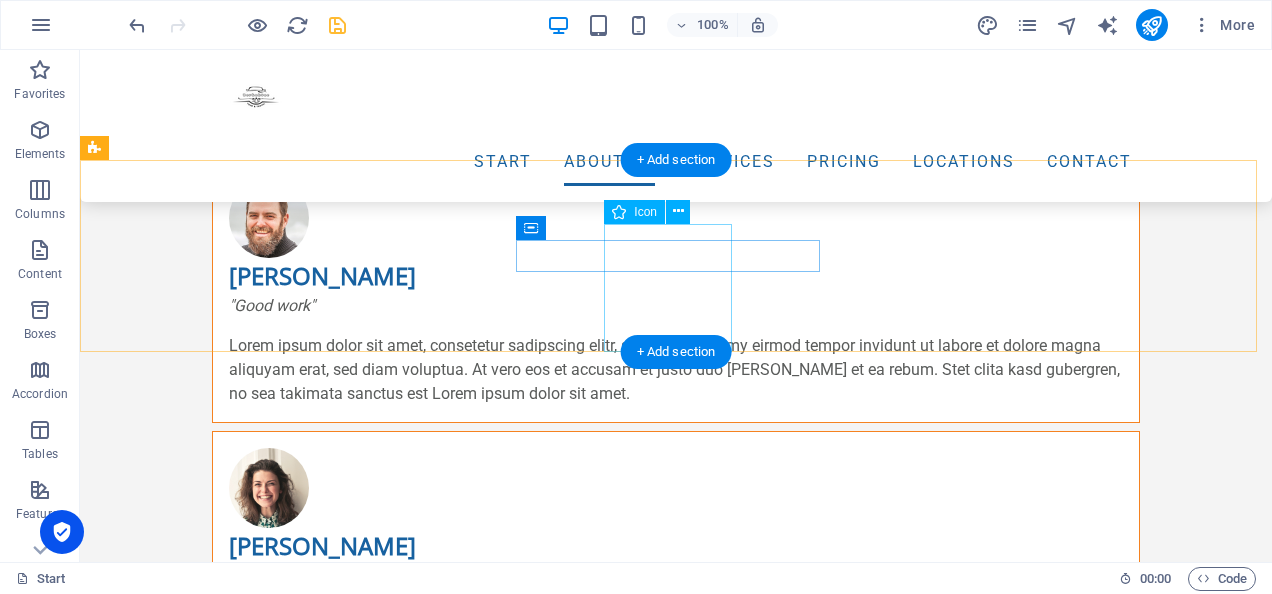 click at bounding box center (176, 1369) 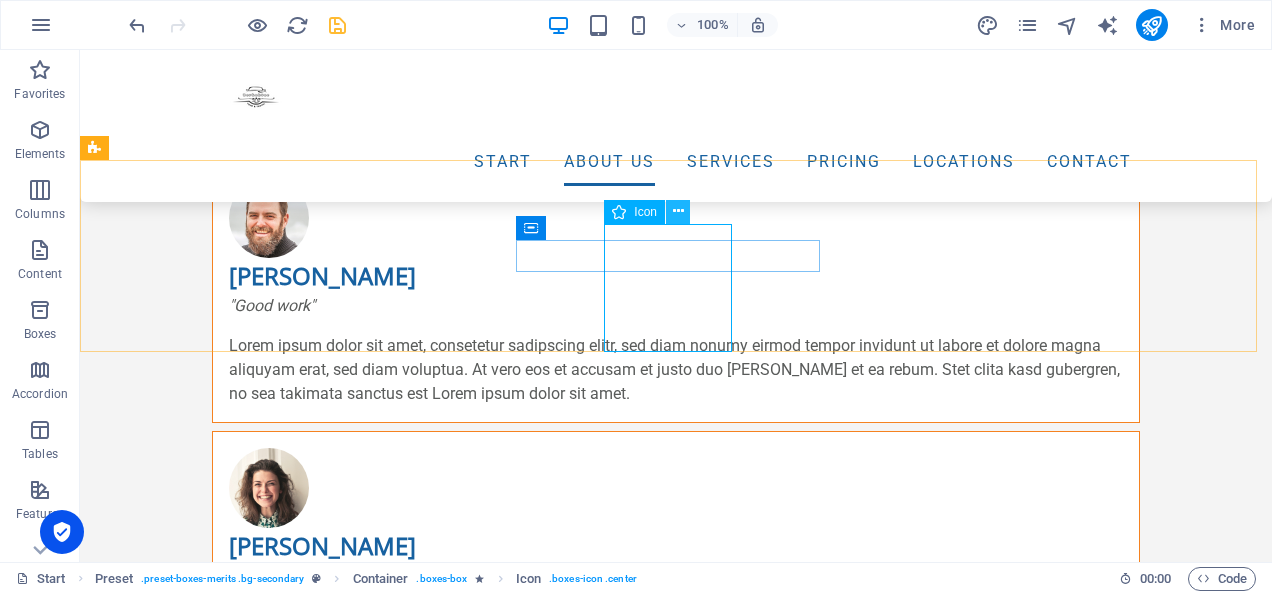 click at bounding box center (678, 211) 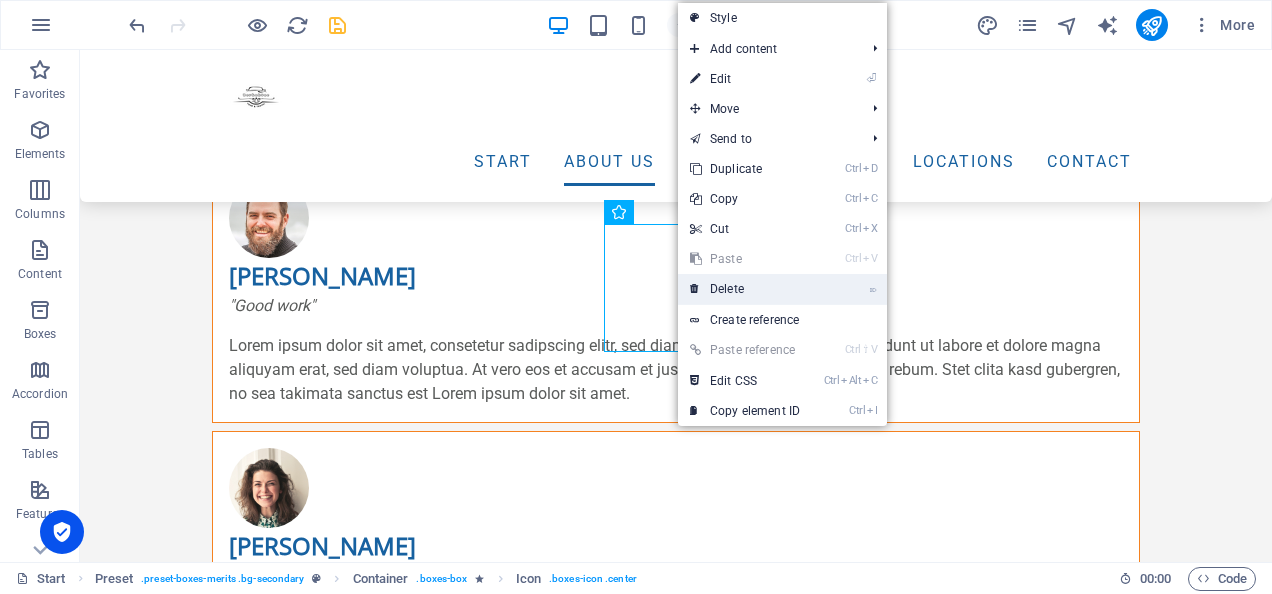 click on "⌦  Delete" at bounding box center (745, 289) 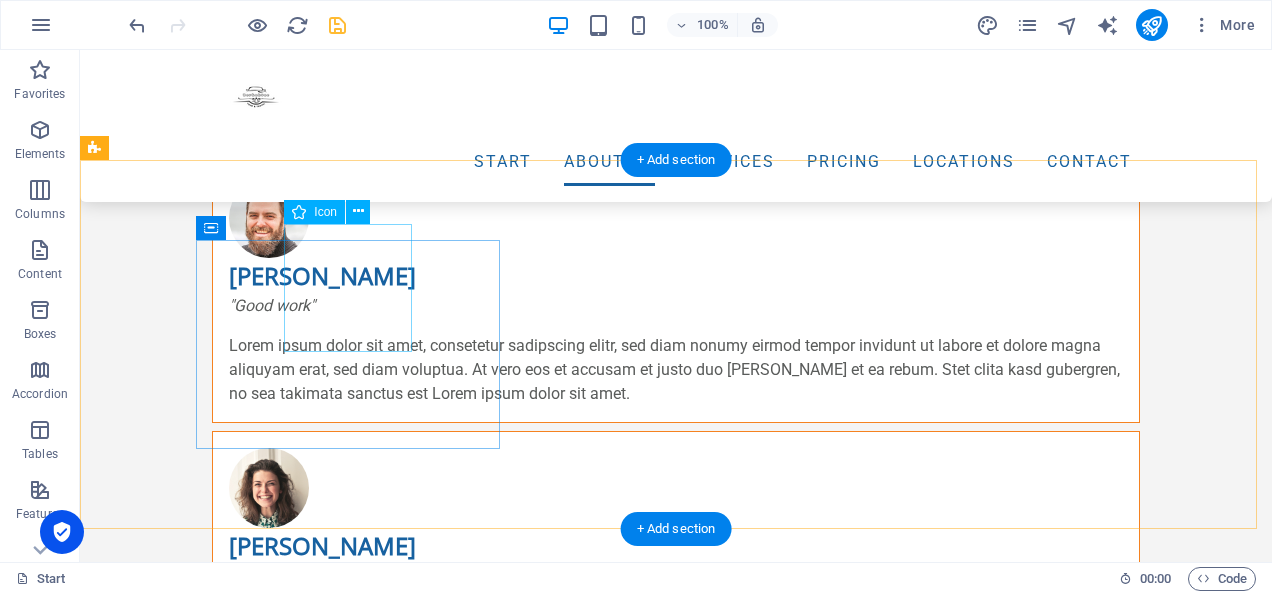 click at bounding box center (176, 1369) 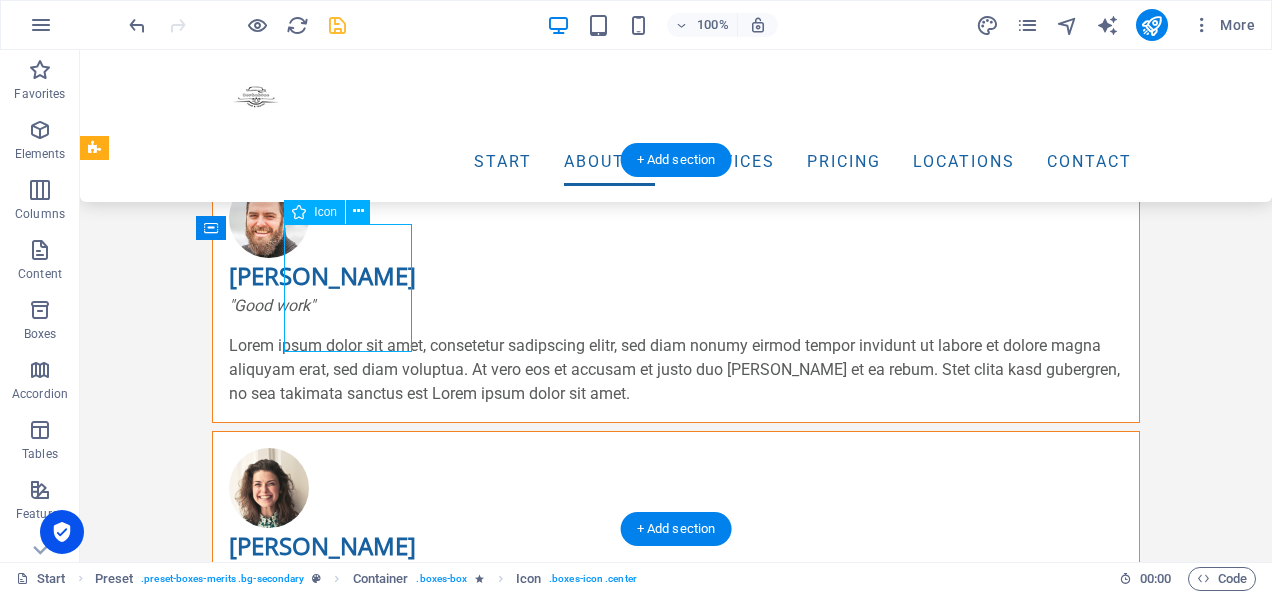 click at bounding box center (176, 1369) 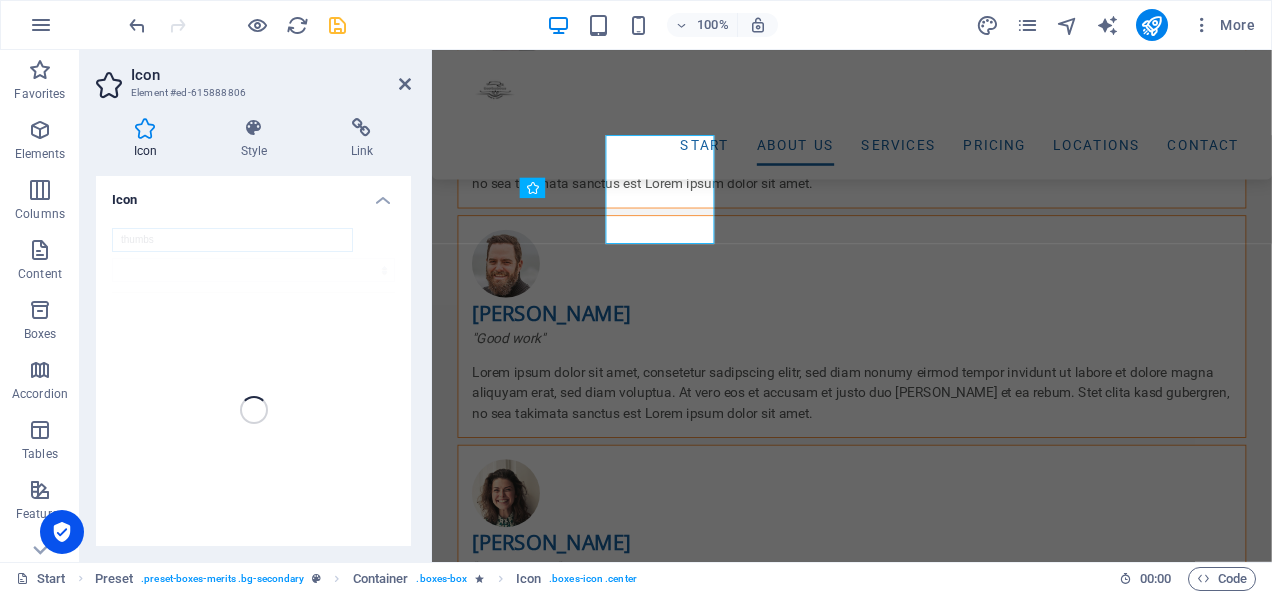 scroll, scrollTop: 2784, scrollLeft: 0, axis: vertical 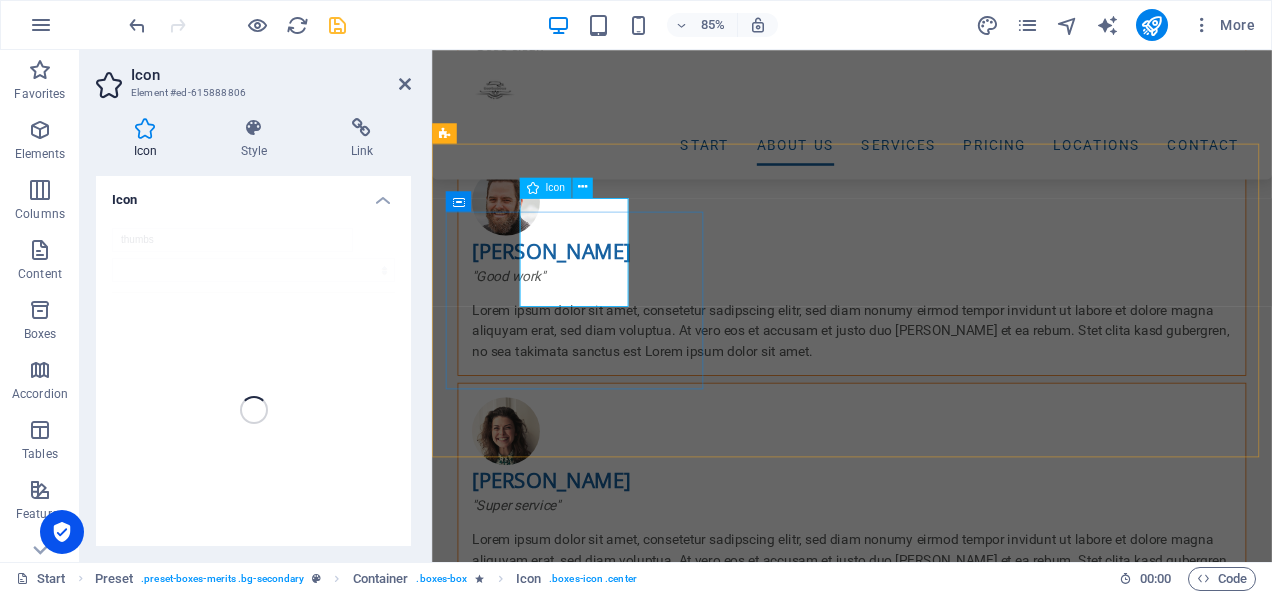 click at bounding box center (528, 1379) 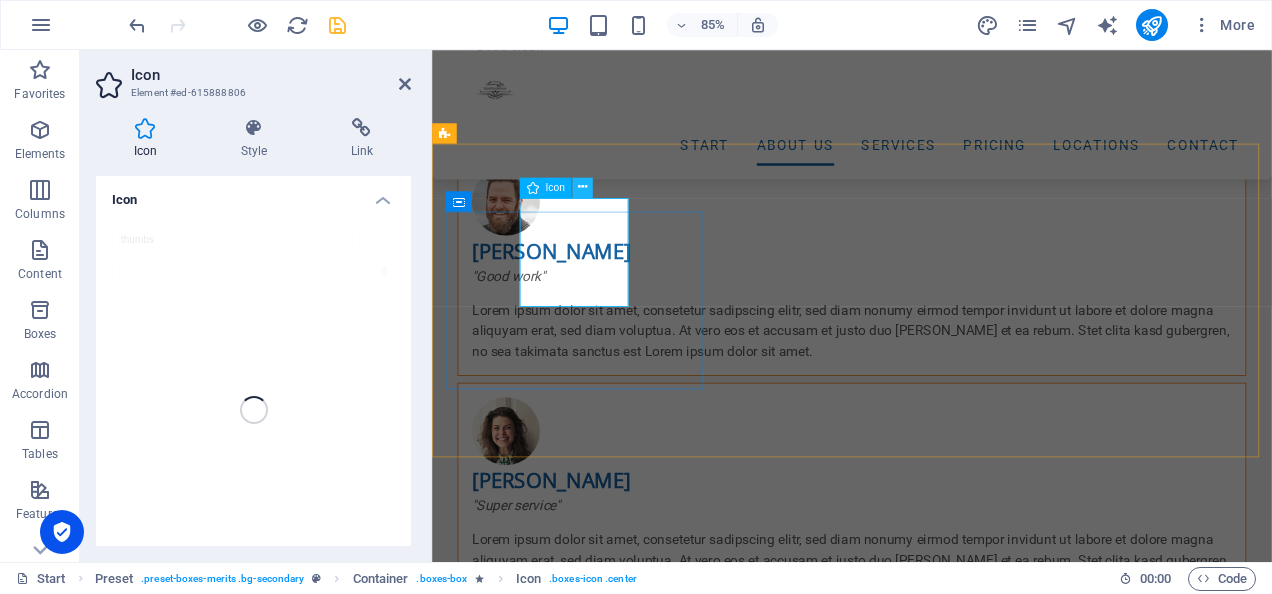 click at bounding box center [582, 188] 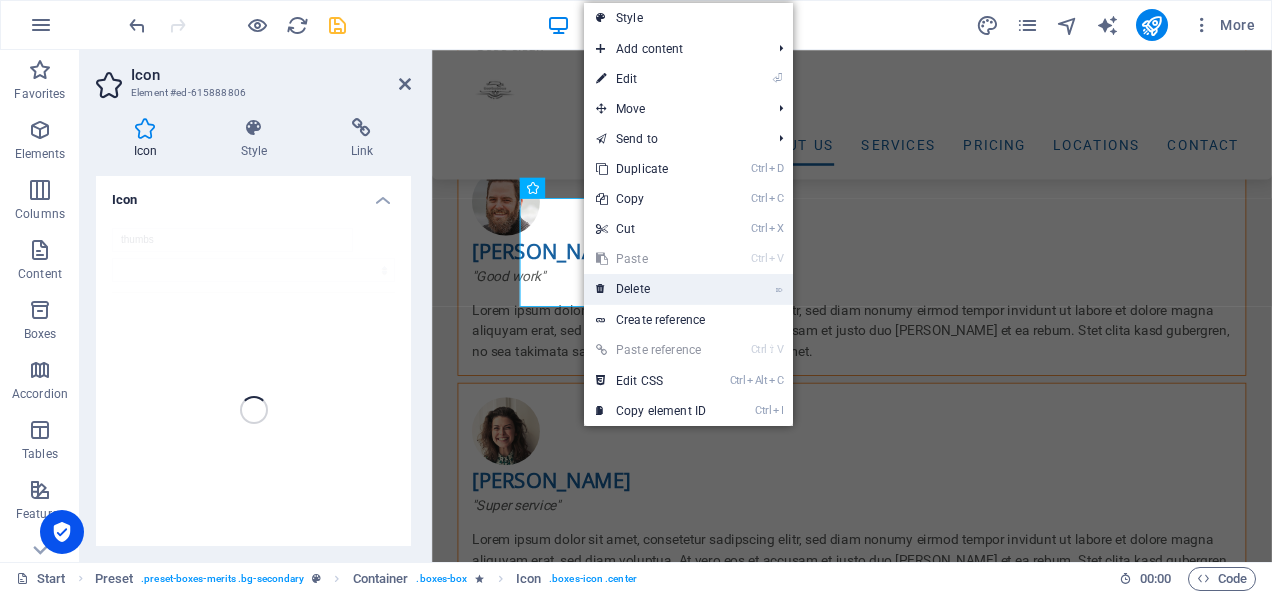 click on "⌦  Delete" at bounding box center [651, 289] 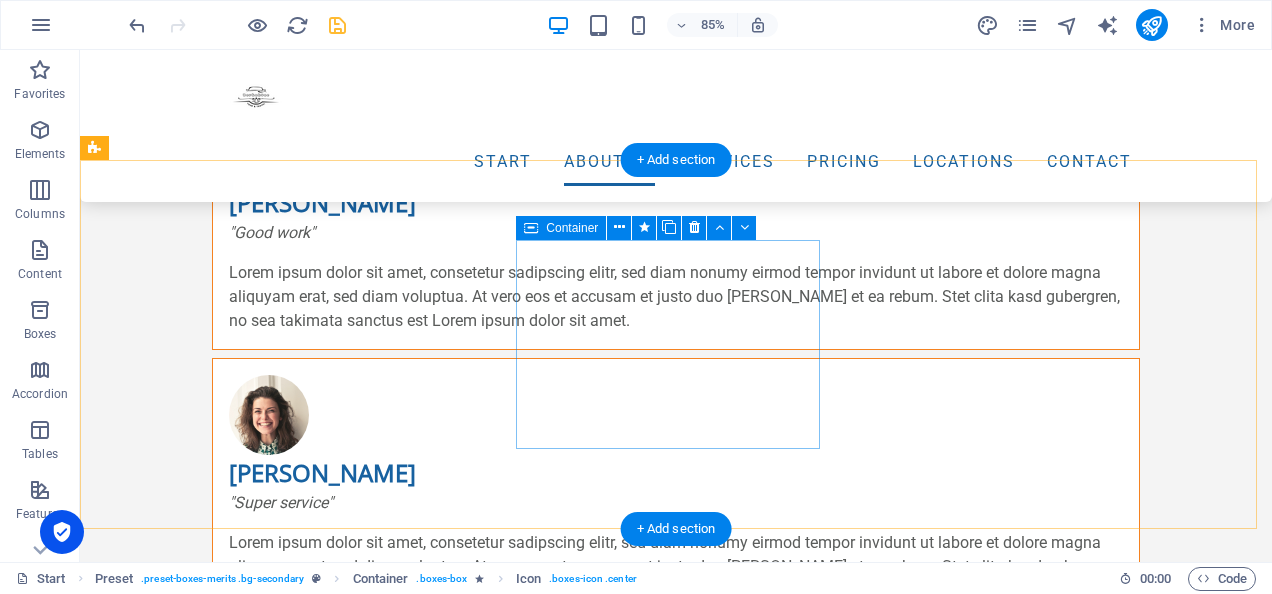 scroll, scrollTop: 2711, scrollLeft: 0, axis: vertical 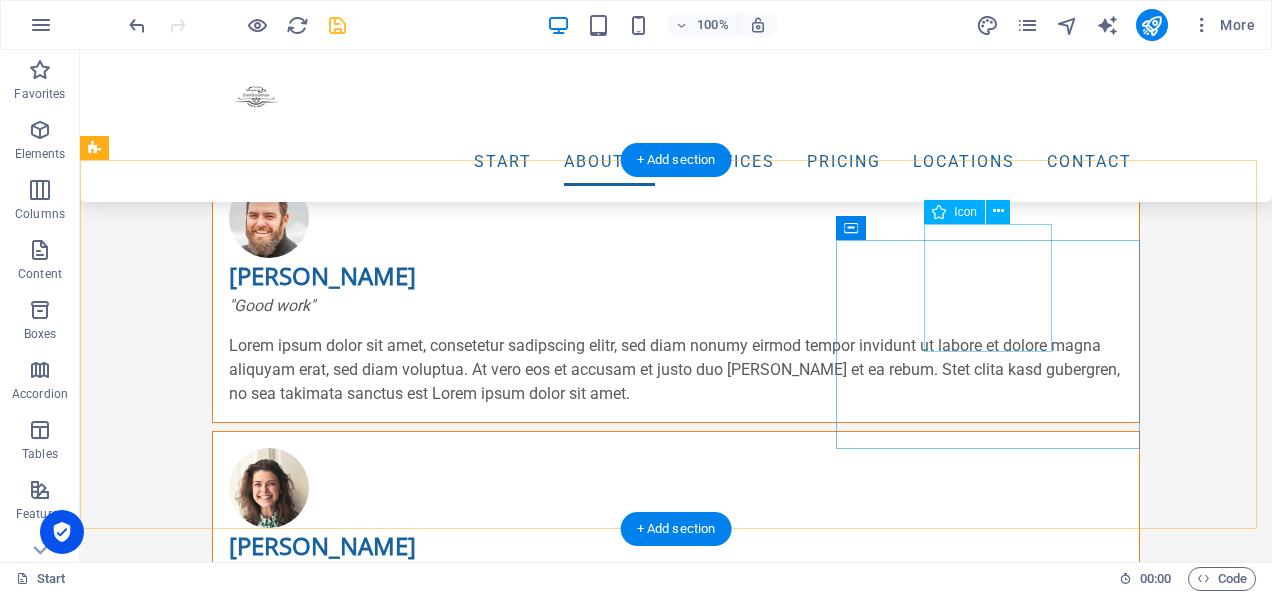 click at bounding box center (176, 1369) 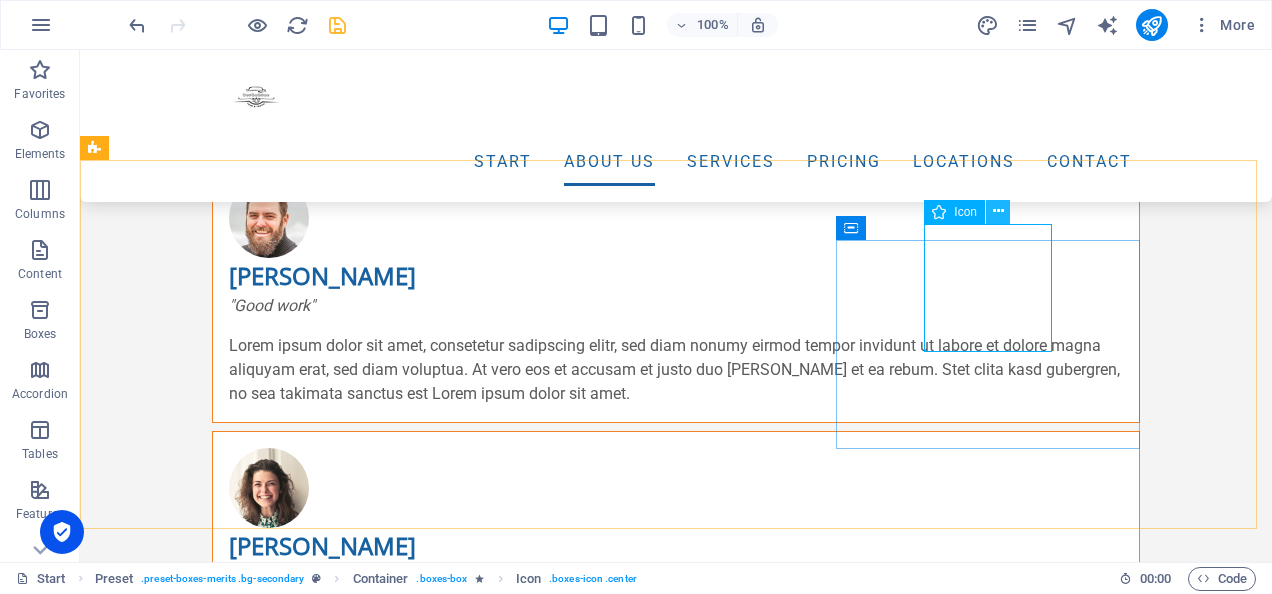 click at bounding box center (998, 211) 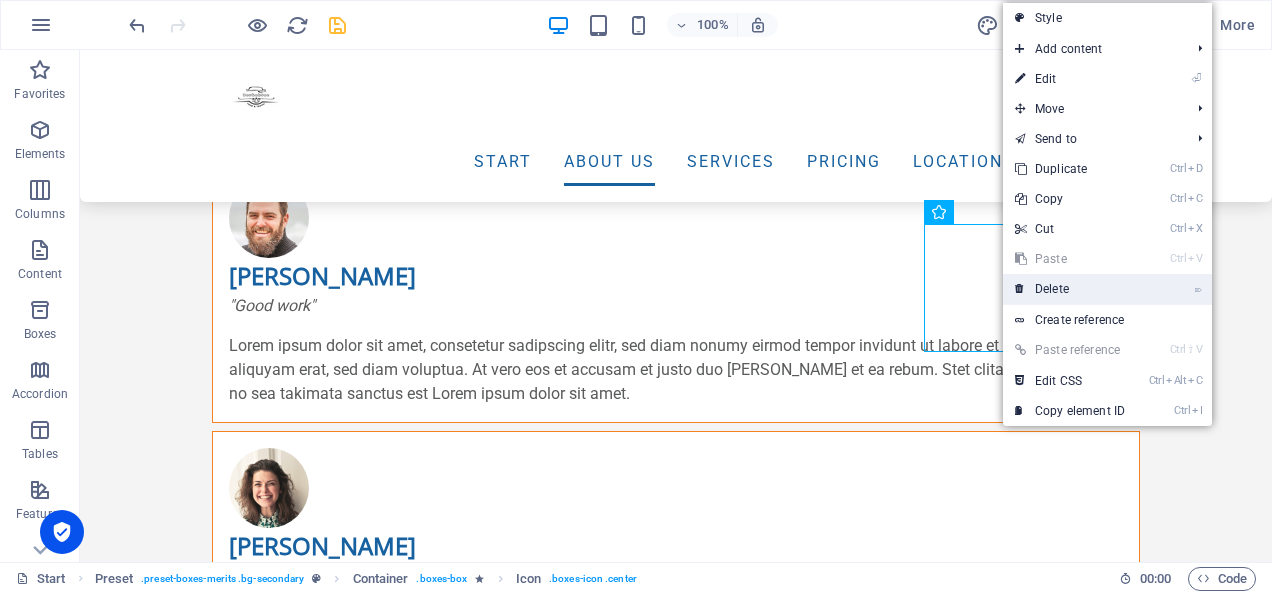 click on "⌦  Delete" at bounding box center [1070, 289] 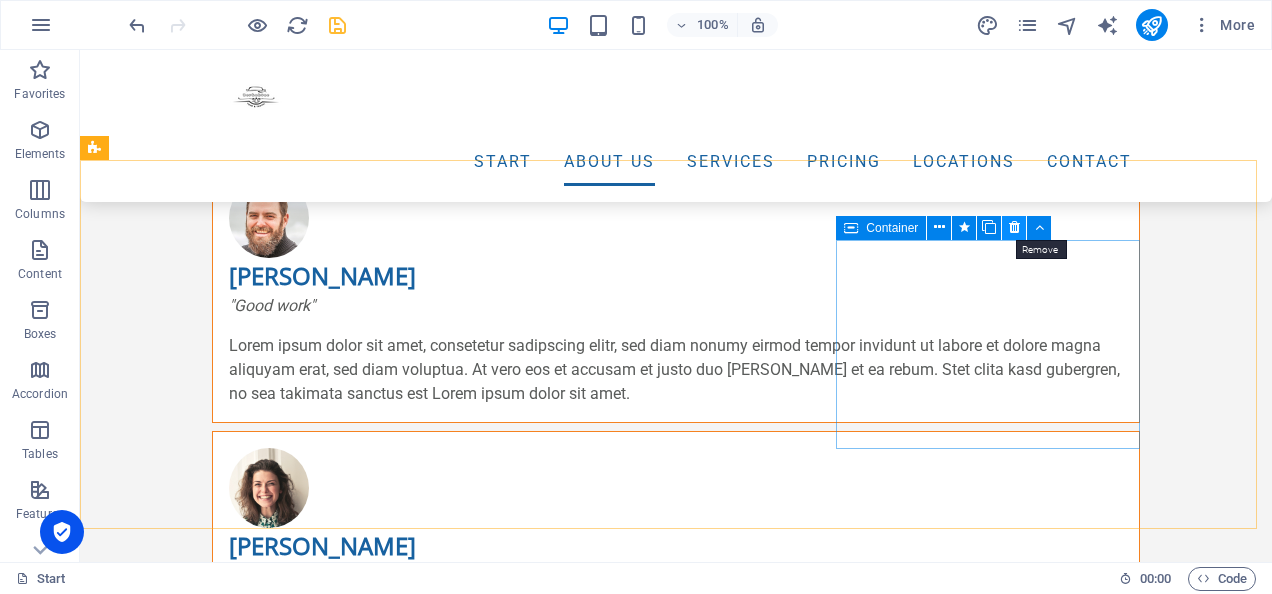 click at bounding box center (1014, 227) 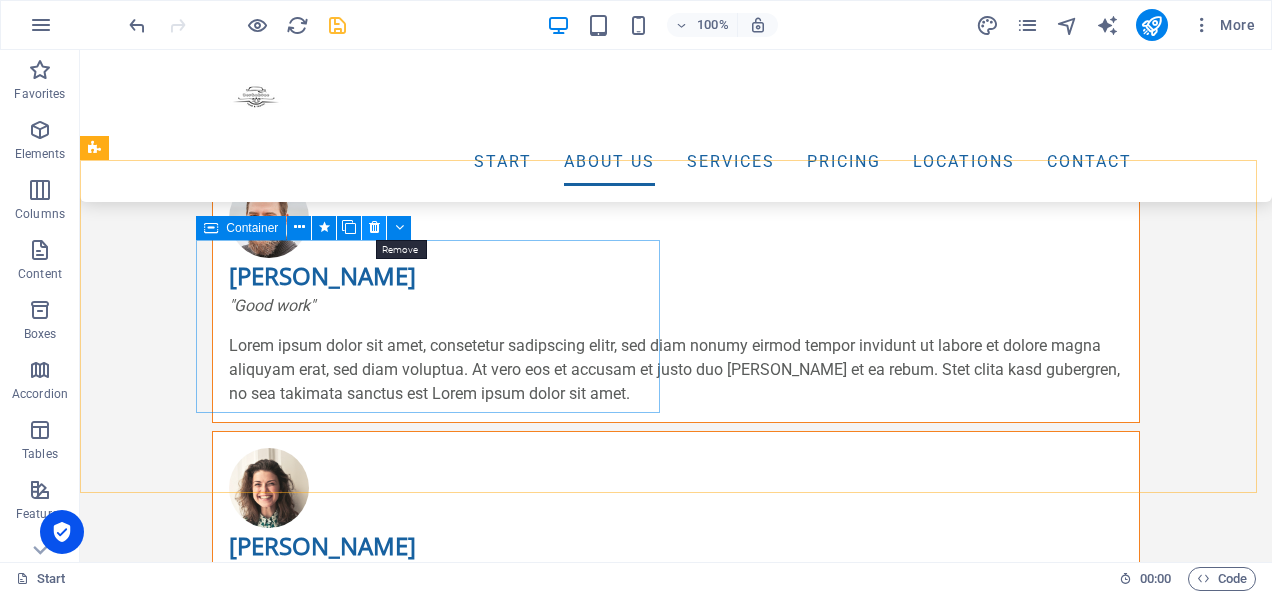 click at bounding box center [374, 228] 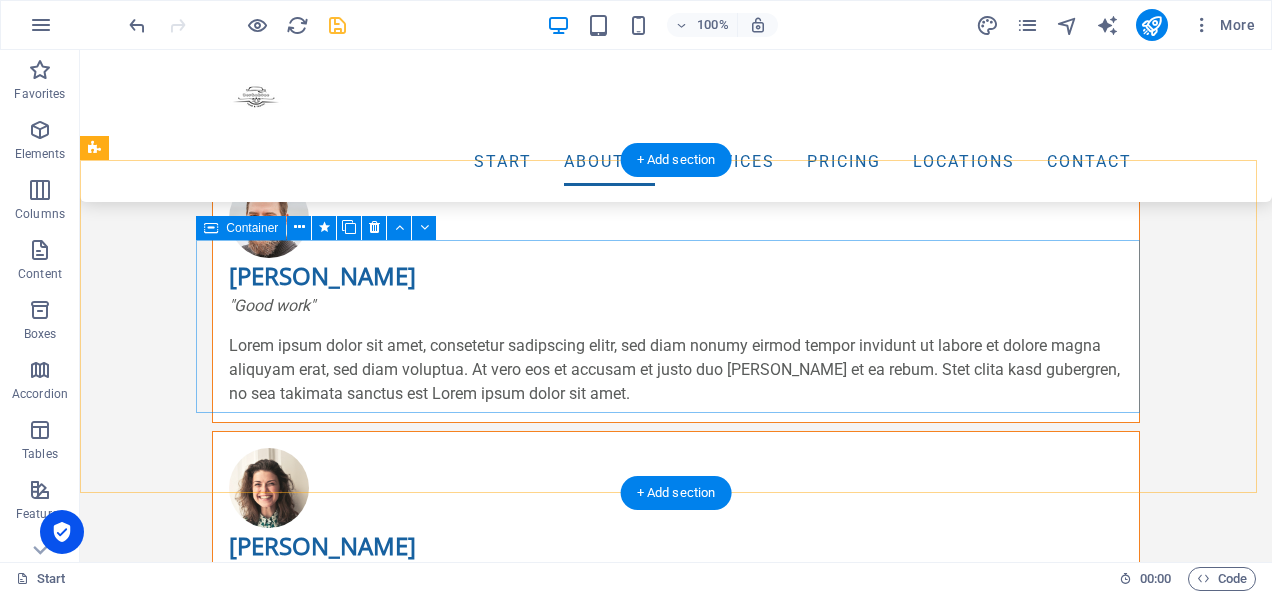 click on "Add elements" at bounding box center [509, 1518] 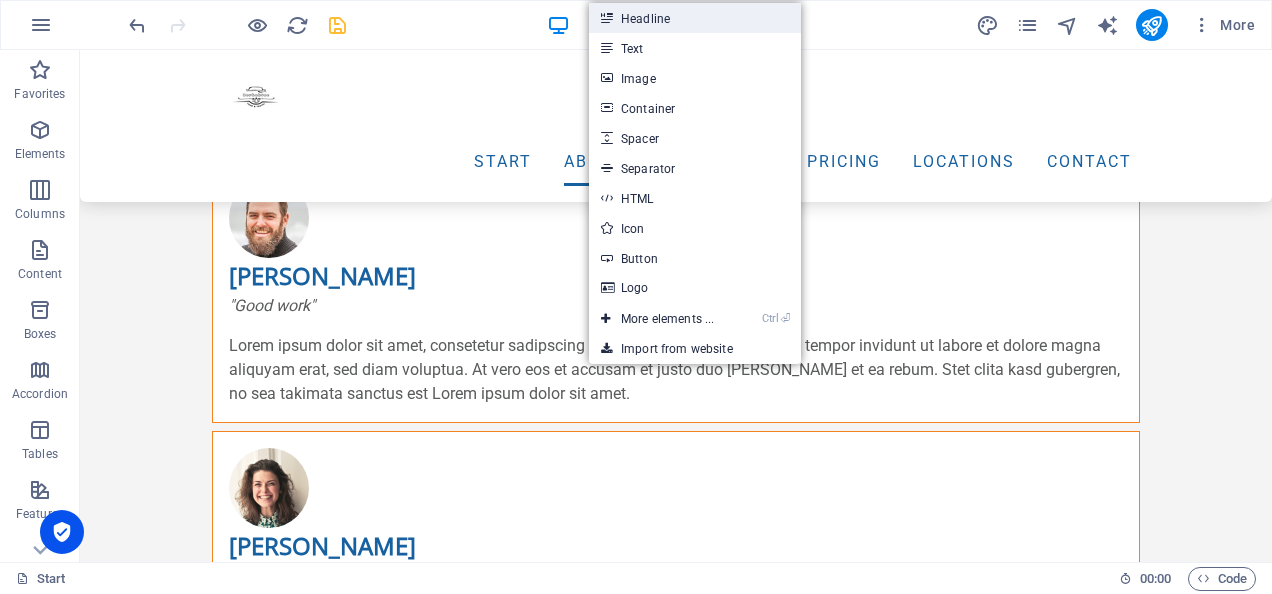 click on "Headline" at bounding box center (695, 18) 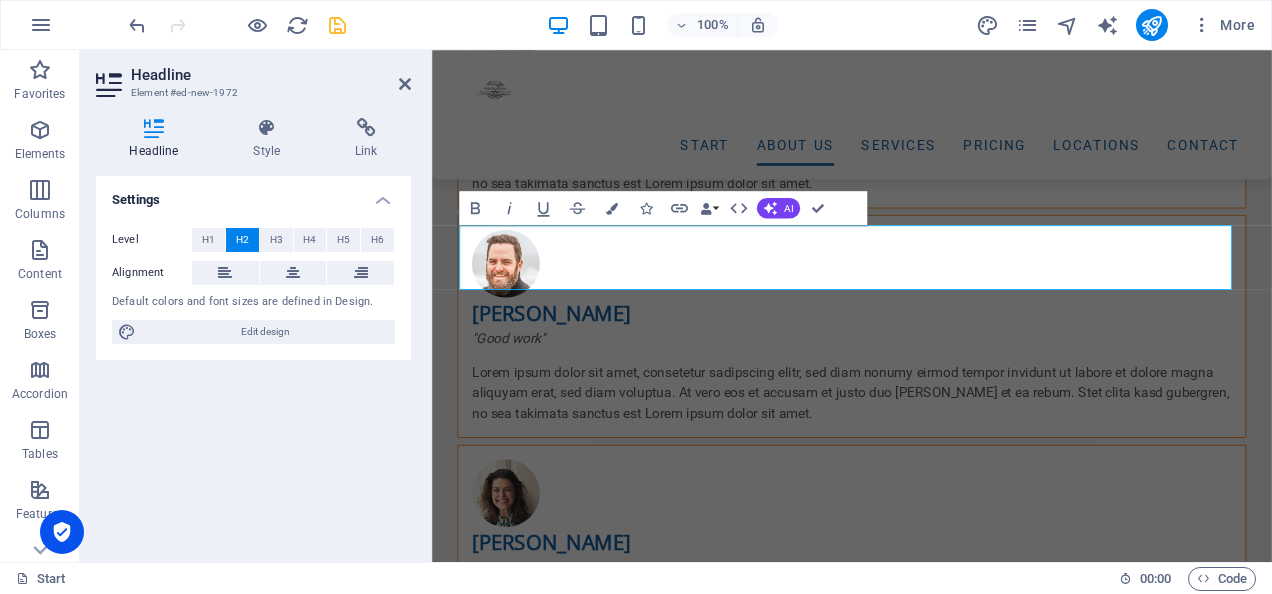 scroll, scrollTop: 2784, scrollLeft: 0, axis: vertical 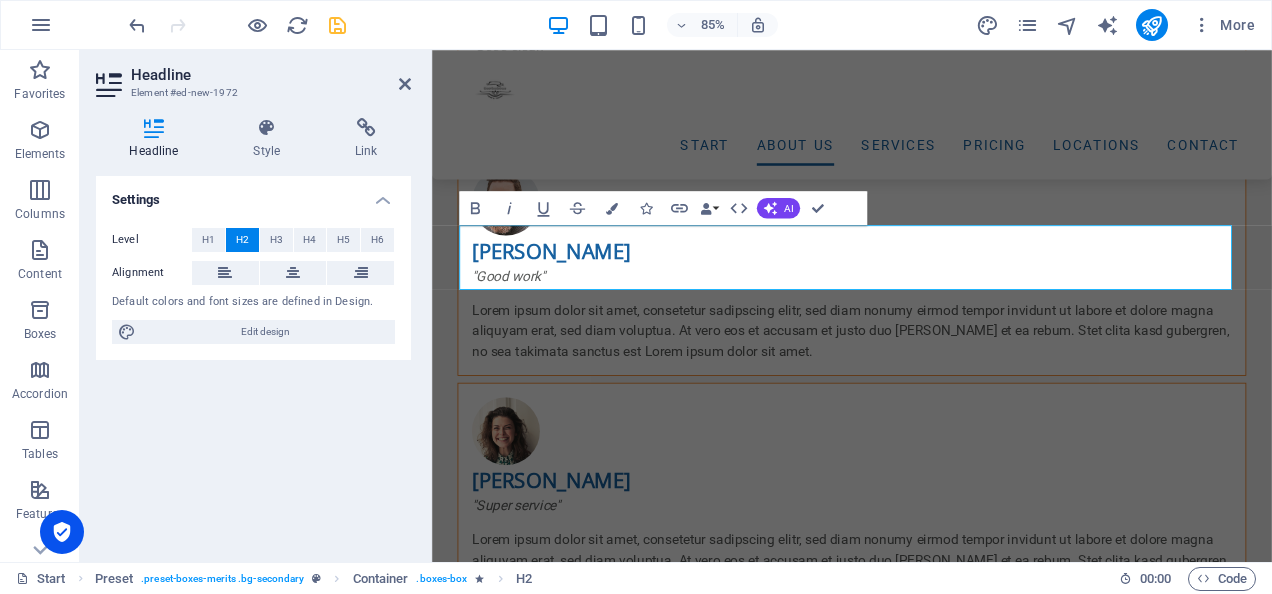 type 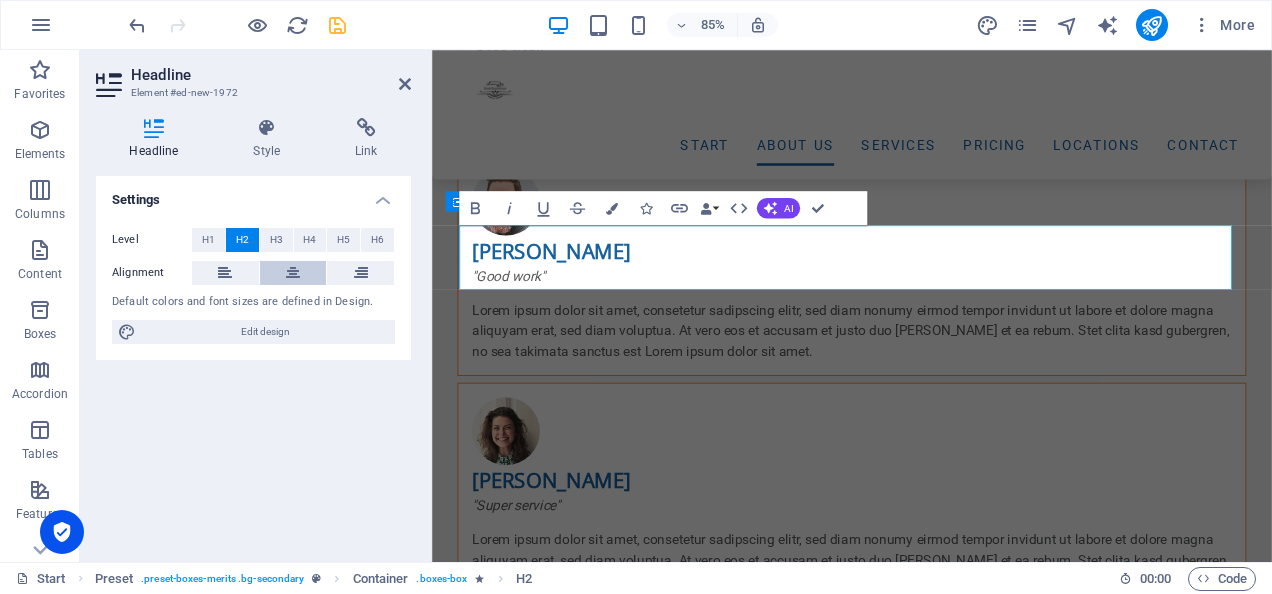 click at bounding box center [293, 273] 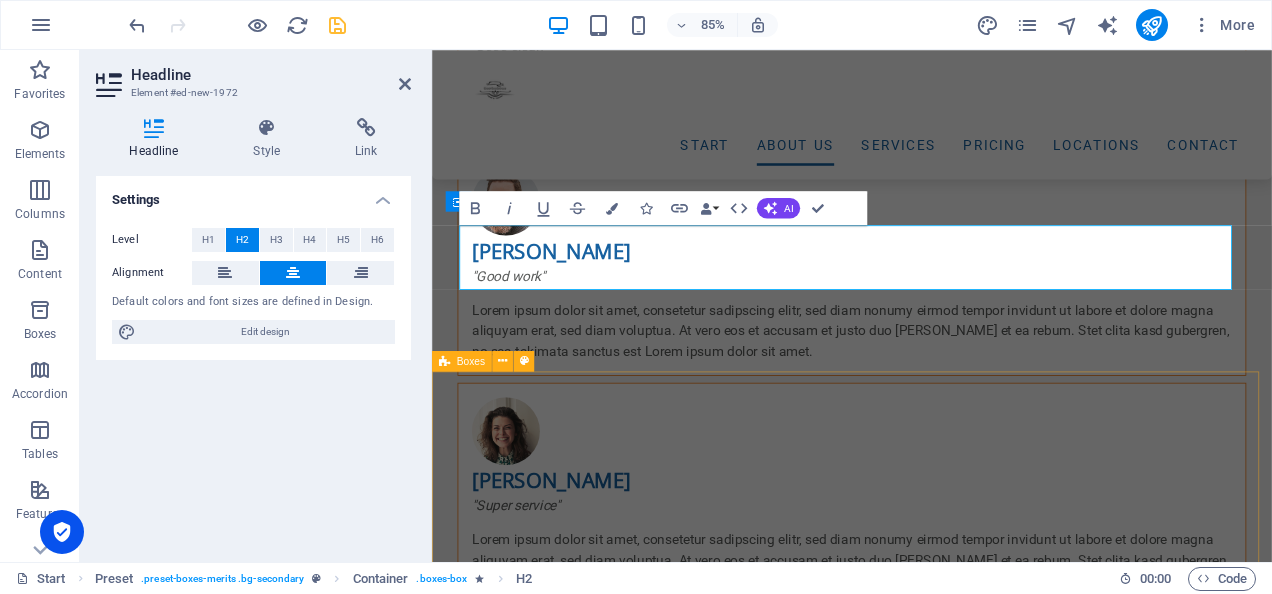 click on "Harga  Terjangkau Kami menawarkan harga yang terjangkau tanpa mengurangi kualitas. Aman dan Terpecaya Kami menjaga keamanan setiap perjalanan dengan armada yang terawat. Kepuasan Anda adalah prioritas kami. Layanan  24/7 Layanan aktif 24 Jam, setiap hari untuk kenyamanan tanpa batas waktu. Kami siap melayani Anda kapanpun dibutuhkan." at bounding box center [926, 2091] 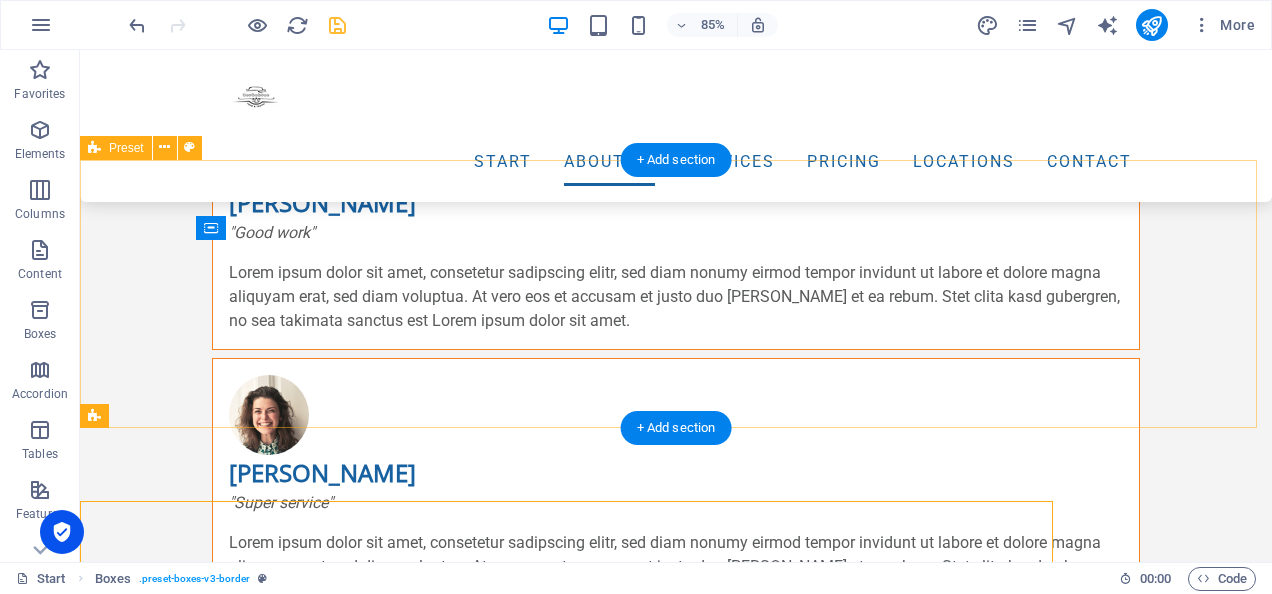 scroll, scrollTop: 2711, scrollLeft: 0, axis: vertical 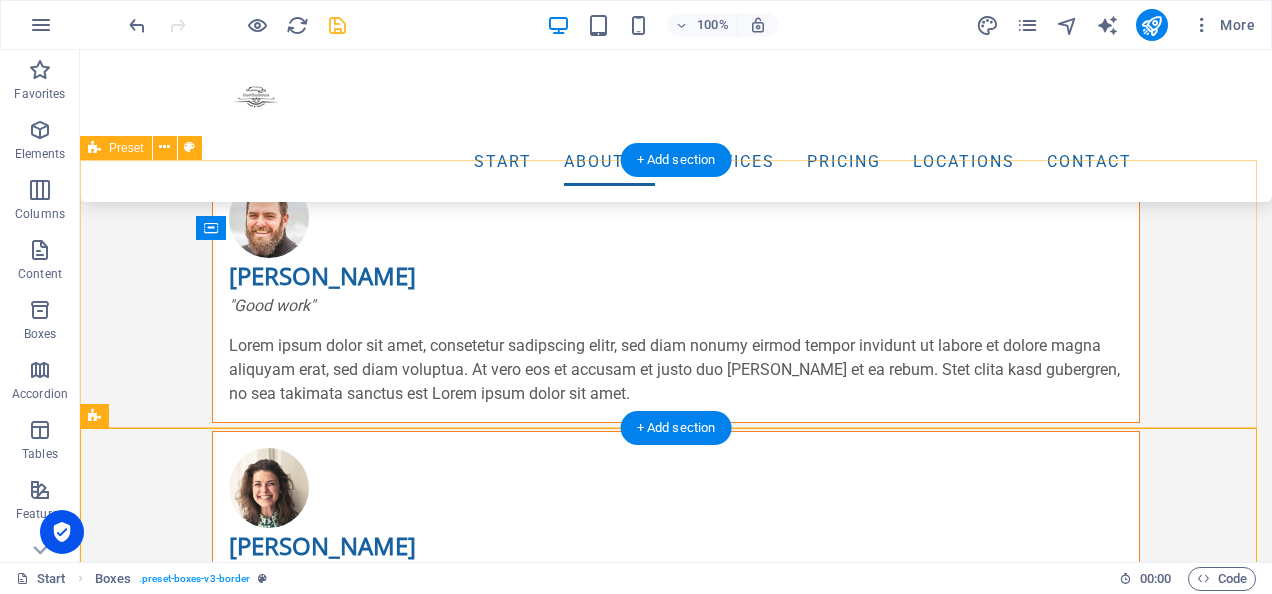 click on "Mengapa memilih kami ?" at bounding box center [676, 1455] 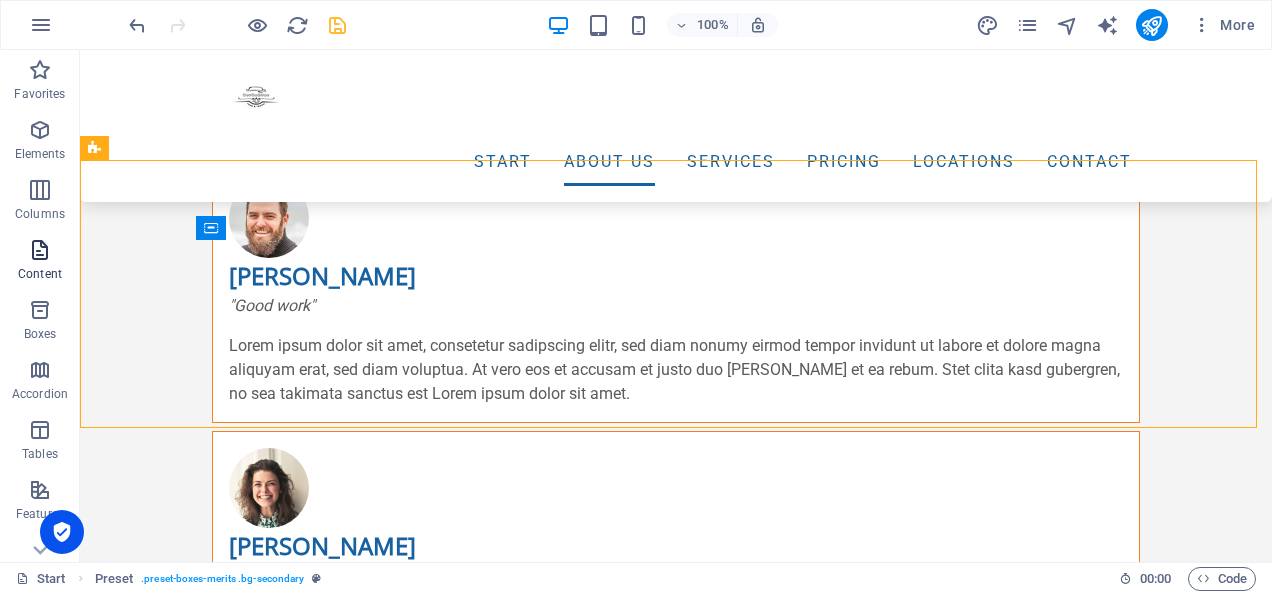 click at bounding box center [40, 250] 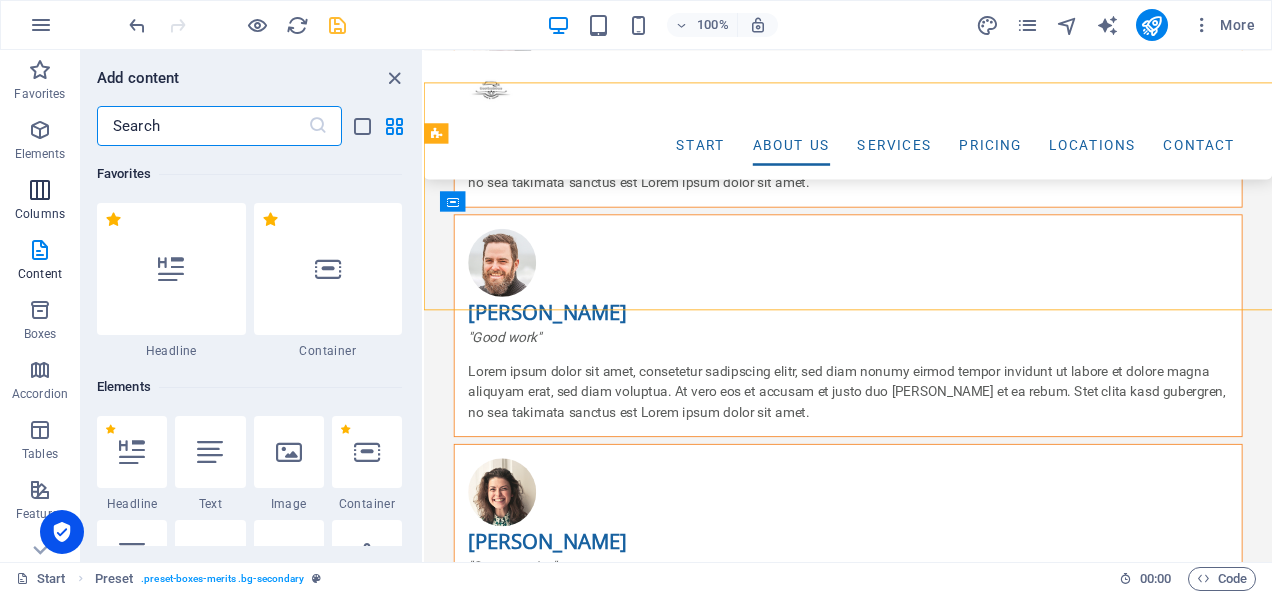 scroll, scrollTop: 2783, scrollLeft: 0, axis: vertical 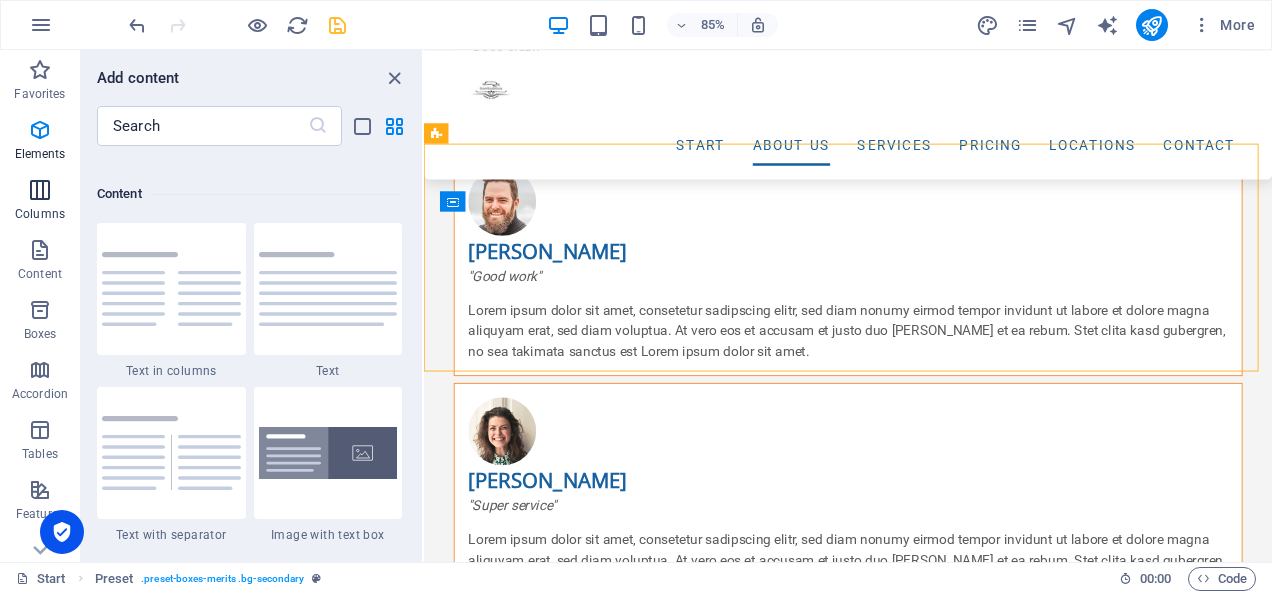 click at bounding box center (40, 190) 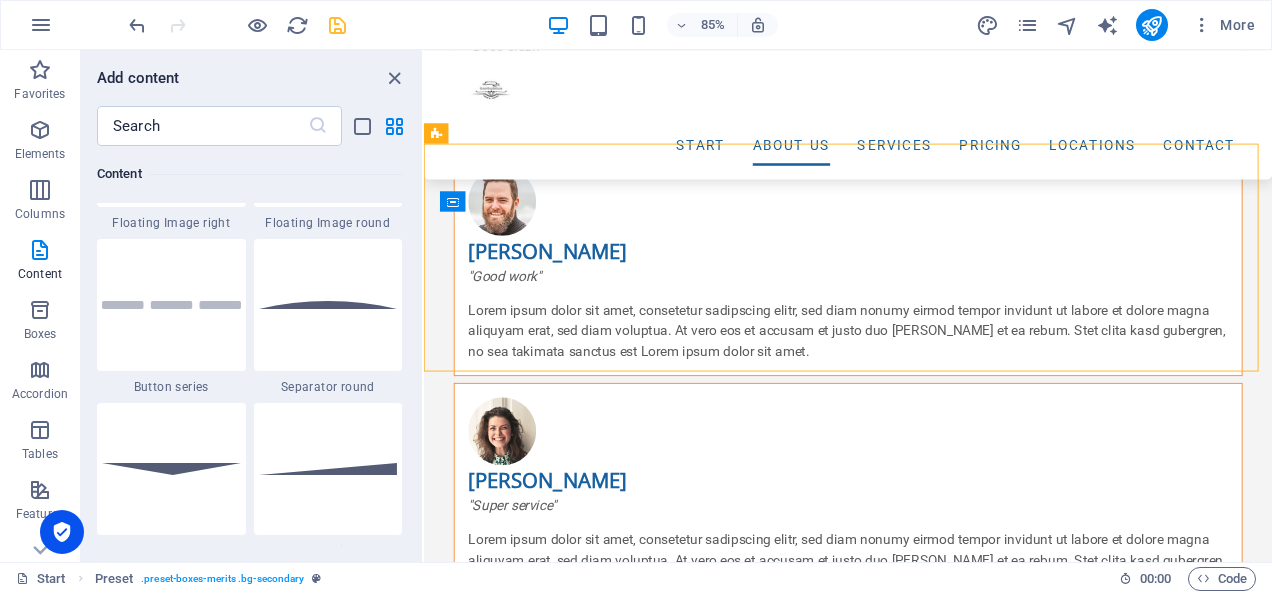 scroll, scrollTop: 4613, scrollLeft: 0, axis: vertical 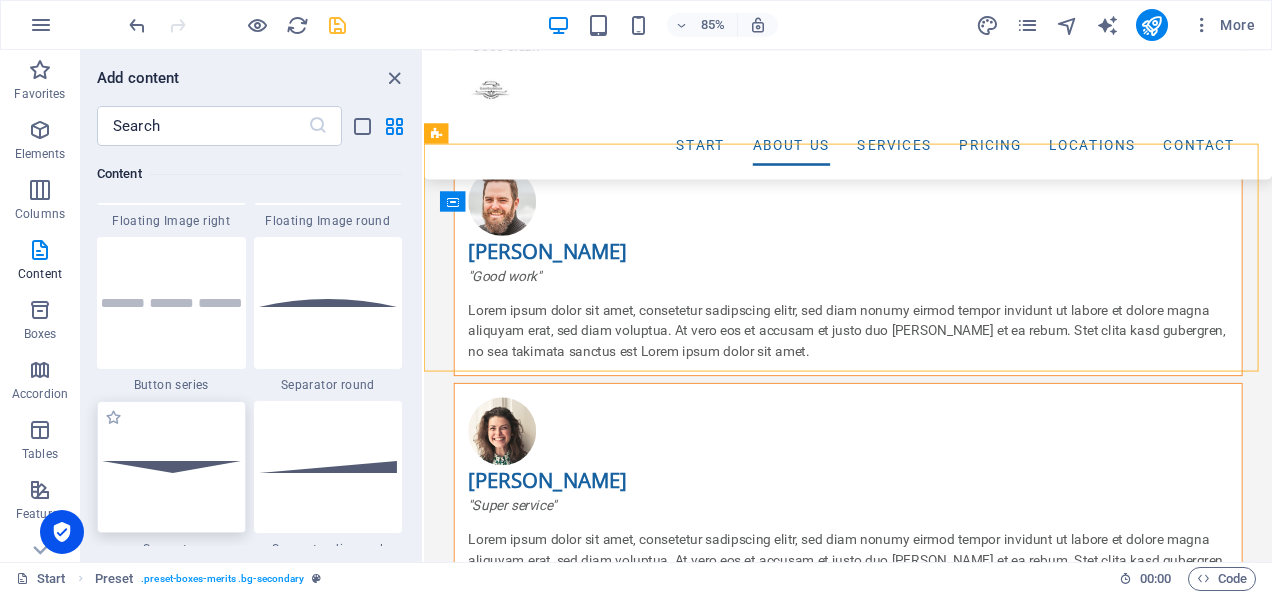 click at bounding box center [171, 467] 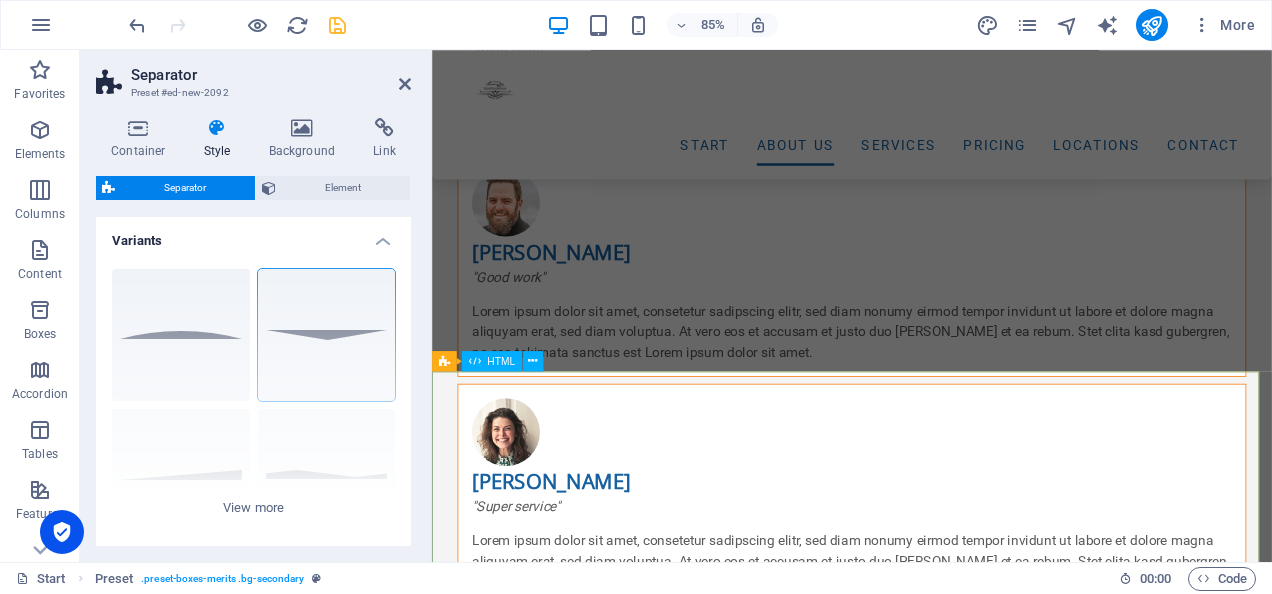 scroll, scrollTop: 2711, scrollLeft: 0, axis: vertical 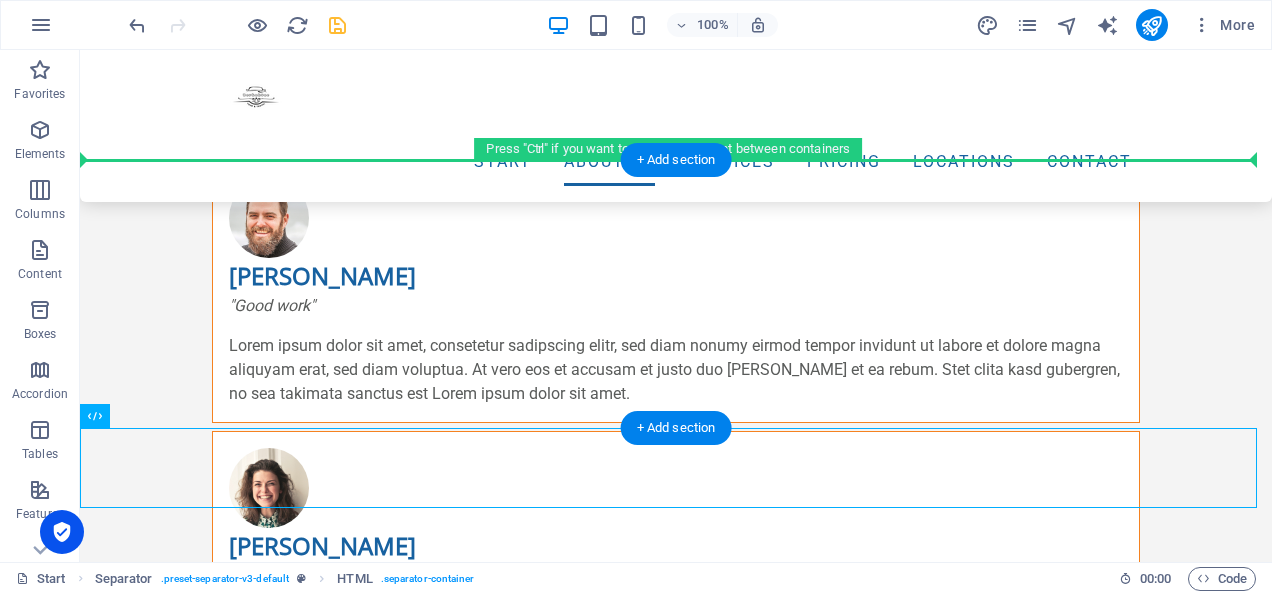 drag, startPoint x: 512, startPoint y: 459, endPoint x: 802, endPoint y: 181, distance: 401.7263 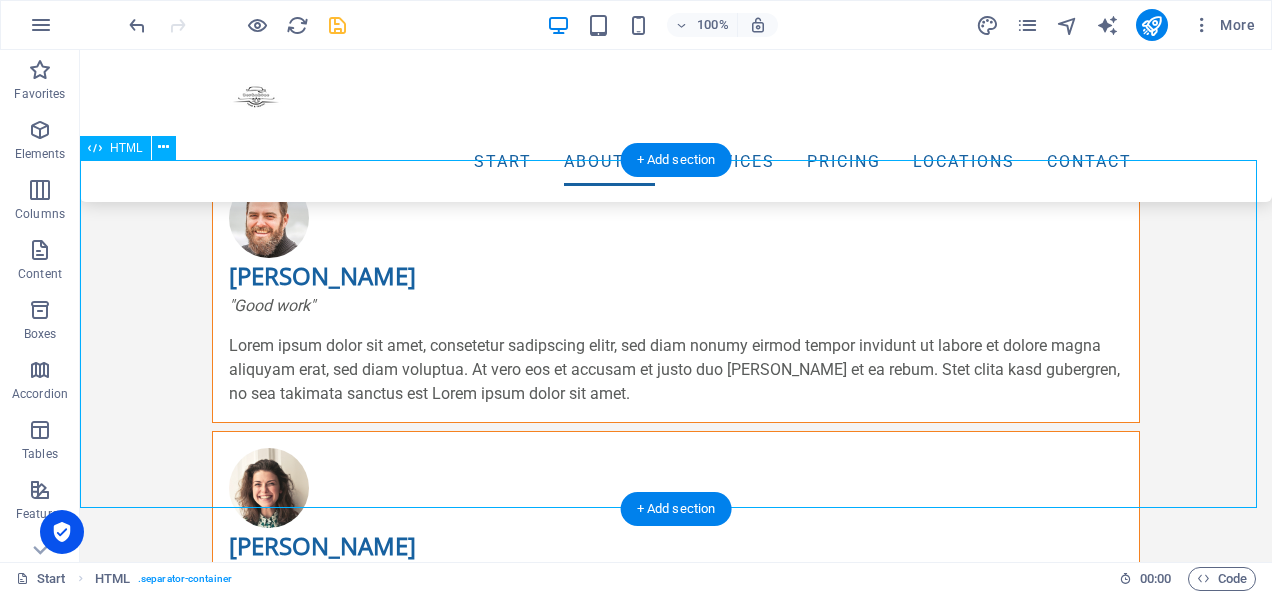 drag, startPoint x: 780, startPoint y: 186, endPoint x: 778, endPoint y: 266, distance: 80.024994 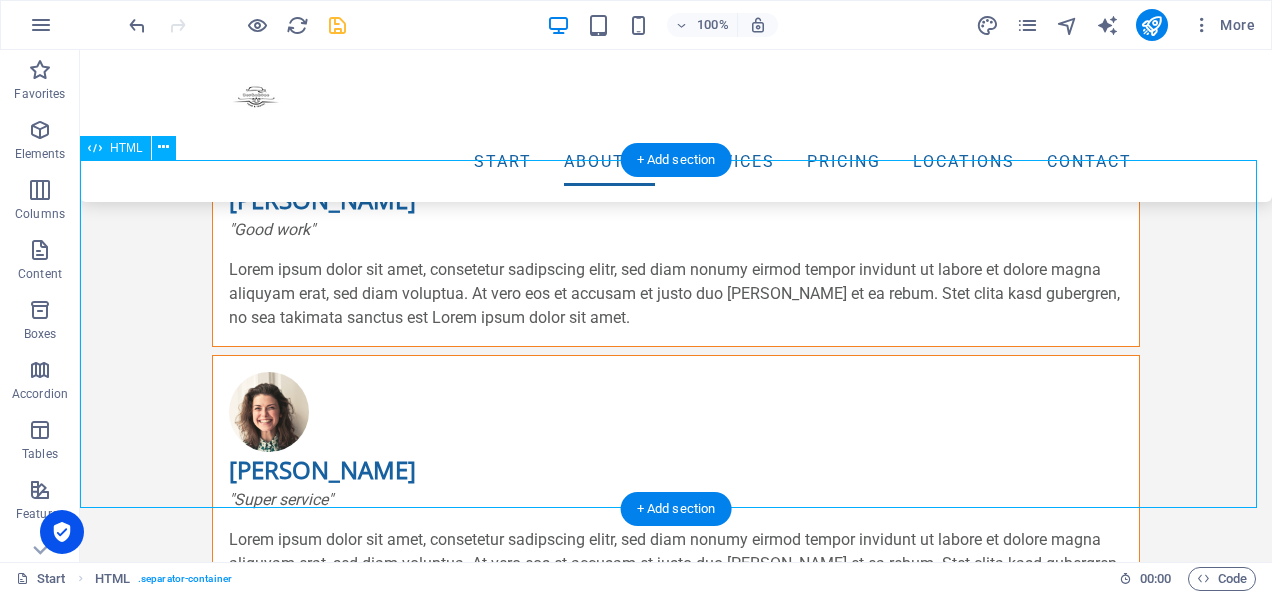 scroll, scrollTop: 2788, scrollLeft: 0, axis: vertical 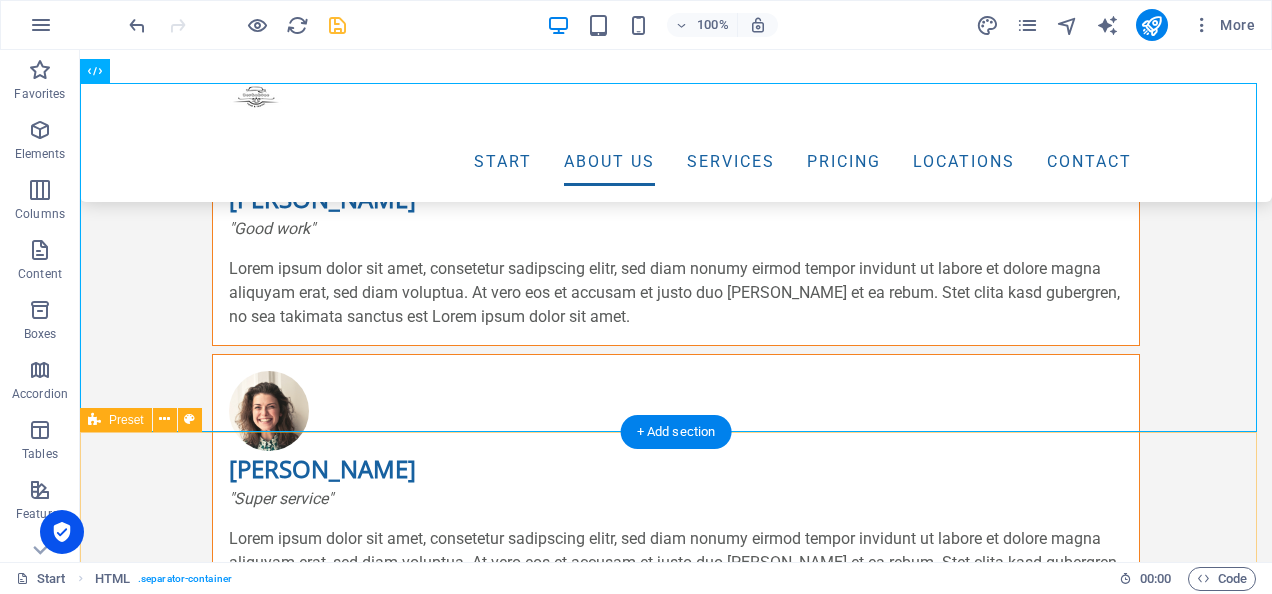 click on "Mengapa memilih kami ?" at bounding box center [676, 1730] 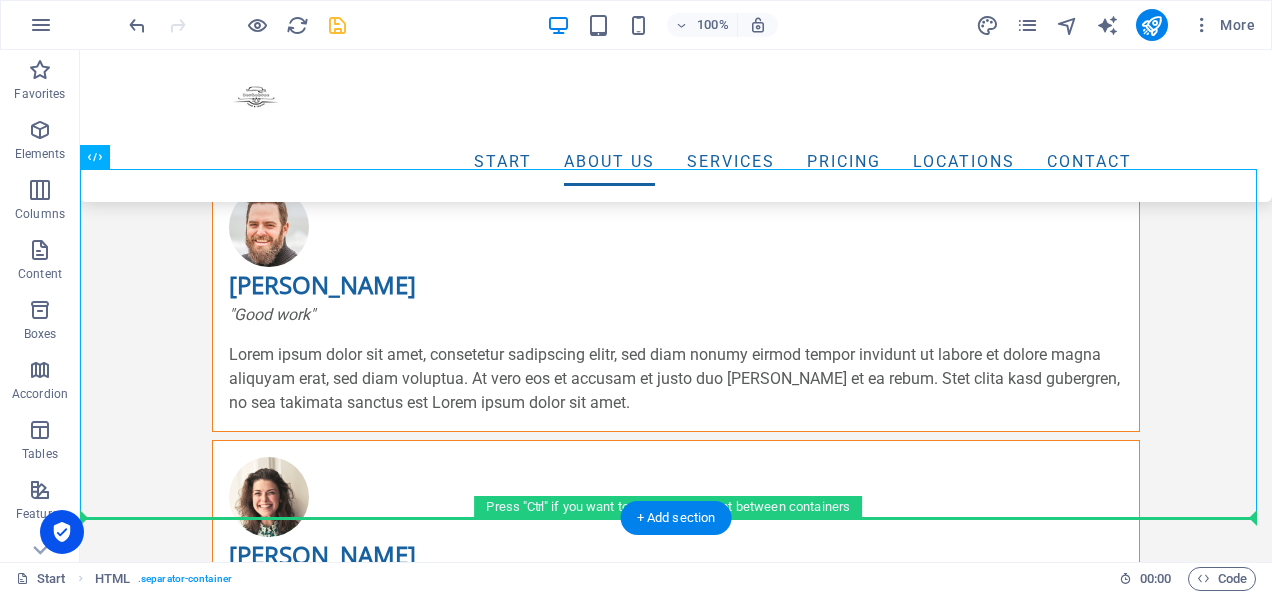scroll, scrollTop: 2898, scrollLeft: 0, axis: vertical 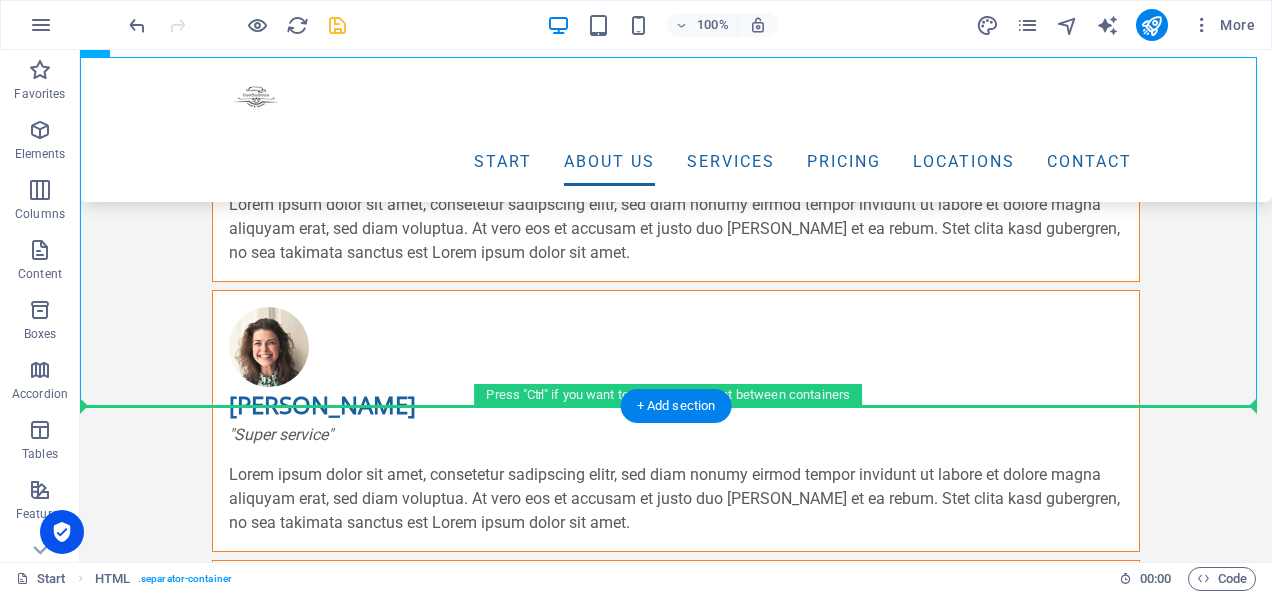 drag, startPoint x: 691, startPoint y: 236, endPoint x: 678, endPoint y: 556, distance: 320.26395 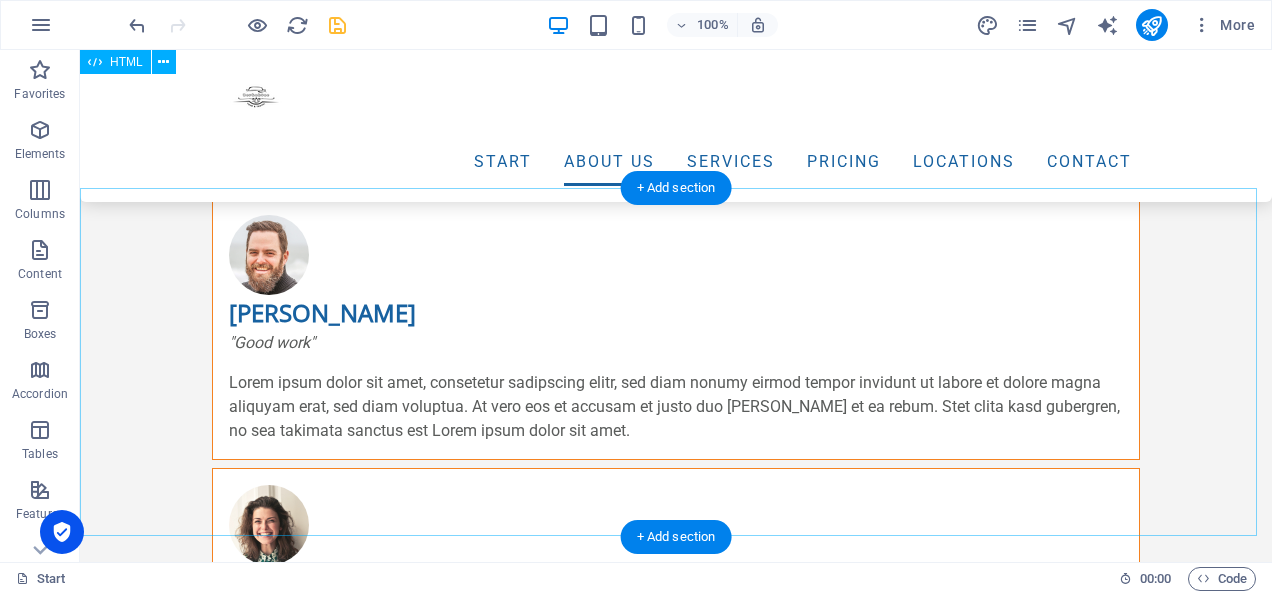 scroll, scrollTop: 2649, scrollLeft: 0, axis: vertical 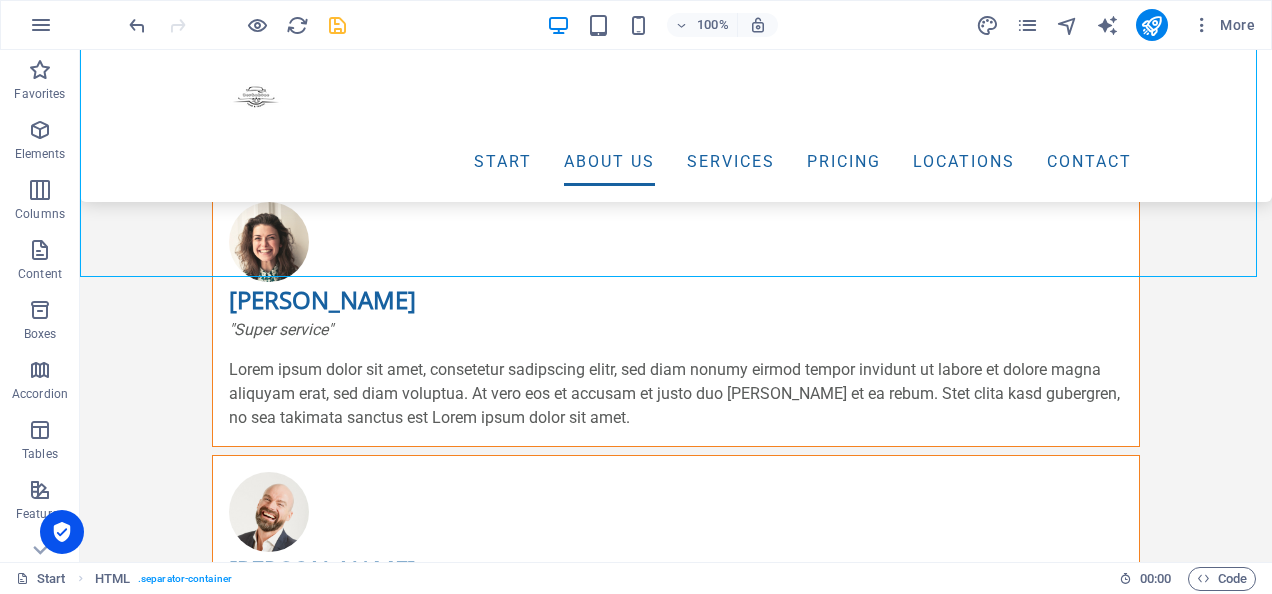 drag, startPoint x: 714, startPoint y: 262, endPoint x: 696, endPoint y: 562, distance: 300.53952 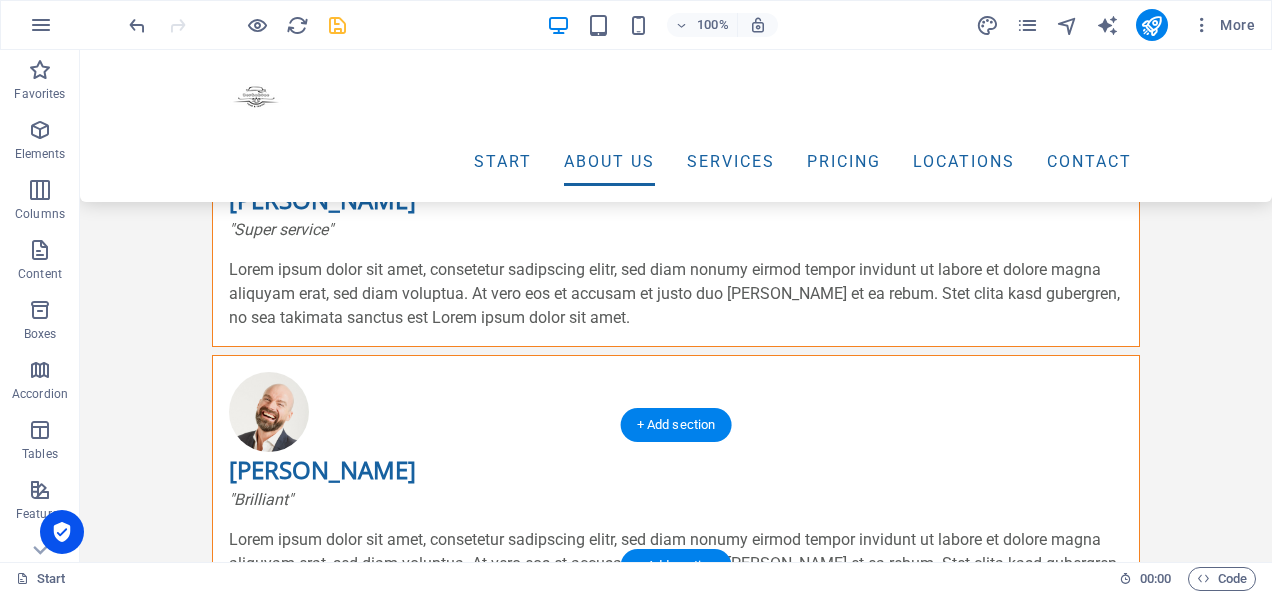 scroll, scrollTop: 3065, scrollLeft: 0, axis: vertical 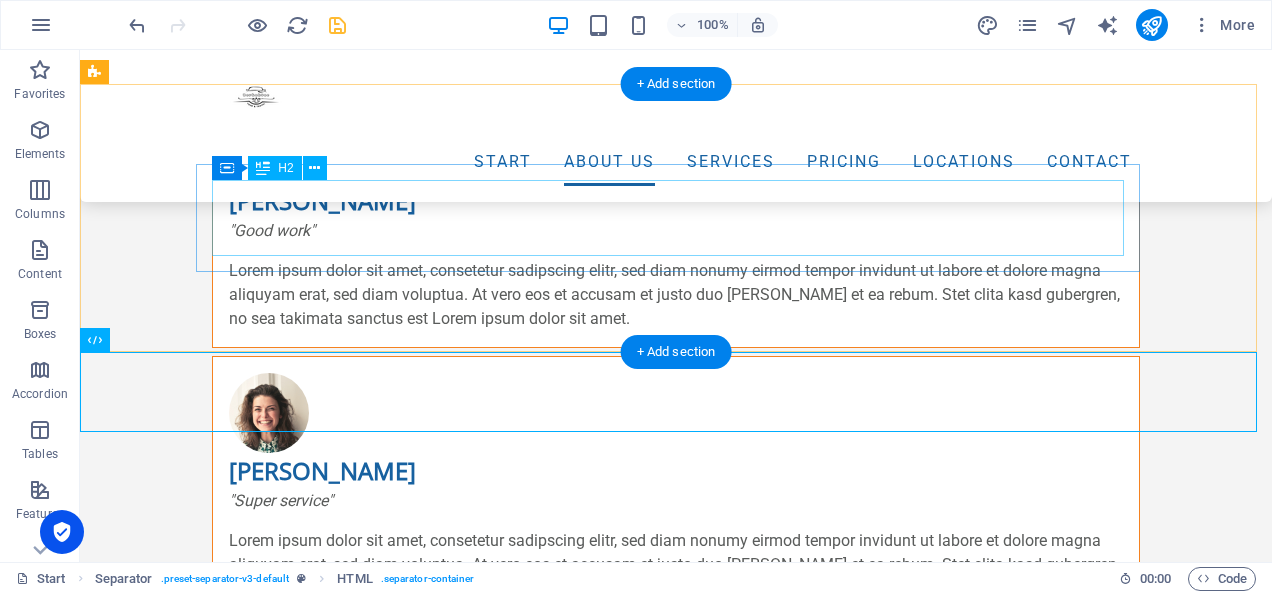 click on "Mengapa memilih kami ?" at bounding box center [568, 1380] 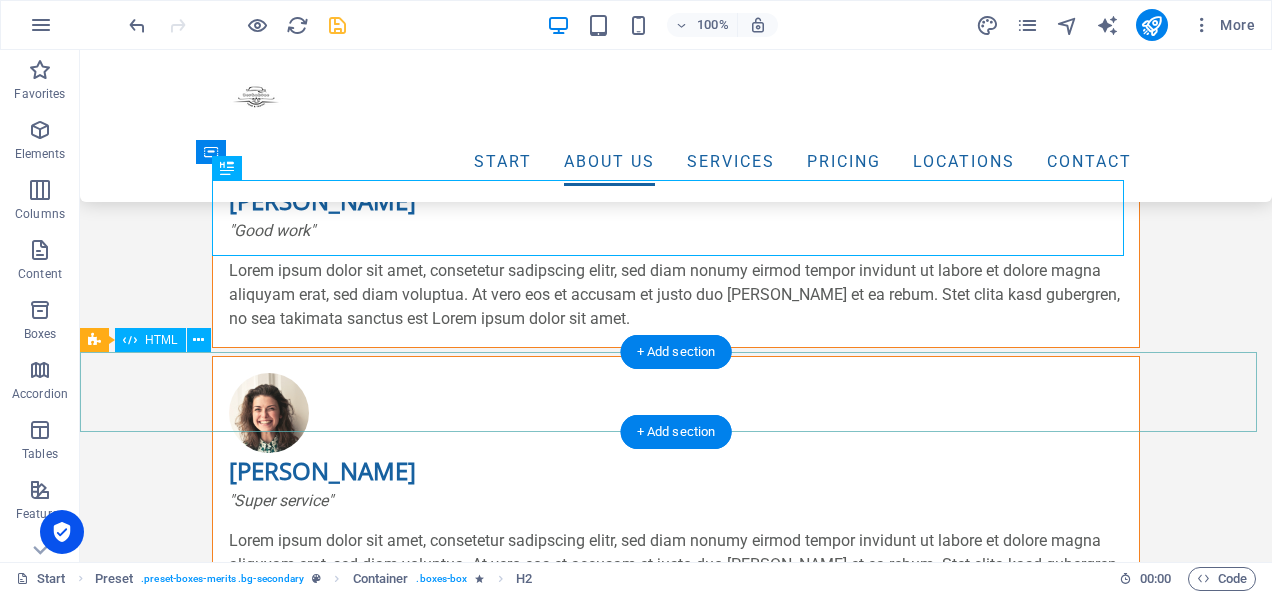 click at bounding box center [676, 1554] 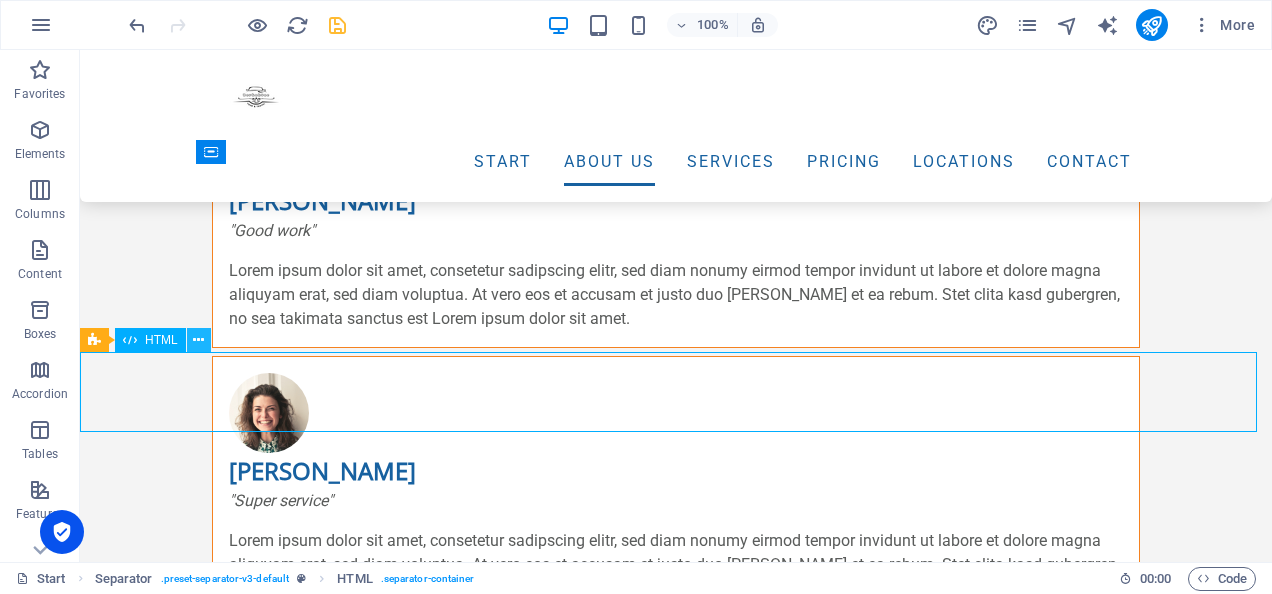 click at bounding box center [198, 340] 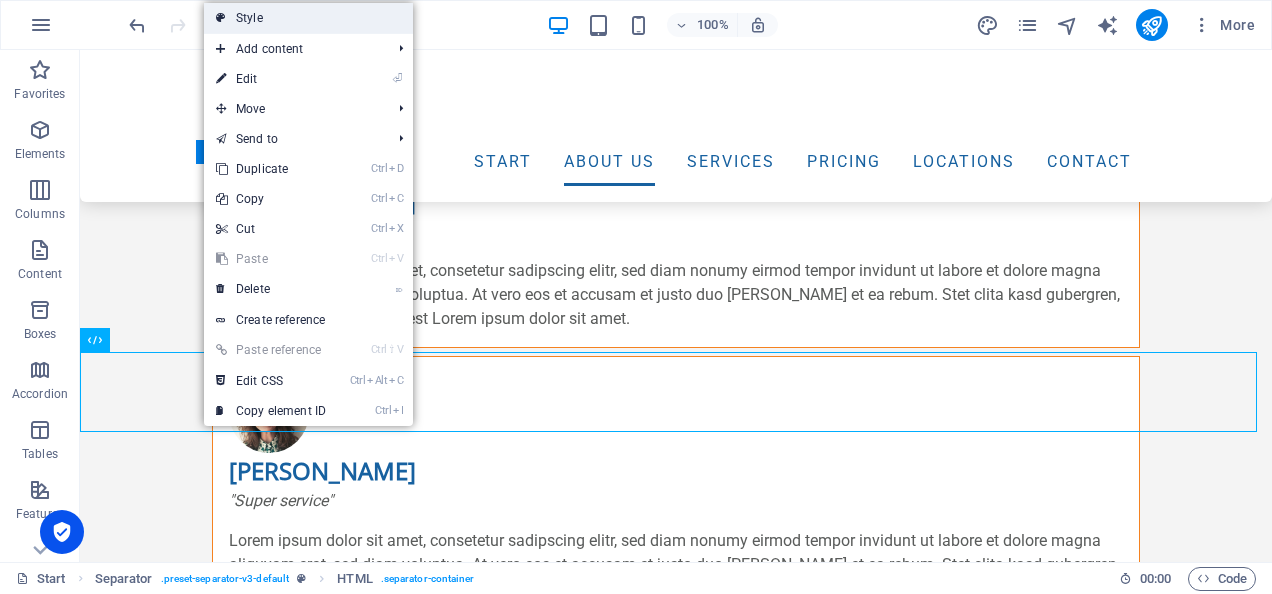 click on "Style" at bounding box center (308, 18) 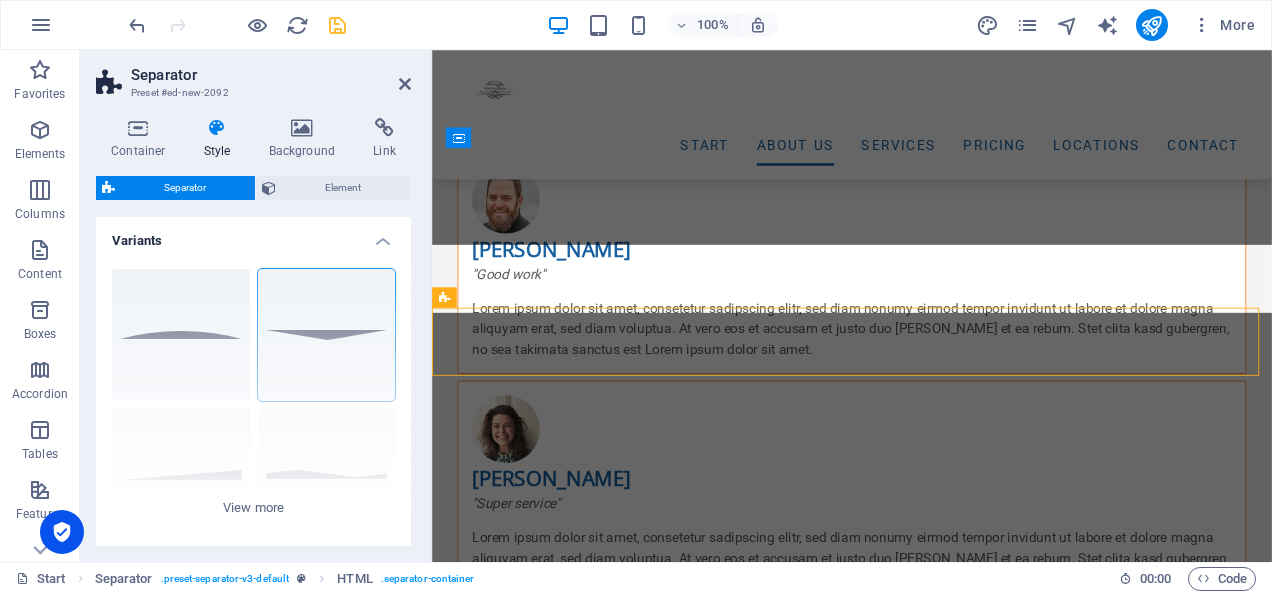 scroll, scrollTop: 2860, scrollLeft: 0, axis: vertical 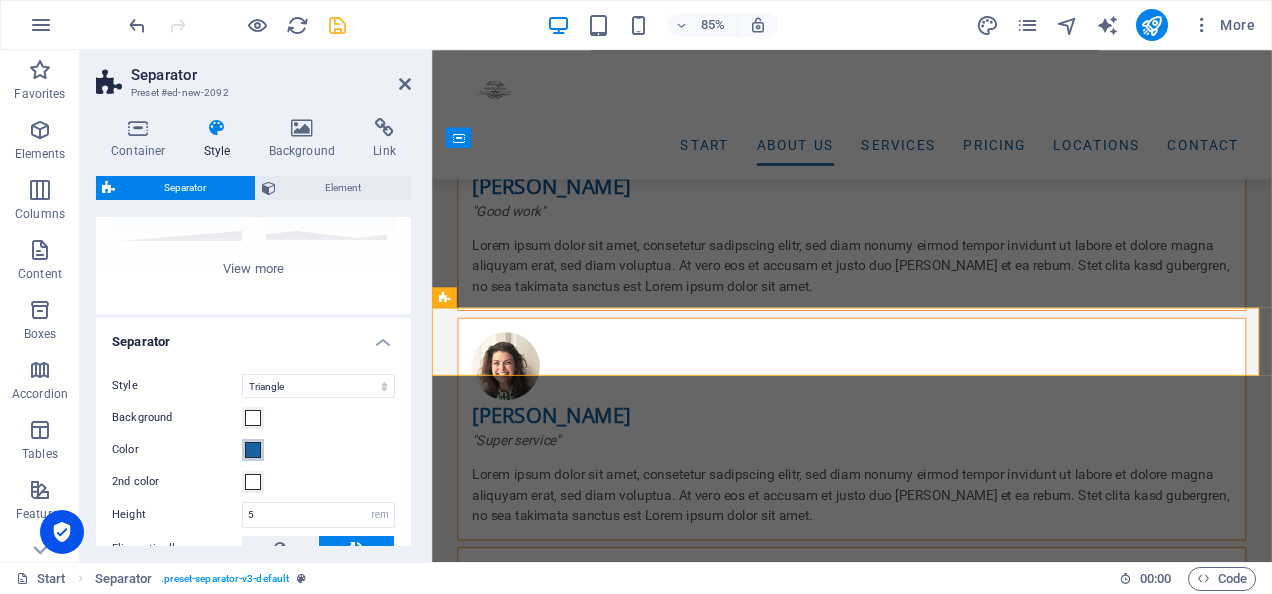 click at bounding box center [253, 450] 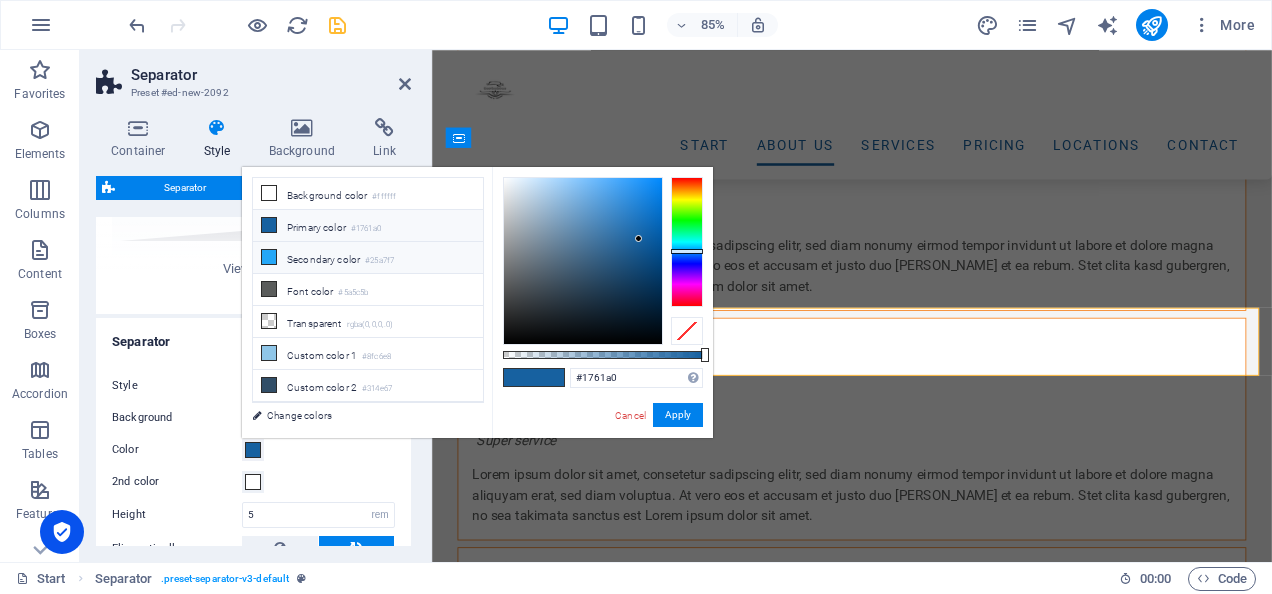 click on "Secondary color
#25a7f7" at bounding box center [368, 258] 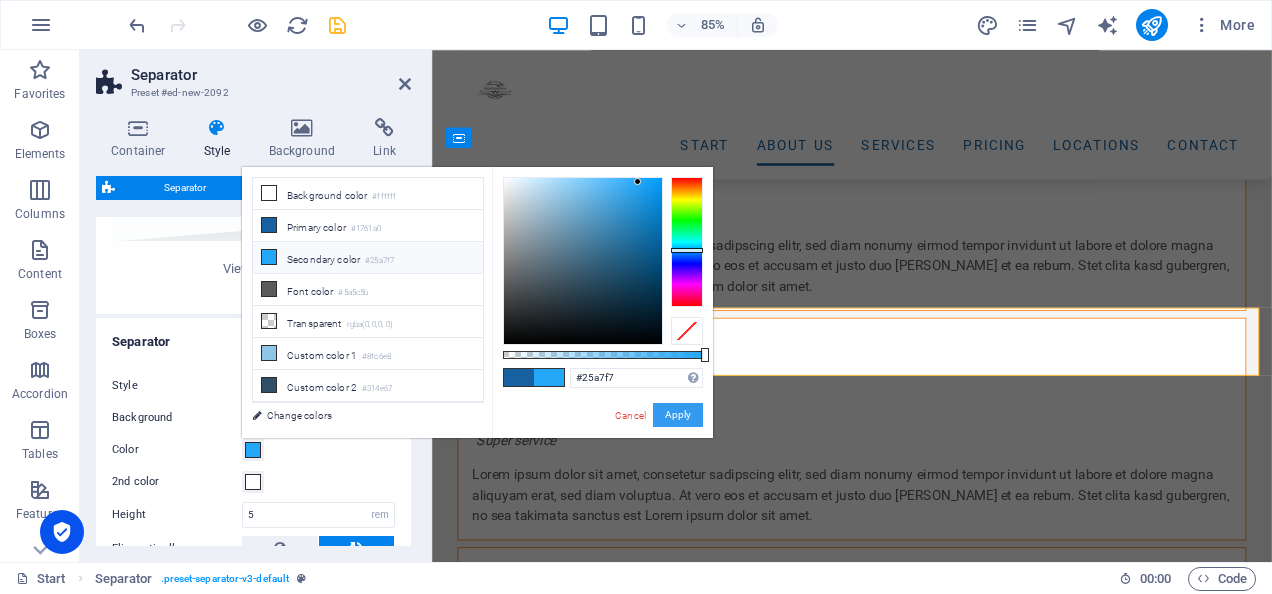 click on "Apply" at bounding box center (678, 415) 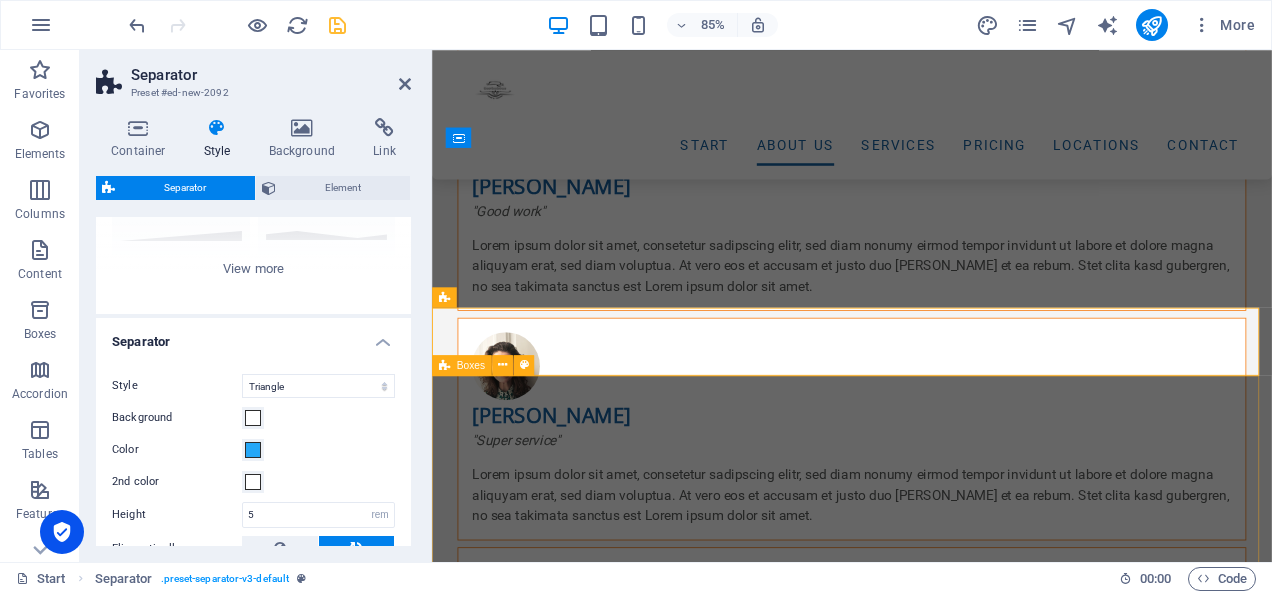 click on "Harga  Terjangkau Kami menawarkan harga yang terjangkau tanpa mengurangi kualitas. Aman dan Terpecaya Kami menjaga keamanan setiap perjalanan dengan armada yang terawat. Kepuasan Anda adalah prioritas kami. Layanan  24/7 Layanan aktif 24 Jam, setiap hari untuk kenyamanan tanpa batas waktu. Kami siap melayani Anda kapanpun dibutuhkan." at bounding box center (926, 2095) 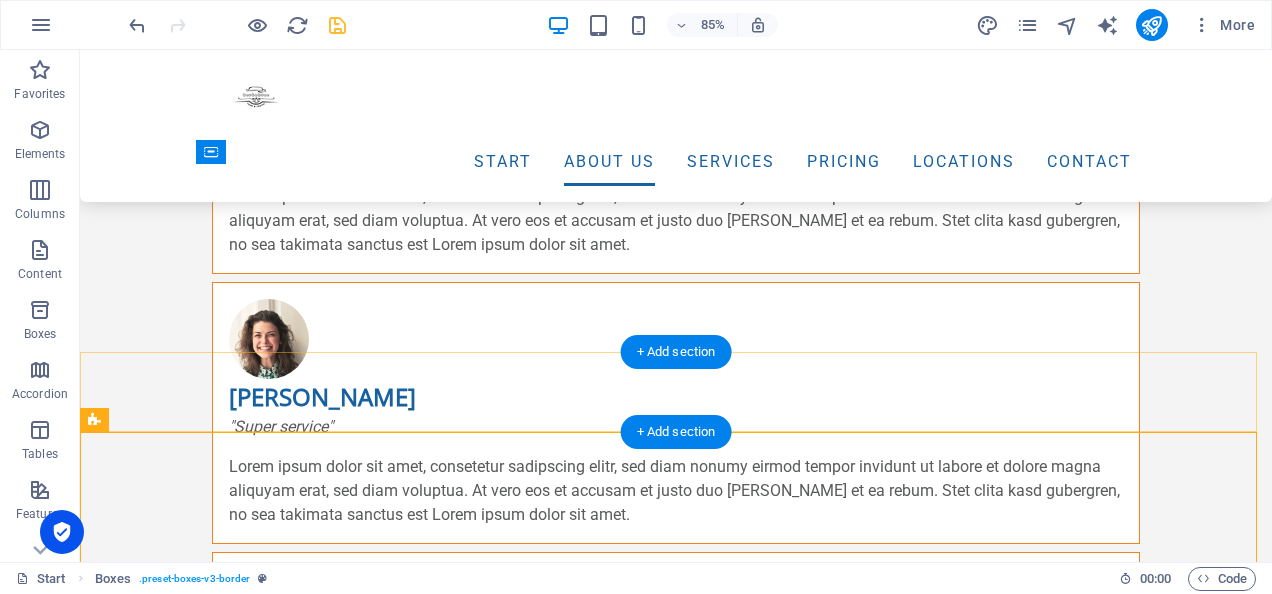 scroll, scrollTop: 2786, scrollLeft: 0, axis: vertical 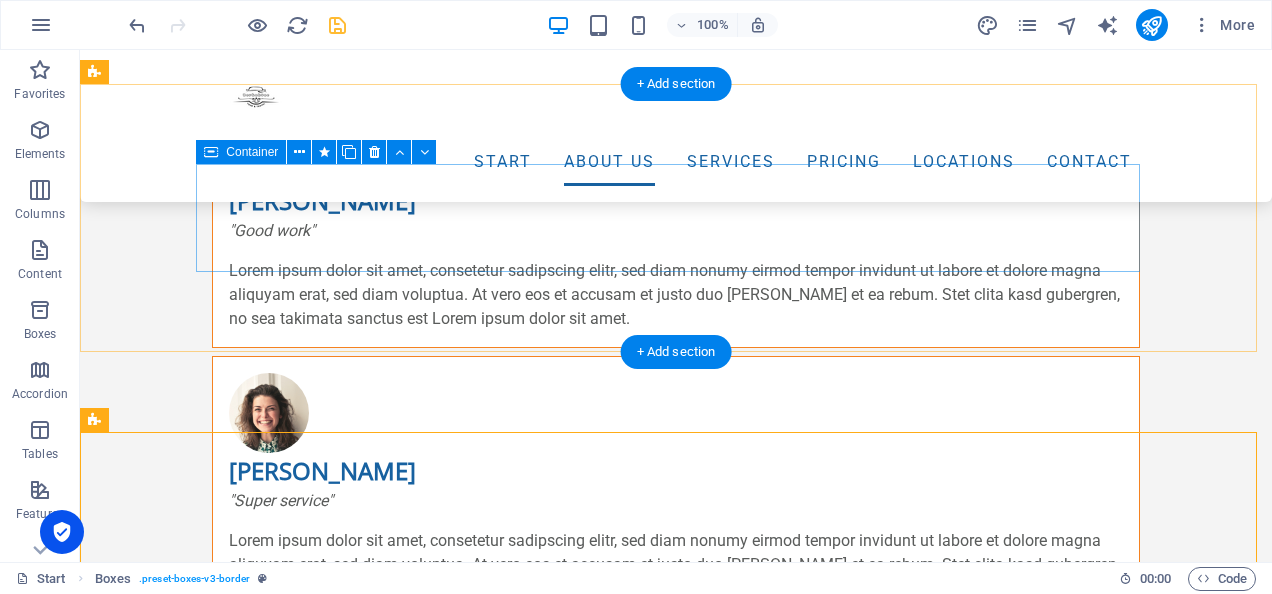 click on "Mengapa memilih kami ?" at bounding box center [568, 1380] 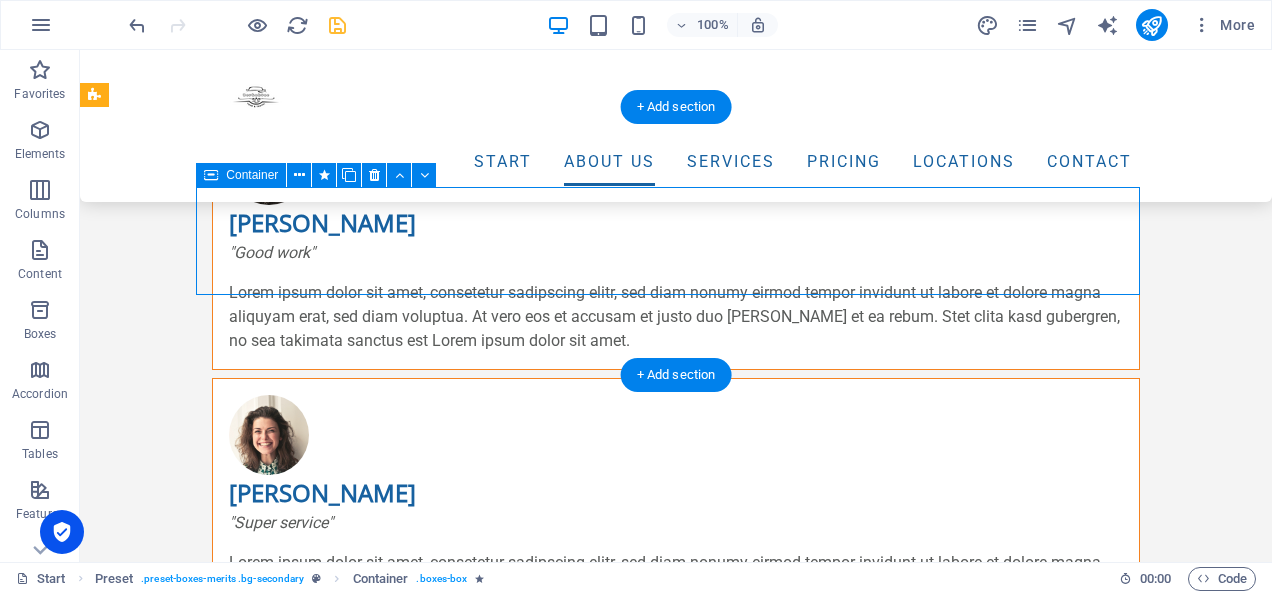 scroll, scrollTop: 2712, scrollLeft: 0, axis: vertical 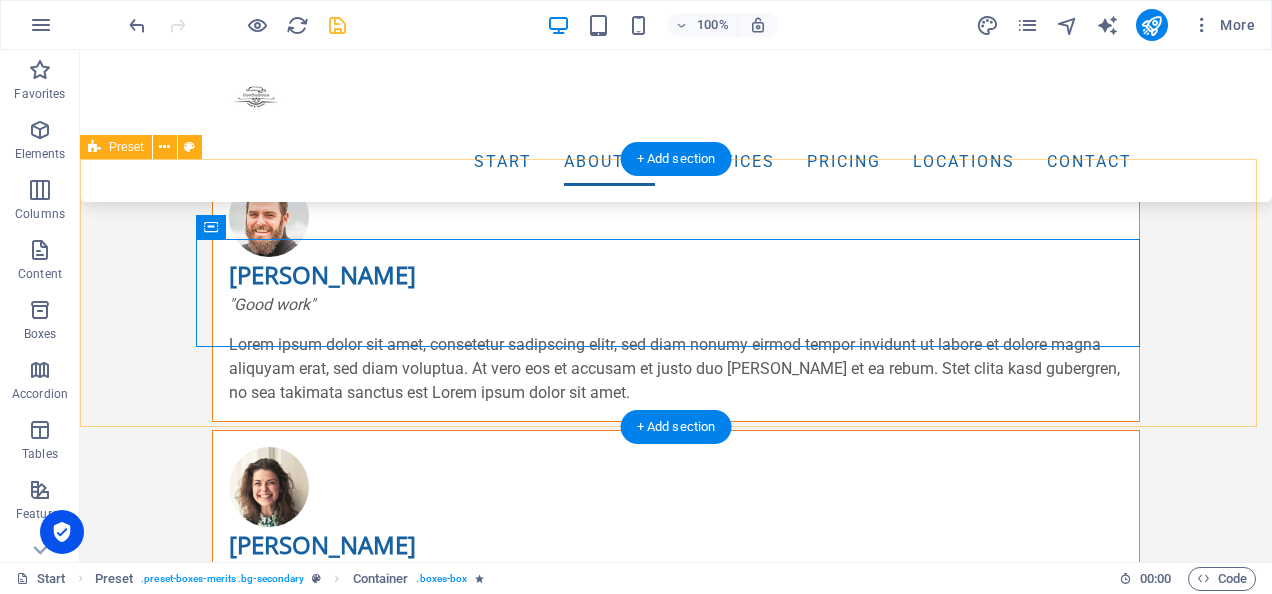 click on "Mengapa memilih kami ?" at bounding box center (676, 1454) 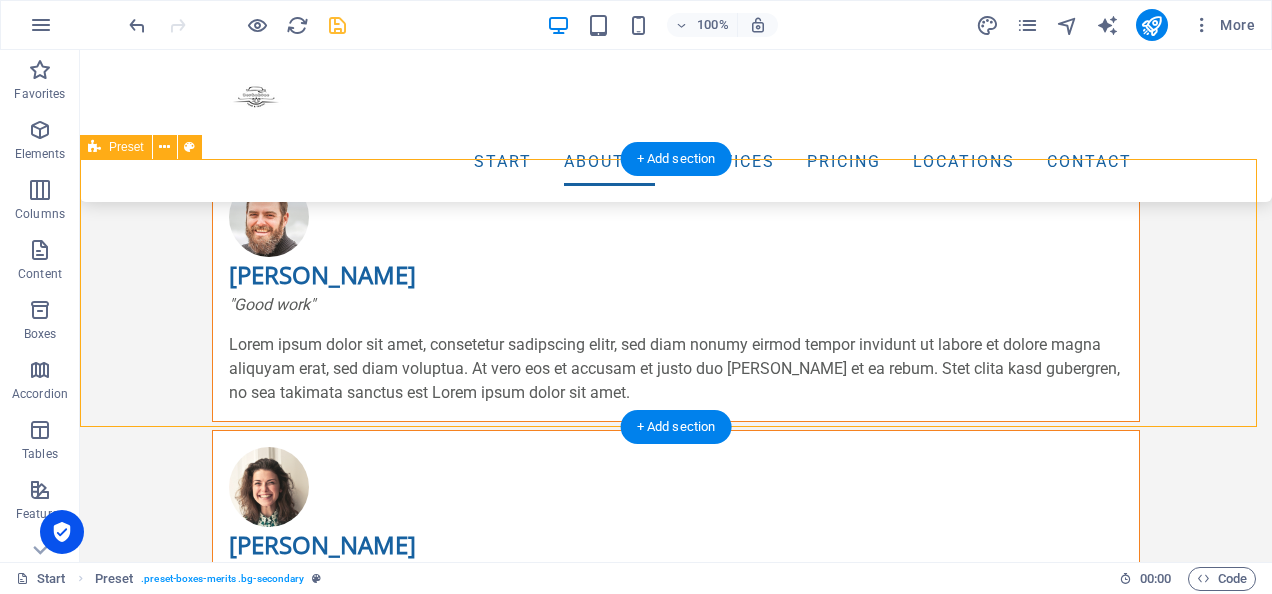 click on "Mengapa memilih kami ?" at bounding box center [676, 1454] 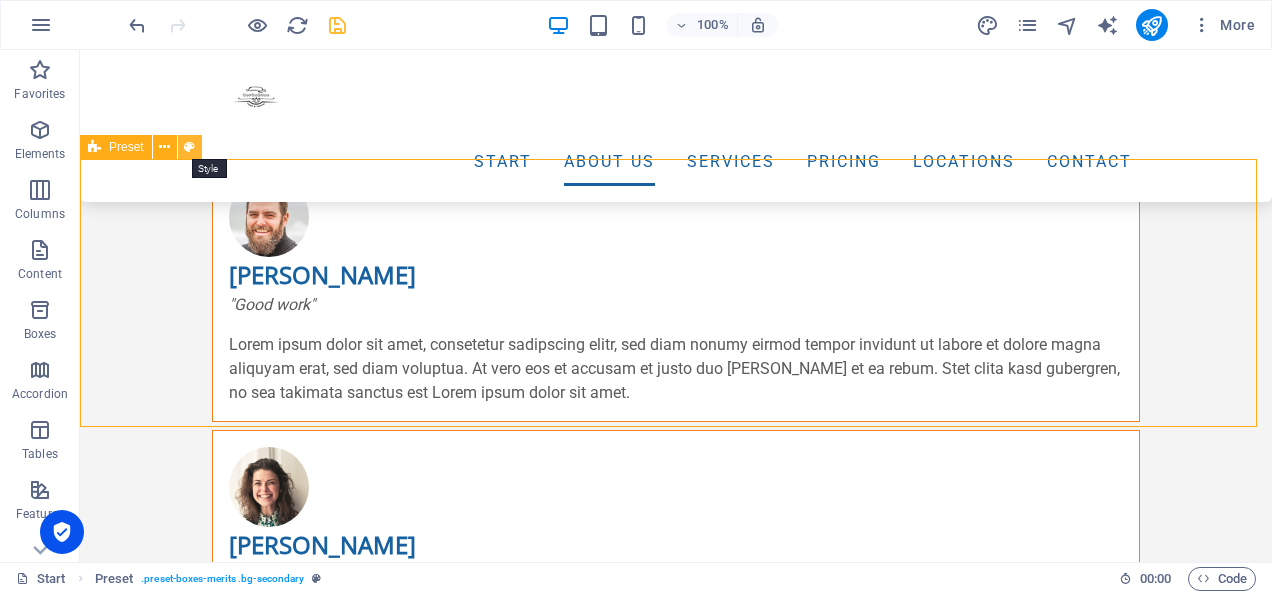 click at bounding box center [189, 147] 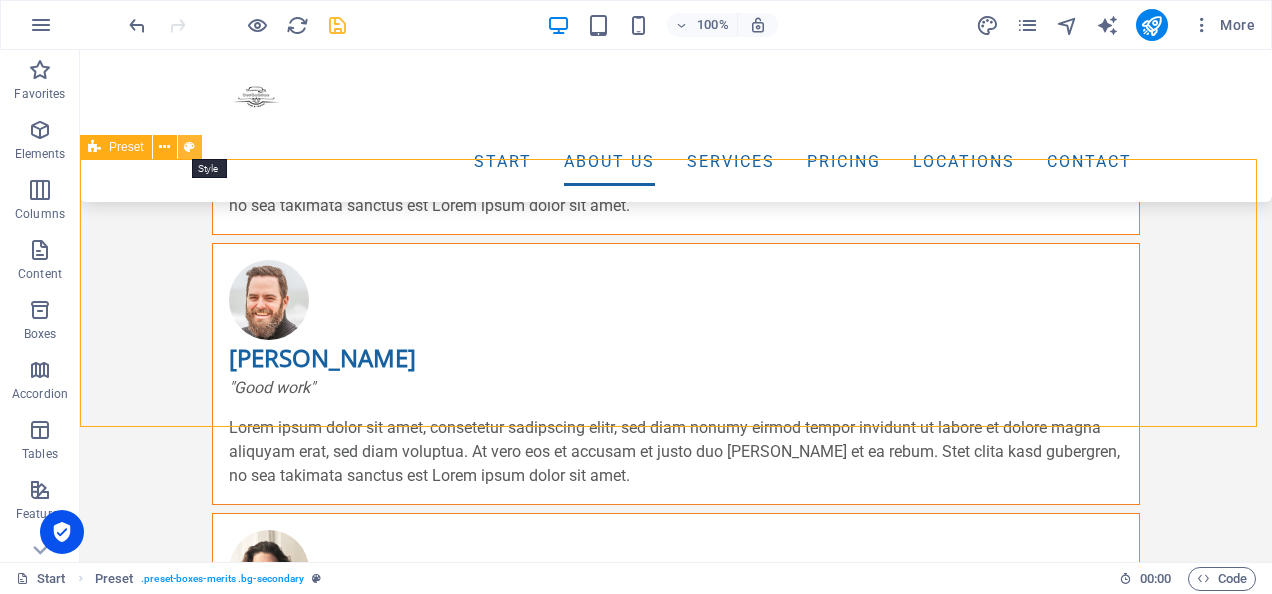 select on "px" 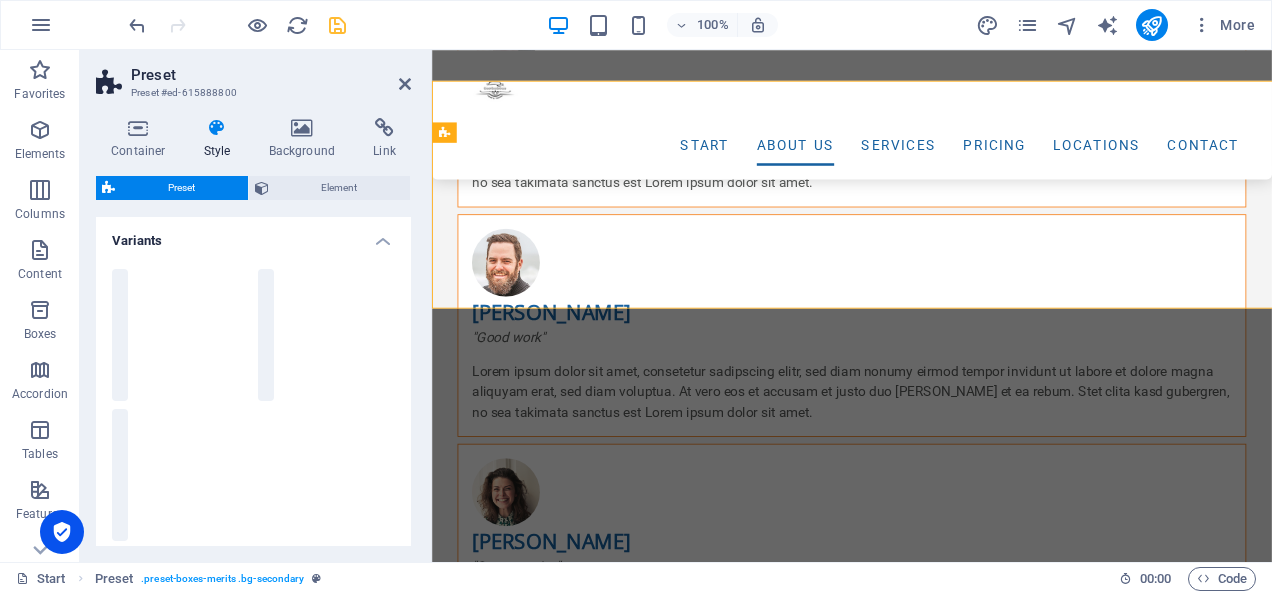 scroll, scrollTop: 2785, scrollLeft: 0, axis: vertical 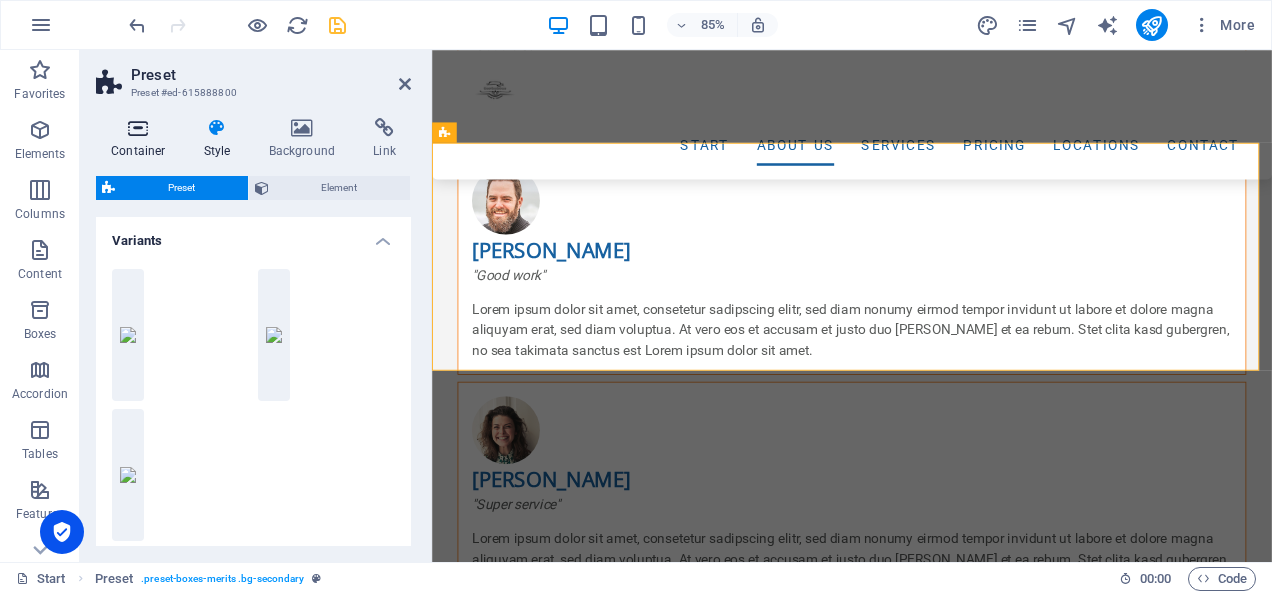 click on "Container" at bounding box center (142, 139) 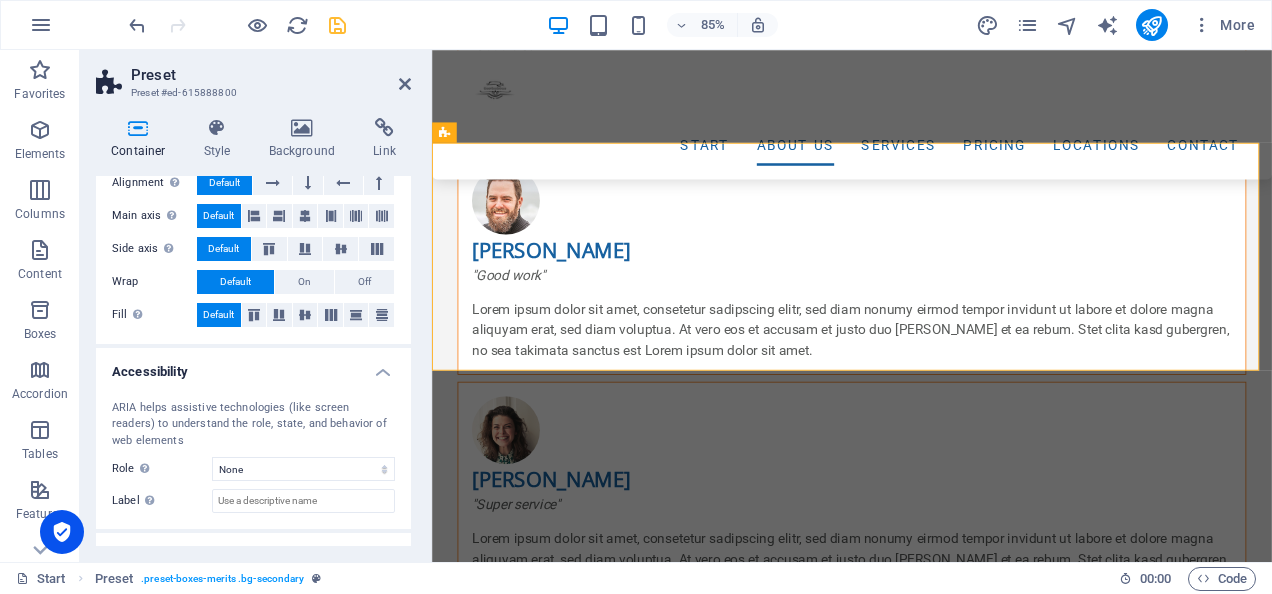 scroll, scrollTop: 403, scrollLeft: 0, axis: vertical 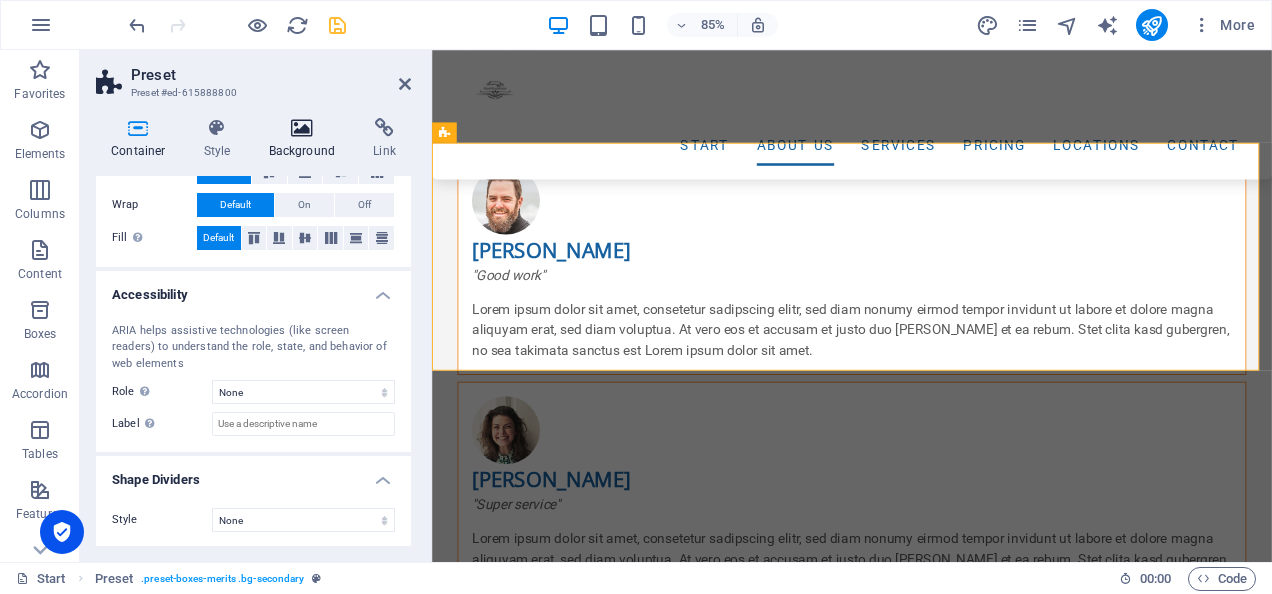 click on "Background" at bounding box center [306, 139] 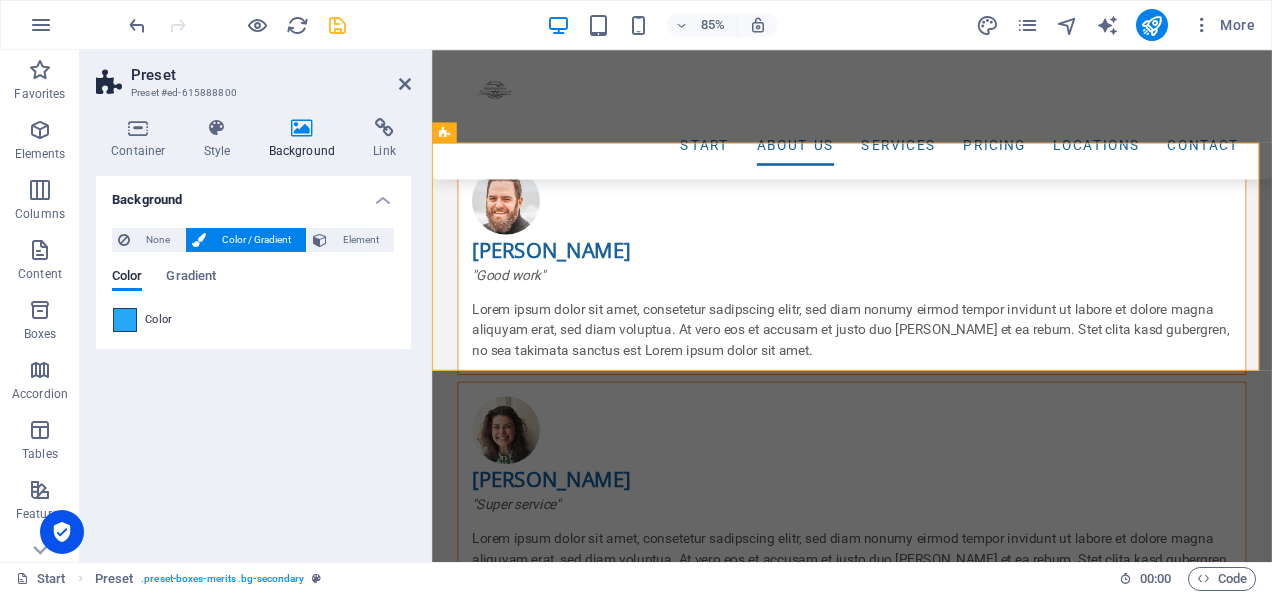click at bounding box center (125, 320) 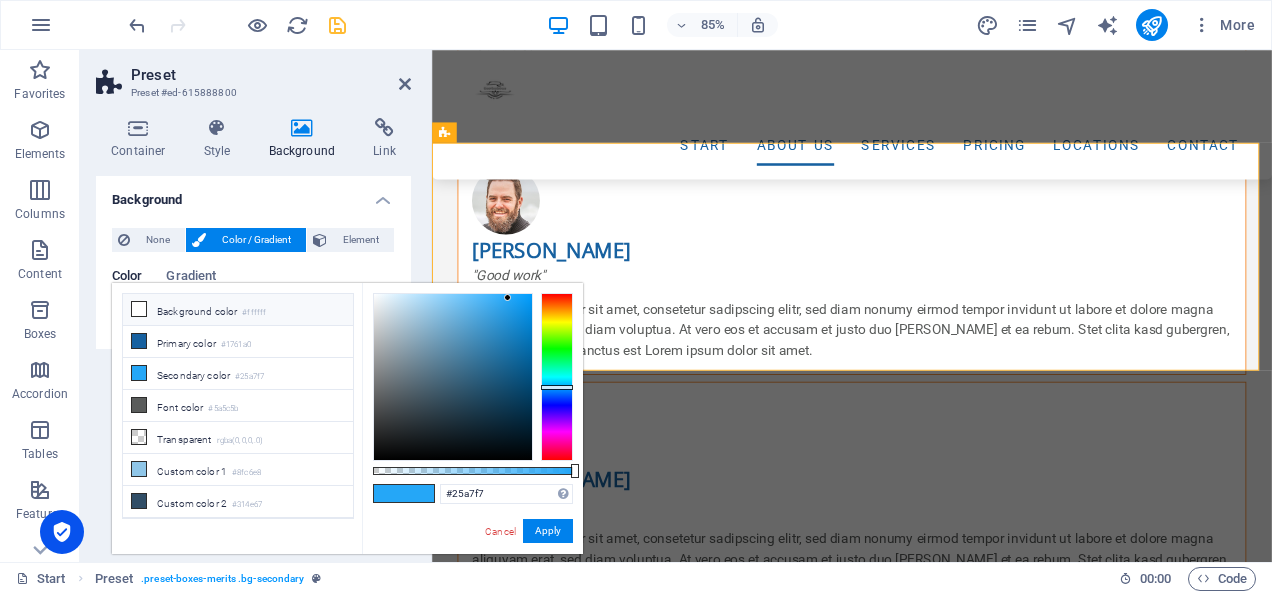 click on "Background color
#ffffff" at bounding box center [238, 310] 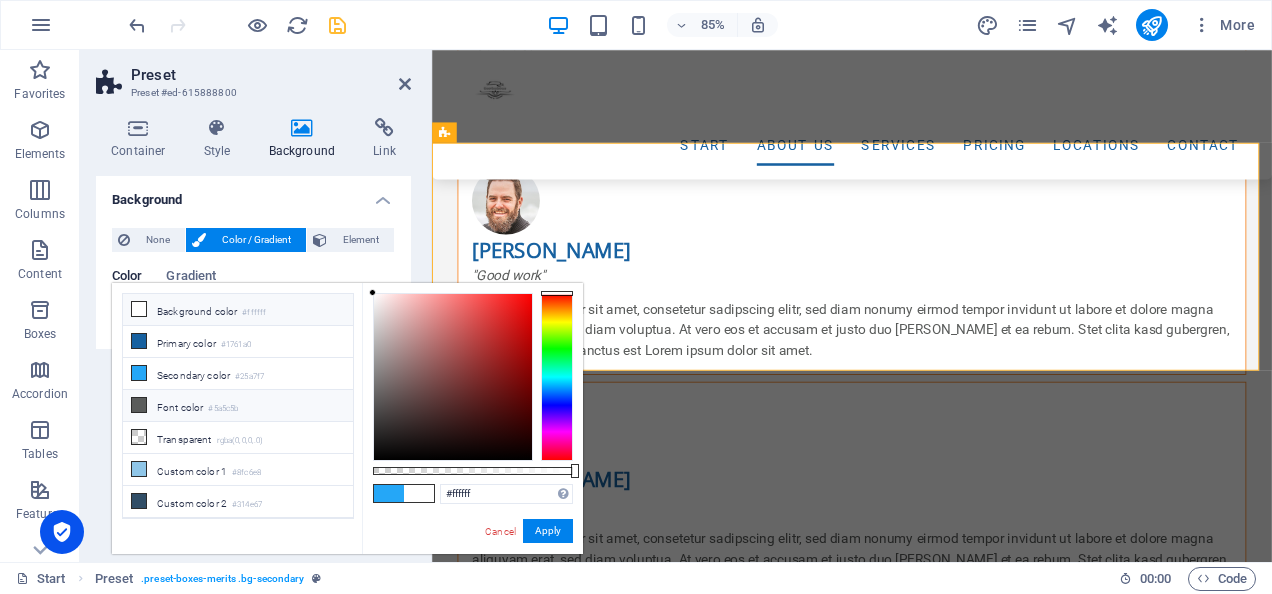 click on "#5a5c5b" at bounding box center [223, 409] 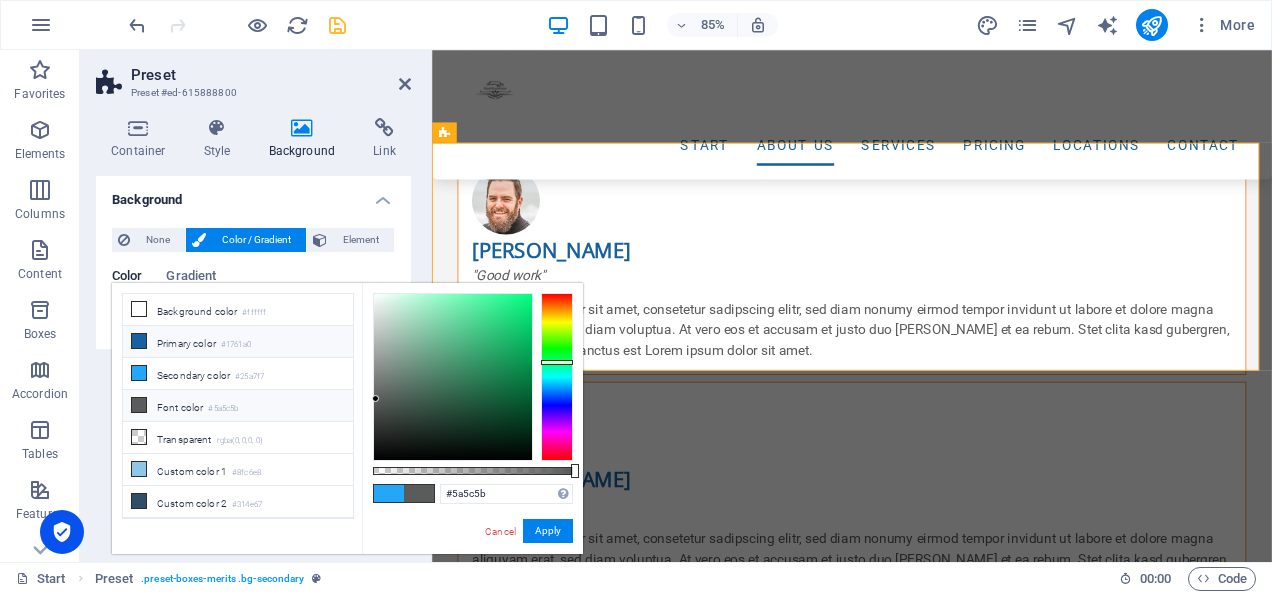 click on "Primary color
#1761a0" at bounding box center (238, 342) 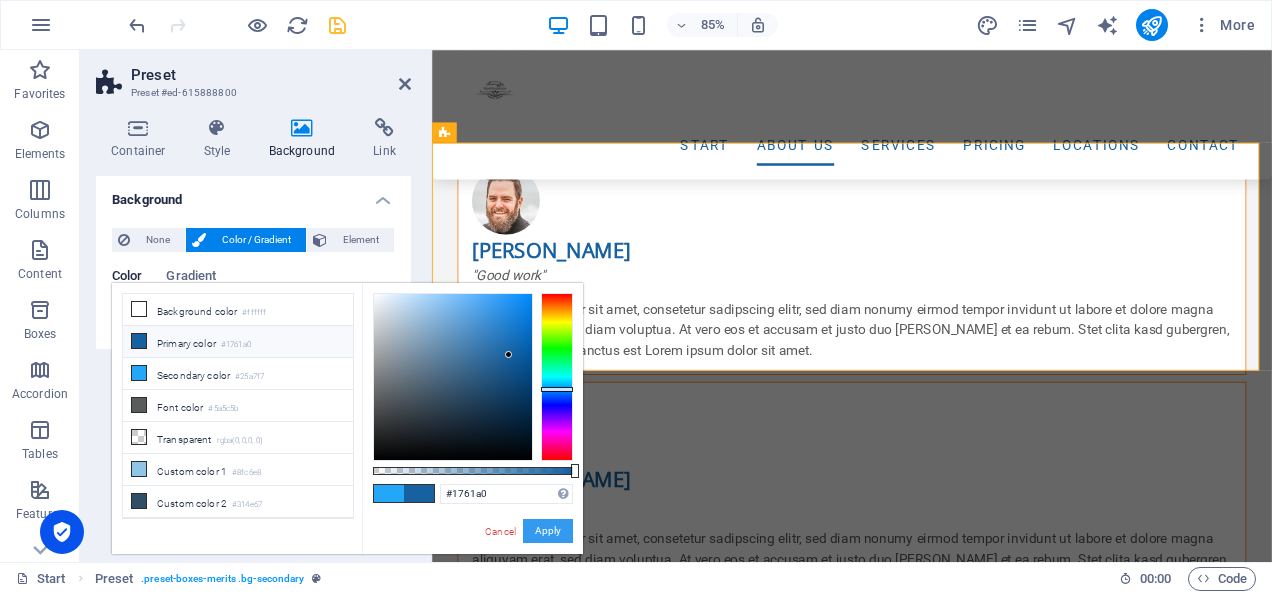 click on "Apply" at bounding box center [548, 531] 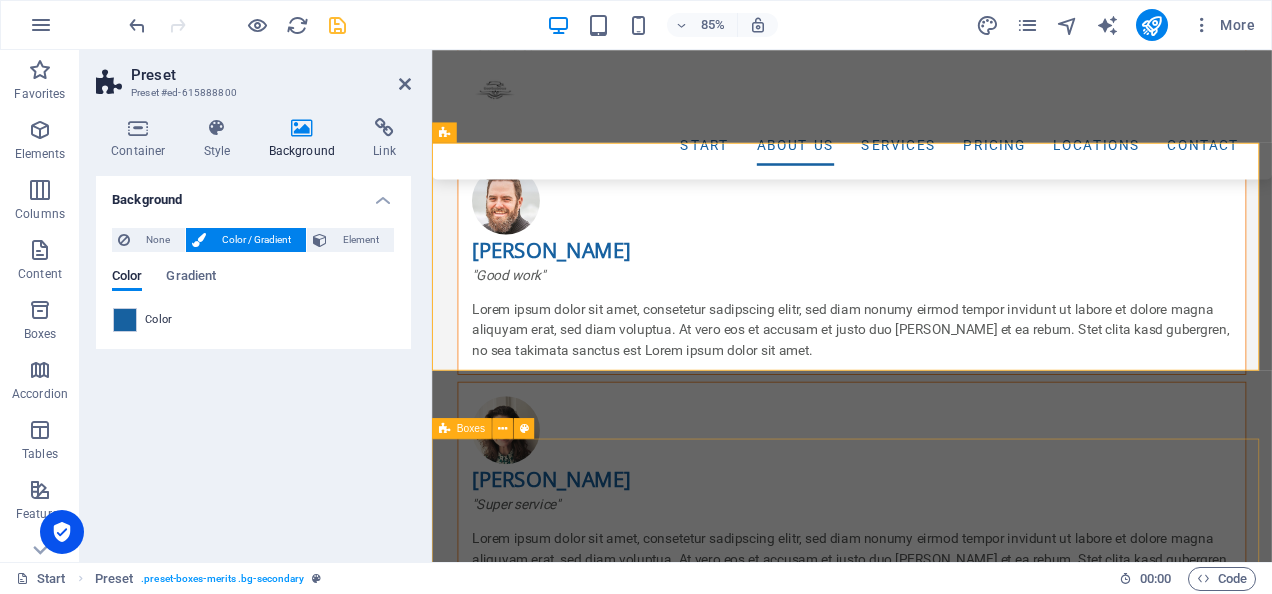 click on "Harga  Terjangkau Kami menawarkan harga yang terjangkau tanpa mengurangi kualitas. Aman dan Terpecaya Kami menjaga keamanan setiap perjalanan dengan armada yang terawat. Kepuasan Anda adalah prioritas kami. Layanan  24/7 Layanan aktif 24 Jam, setiap hari untuk kenyamanan tanpa batas waktu. Kami siap melayani Anda kapanpun dibutuhkan." at bounding box center [926, 2170] 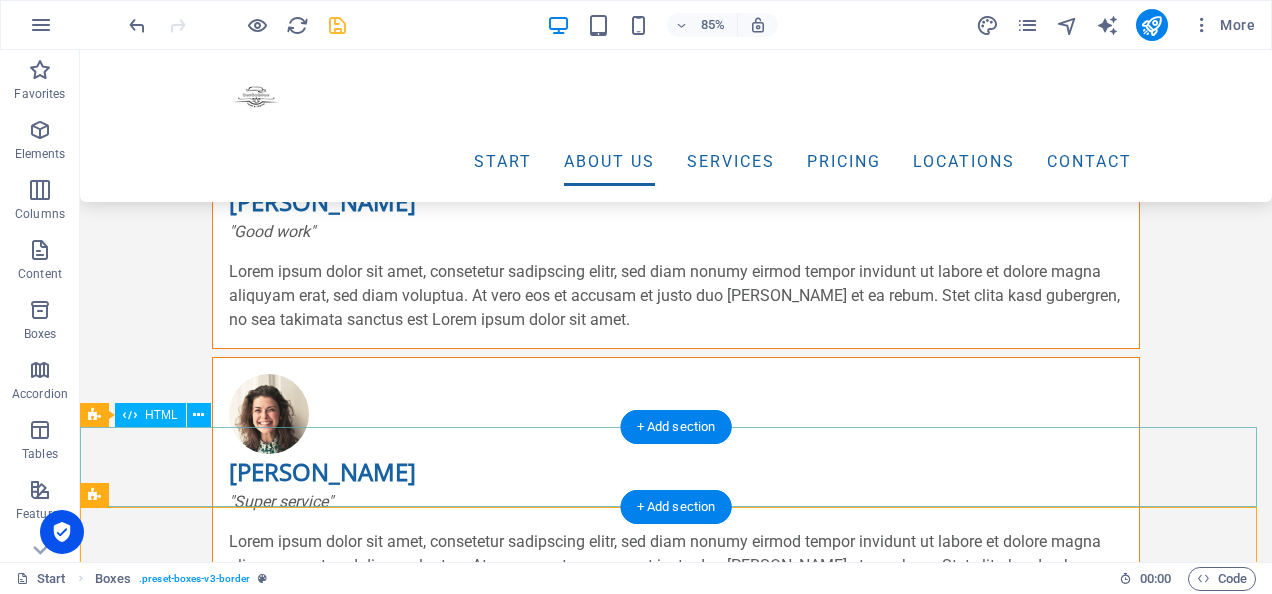 scroll, scrollTop: 2712, scrollLeft: 0, axis: vertical 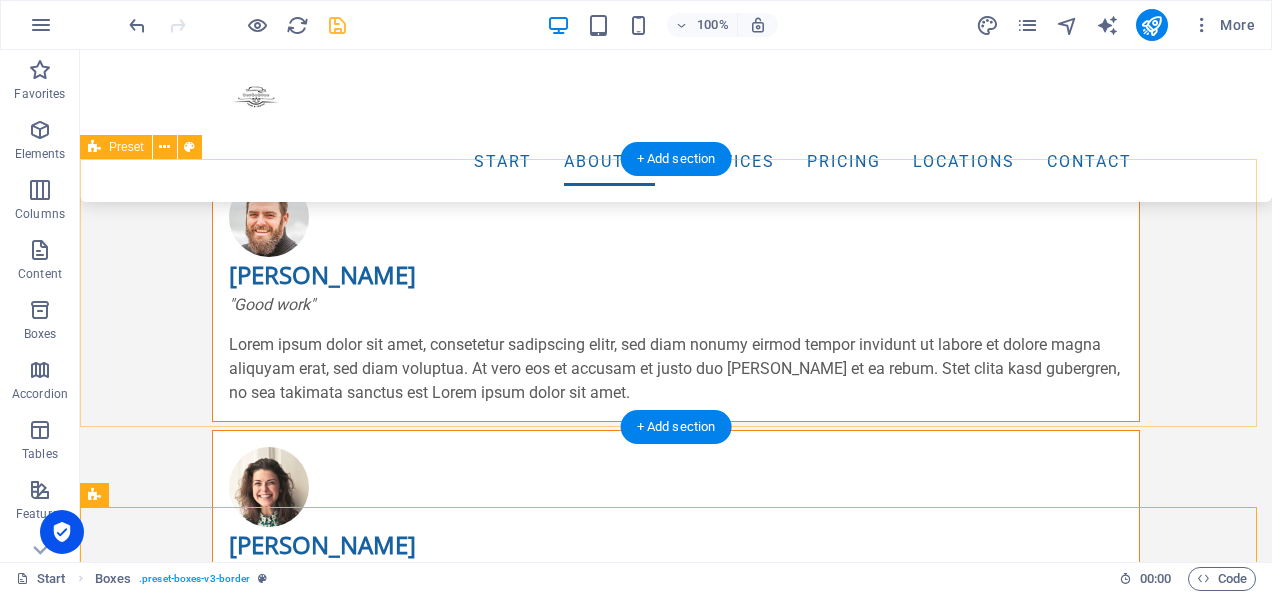 click on "Mengapa memilih kami ?" at bounding box center (676, 1454) 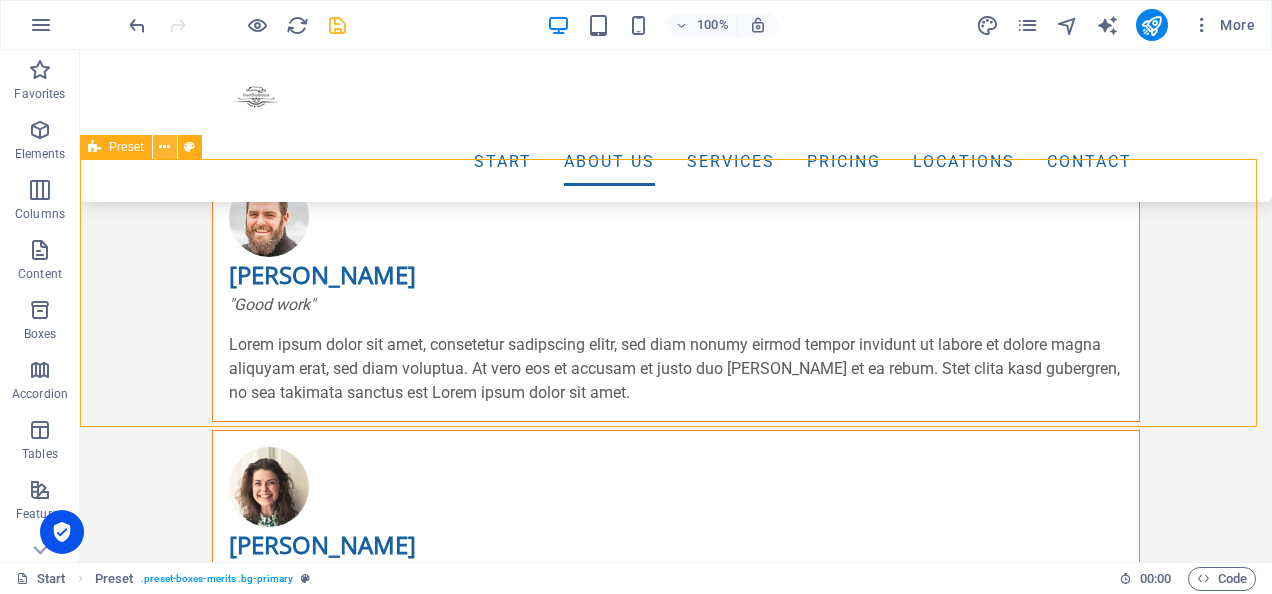 click at bounding box center [164, 147] 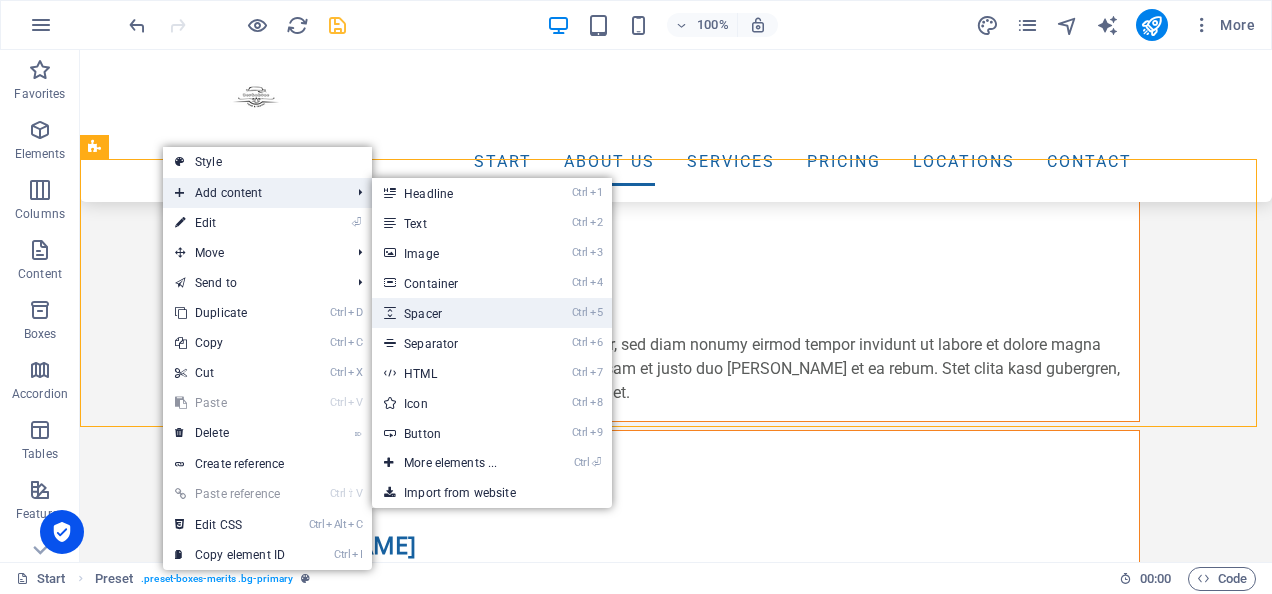 click on "Ctrl 5  Spacer" at bounding box center [454, 313] 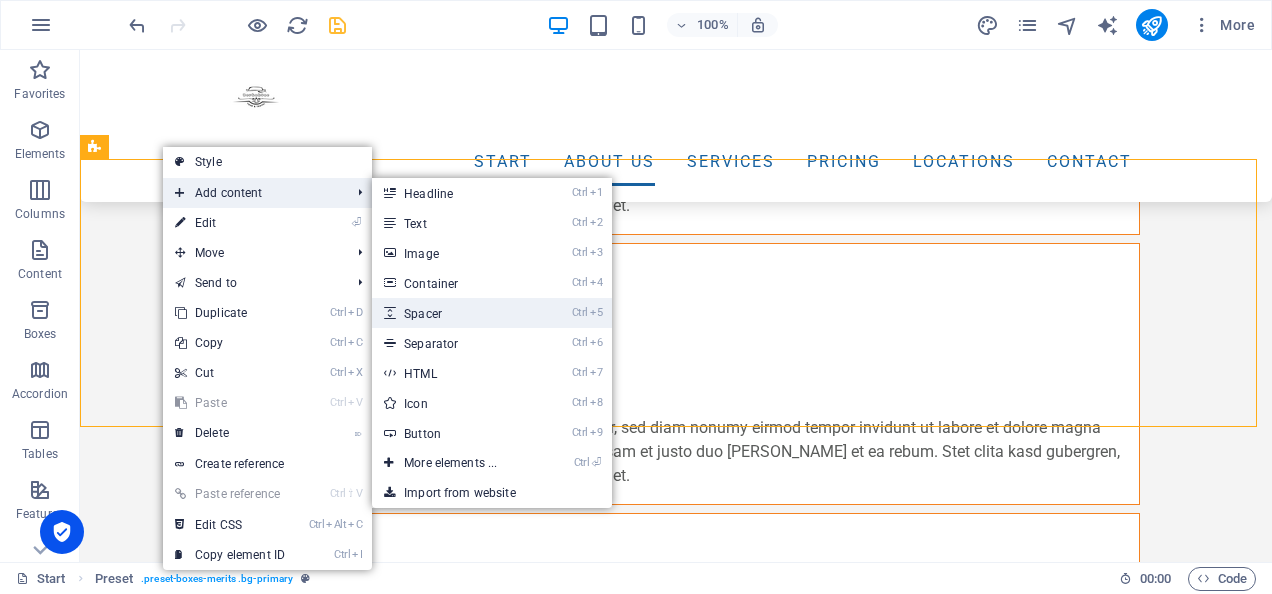 select on "px" 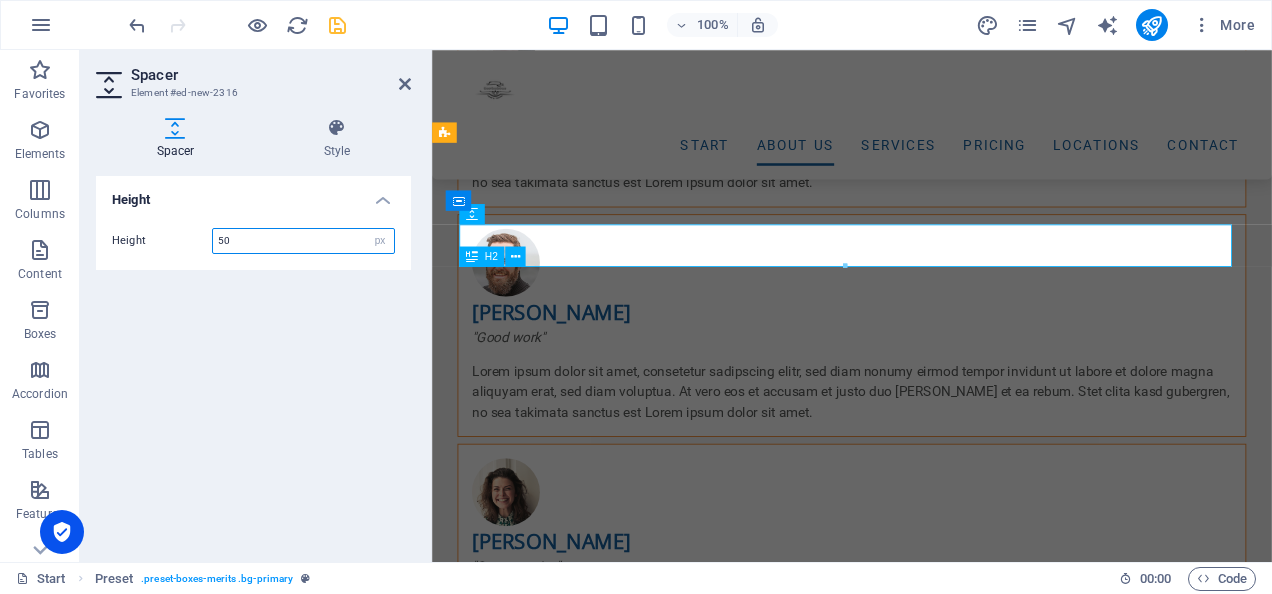 scroll, scrollTop: 2785, scrollLeft: 0, axis: vertical 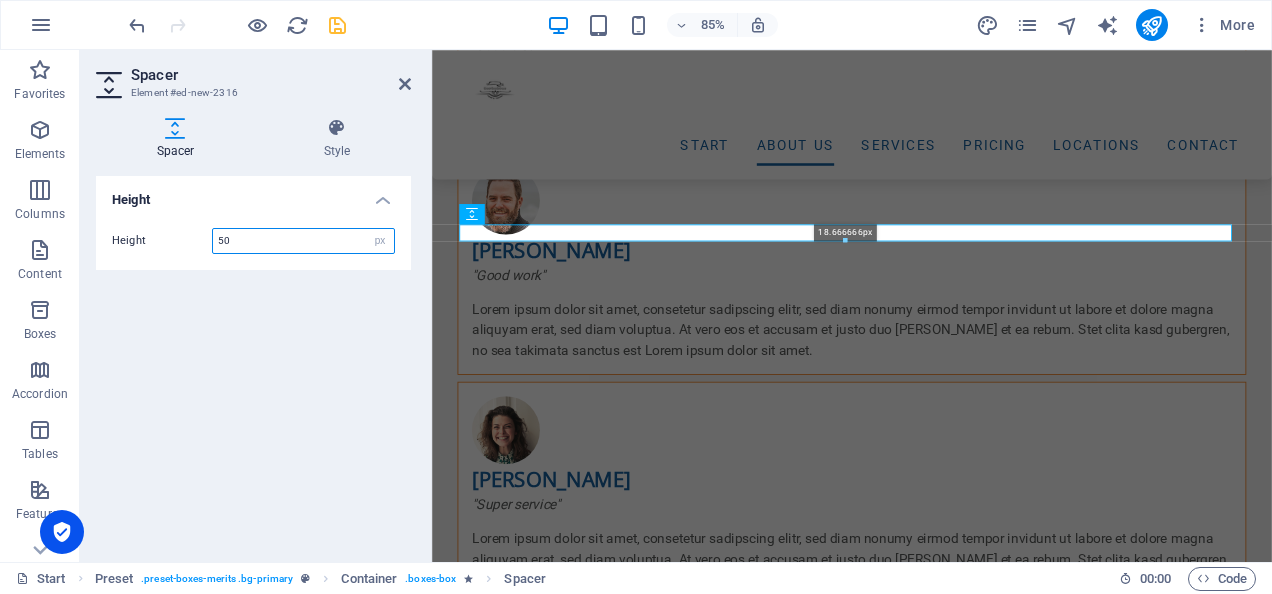 drag, startPoint x: 843, startPoint y: 266, endPoint x: 843, endPoint y: 222, distance: 44 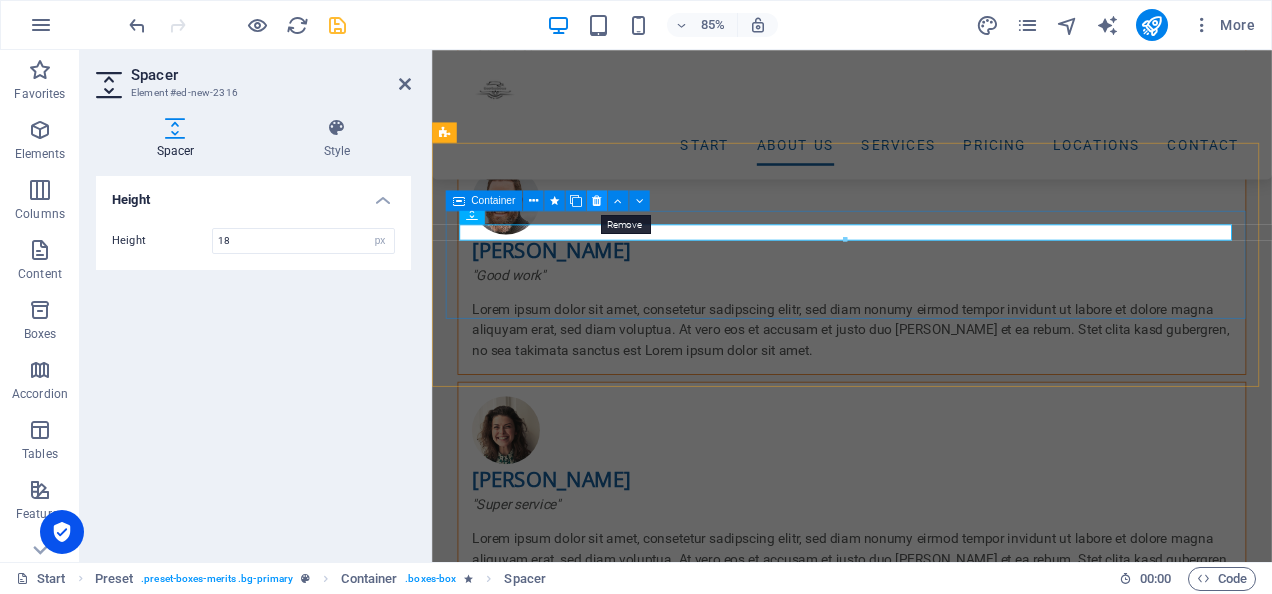 click at bounding box center (596, 201) 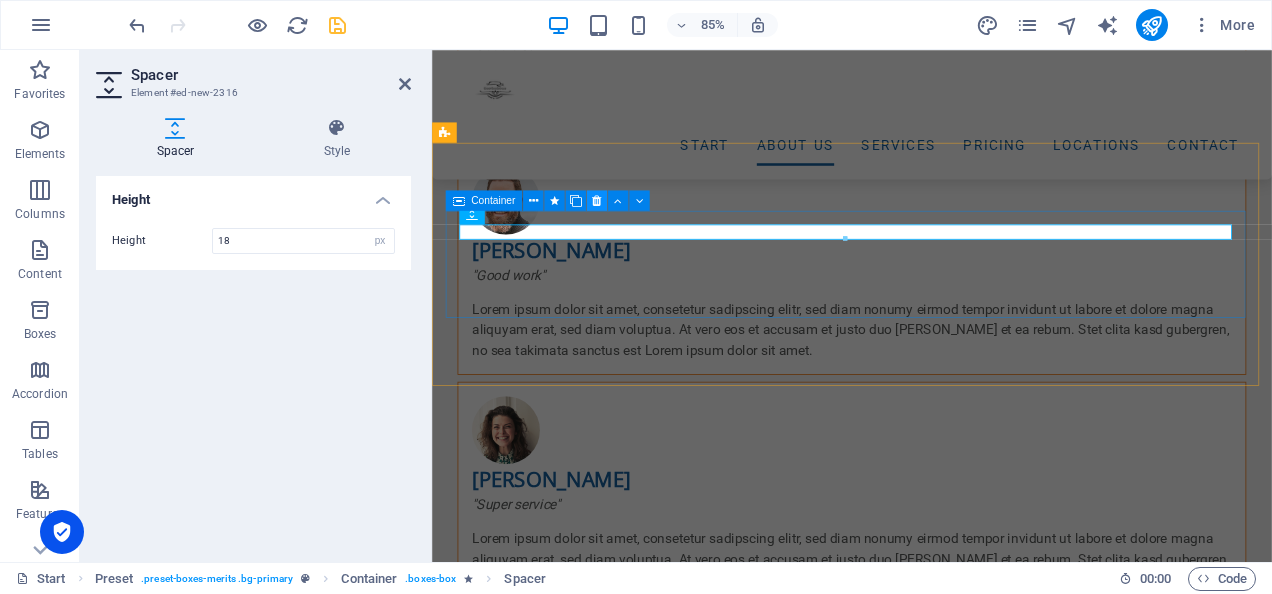 click at bounding box center [596, 201] 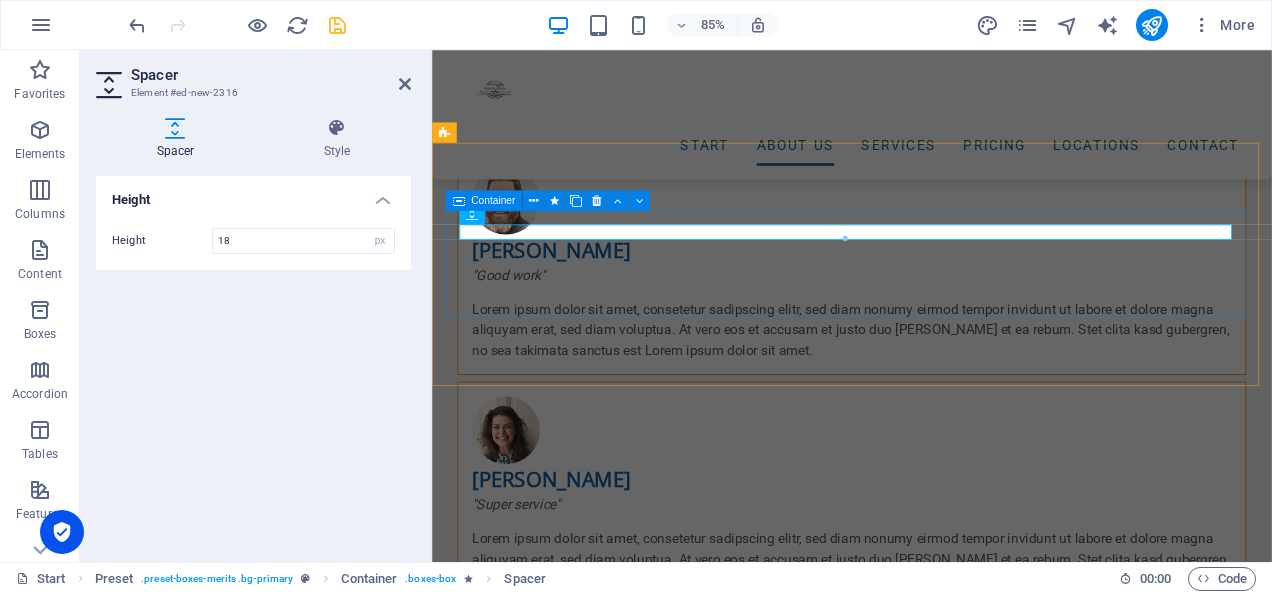 click on "Mengapa memilih kami ?" at bounding box center (920, 1473) 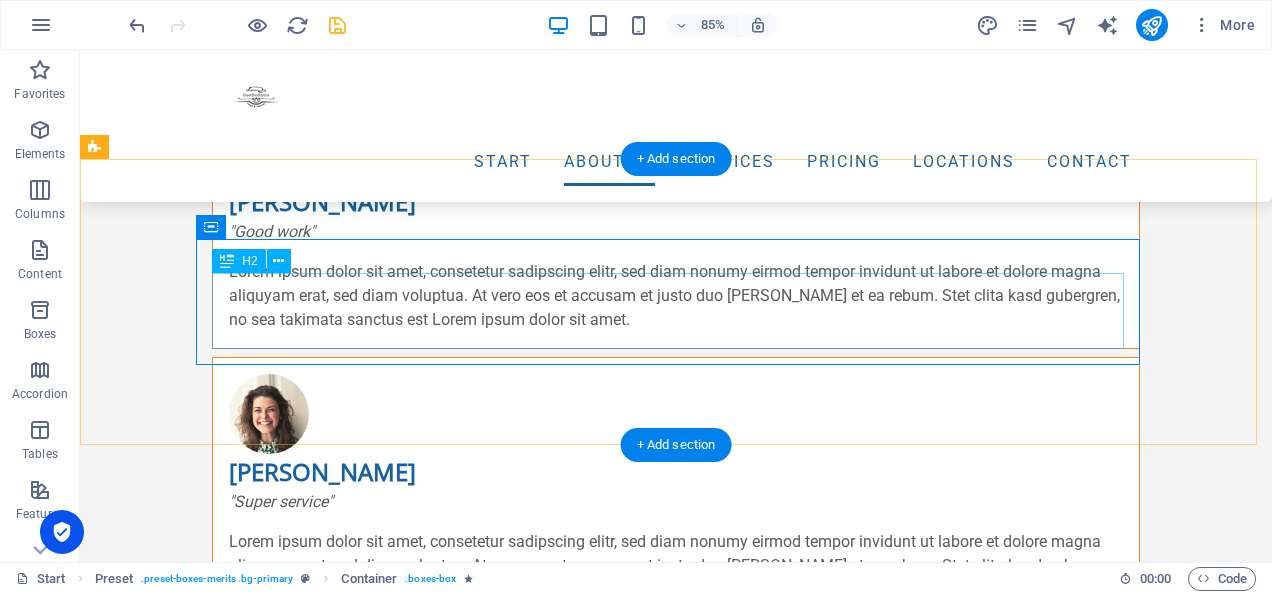 scroll, scrollTop: 2712, scrollLeft: 0, axis: vertical 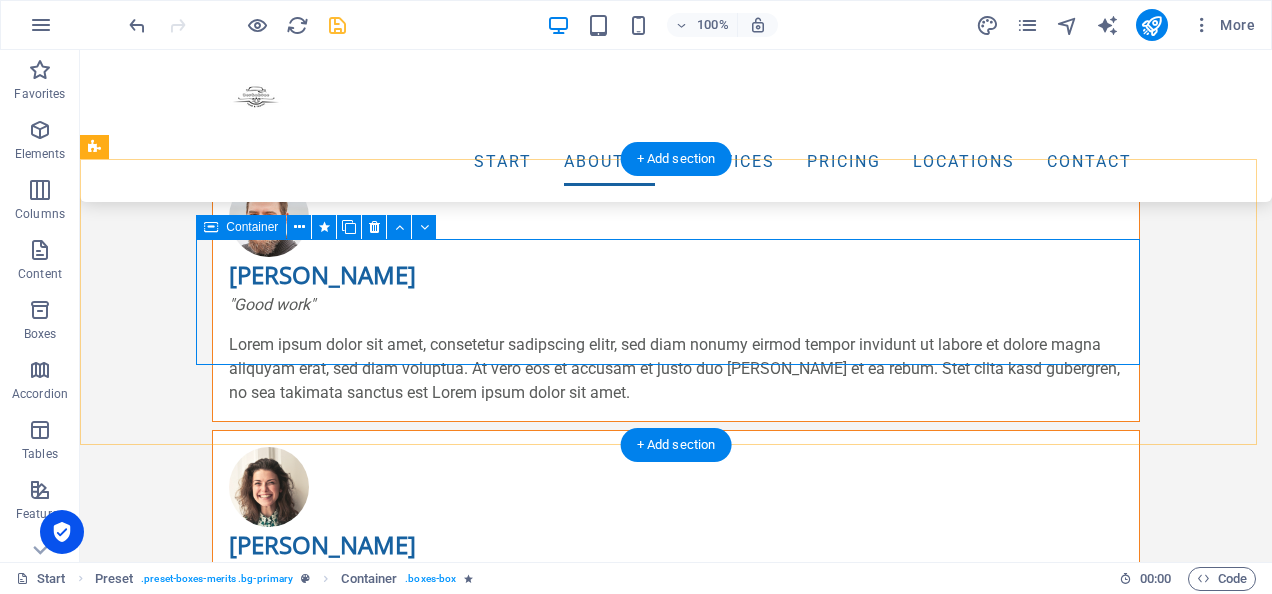 click on "Mengapa memilih kami ?" at bounding box center [568, 1463] 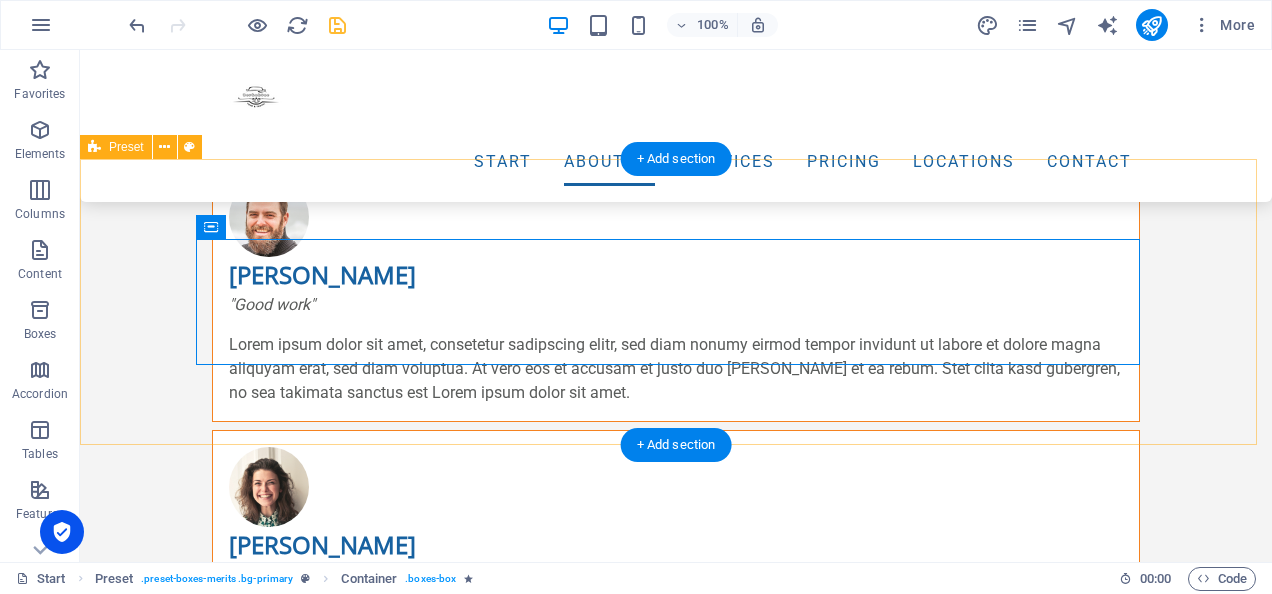 click on "Mengapa memilih kami ?" at bounding box center [676, 1463] 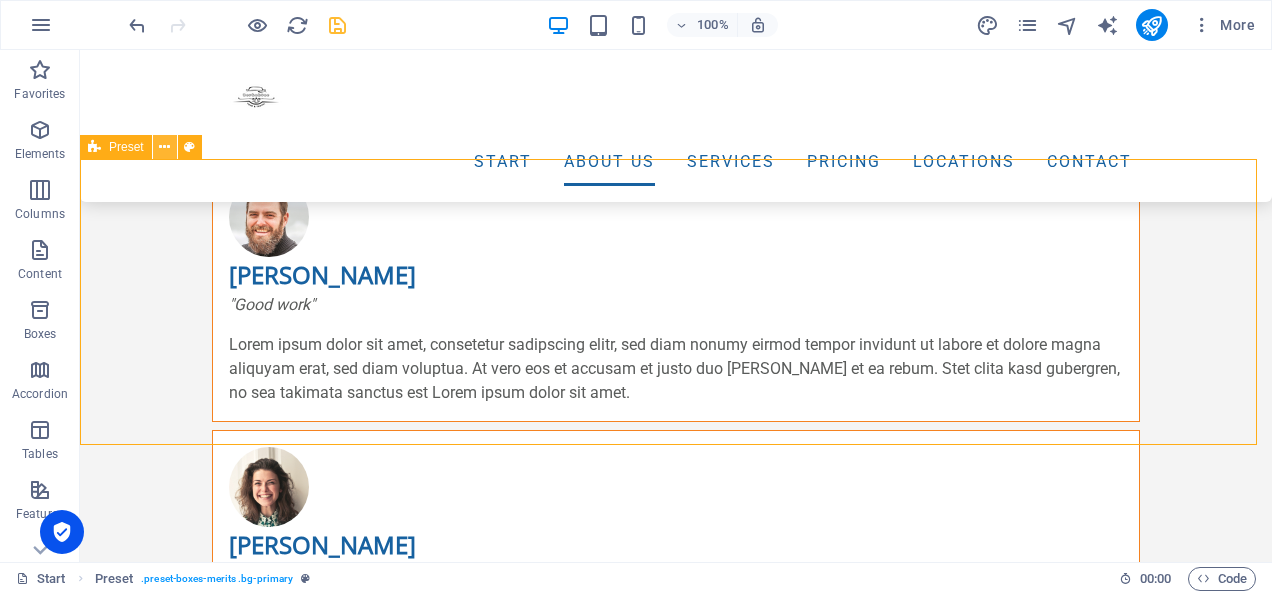 click at bounding box center (165, 147) 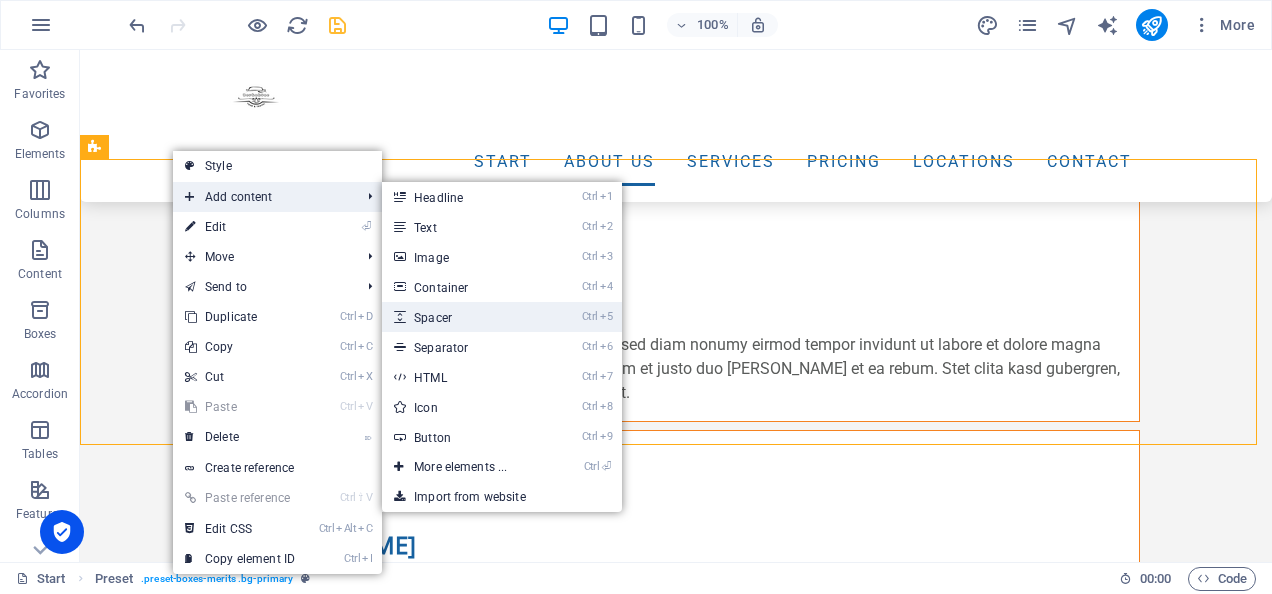 click on "Ctrl 5  Spacer" at bounding box center (464, 317) 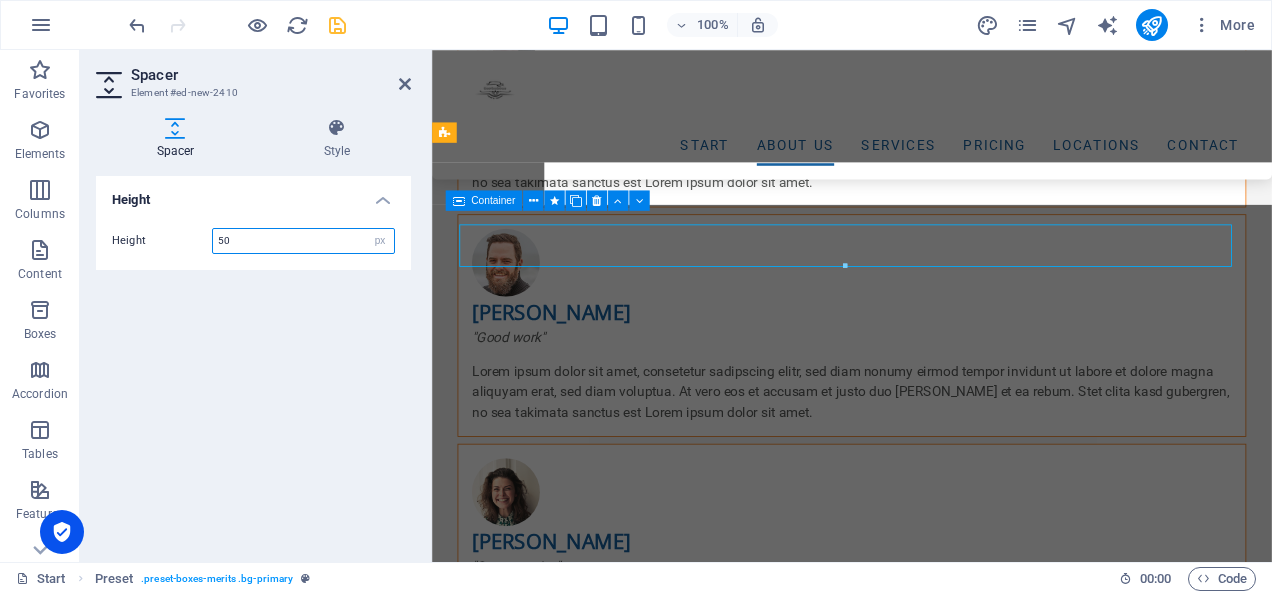 scroll, scrollTop: 2785, scrollLeft: 0, axis: vertical 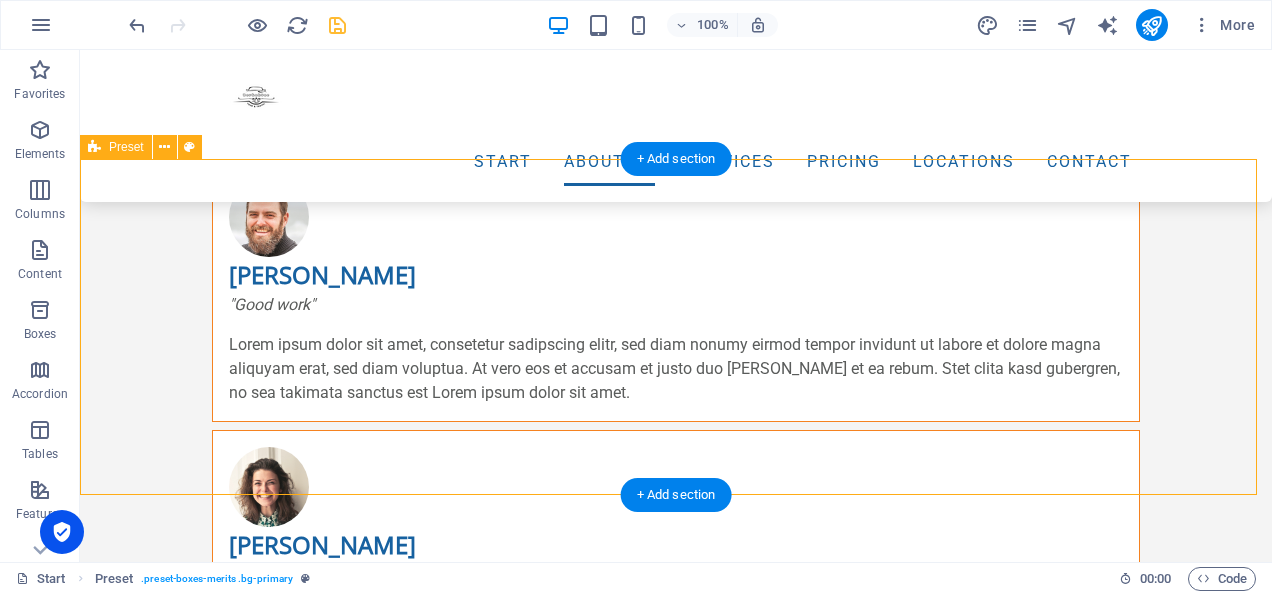 drag, startPoint x: 513, startPoint y: 493, endPoint x: 797, endPoint y: 341, distance: 322.11798 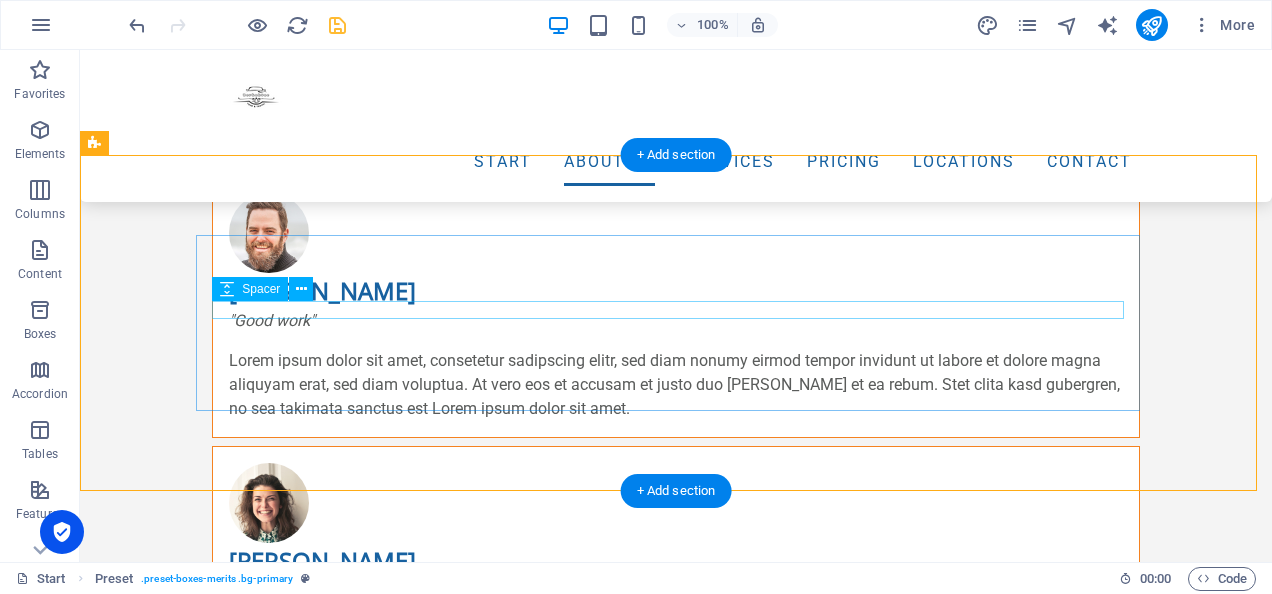 scroll, scrollTop: 2718, scrollLeft: 0, axis: vertical 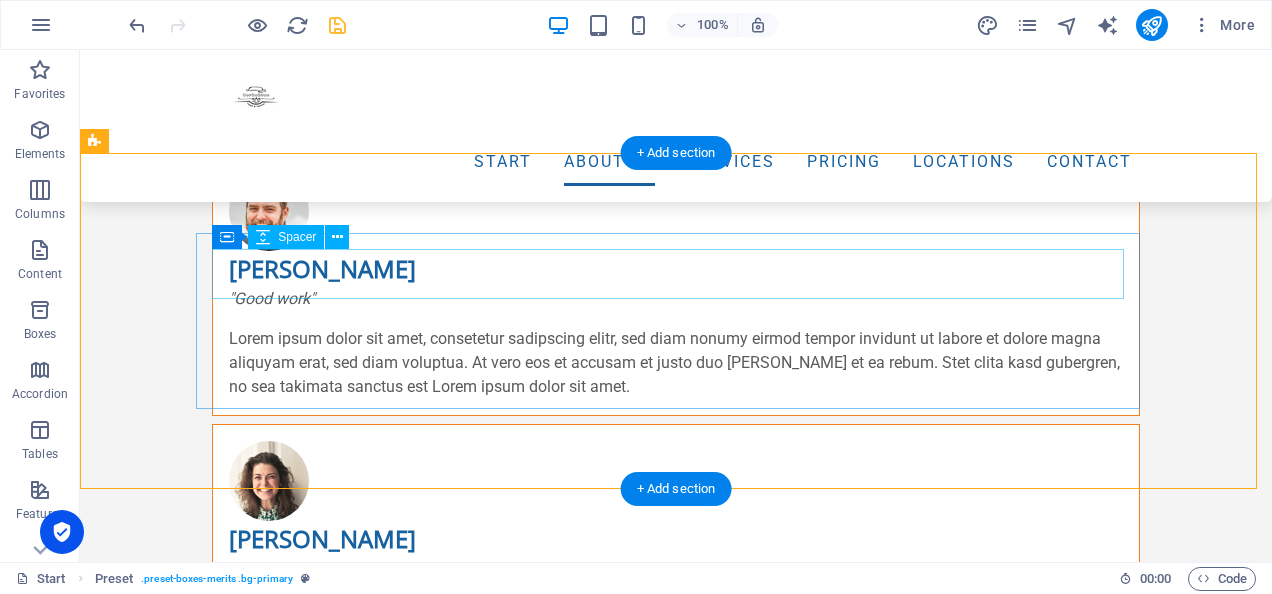 click at bounding box center (568, 1435) 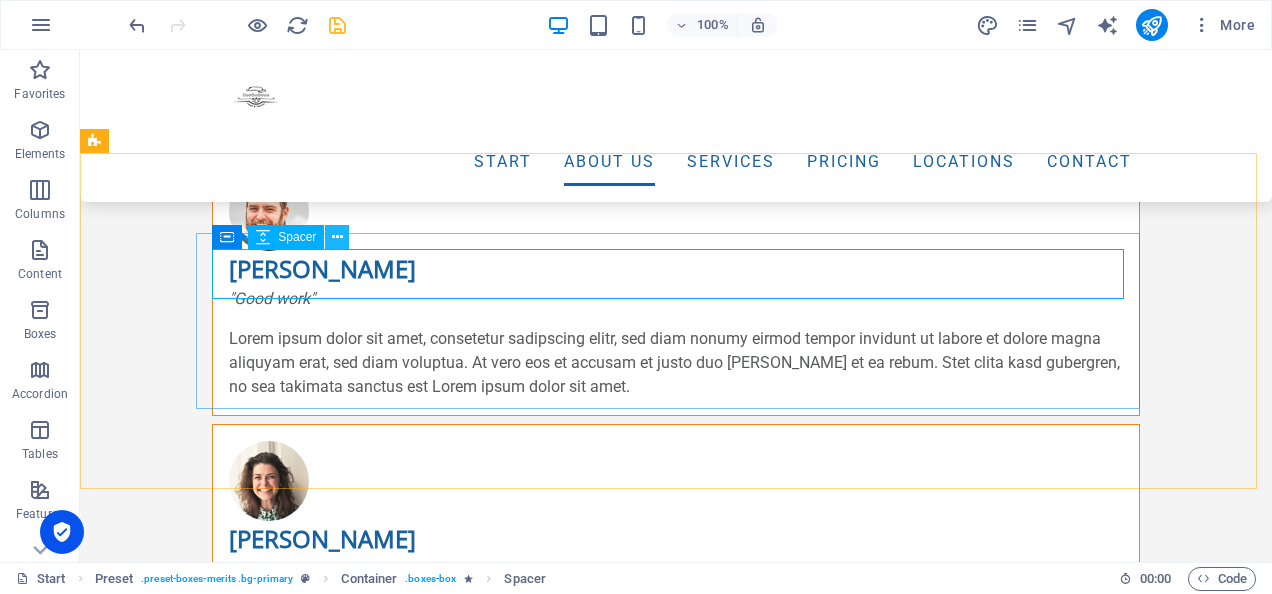 click at bounding box center [337, 237] 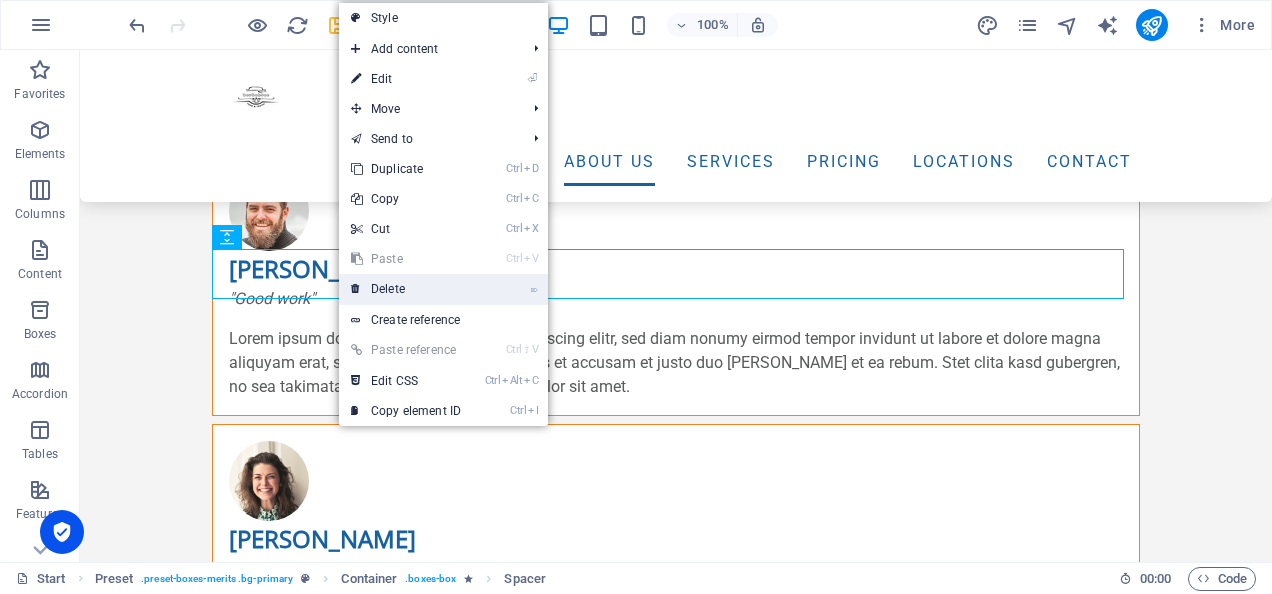 click on "⌦  Delete" at bounding box center (406, 289) 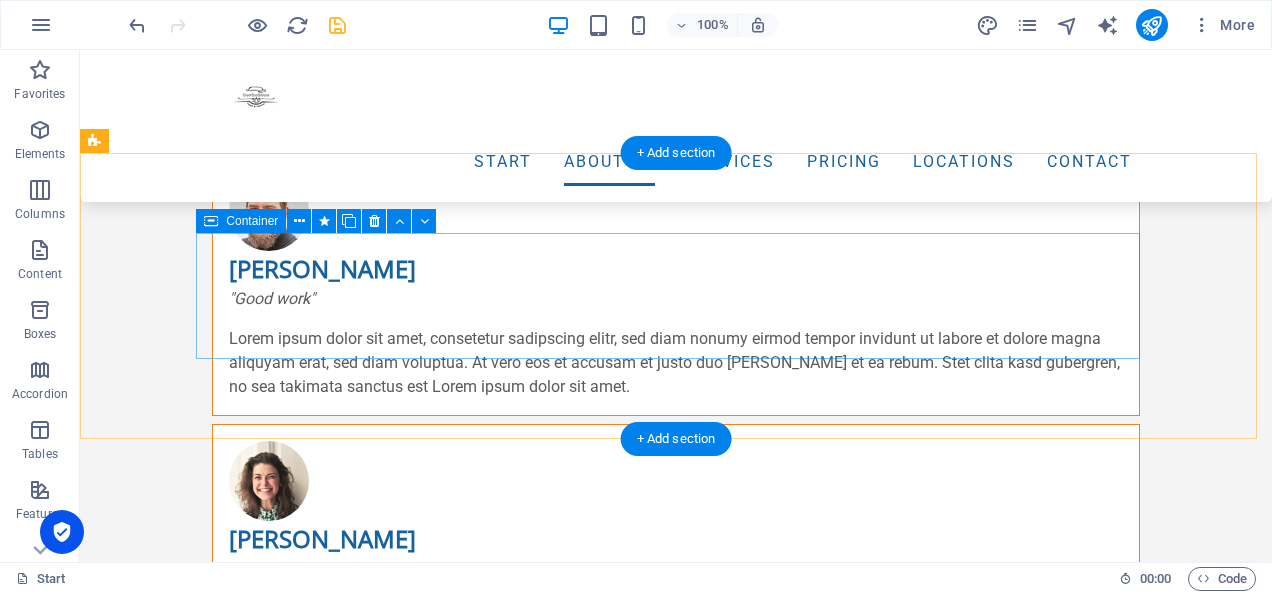 click on "Mengapa memilih kami ?" at bounding box center [568, 1457] 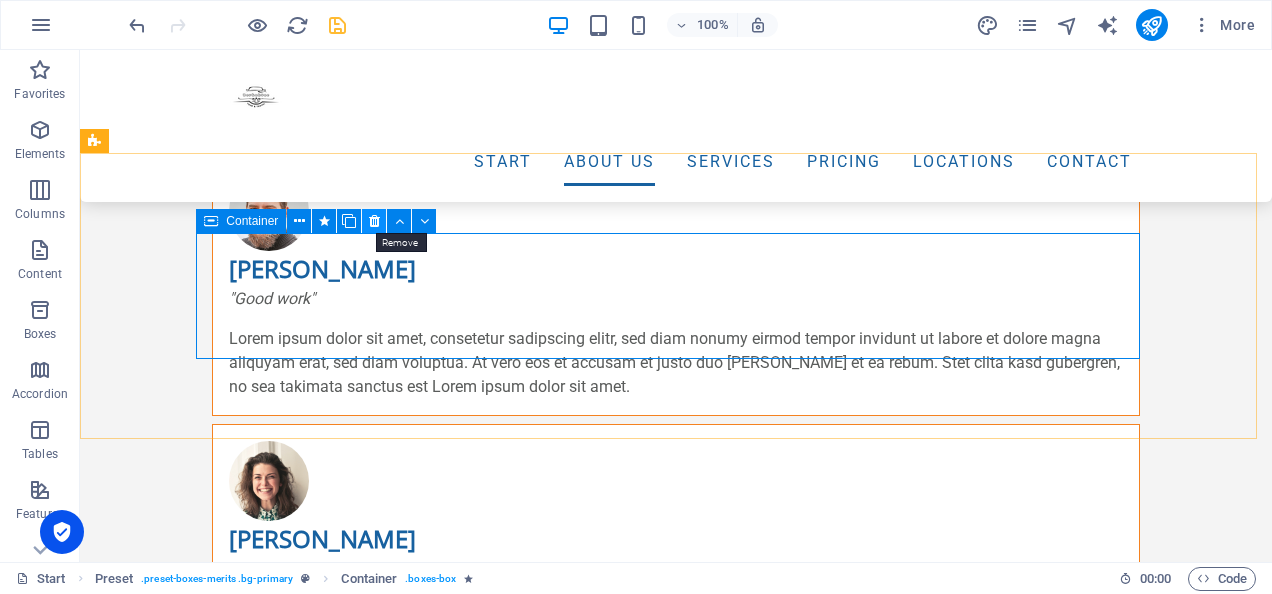 click at bounding box center (374, 221) 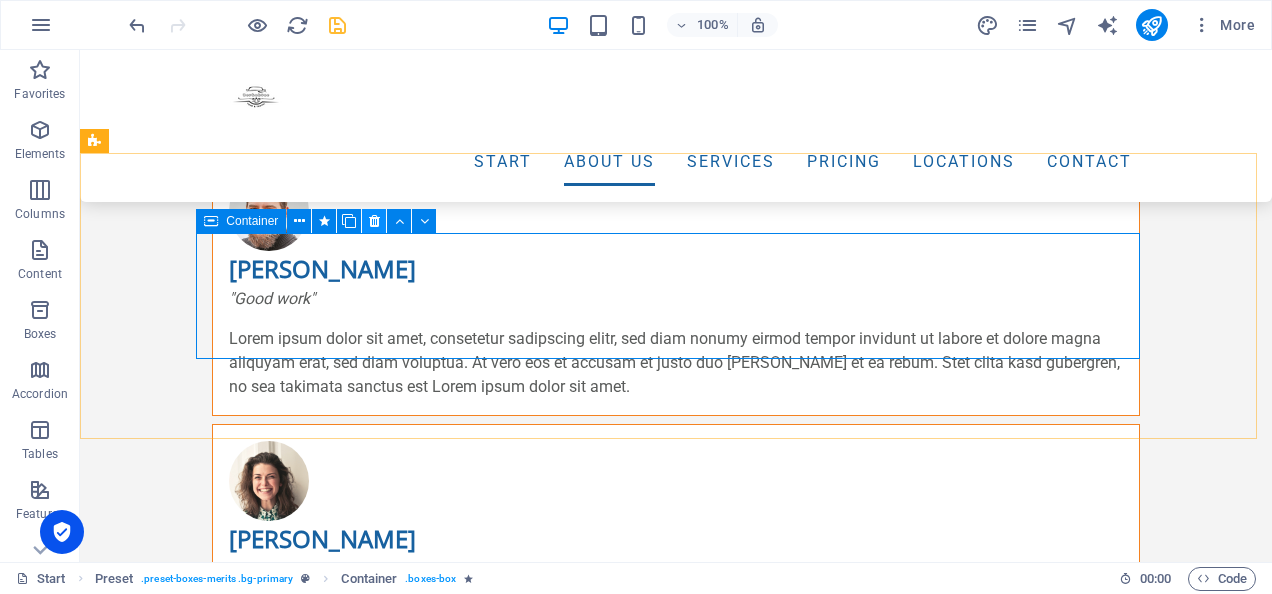click at bounding box center (374, 221) 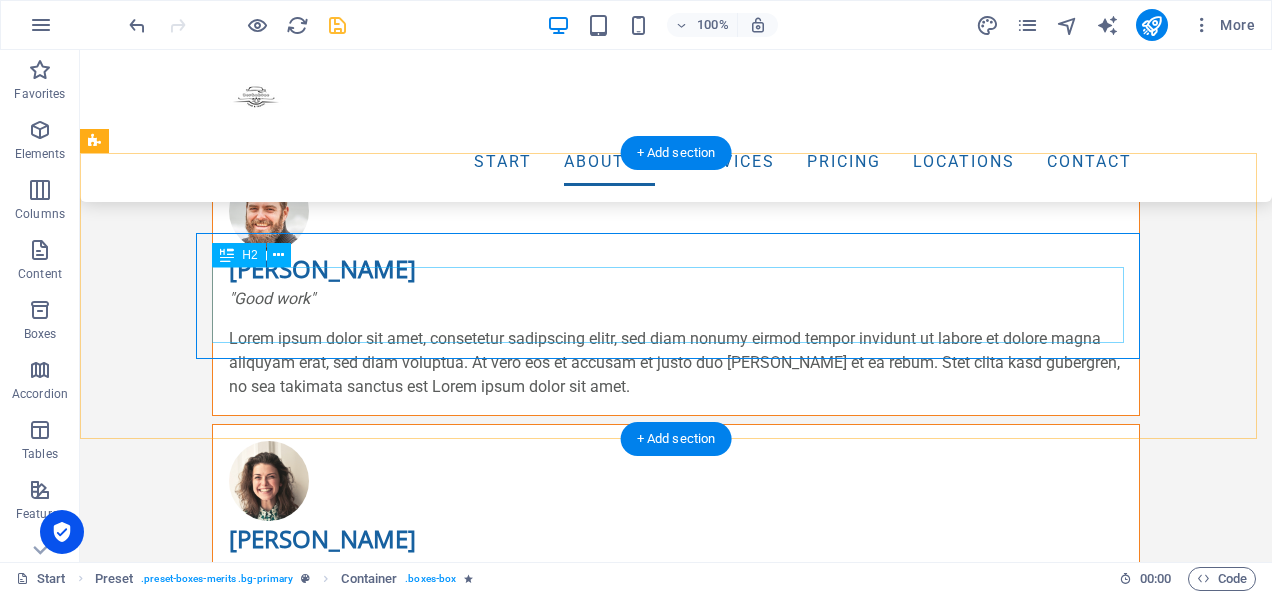 click on "Mengapa memilih kami ?" at bounding box center (568, 1466) 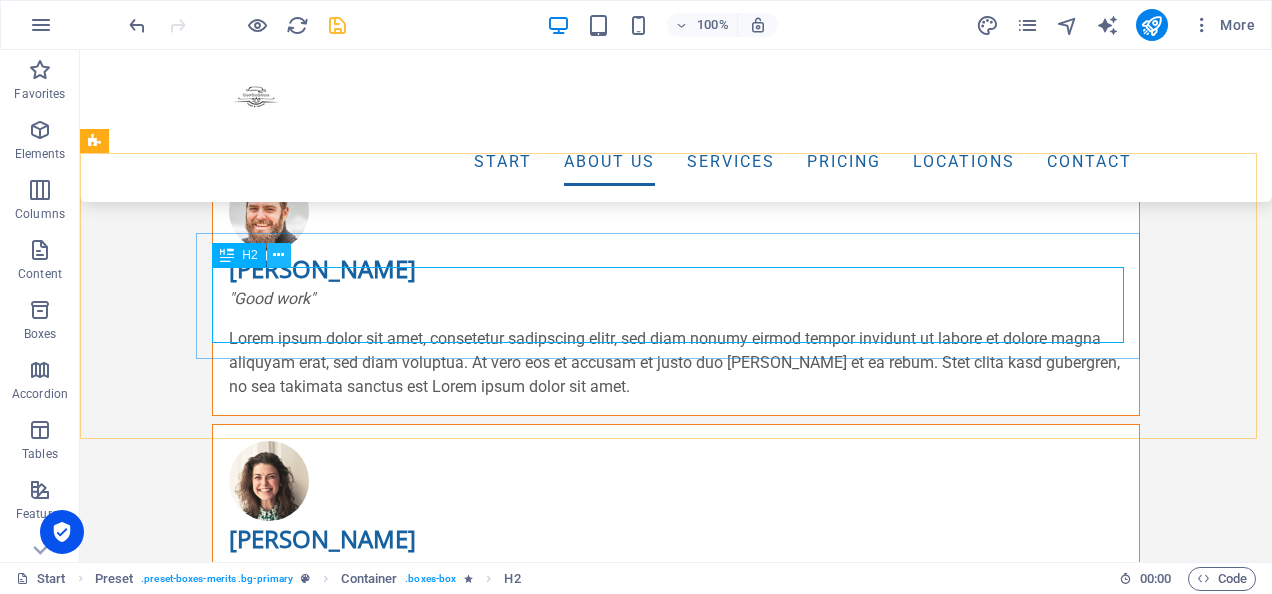 click at bounding box center (278, 255) 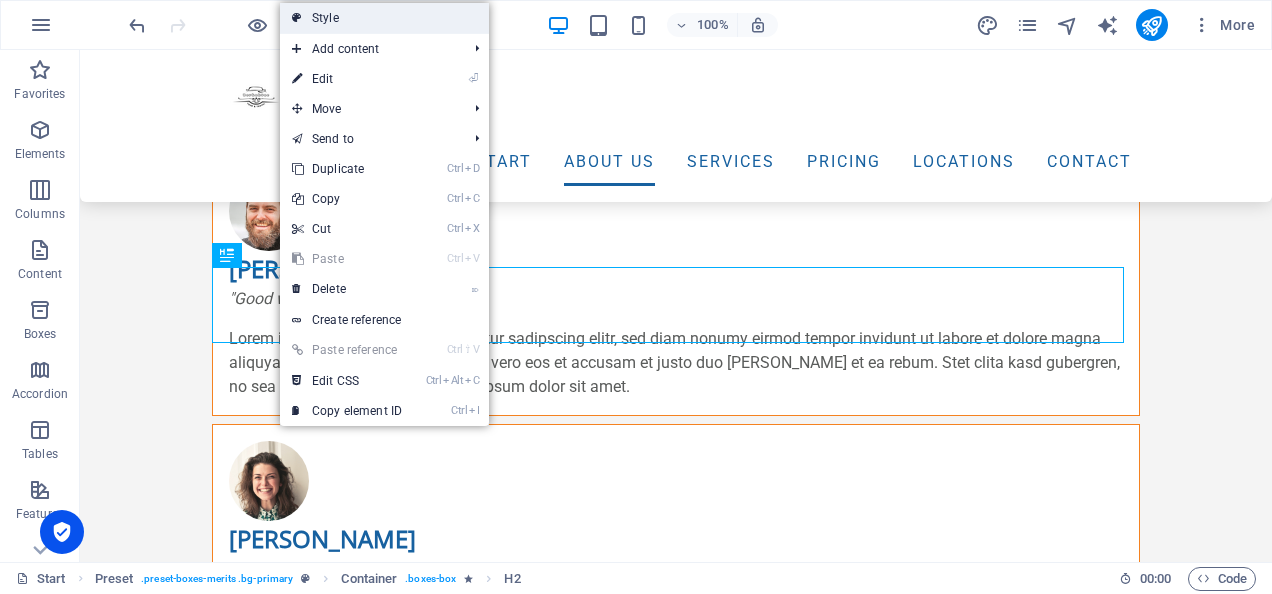 click on "Style" at bounding box center (384, 18) 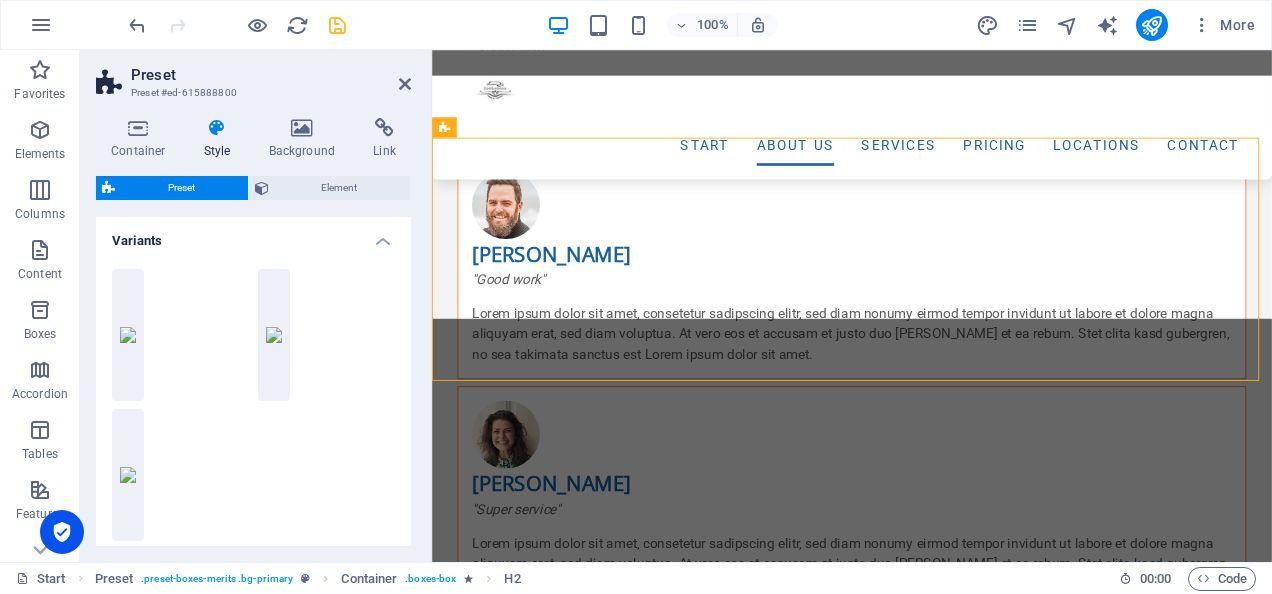 scroll, scrollTop: 2791, scrollLeft: 0, axis: vertical 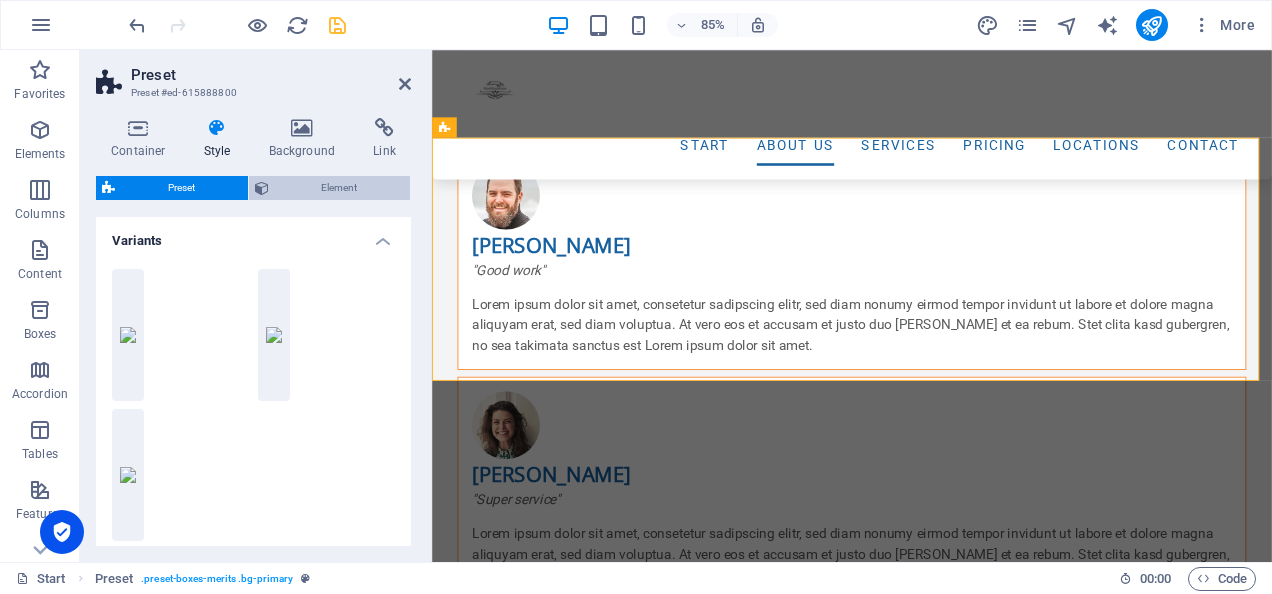 click on "Element" at bounding box center (340, 188) 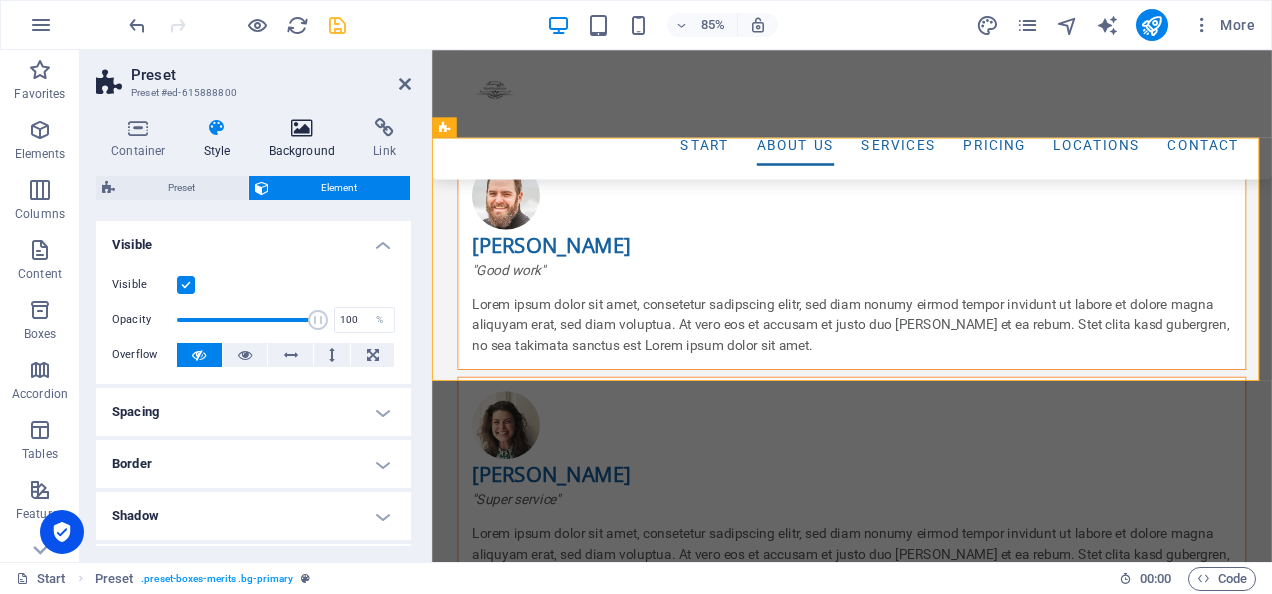 click on "Background" at bounding box center [306, 139] 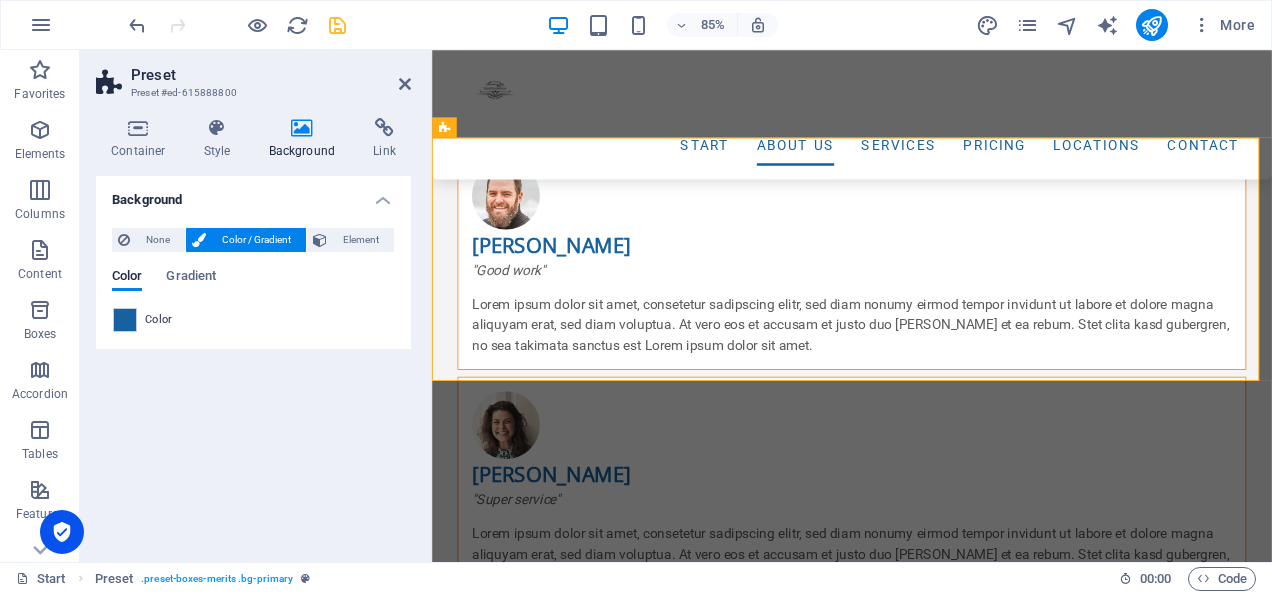 click on "Color" at bounding box center (159, 320) 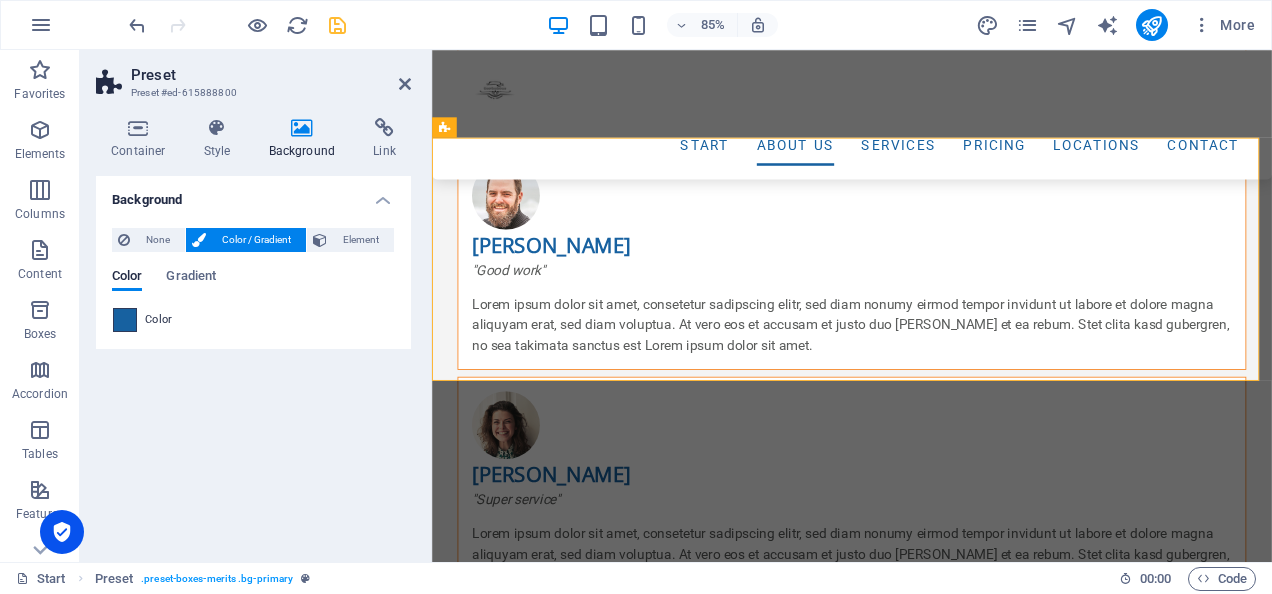 click at bounding box center [125, 320] 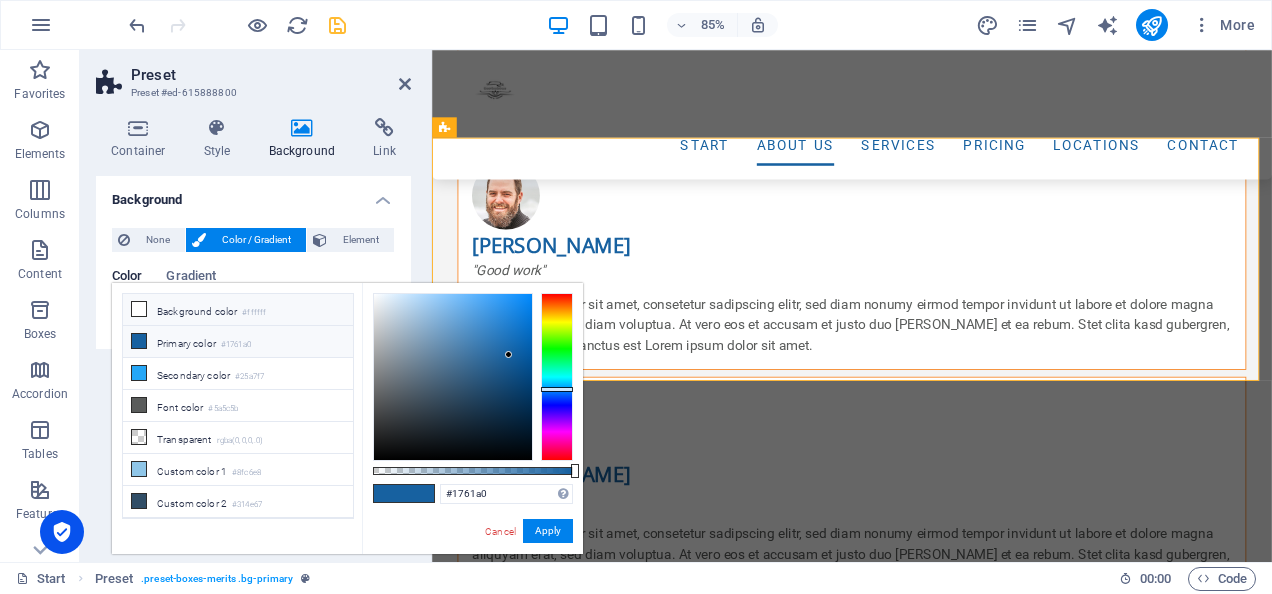 click on "Background color
#ffffff" at bounding box center (238, 310) 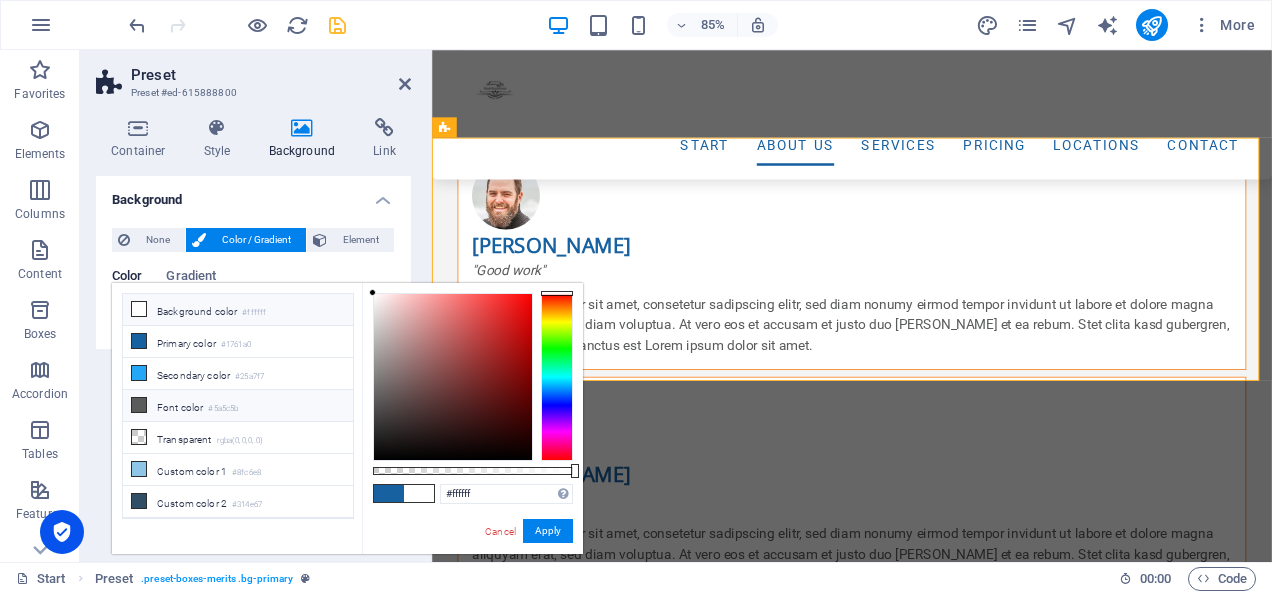 click on "Font color
#5a5c5b" at bounding box center (238, 406) 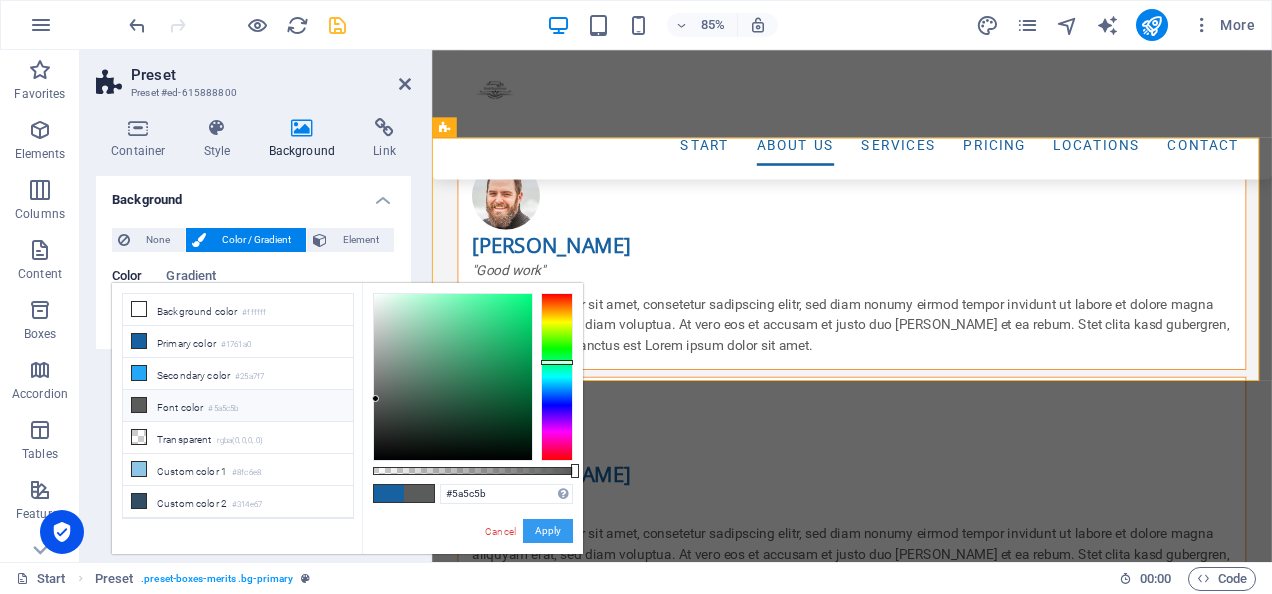 click on "Apply" at bounding box center [548, 531] 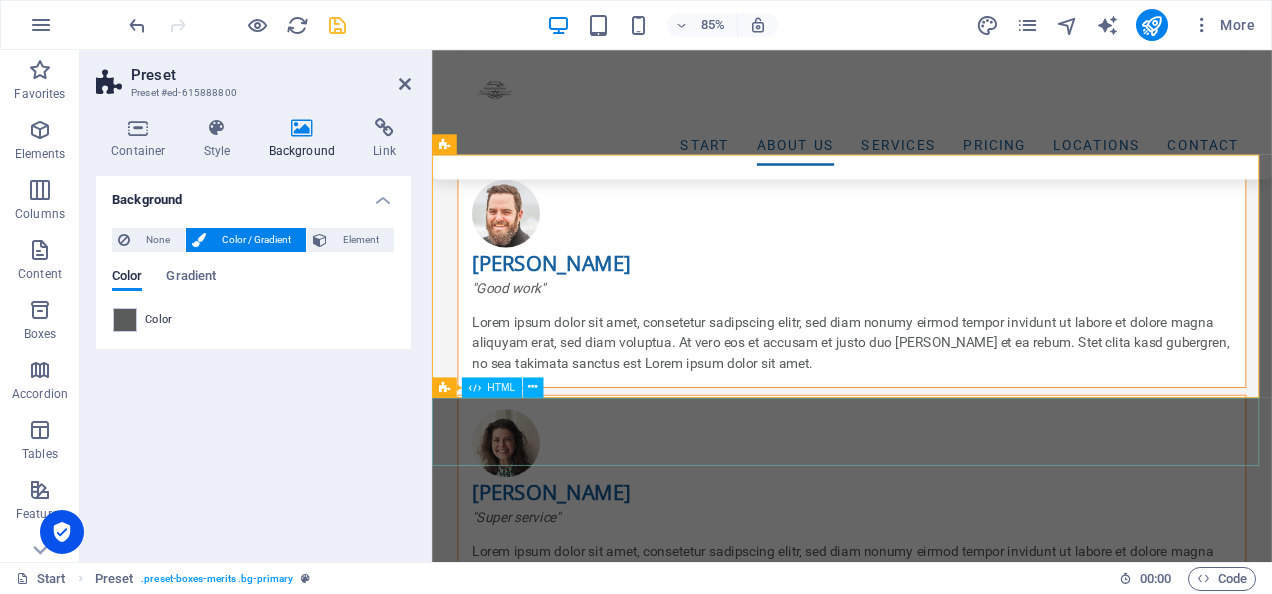 scroll, scrollTop: 2767, scrollLeft: 0, axis: vertical 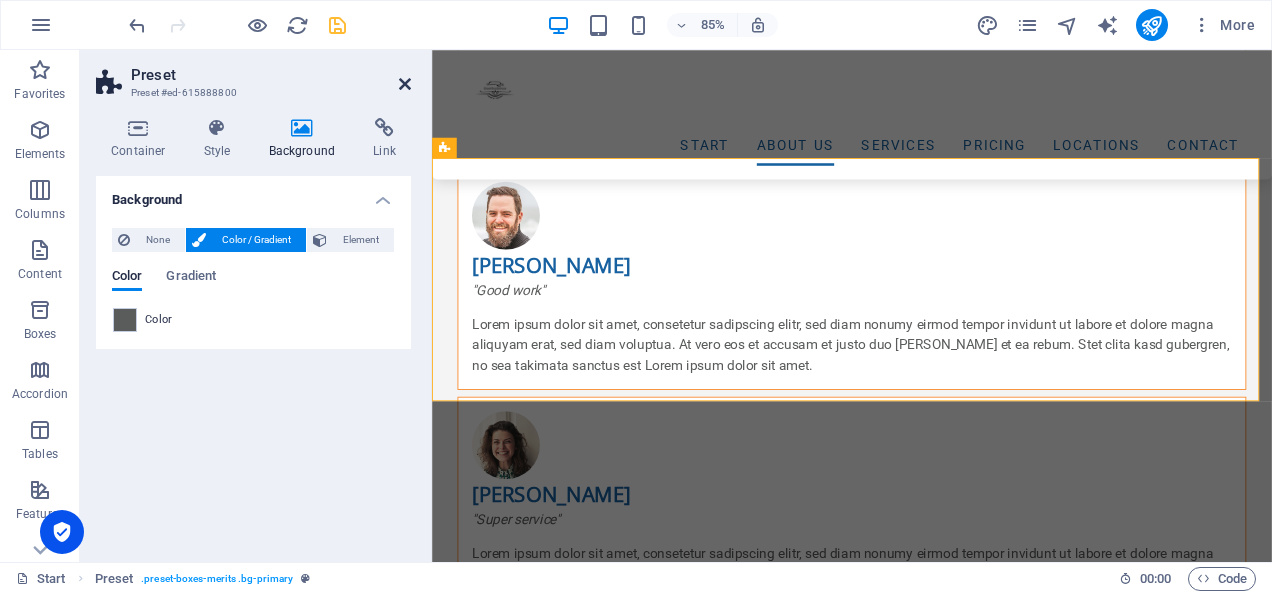 click at bounding box center (405, 84) 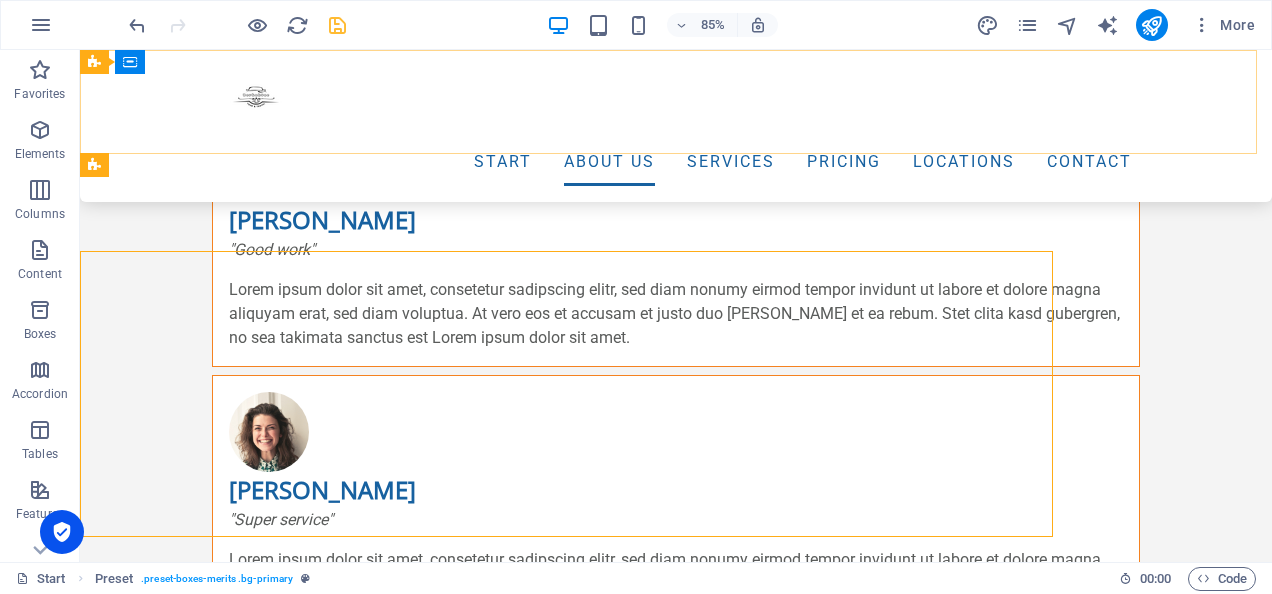 scroll, scrollTop: 2694, scrollLeft: 0, axis: vertical 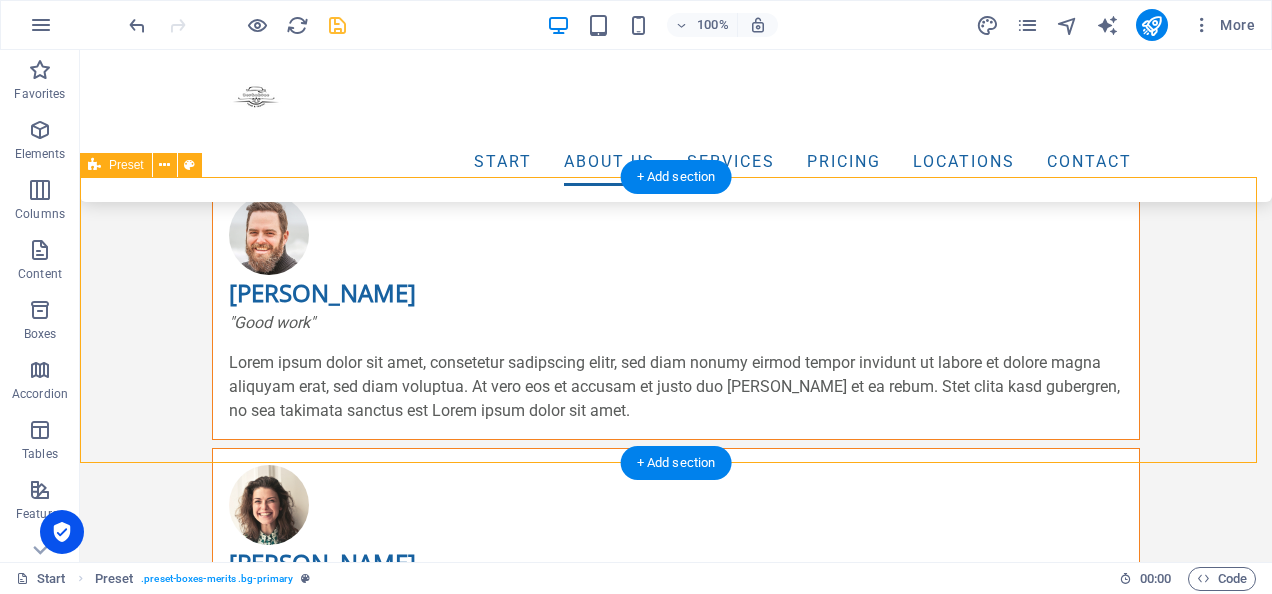 click on "Mengapa memilih kami ?" at bounding box center (676, 1481) 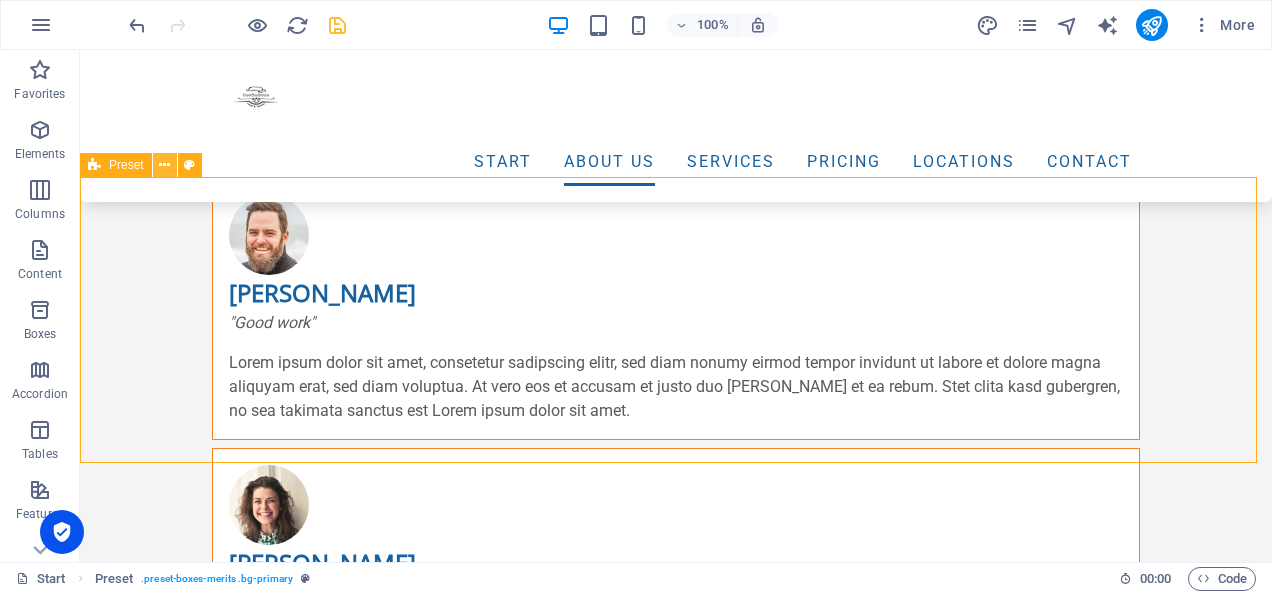 click at bounding box center (164, 165) 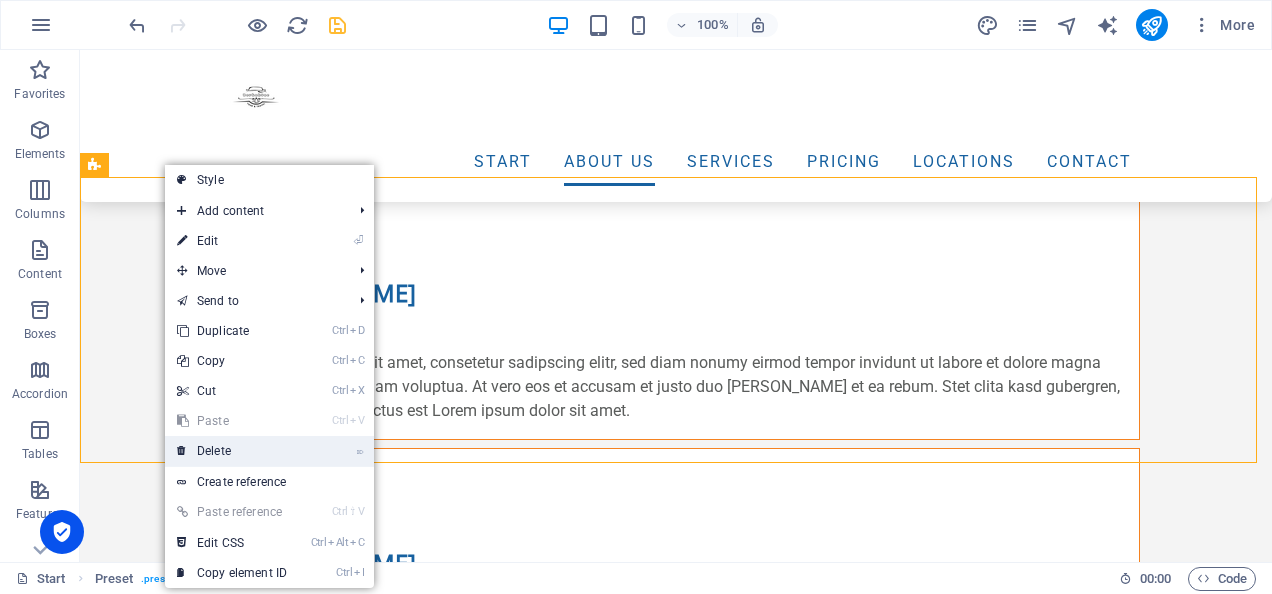 click on "⌦  Delete" at bounding box center [232, 451] 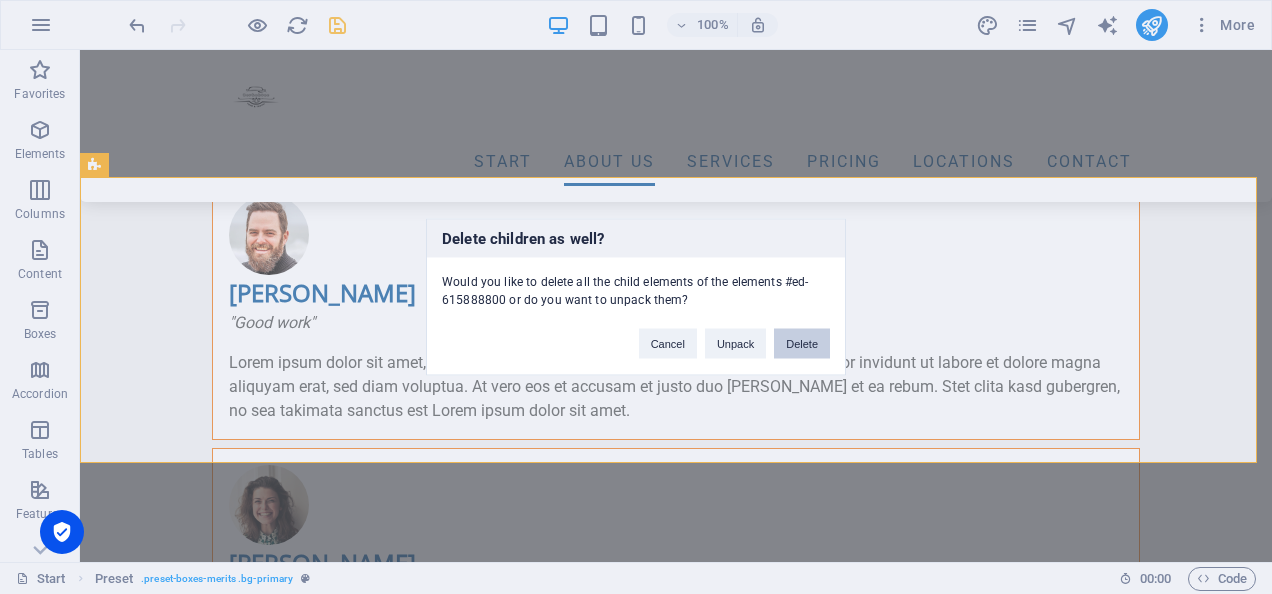 click on "Delete" at bounding box center [802, 344] 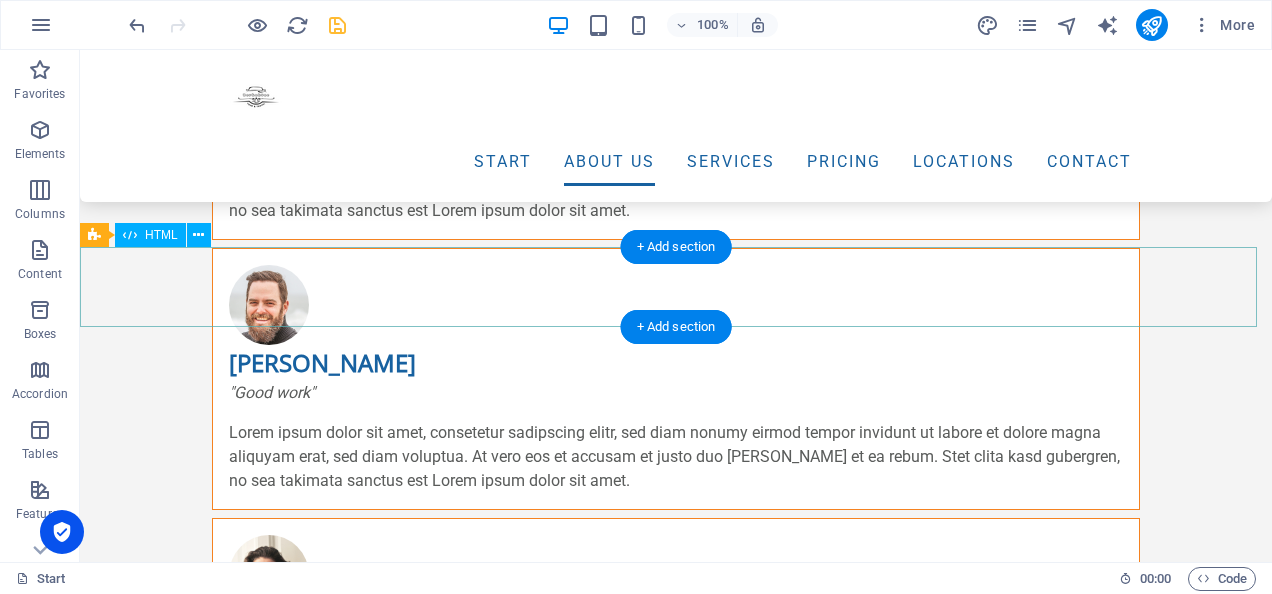 scroll, scrollTop: 2624, scrollLeft: 0, axis: vertical 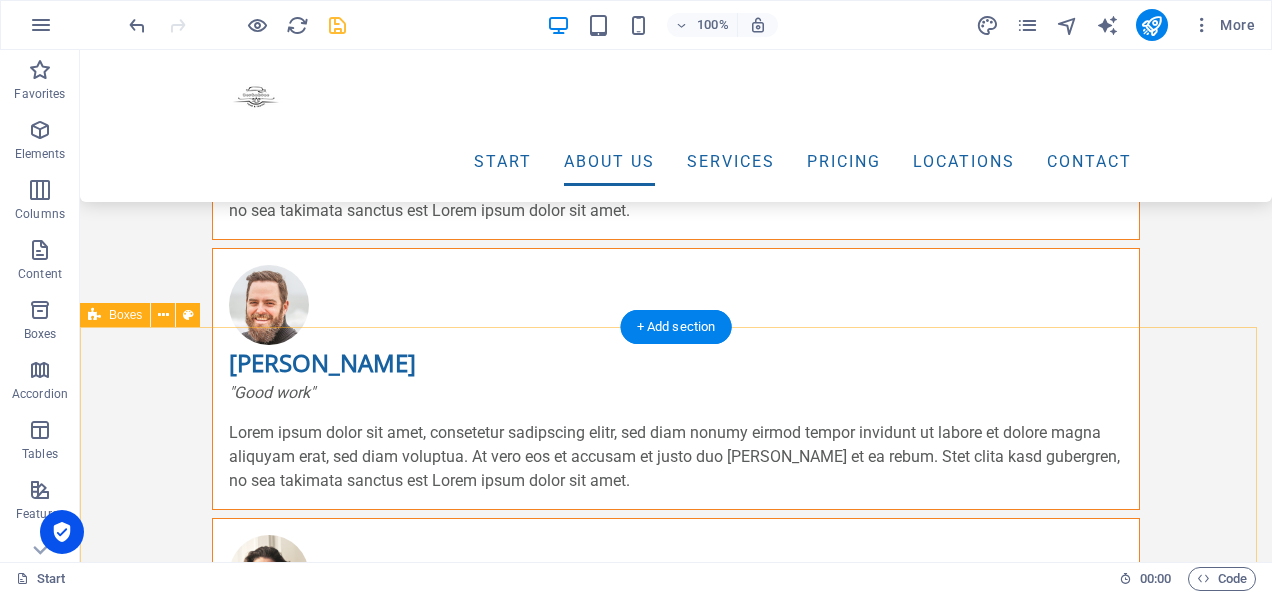 click on "Harga  Terjangkau Kami menawarkan harga yang terjangkau tanpa mengurangi kualitas. Aman dan Terpecaya Kami menjaga keamanan setiap perjalanan dengan armada yang terawat. Kepuasan Anda adalah prioritas kami. Layanan  24/7 Layanan aktif 24 Jam, setiap hari untuk kenyamanan tanpa batas waktu. Kami siap melayani Anda kapanpun dibutuhkan." at bounding box center [676, 1980] 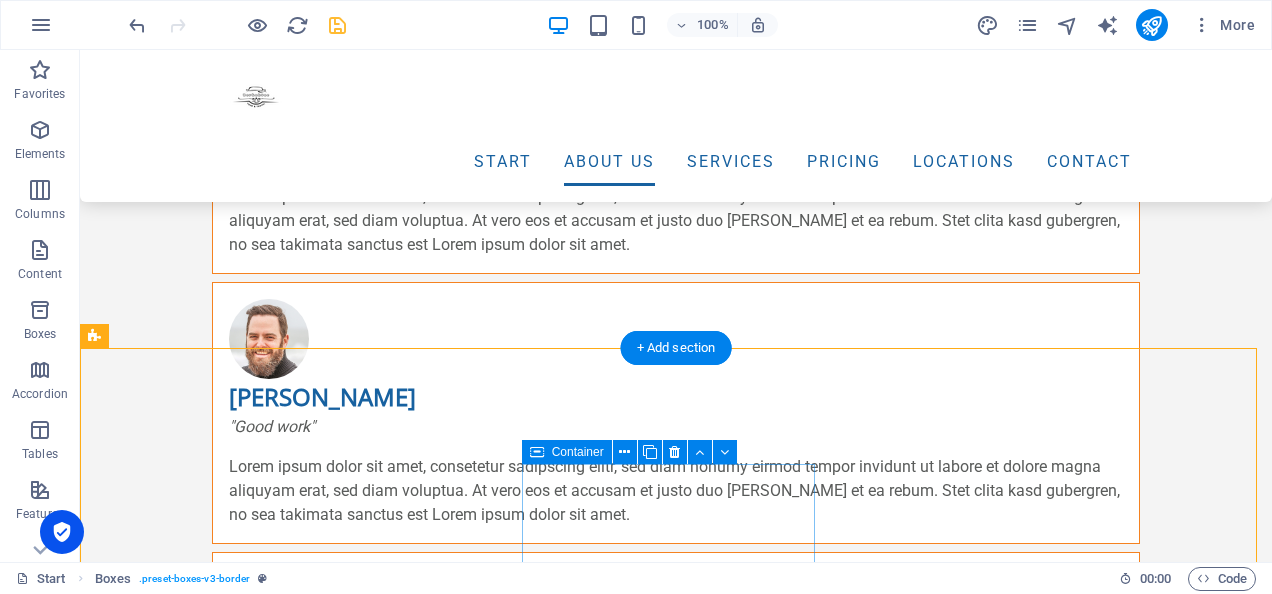 scroll, scrollTop: 2604, scrollLeft: 0, axis: vertical 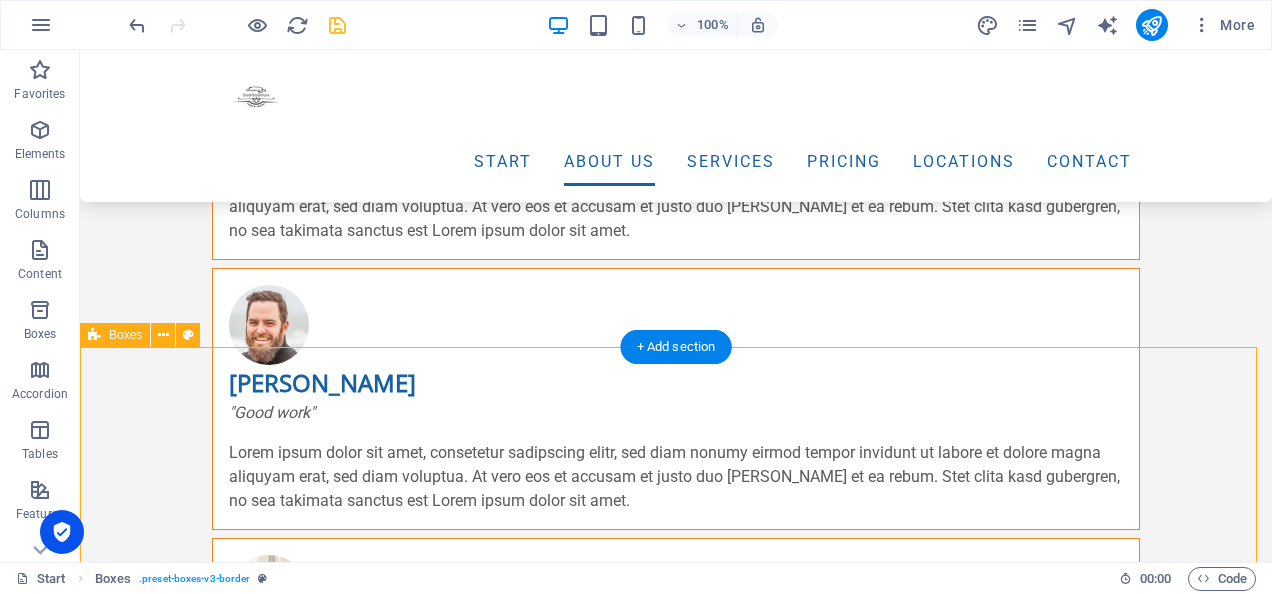 click on "Harga  Terjangkau Kami menawarkan harga yang terjangkau tanpa mengurangi kualitas. Aman dan Terpecaya Kami menjaga keamanan setiap perjalanan dengan armada yang terawat. Kepuasan Anda adalah prioritas kami. Layanan  24/7 Layanan aktif 24 Jam, setiap hari untuk kenyamanan tanpa batas waktu. Kami siap melayani Anda kapanpun dibutuhkan." at bounding box center [676, 2000] 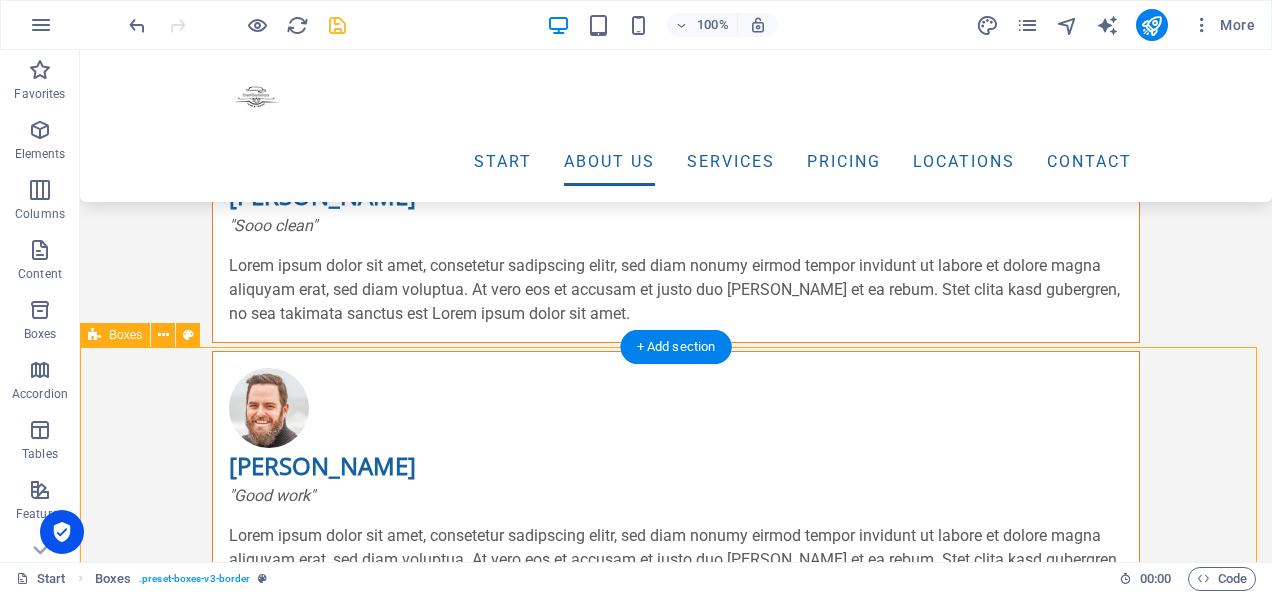 select on "rem" 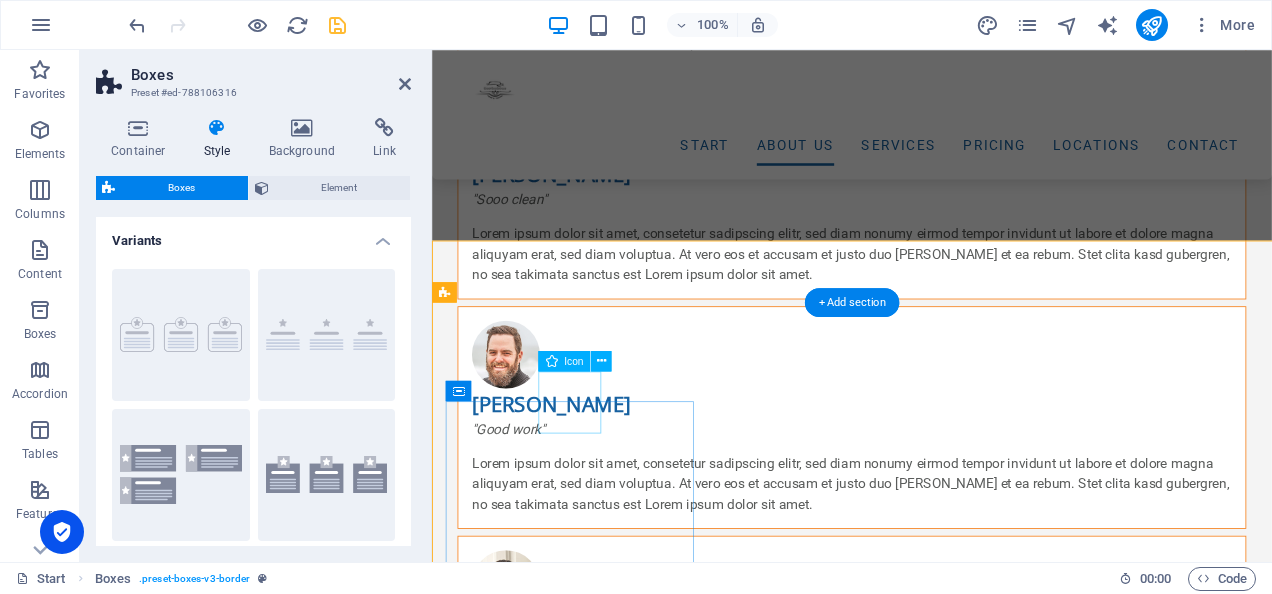 scroll, scrollTop: 2677, scrollLeft: 0, axis: vertical 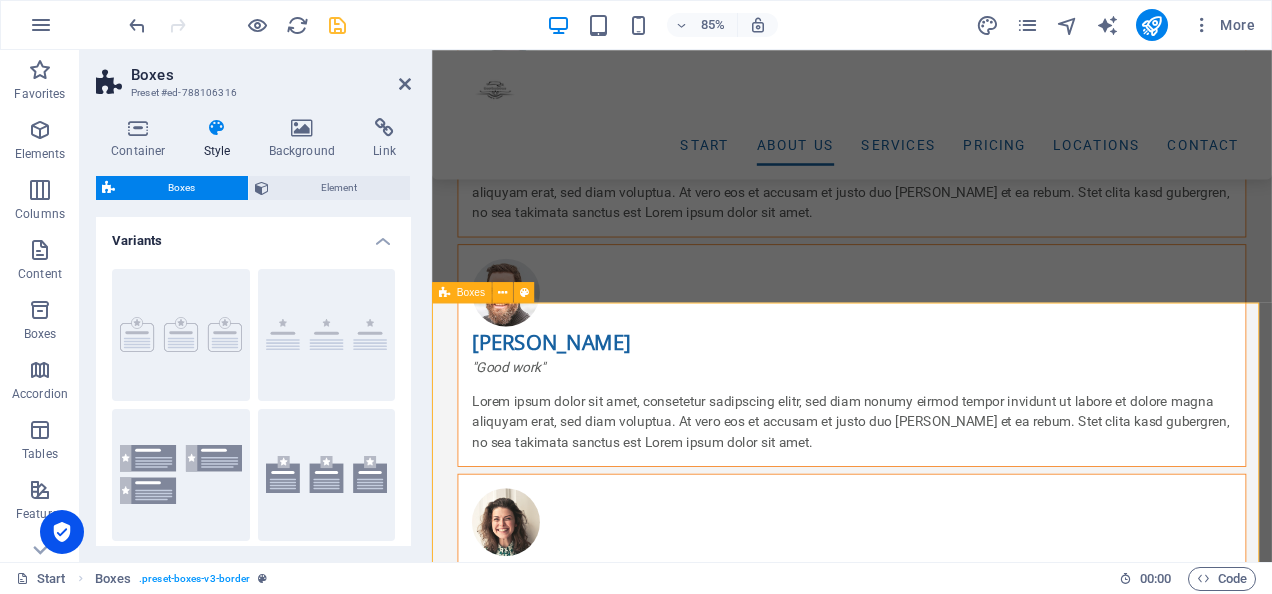 click on "Harga  Terjangkau Kami menawarkan harga yang terjangkau tanpa mengurangi kualitas. Aman dan Terpecaya Kami menjaga keamanan setiap perjalanan dengan armada yang terawat. Kepuasan Anda adalah prioritas kami. Layanan  24/7 Layanan aktif 24 Jam, setiap hari untuk kenyamanan tanpa batas waktu. Kami siap melayani Anda kapanpun dibutuhkan." at bounding box center (926, 2010) 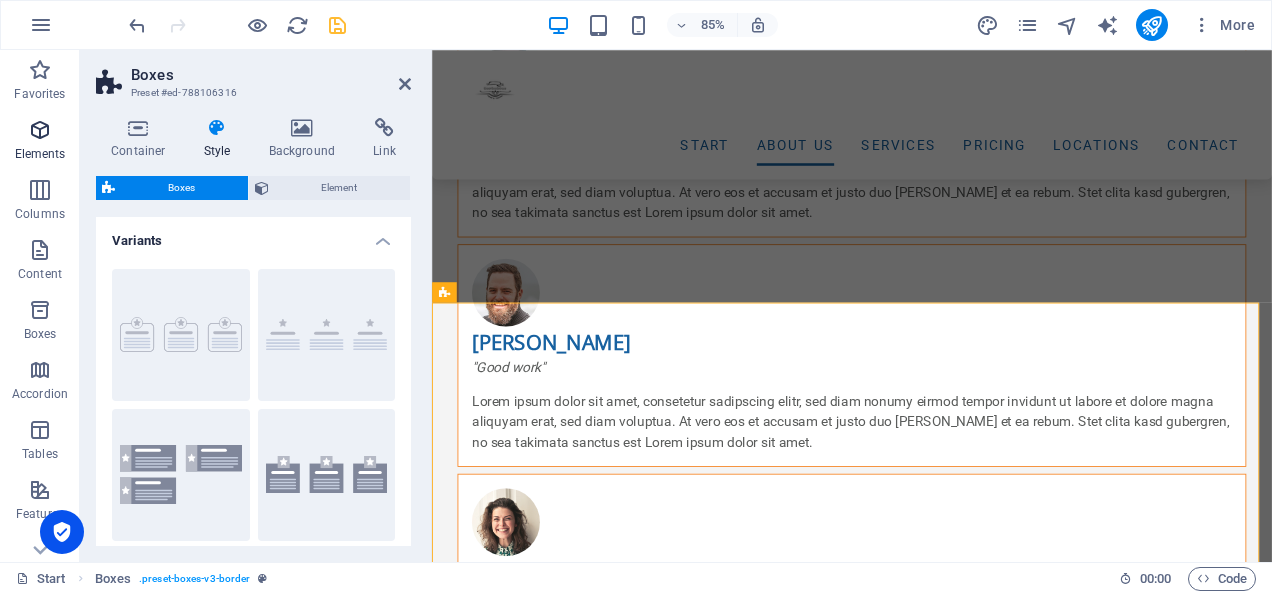 click on "Elements" at bounding box center [40, 142] 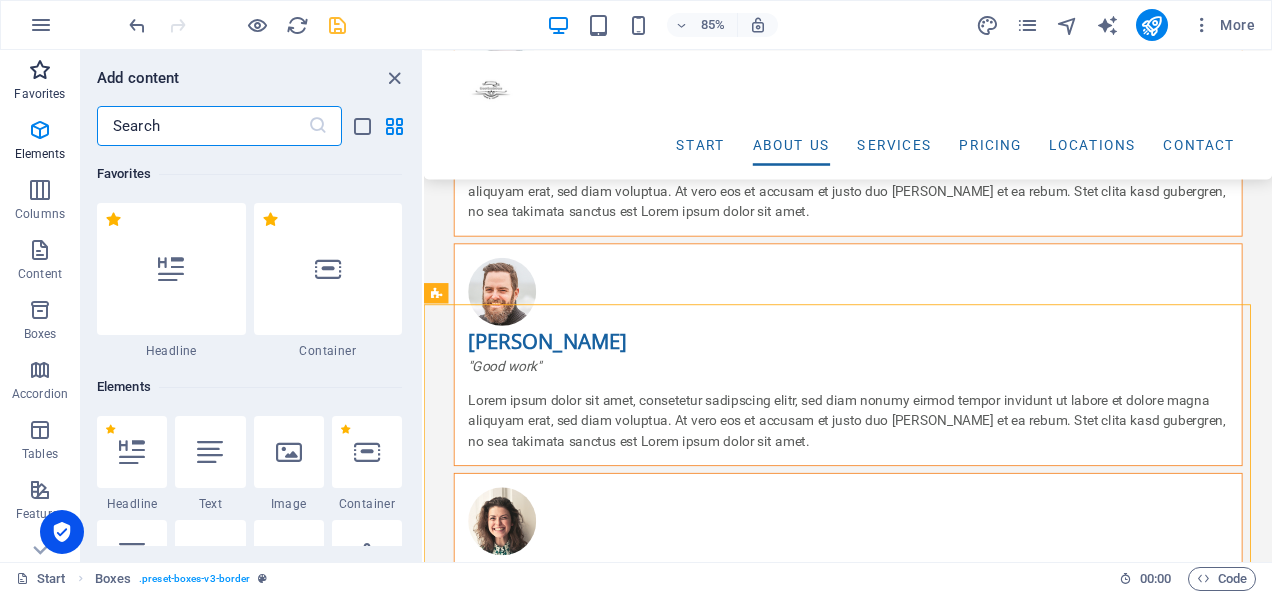 scroll, scrollTop: 2676, scrollLeft: 0, axis: vertical 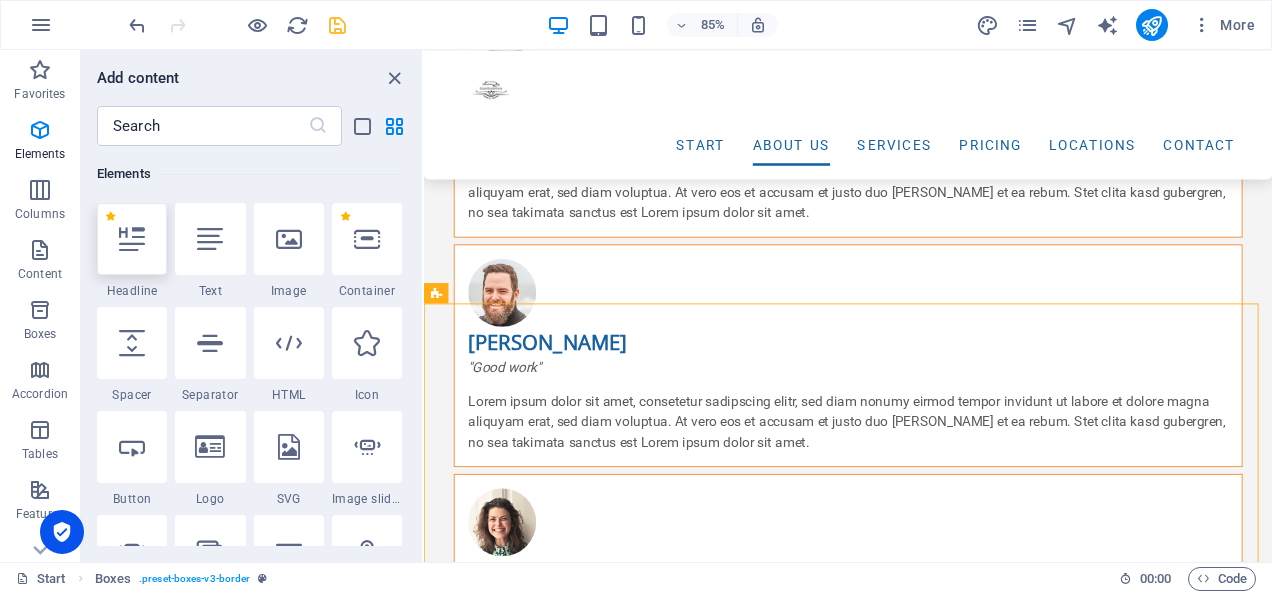 click at bounding box center [132, 239] 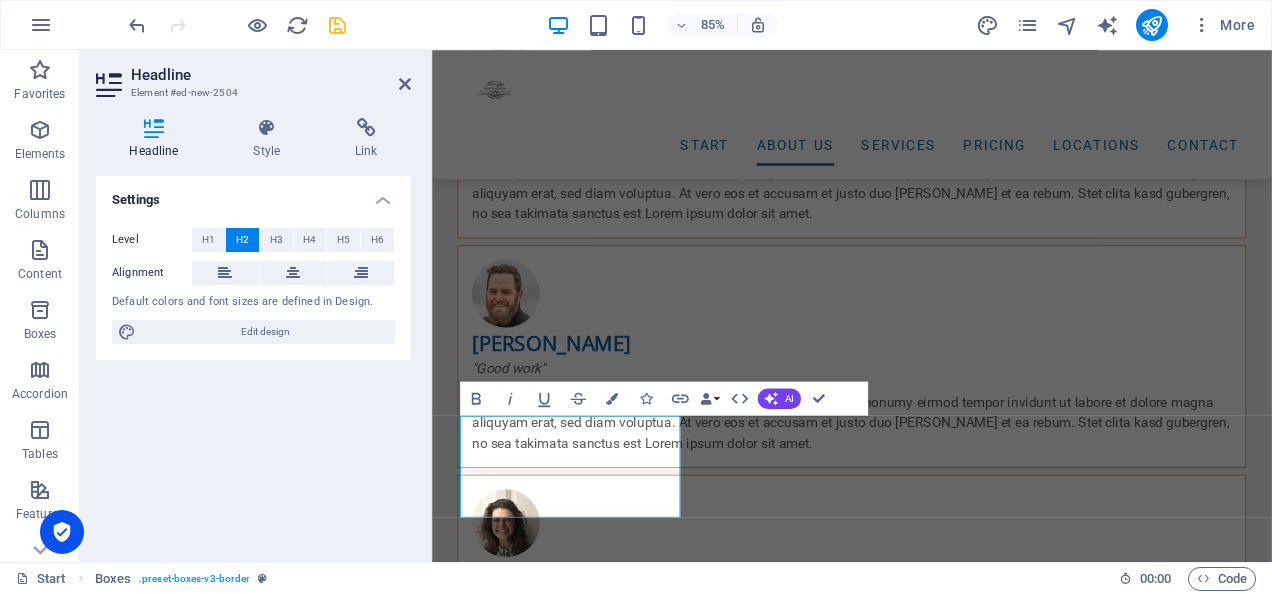 scroll, scrollTop: 2677, scrollLeft: 0, axis: vertical 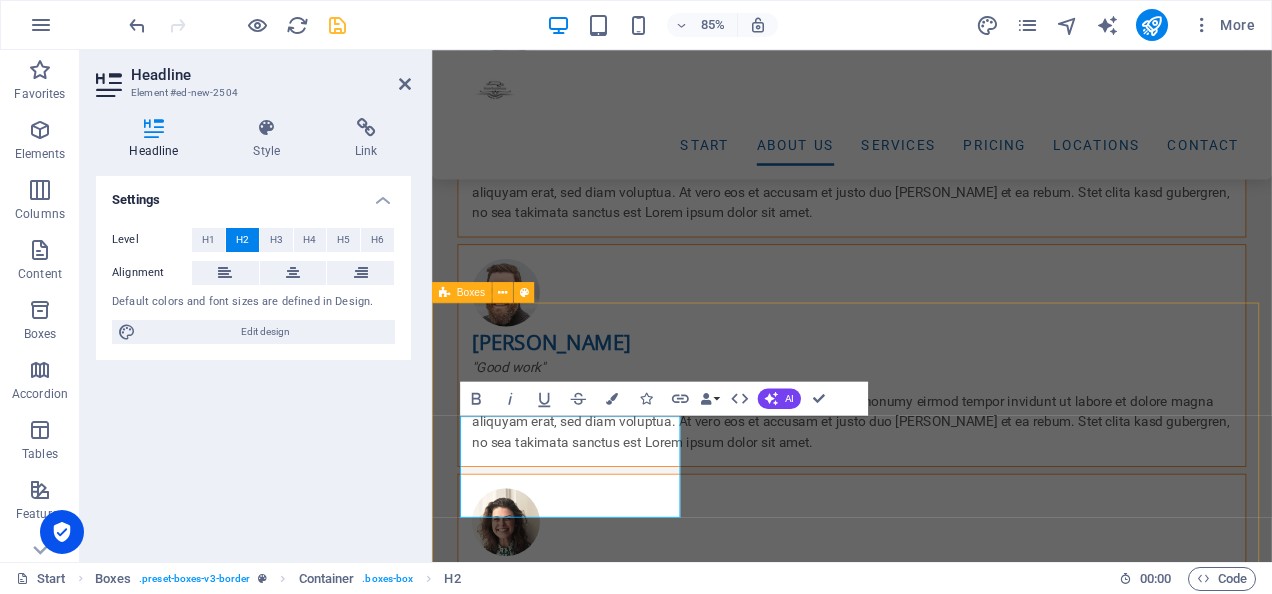 click on "New headline Harga  Terjangkau Kami menawarkan harga yang terjangkau tanpa mengurangi kualitas. Aman dan Terpecaya Kami menjaga keamanan setiap perjalanan dengan armada yang terawat. Kepuasan Anda adalah prioritas kami. Layanan  24/7 Layanan aktif 24 Jam, setiap hari untuk kenyamanan tanpa batas waktu. Kami siap melayani Anda kapanpun dibutuhkan." at bounding box center [926, 2070] 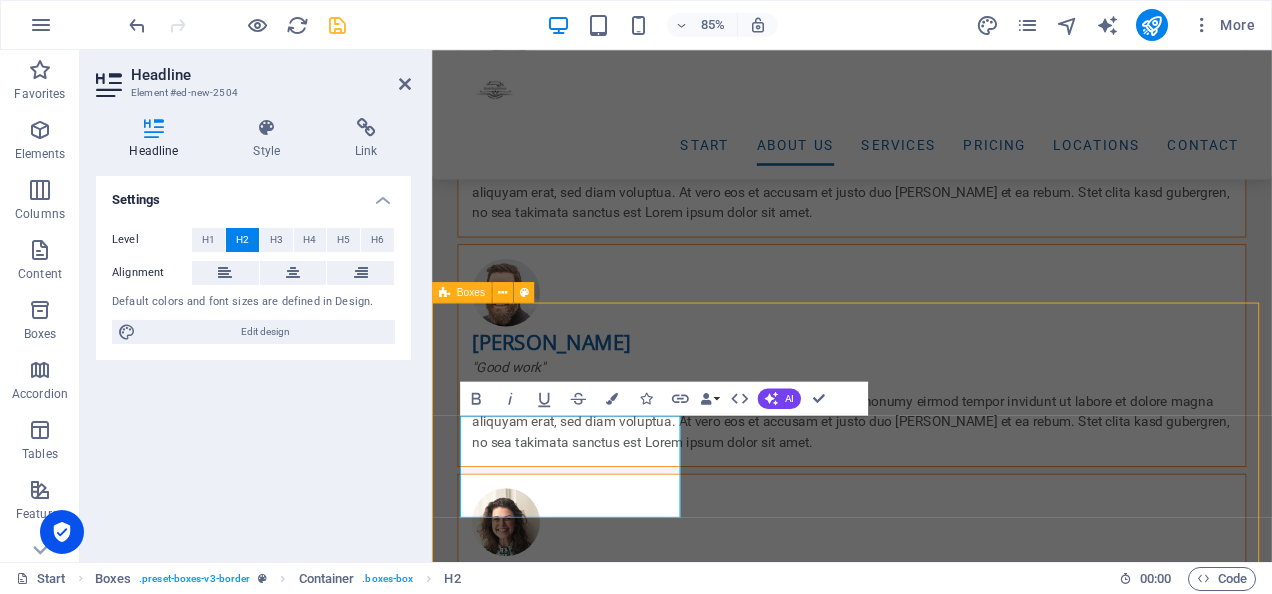 click on "New headline Harga  Terjangkau Kami menawarkan harga yang terjangkau tanpa mengurangi kualitas. Aman dan Terpecaya Kami menjaga keamanan setiap perjalanan dengan armada yang terawat. Kepuasan Anda adalah prioritas kami. Layanan  24/7 Layanan aktif 24 Jam, setiap hari untuk kenyamanan tanpa batas waktu. Kami siap melayani Anda kapanpun dibutuhkan." at bounding box center [926, 2070] 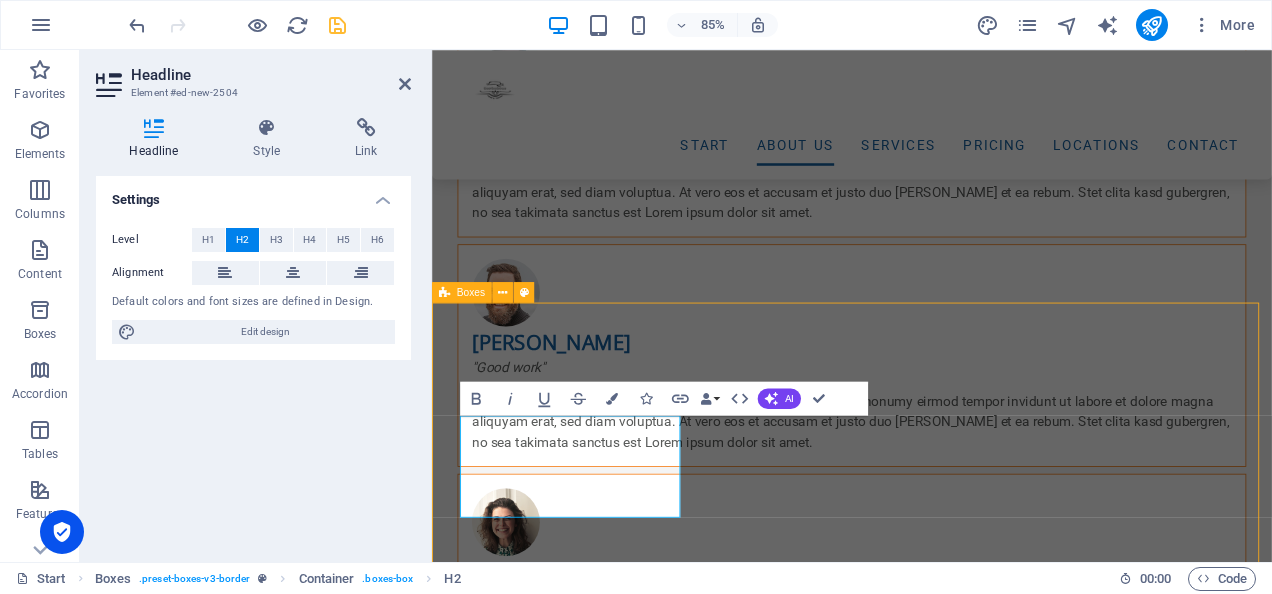 select on "rem" 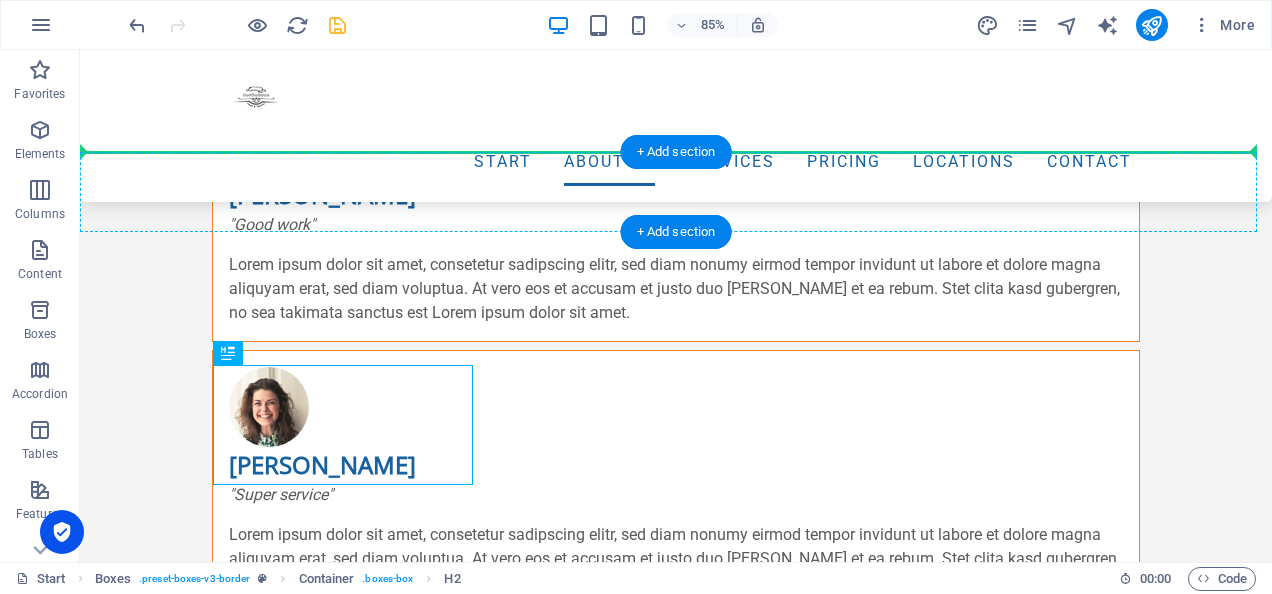 scroll, scrollTop: 2718, scrollLeft: 0, axis: vertical 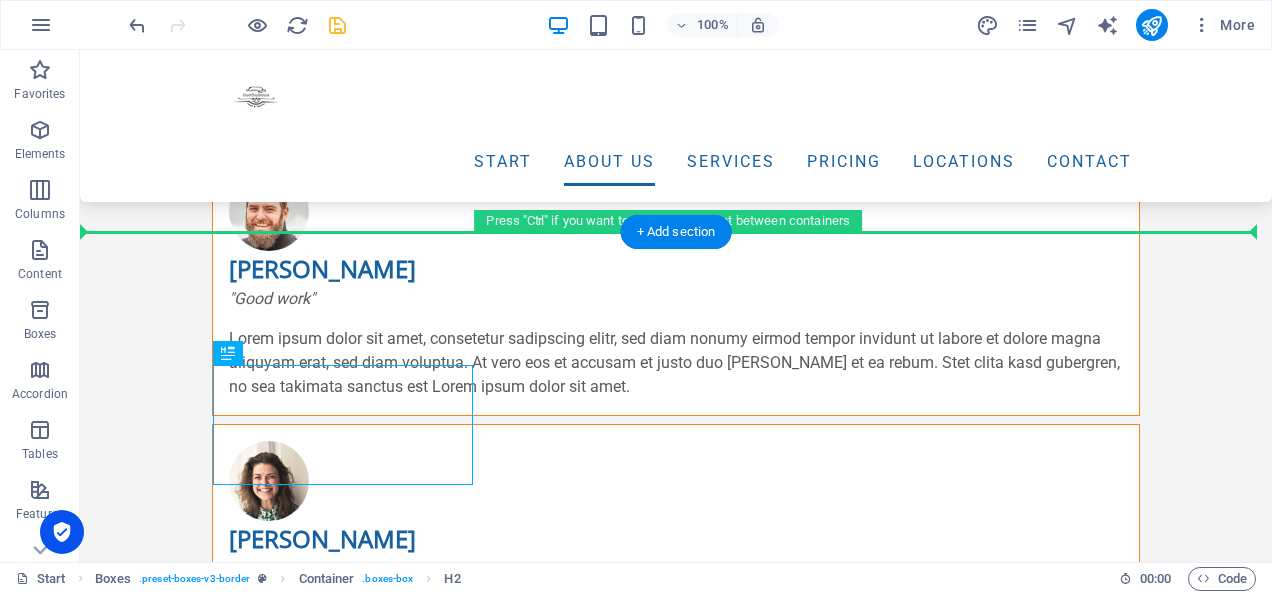 drag, startPoint x: 276, startPoint y: 422, endPoint x: 582, endPoint y: 283, distance: 336.09076 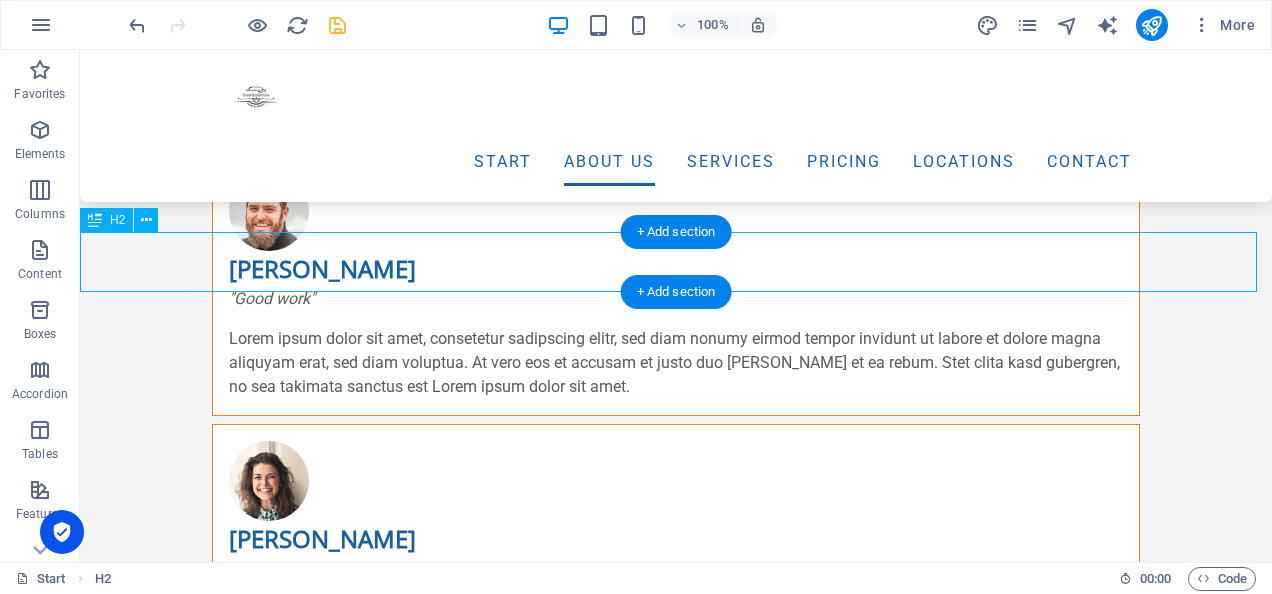 drag, startPoint x: 422, startPoint y: 256, endPoint x: 244, endPoint y: 259, distance: 178.02528 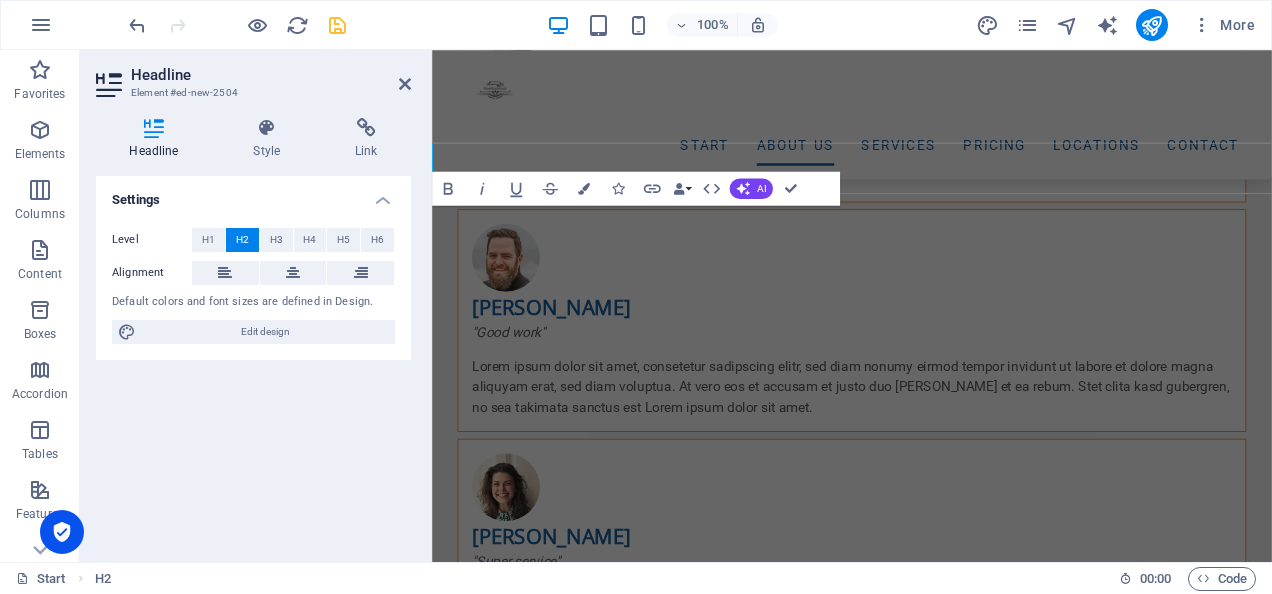 scroll, scrollTop: 2792, scrollLeft: 0, axis: vertical 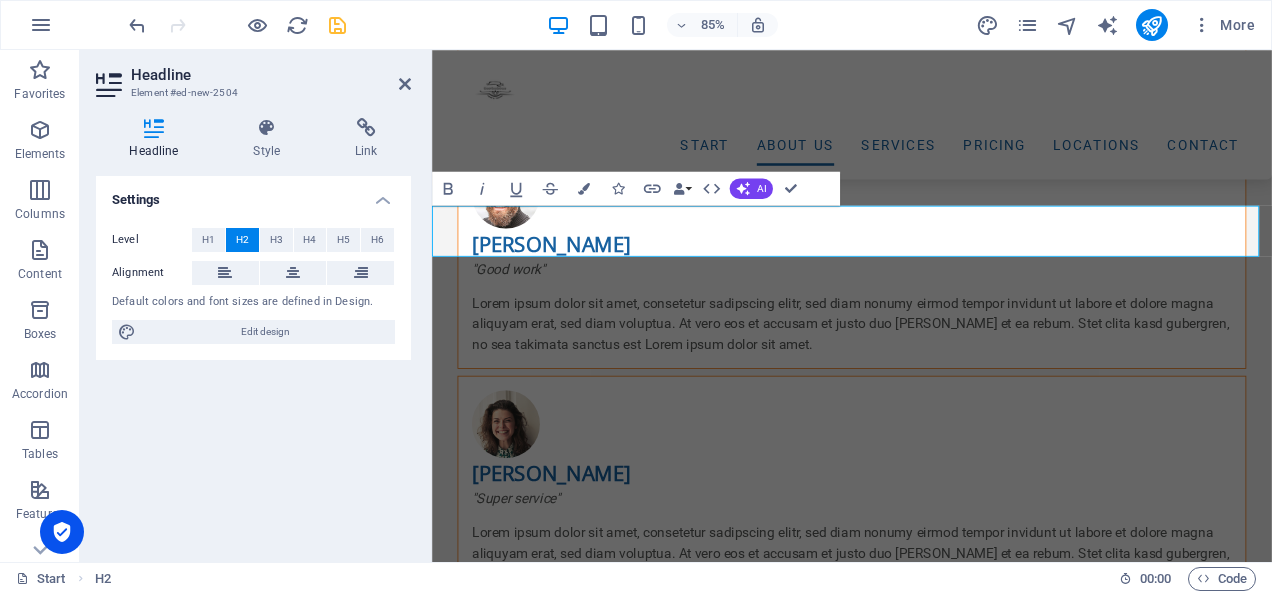 type 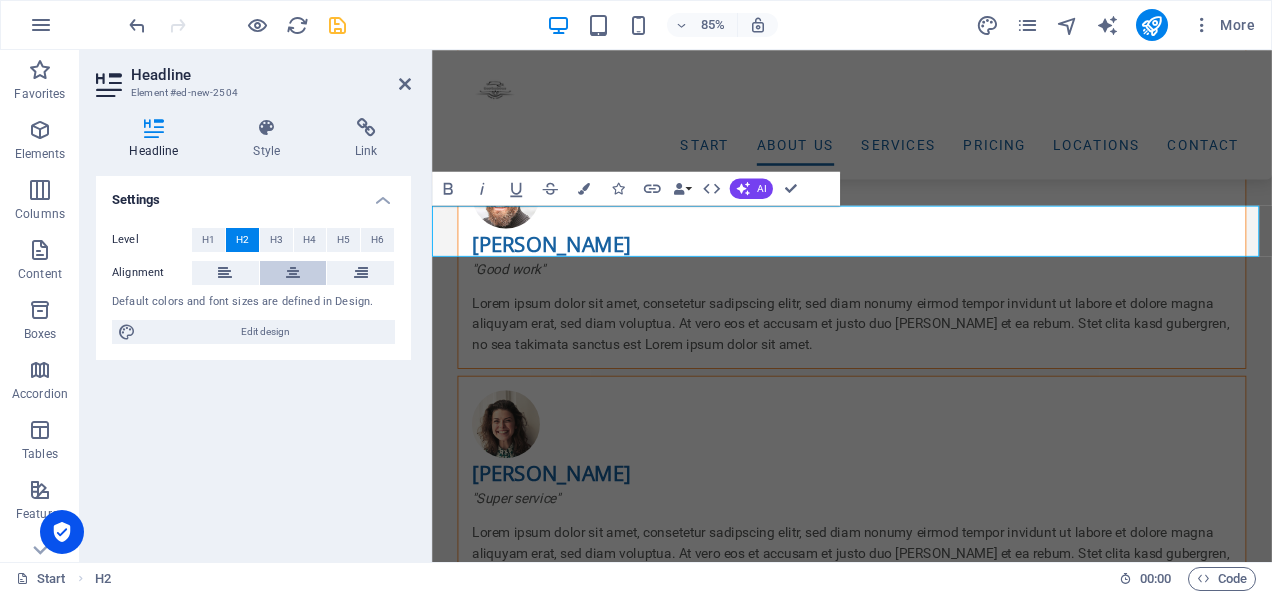click at bounding box center (293, 273) 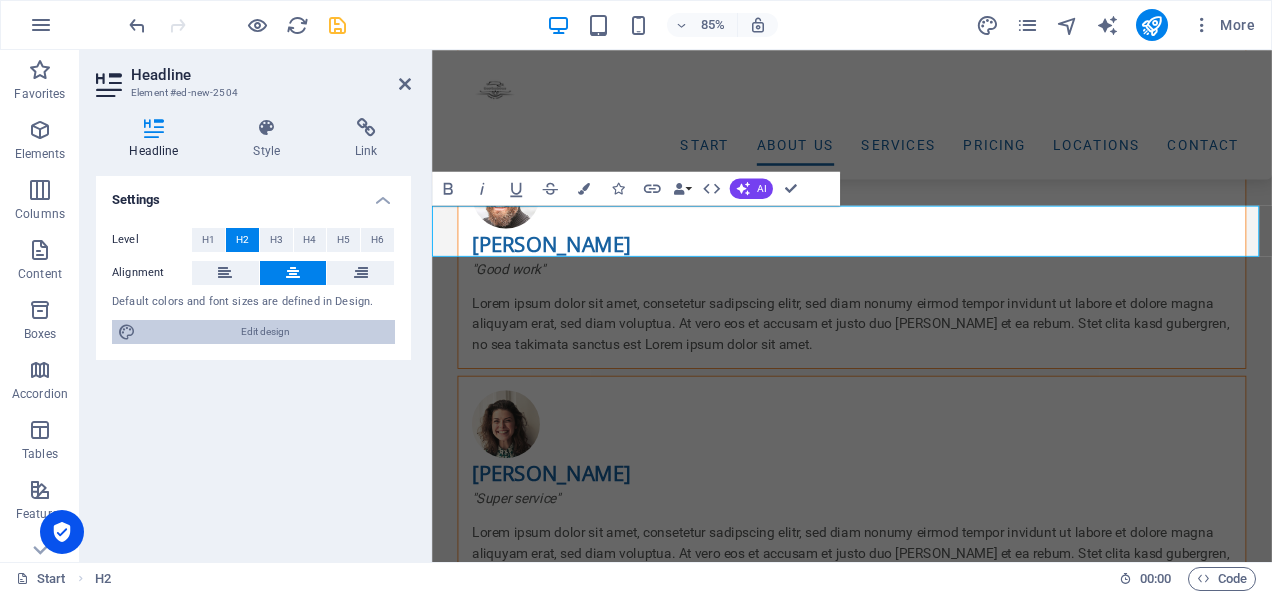 click on "Edit design" at bounding box center (265, 332) 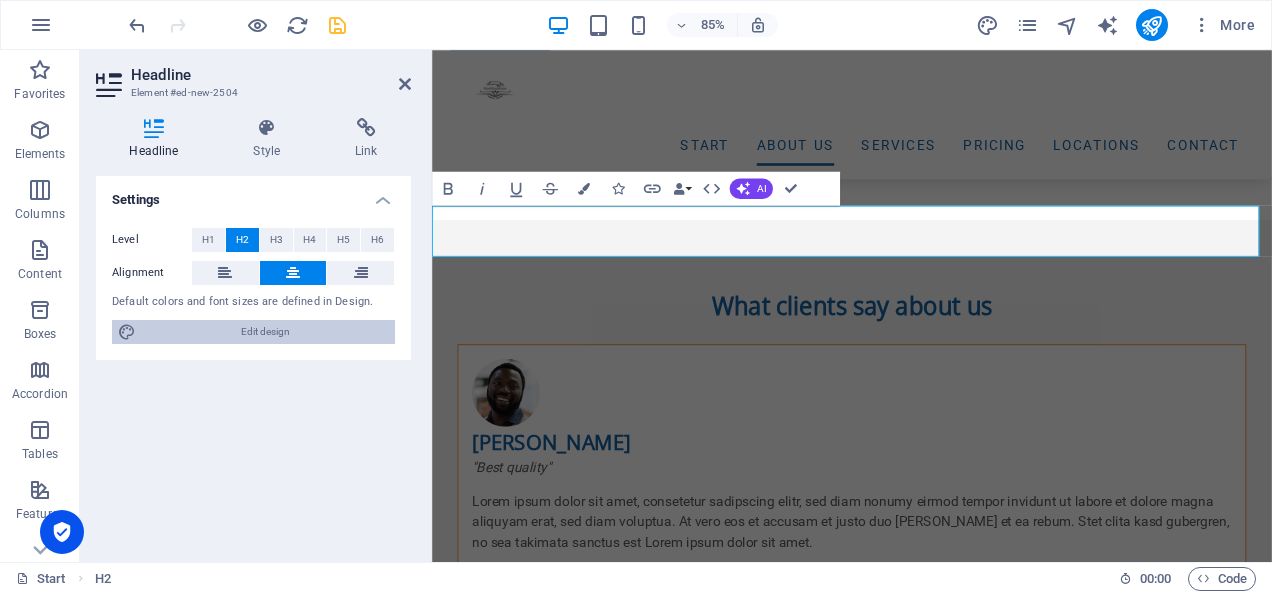 select on "px" 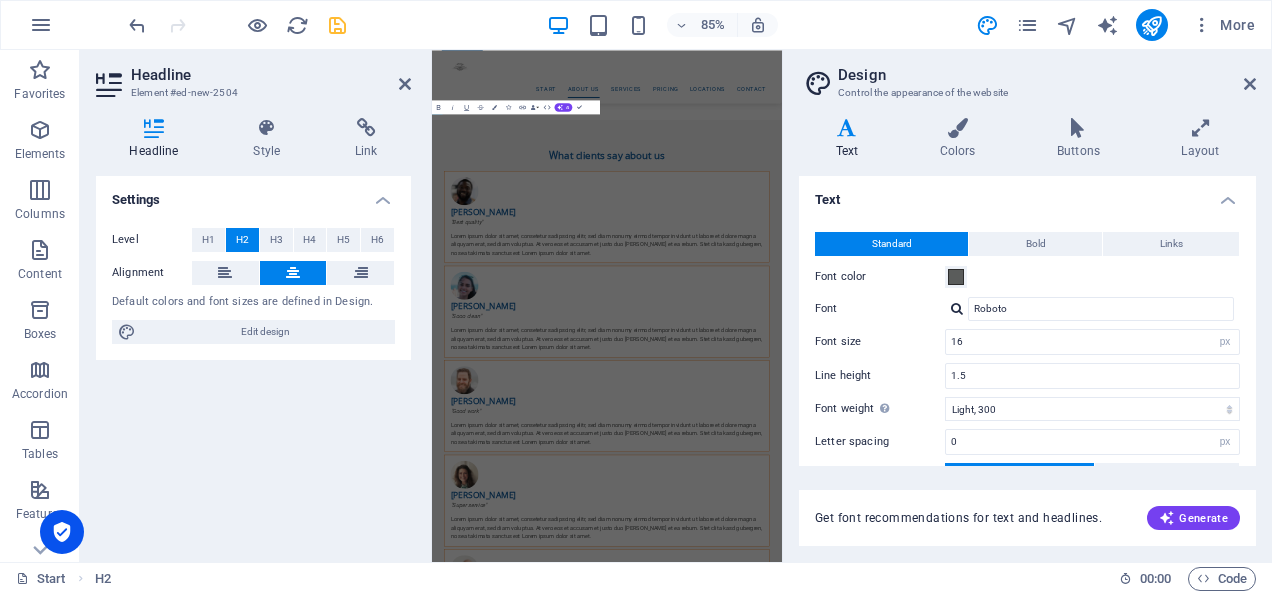 scroll, scrollTop: 3478, scrollLeft: 0, axis: vertical 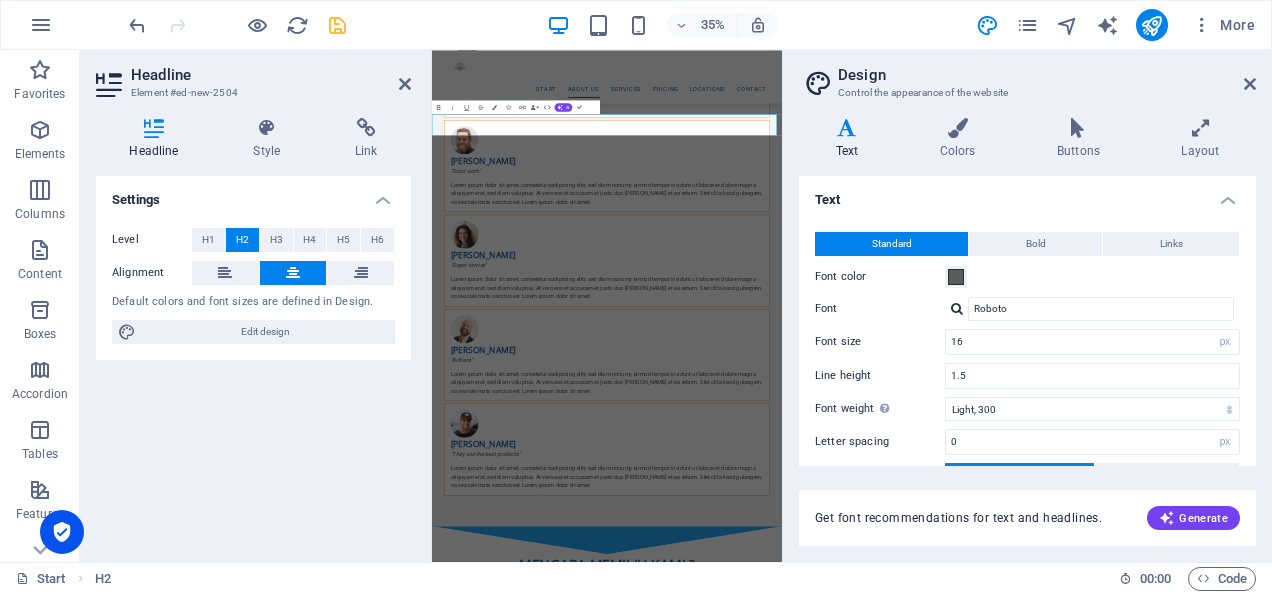 click on "Font color" at bounding box center (1027, 277) 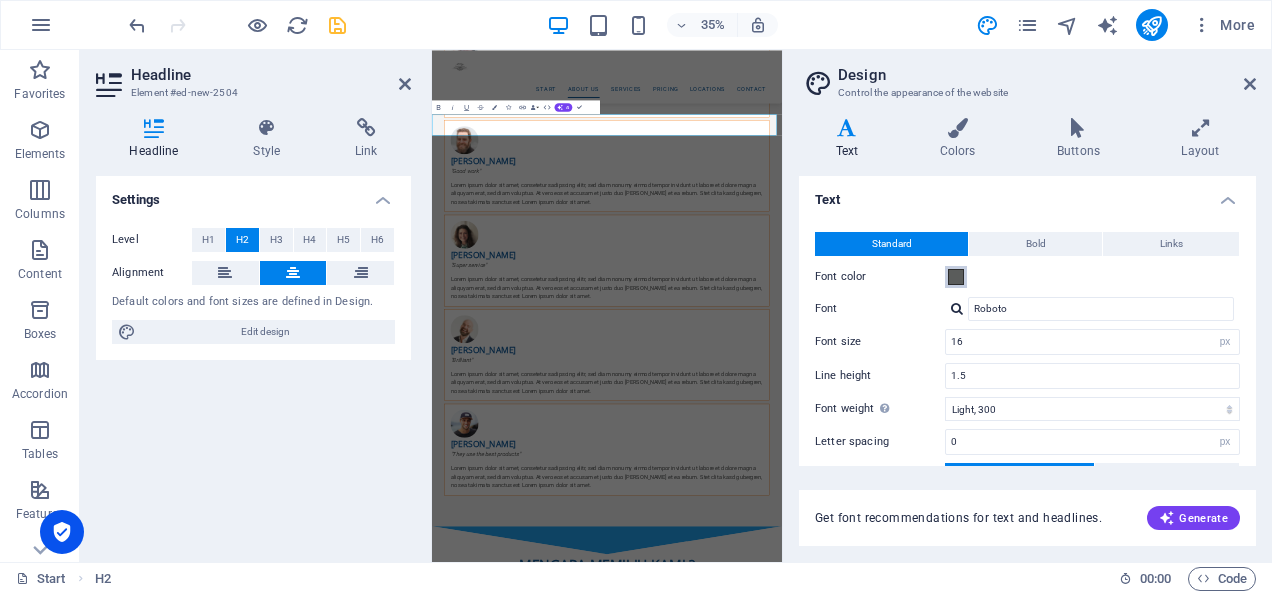 click at bounding box center [956, 277] 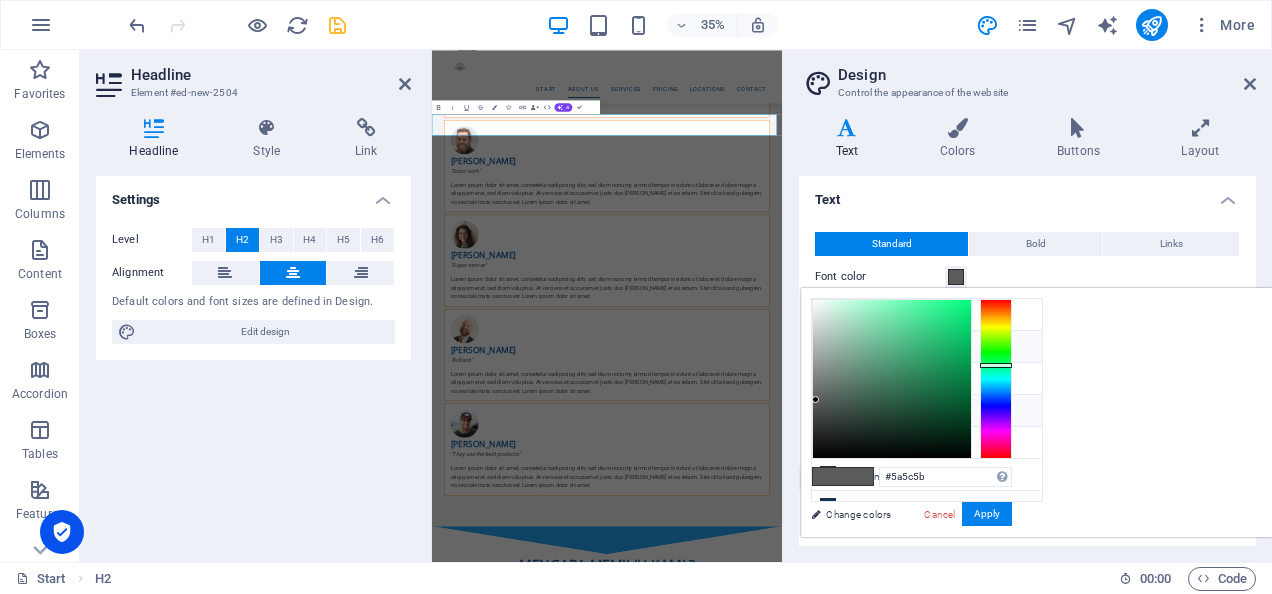 click on "Primary color
#1761a0" at bounding box center (927, 347) 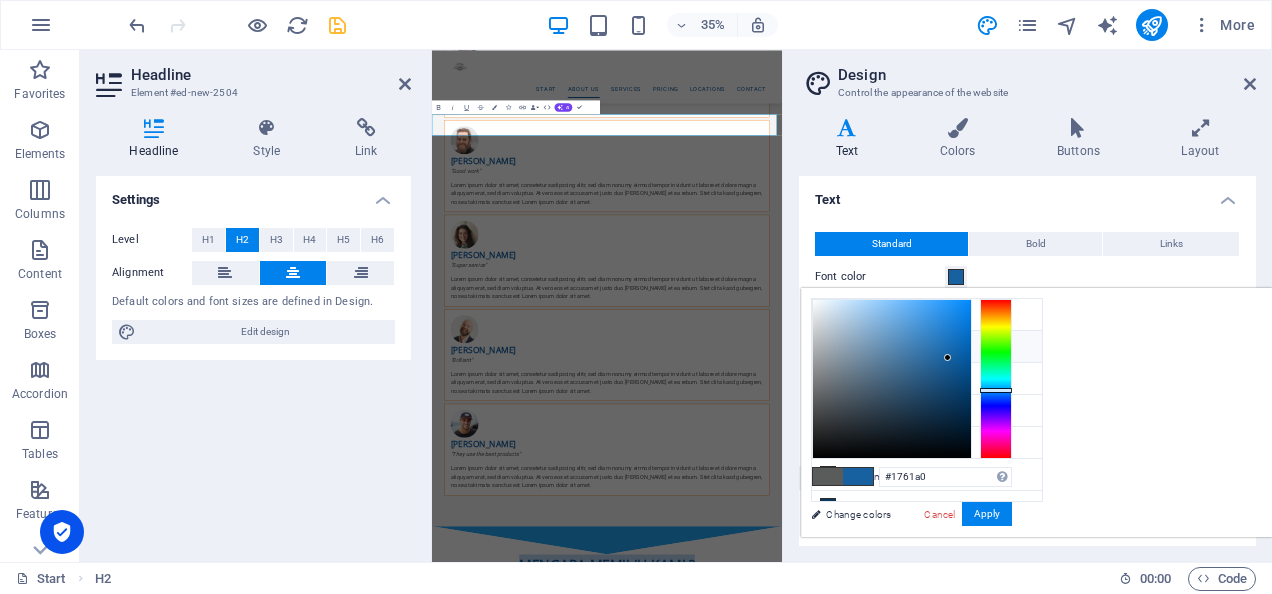 drag, startPoint x: 673, startPoint y: 255, endPoint x: 1176, endPoint y: 242, distance: 503.16797 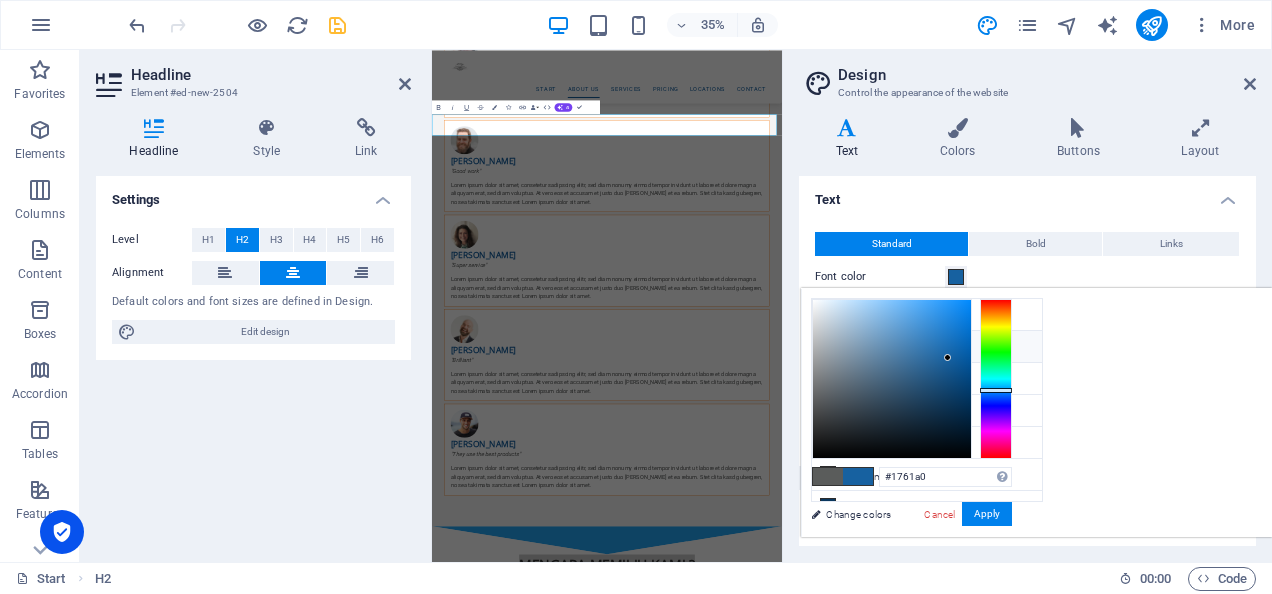 click at bounding box center (828, 346) 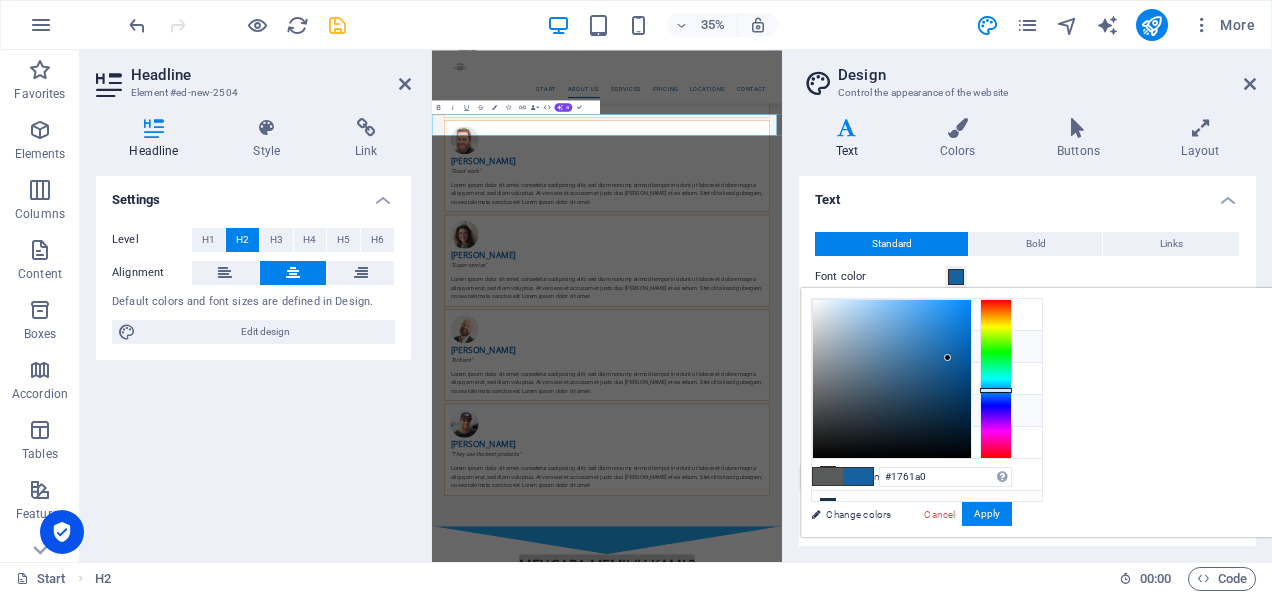 click at bounding box center [828, 410] 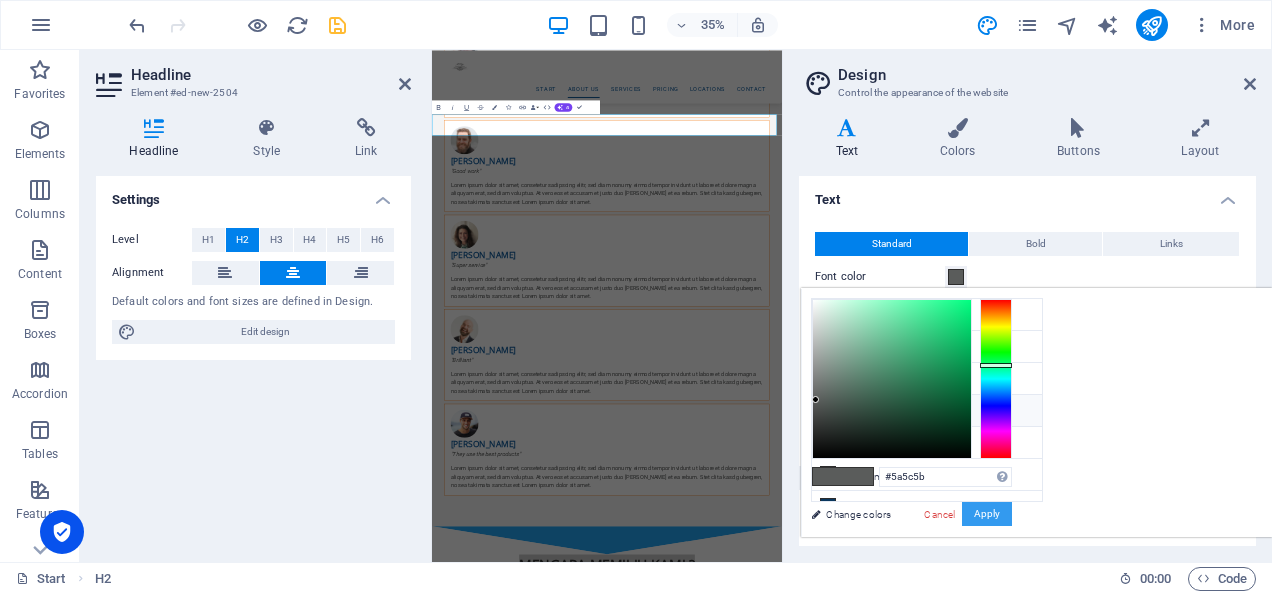 click on "Apply" at bounding box center (987, 514) 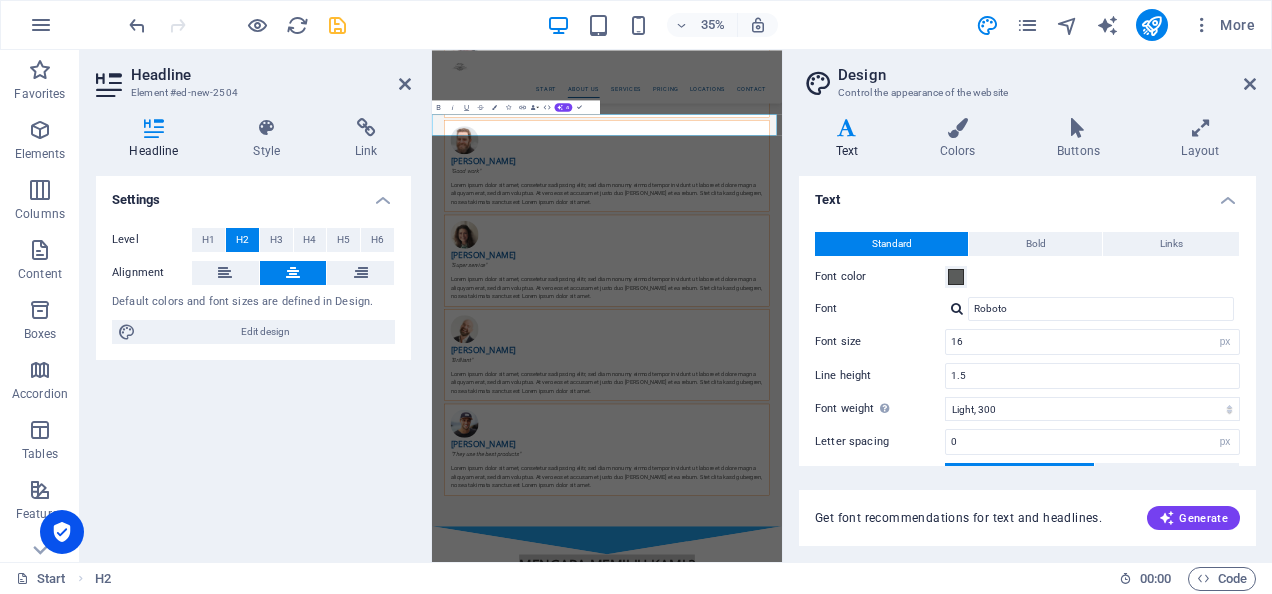 click at bounding box center [957, 308] 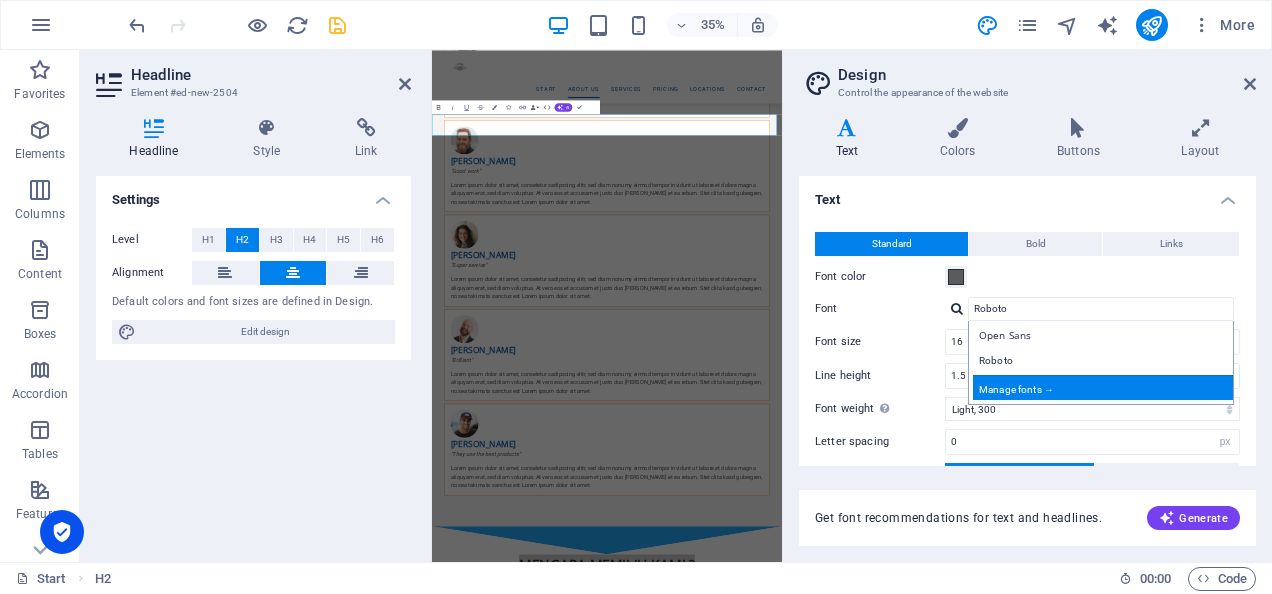 click on "Manage fonts →" at bounding box center (1105, 387) 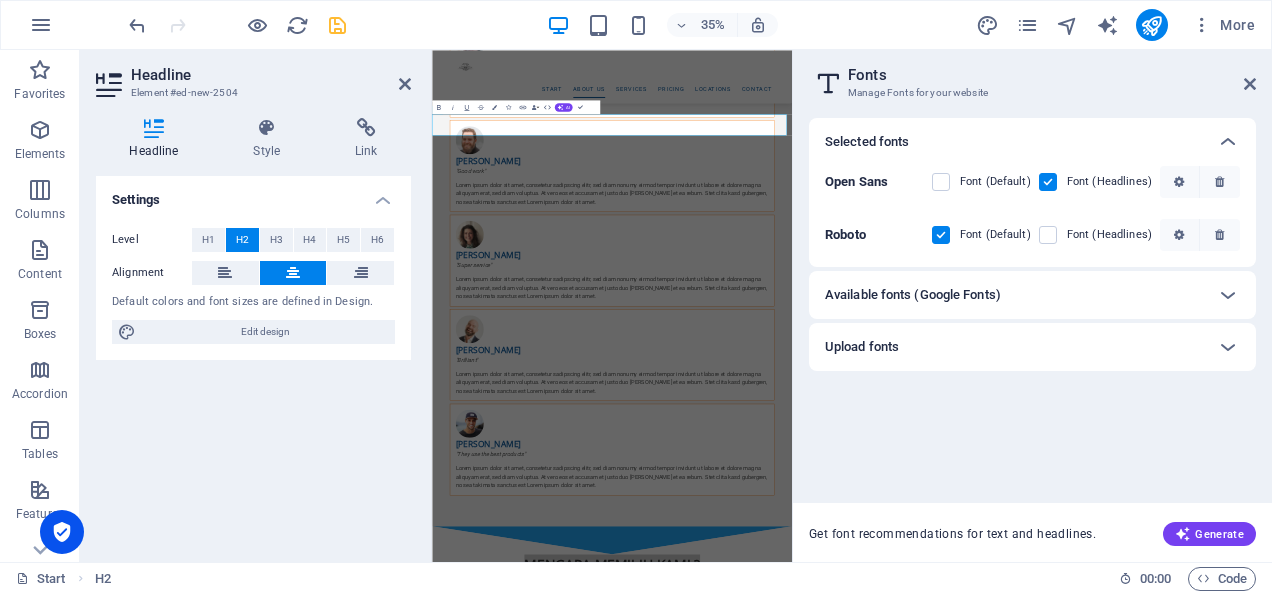 click on "Available fonts (Google Fonts)" at bounding box center (913, 295) 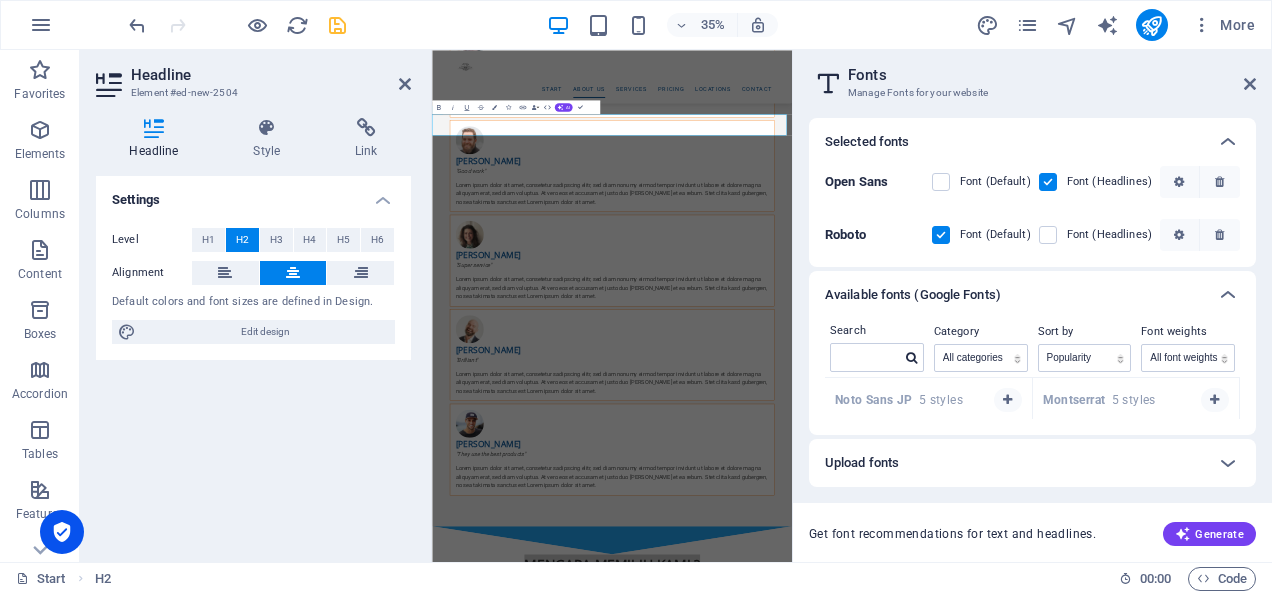 click on "Available fonts (Google Fonts)" at bounding box center [913, 295] 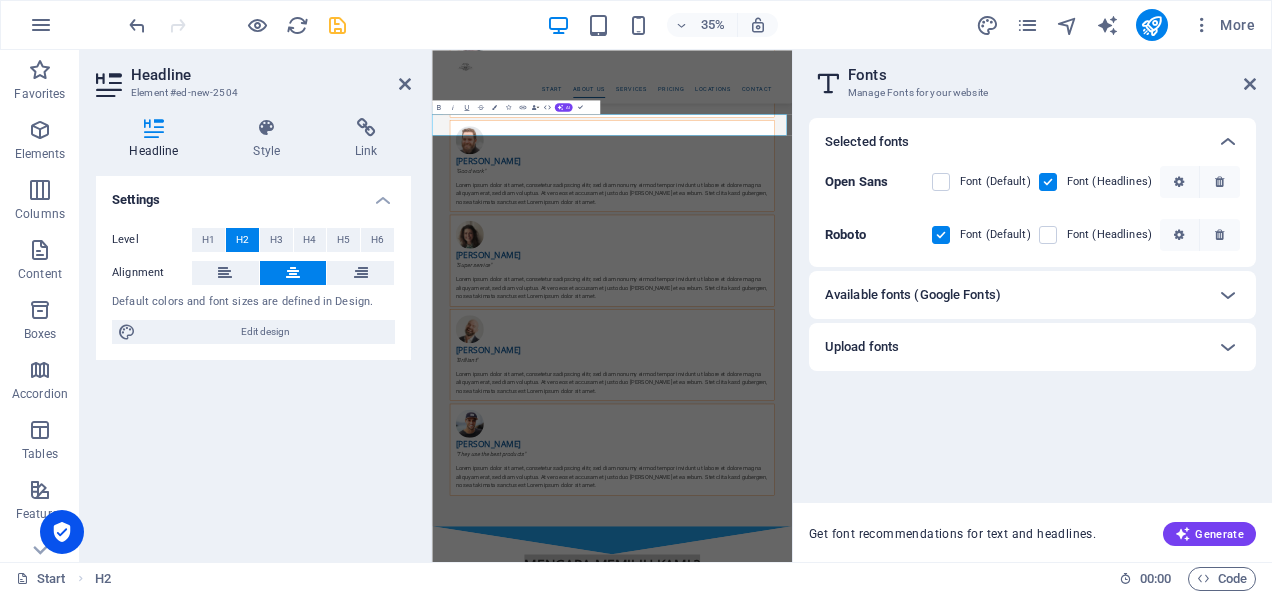 click on "Selected fonts" at bounding box center [1014, 142] 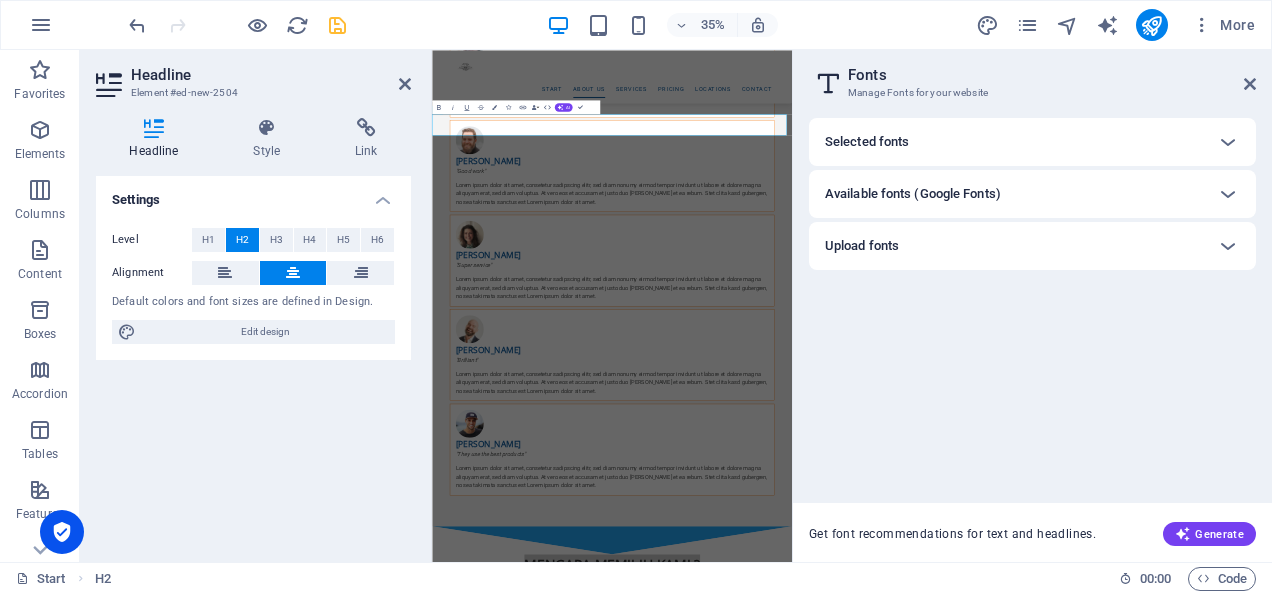 click on "Selected fonts" at bounding box center (867, 142) 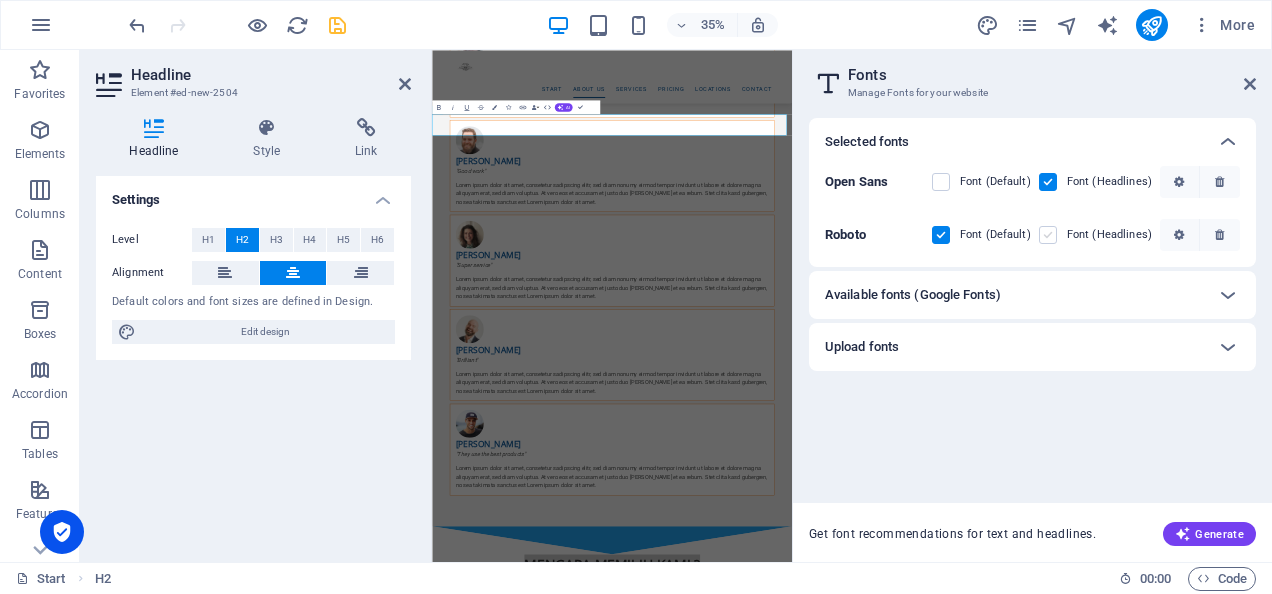 drag, startPoint x: 1049, startPoint y: 234, endPoint x: 798, endPoint y: 611, distance: 452.91278 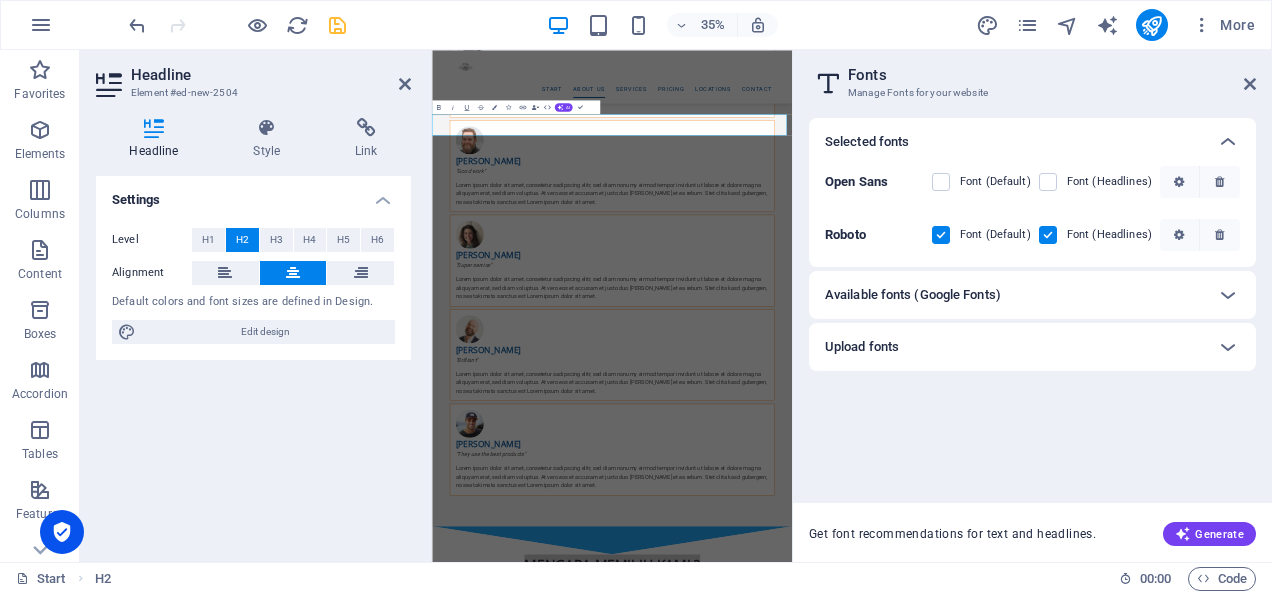click at bounding box center [941, 235] 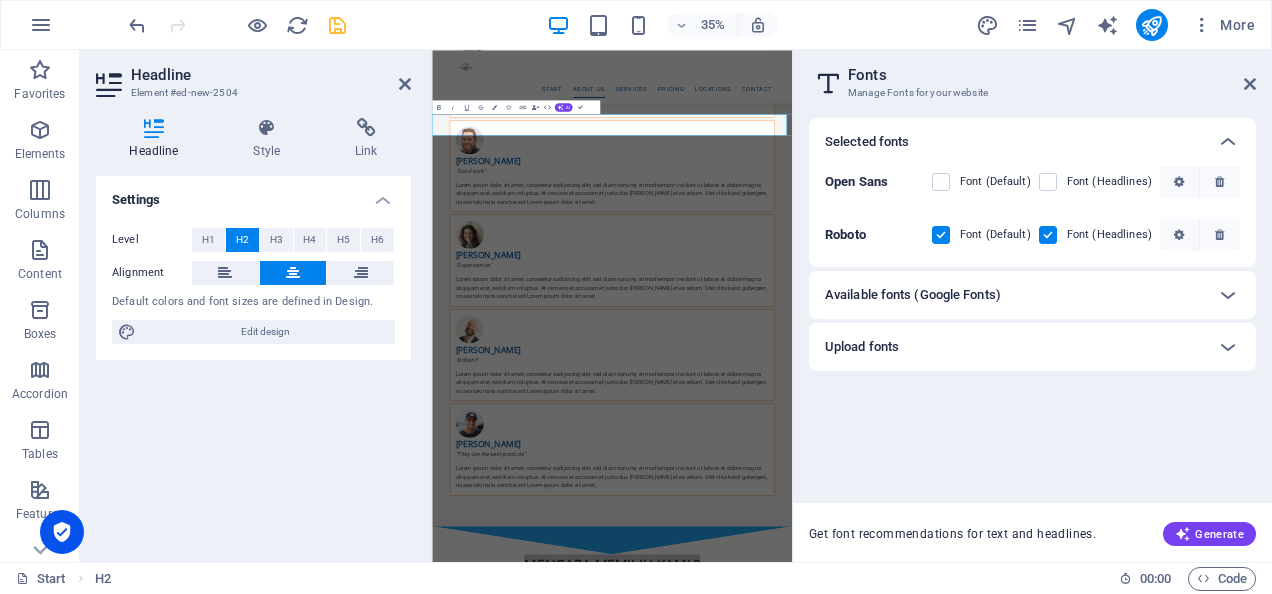 click at bounding box center (0, 0) 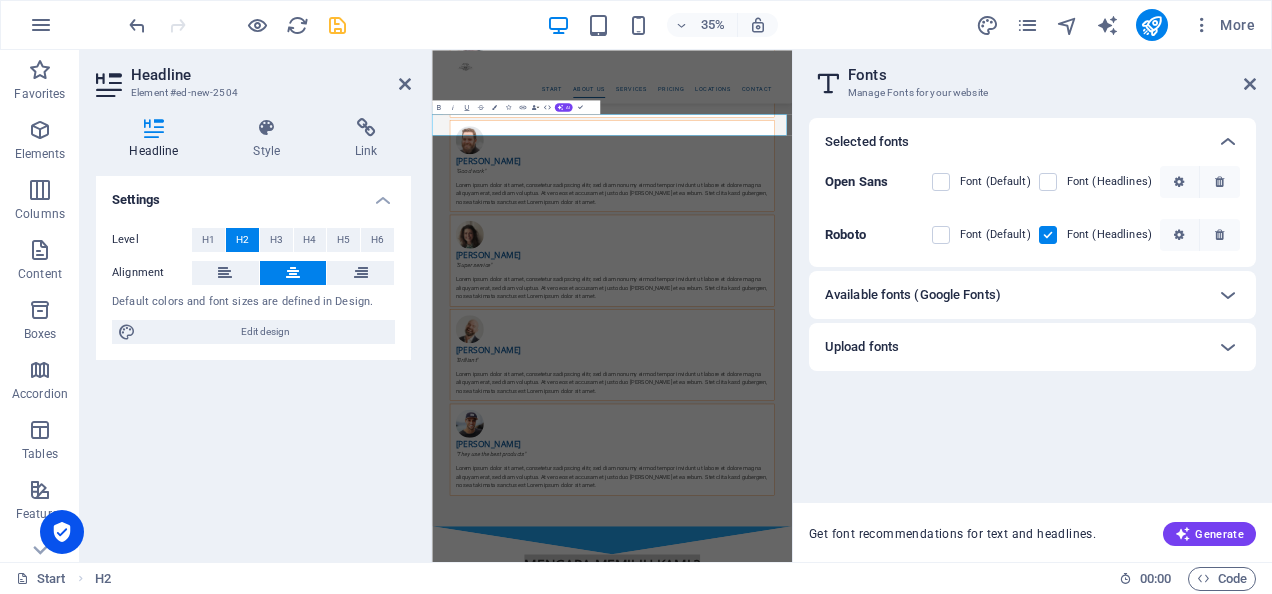 click on "Harga  Terjangkau Kami menawarkan harga yang terjangkau tanpa mengurangi kualitas. Aman dan Terpecaya Kami menjaga keamanan setiap perjalanan dengan armada yang terawat. Kepuasan Anda adalah prioritas kami. Layanan  24/7 Layanan aktif 24 Jam, setiap hari untuk kenyamanan tanpa batas waktu. Kami siap melayani Anda kapanpun dibutuhkan." at bounding box center [946, 2042] 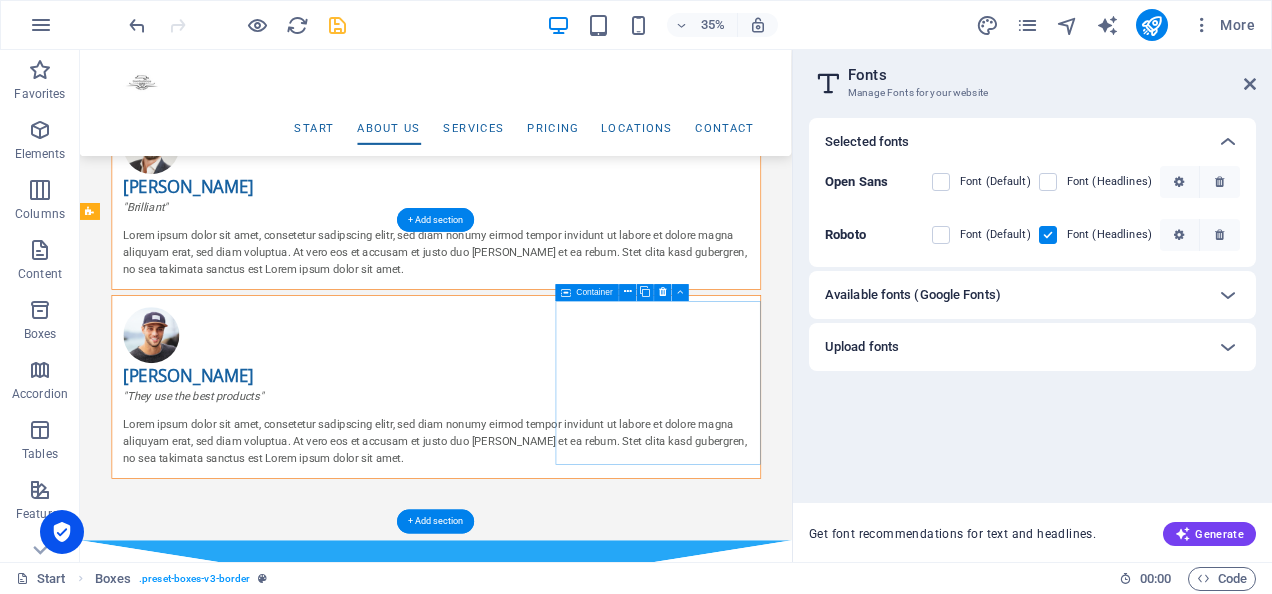 click on "Layanan  24/7 Layanan aktif 24 Jam, setiap hari untuk kenyamanan tanpa batas waktu. Kami siap melayani Anda kapanpun dibutuhkan." at bounding box center [242, 1677] 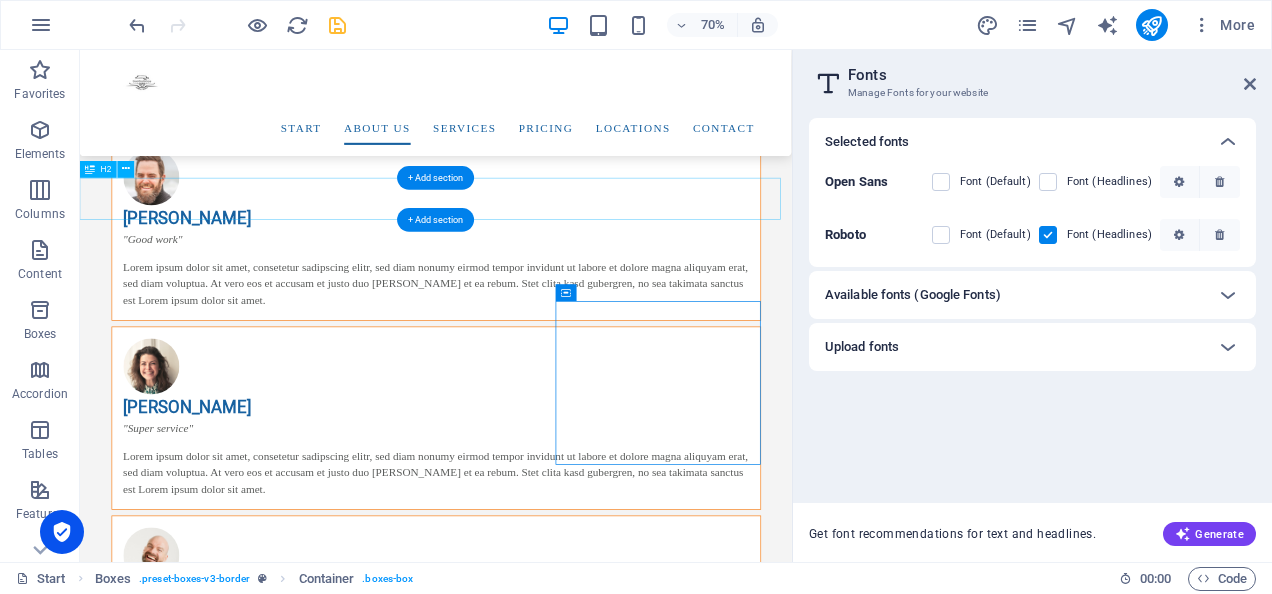 scroll, scrollTop: 2798, scrollLeft: 0, axis: vertical 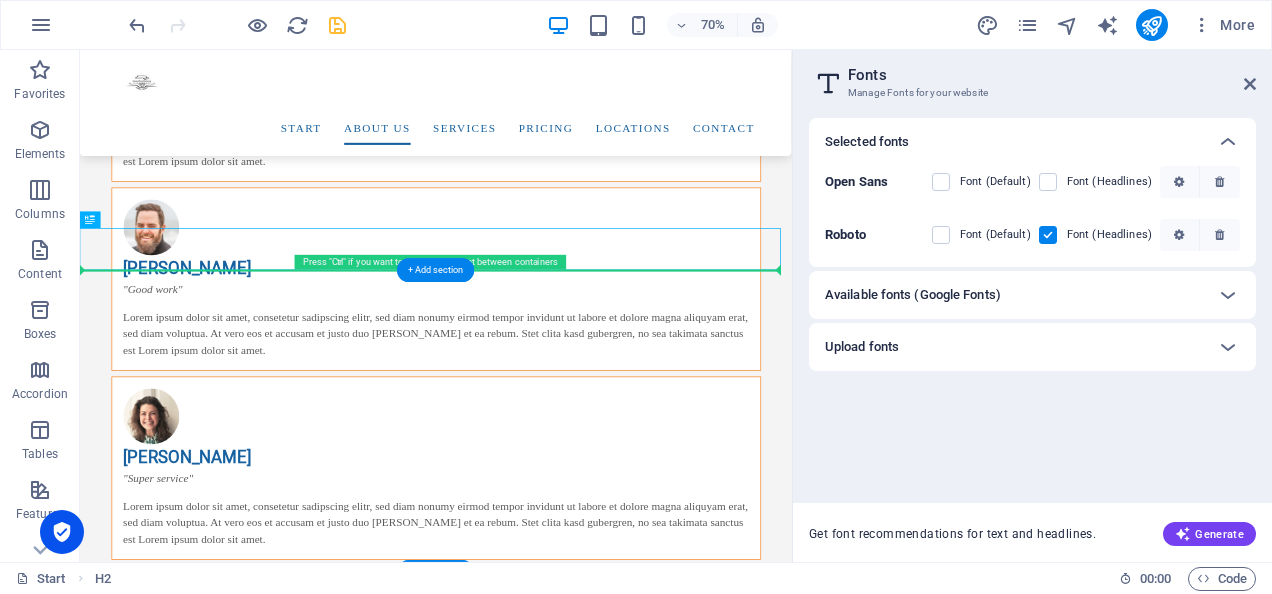 drag, startPoint x: 689, startPoint y: 349, endPoint x: 691, endPoint y: 420, distance: 71.02816 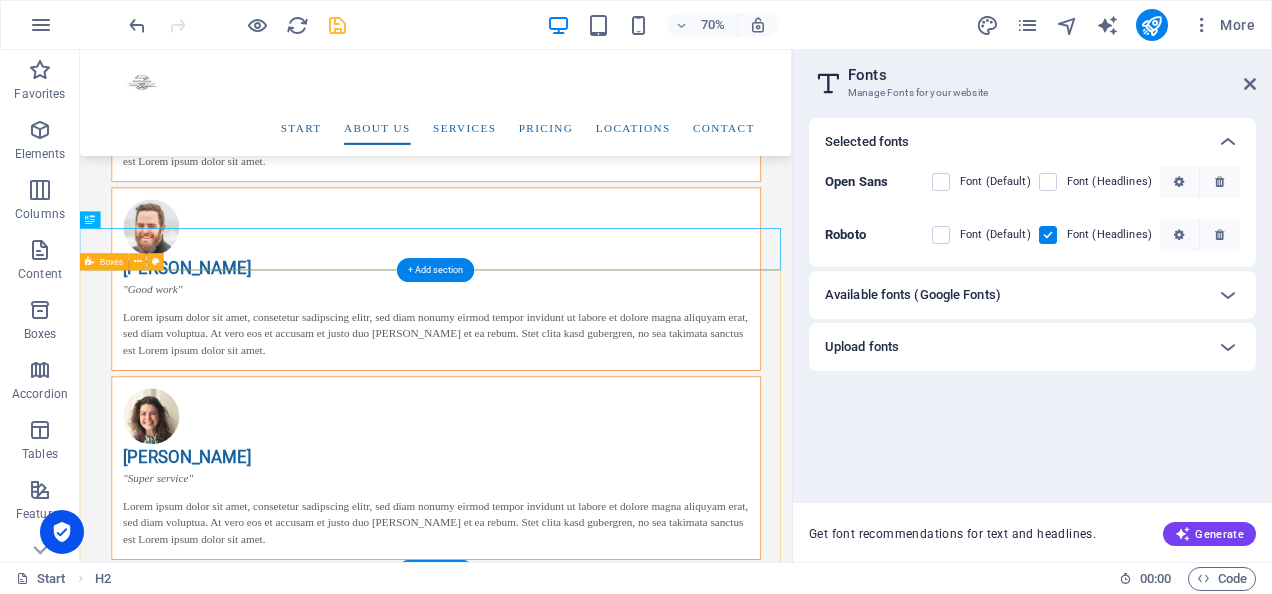 click on "Harga  Terjangkau Kami menawarkan harga yang terjangkau tanpa mengurangi kualitas. Aman dan Terpecaya Kami menjaga keamanan setiap perjalanan dengan armada yang terawat. Kepuasan Anda adalah prioritas kami. Layanan  24/7 Layanan aktif 24 Jam, setiap hari untuk kenyamanan tanpa batas waktu. Kami siap melayani Anda kapanpun dibutuhkan." at bounding box center [588, 2015] 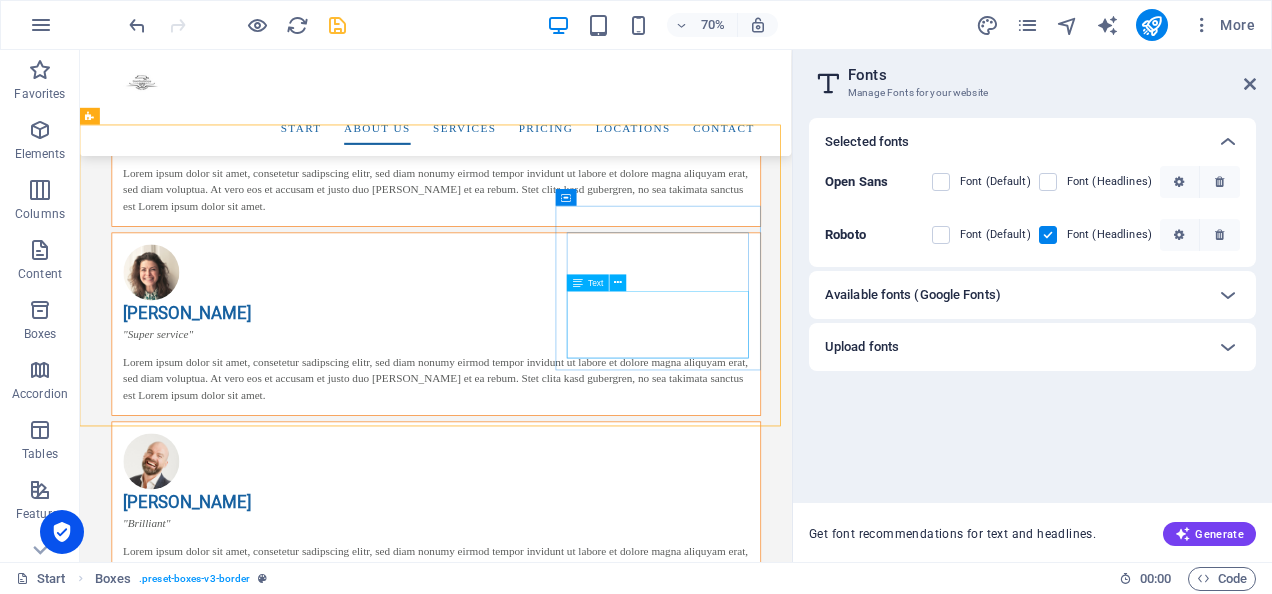 scroll, scrollTop: 2864, scrollLeft: 0, axis: vertical 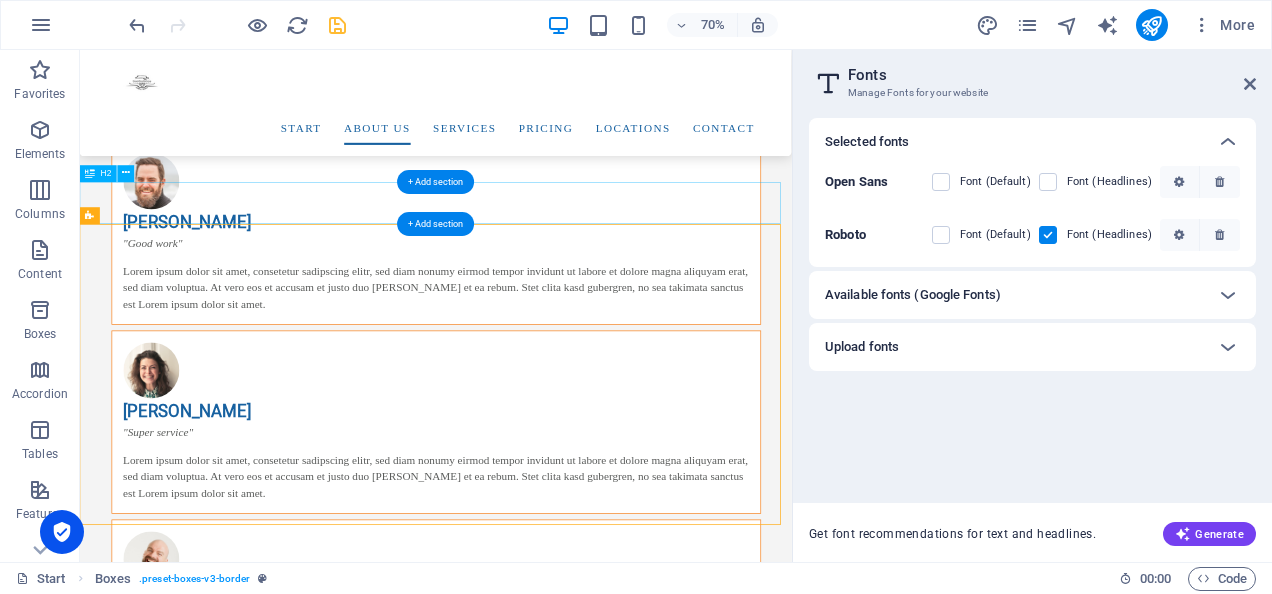 click on "Mengapa MEMILIH KAMI ?" at bounding box center (588, 1451) 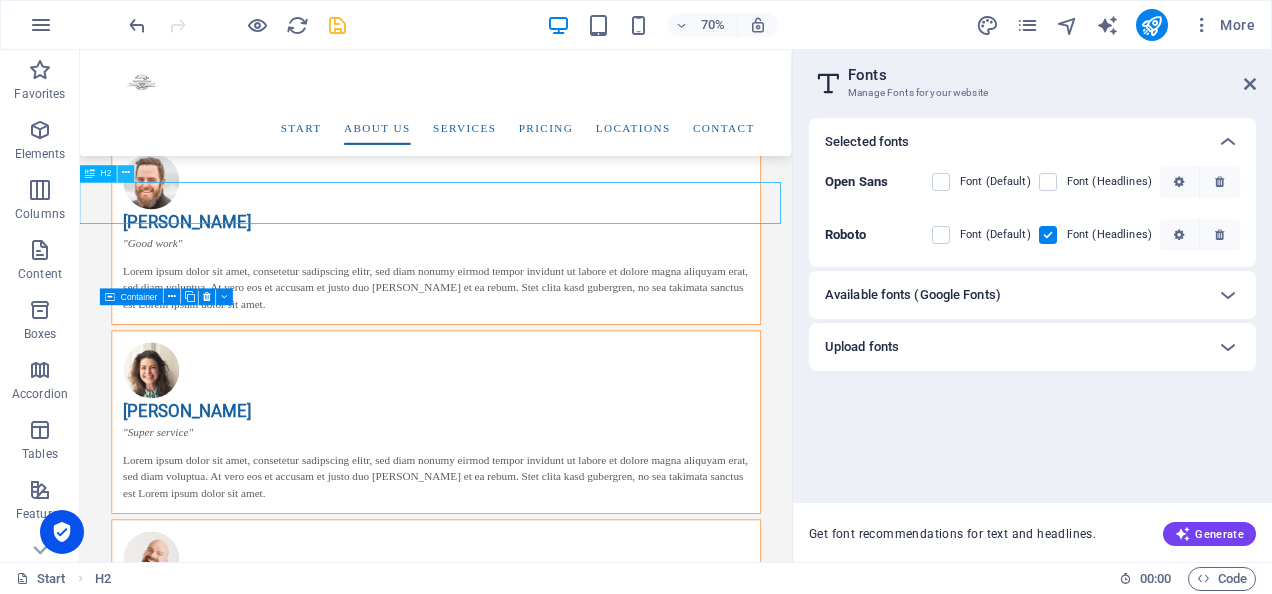 click at bounding box center (127, 173) 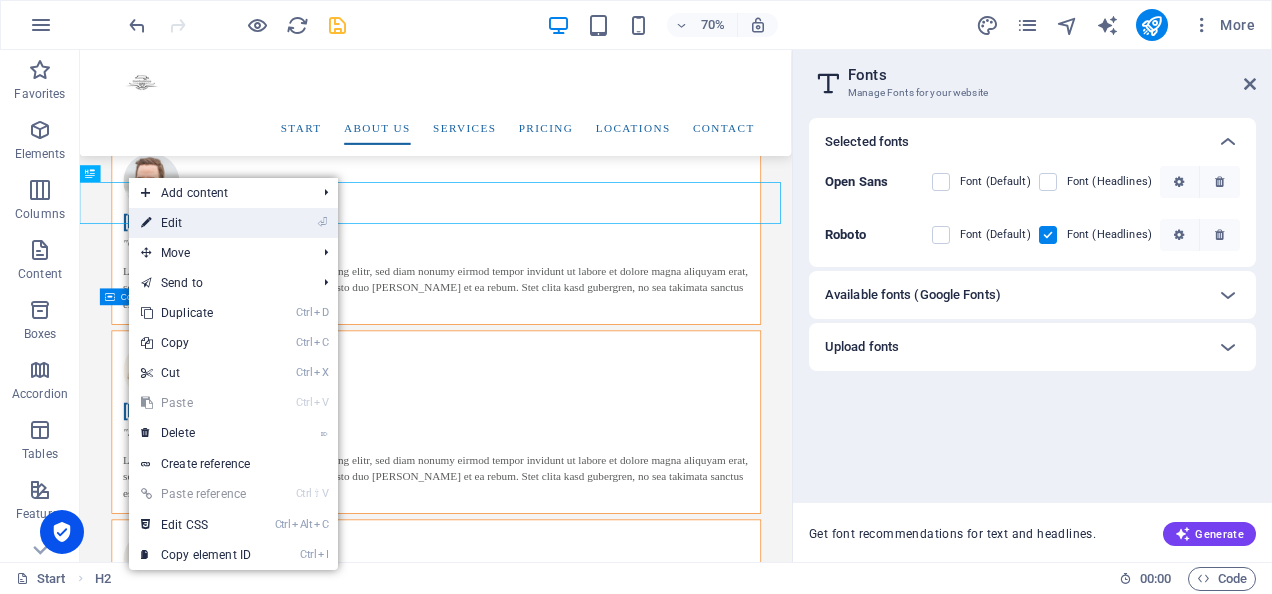 click on "⏎  Edit" at bounding box center [196, 223] 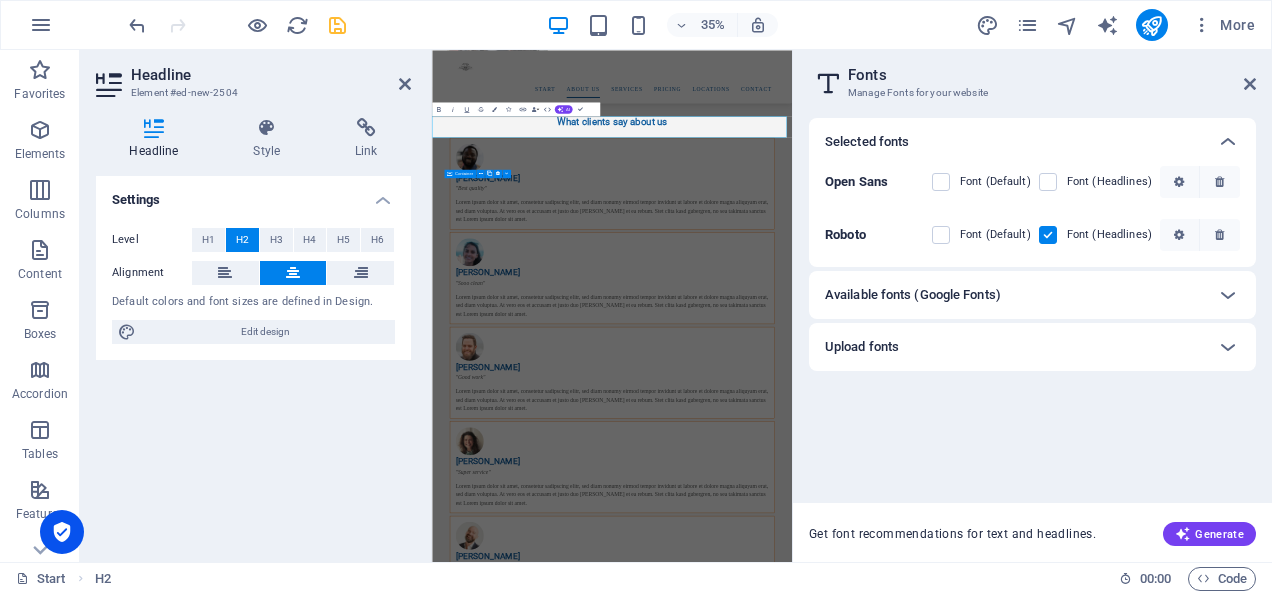 scroll, scrollTop: 3448, scrollLeft: 0, axis: vertical 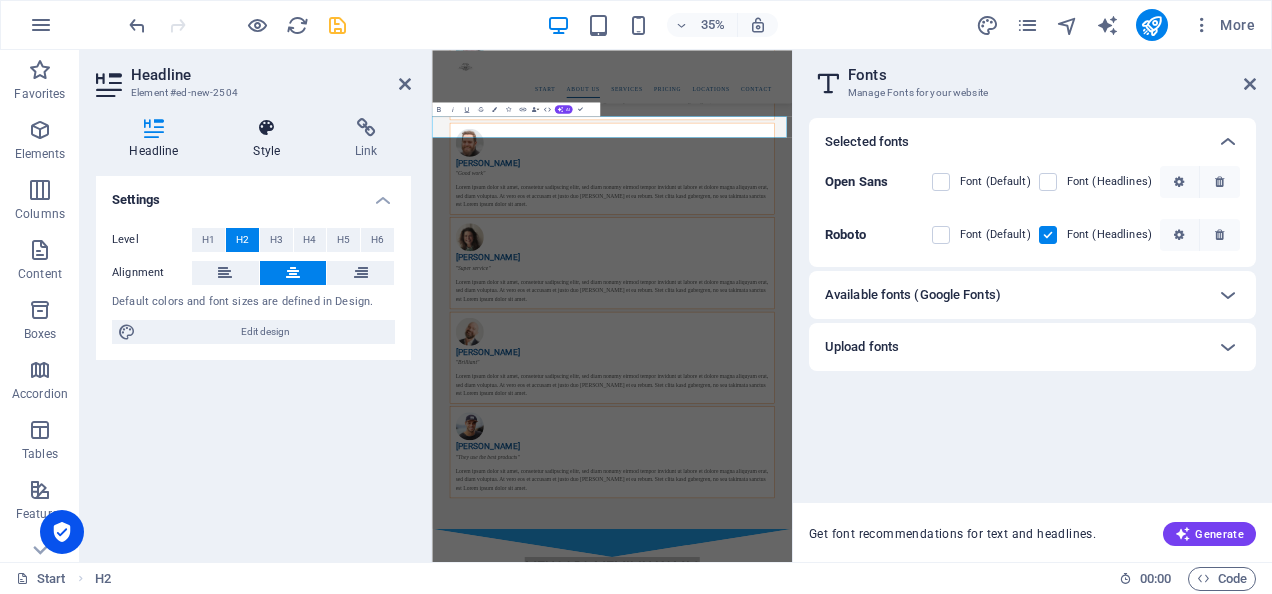 click at bounding box center (267, 128) 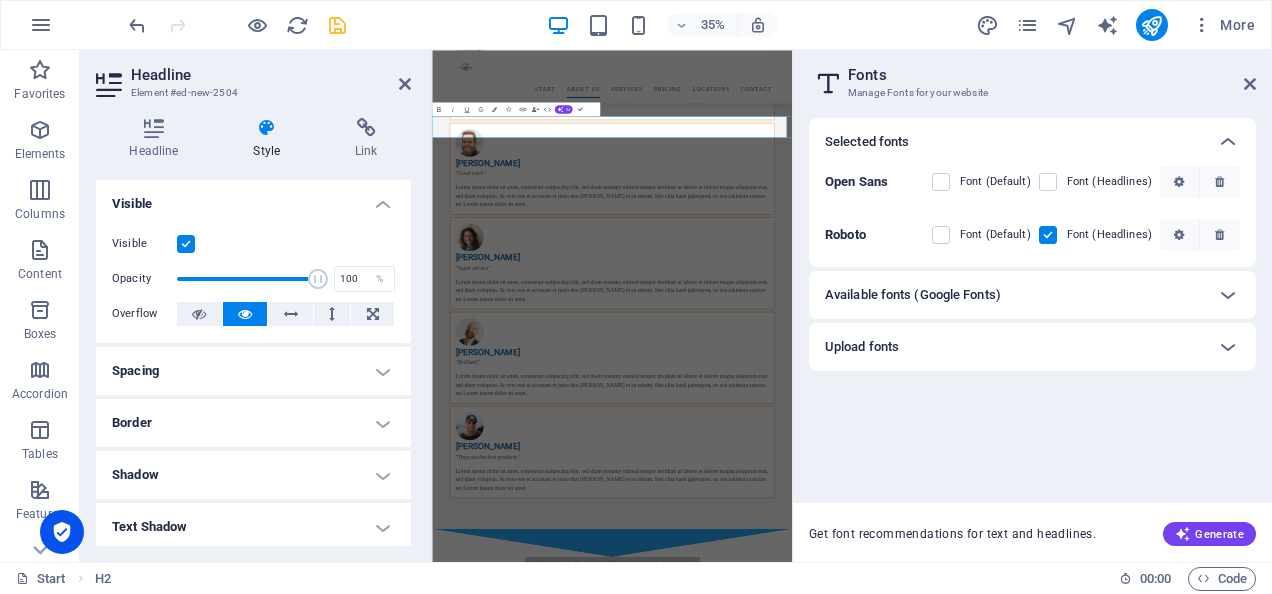 click on "Spacing" at bounding box center (253, 371) 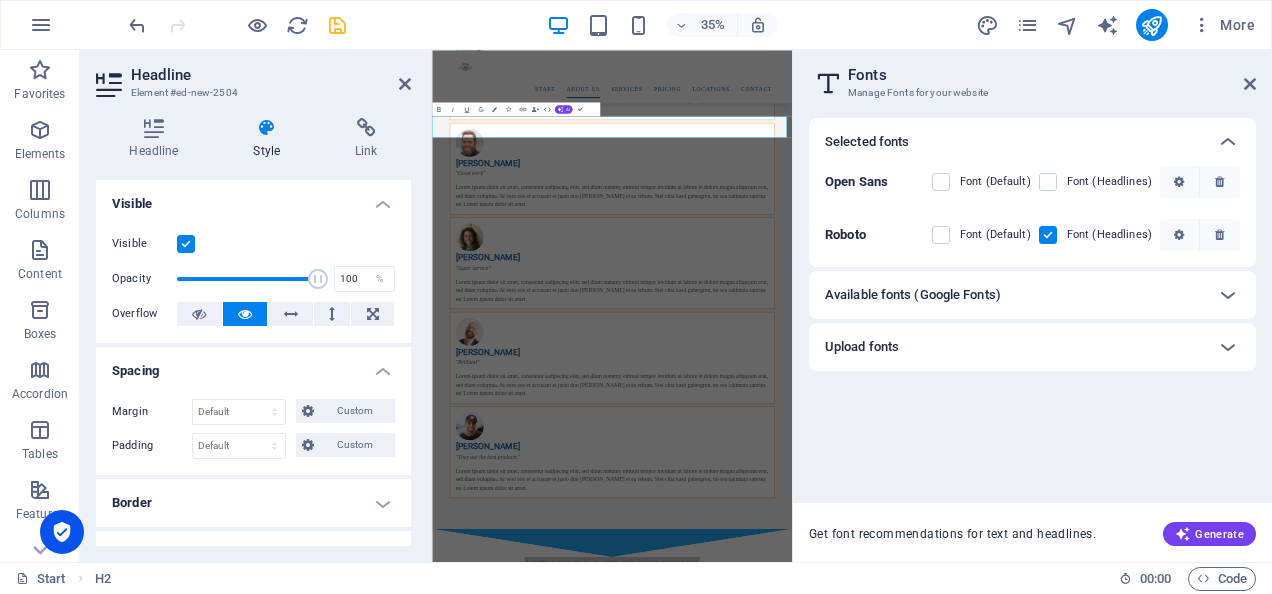 click on "Spacing" at bounding box center (253, 365) 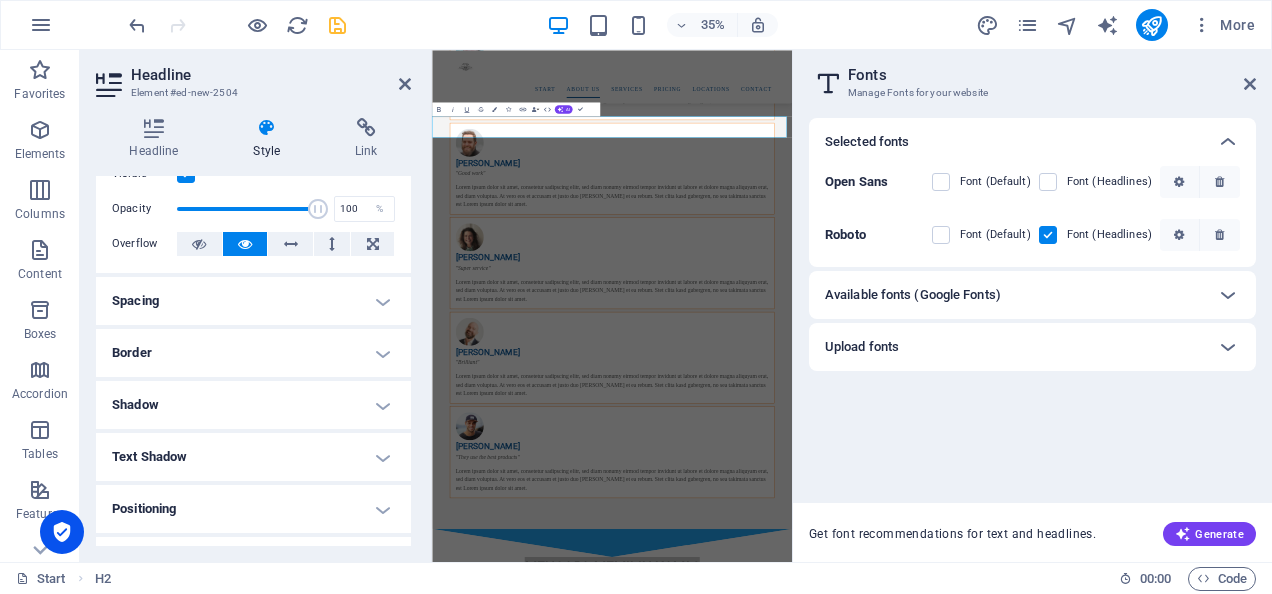 scroll, scrollTop: 86, scrollLeft: 0, axis: vertical 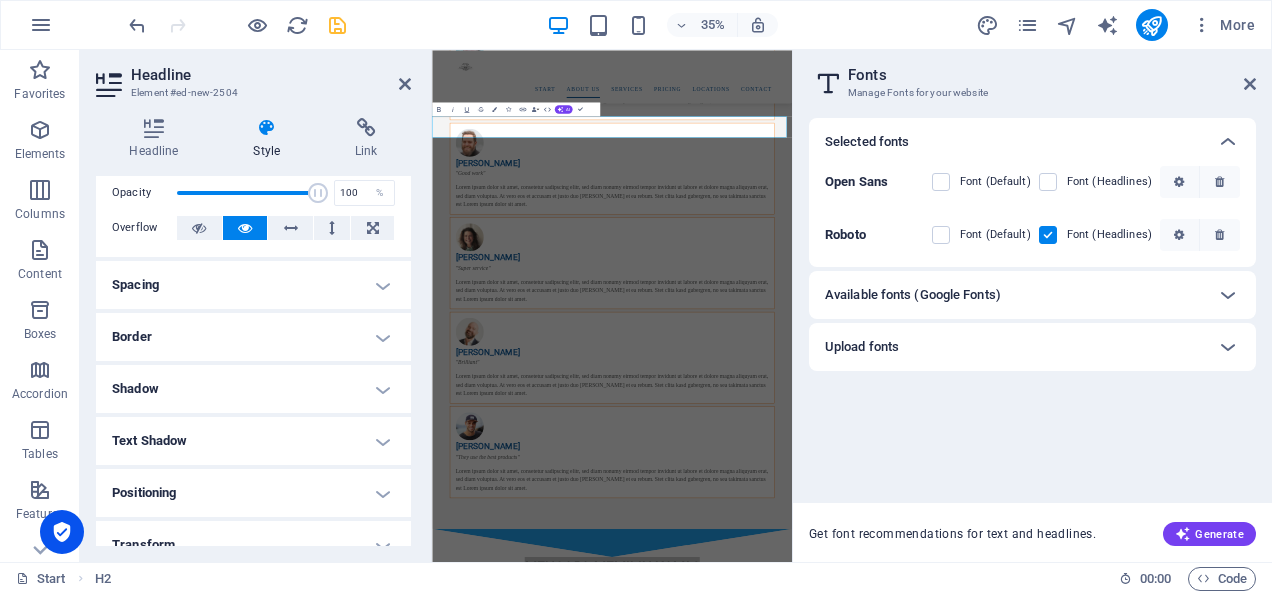 click on "Text Shadow" at bounding box center (253, 441) 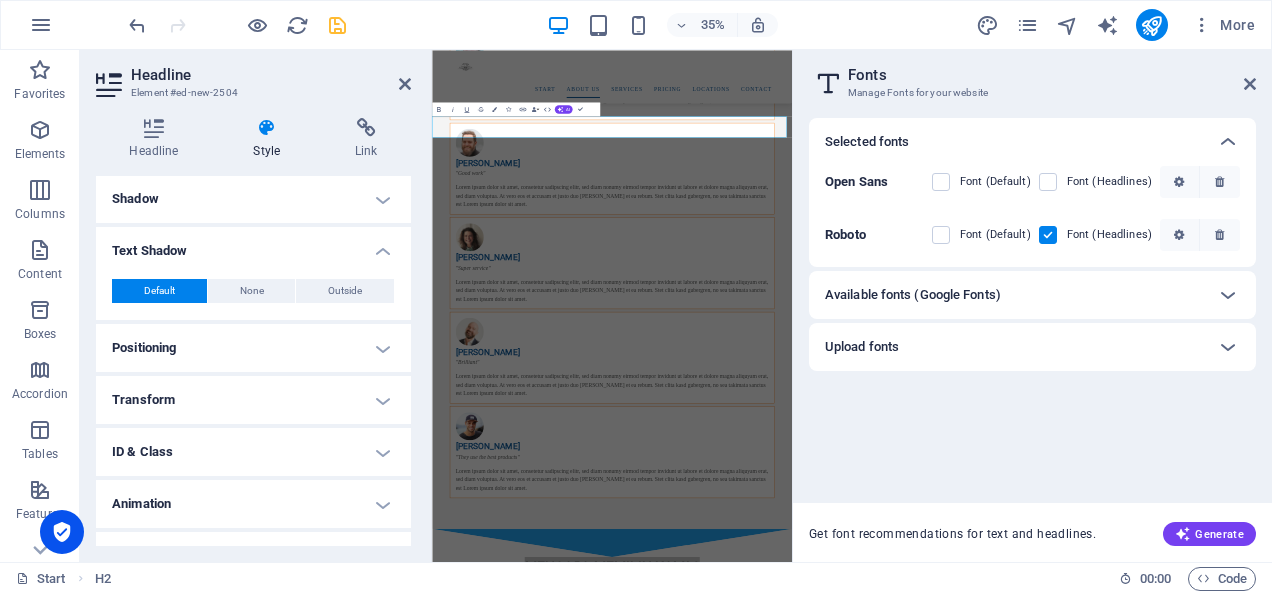 scroll, scrollTop: 275, scrollLeft: 0, axis: vertical 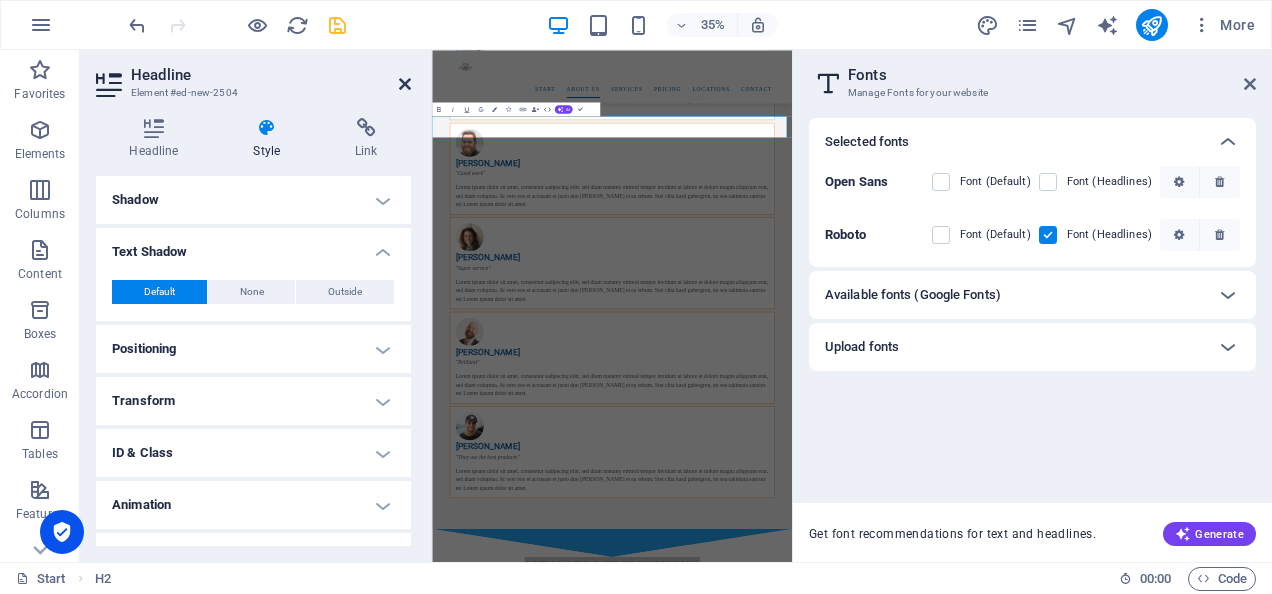 click at bounding box center (405, 84) 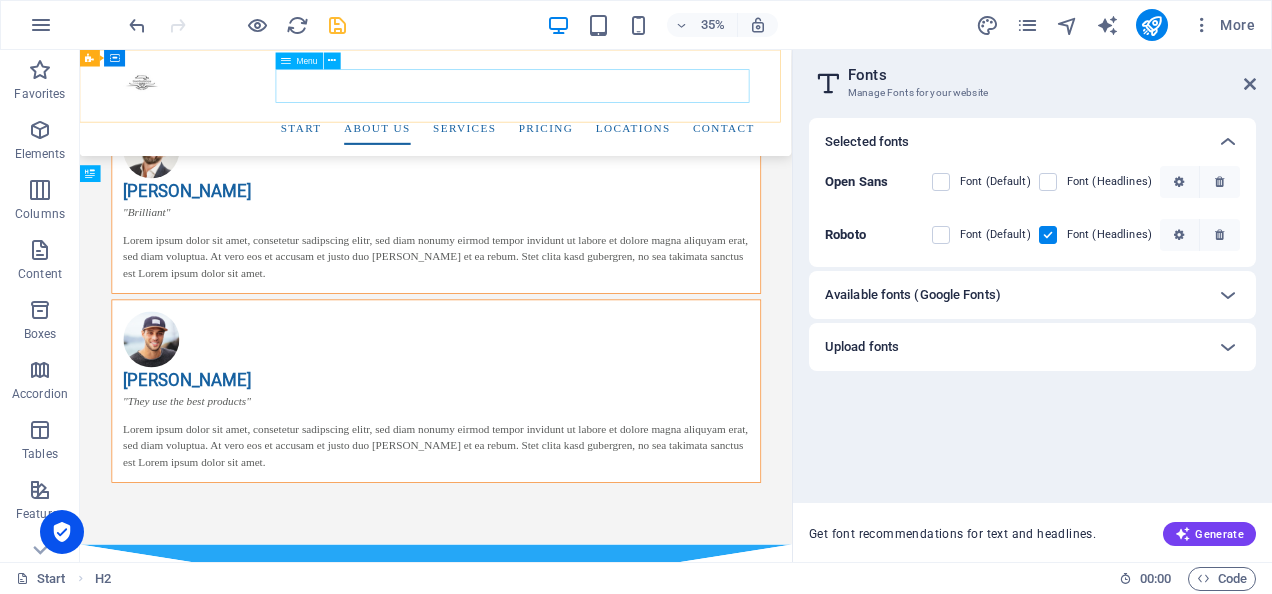 scroll, scrollTop: 2864, scrollLeft: 0, axis: vertical 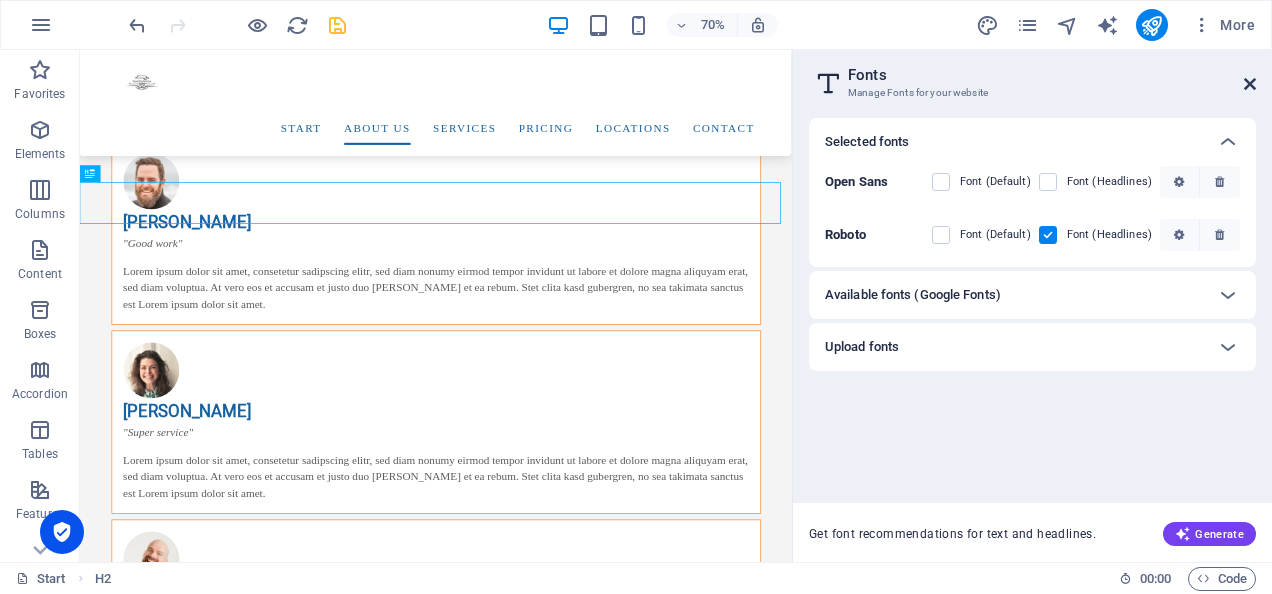 drag, startPoint x: 1246, startPoint y: 80, endPoint x: 1149, endPoint y: 34, distance: 107.35455 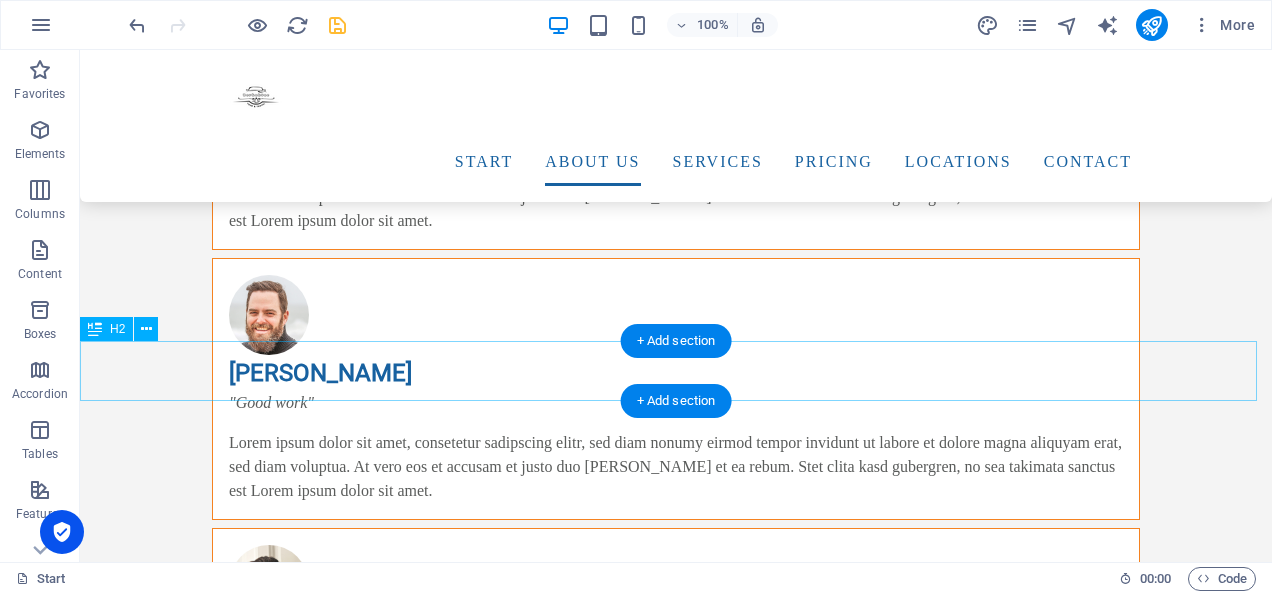 scroll, scrollTop: 2624, scrollLeft: 0, axis: vertical 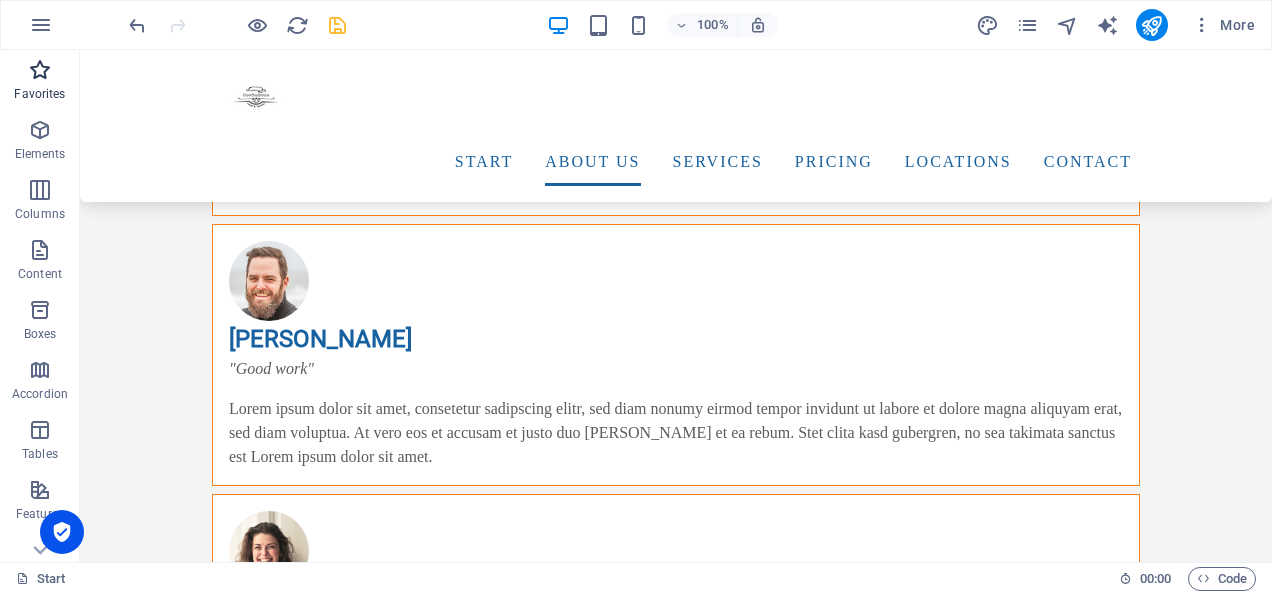 click on "Favorites" at bounding box center [39, 94] 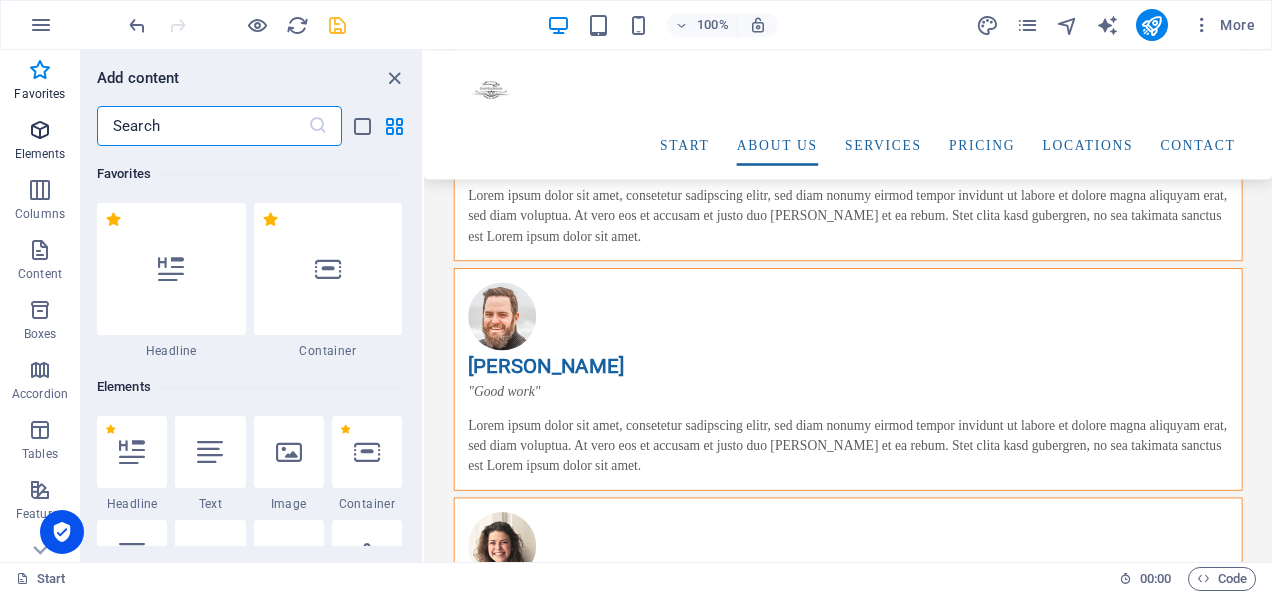 scroll, scrollTop: 2696, scrollLeft: 0, axis: vertical 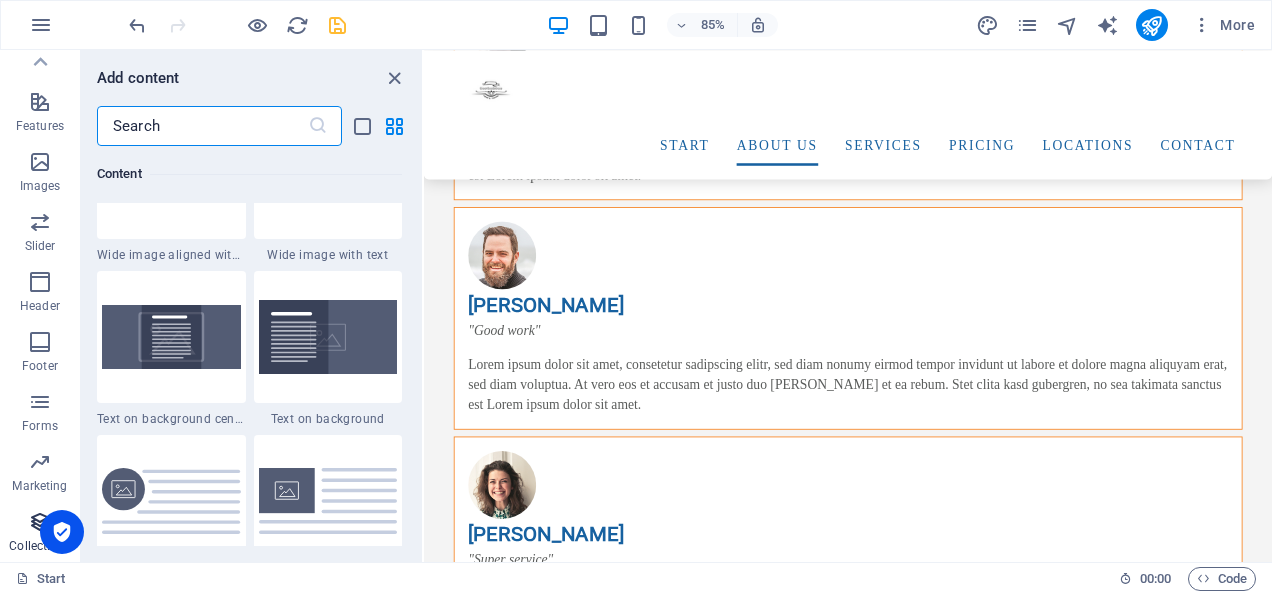 click at bounding box center [40, 522] 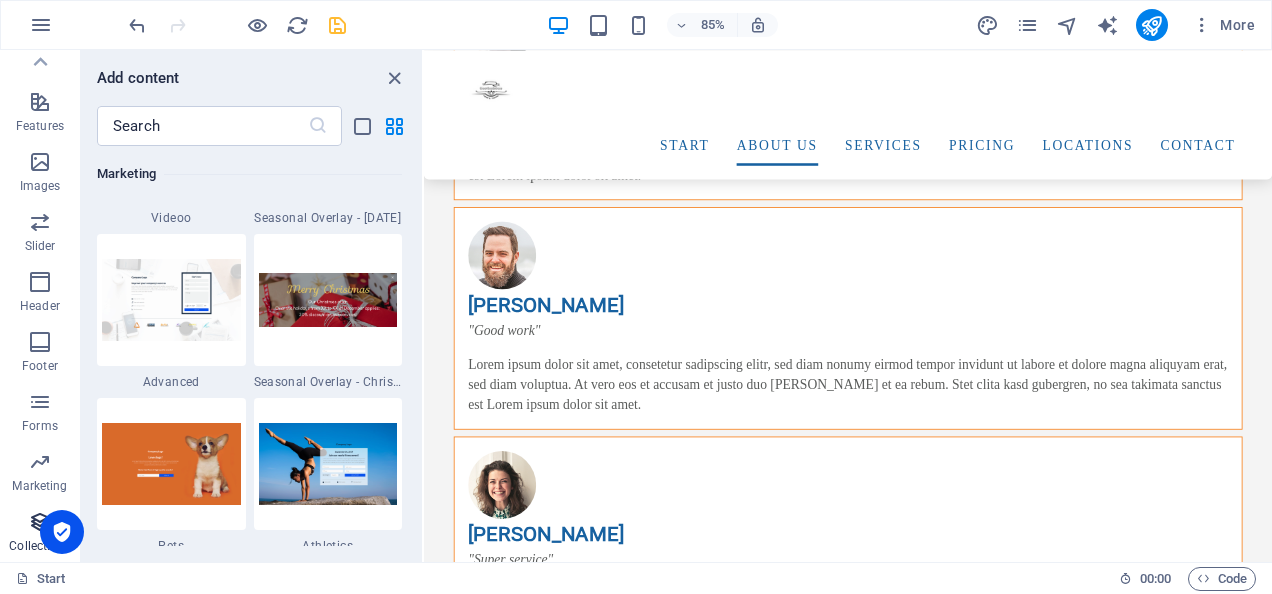 scroll, scrollTop: 18142, scrollLeft: 0, axis: vertical 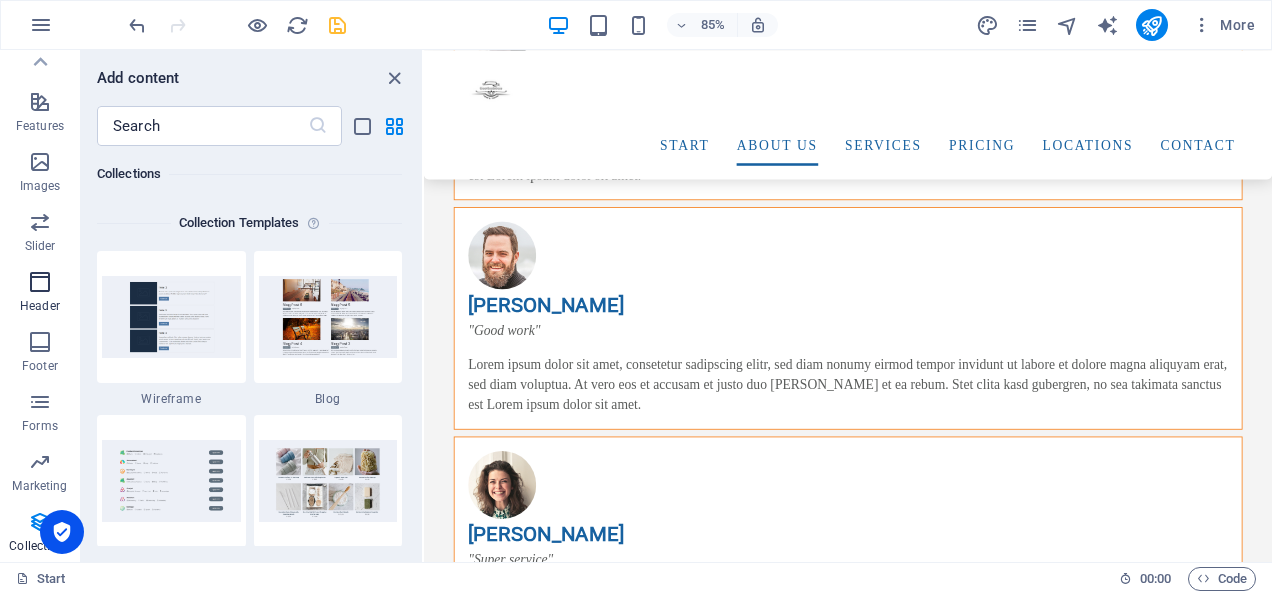 click at bounding box center (40, 282) 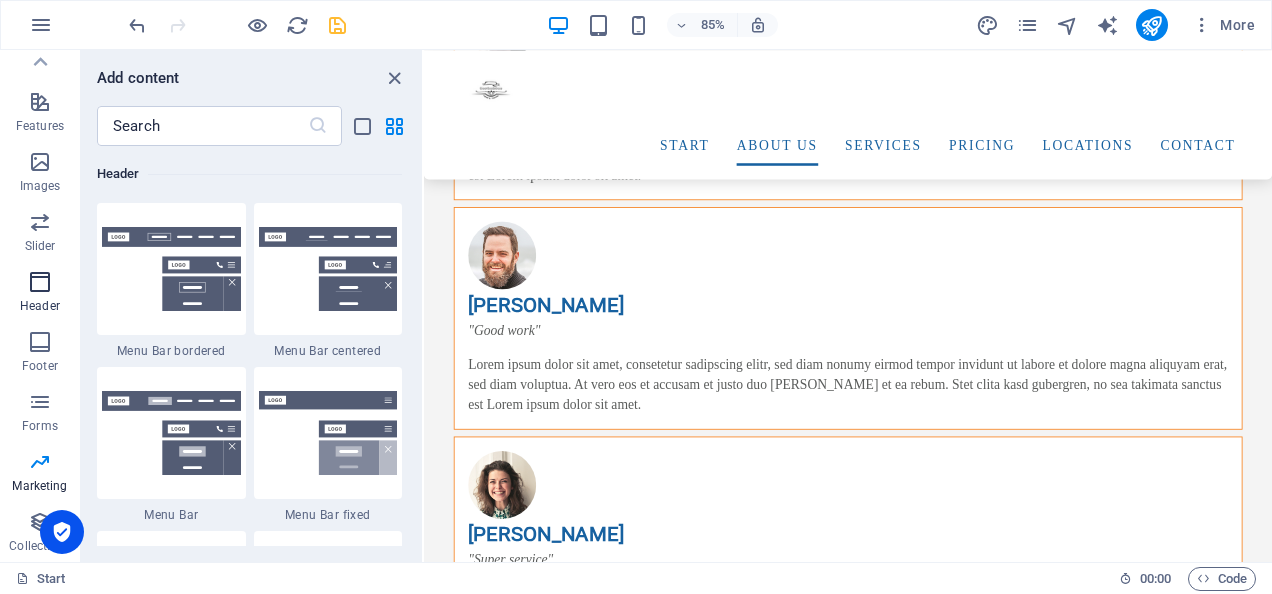 scroll, scrollTop: 11878, scrollLeft: 0, axis: vertical 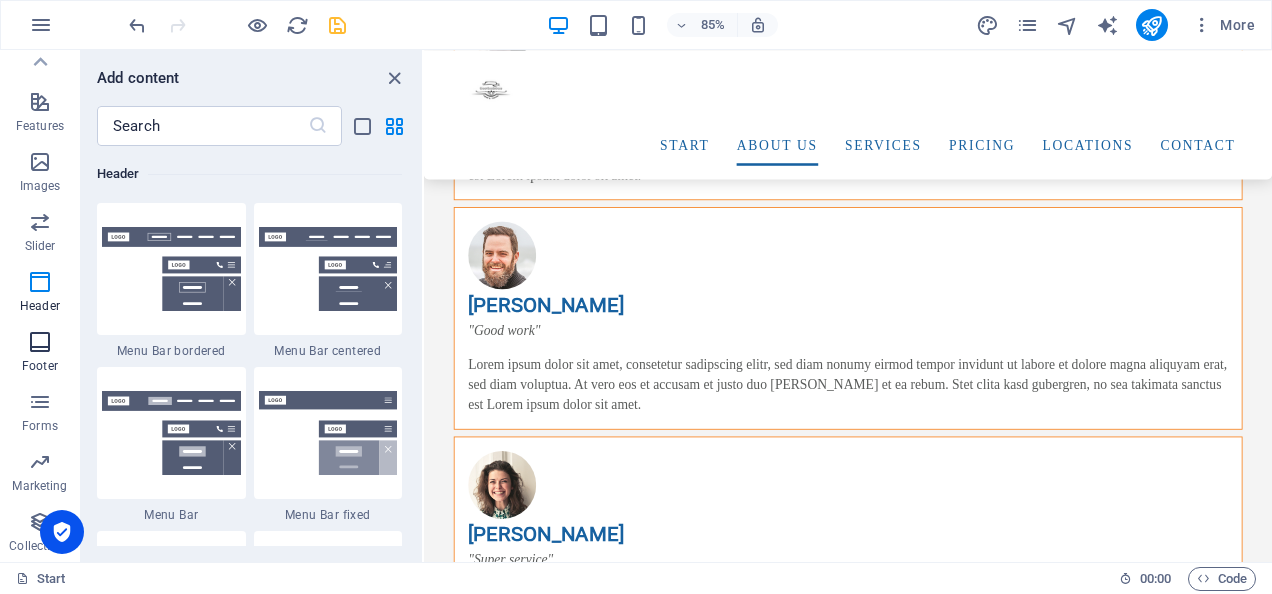 click at bounding box center (40, 342) 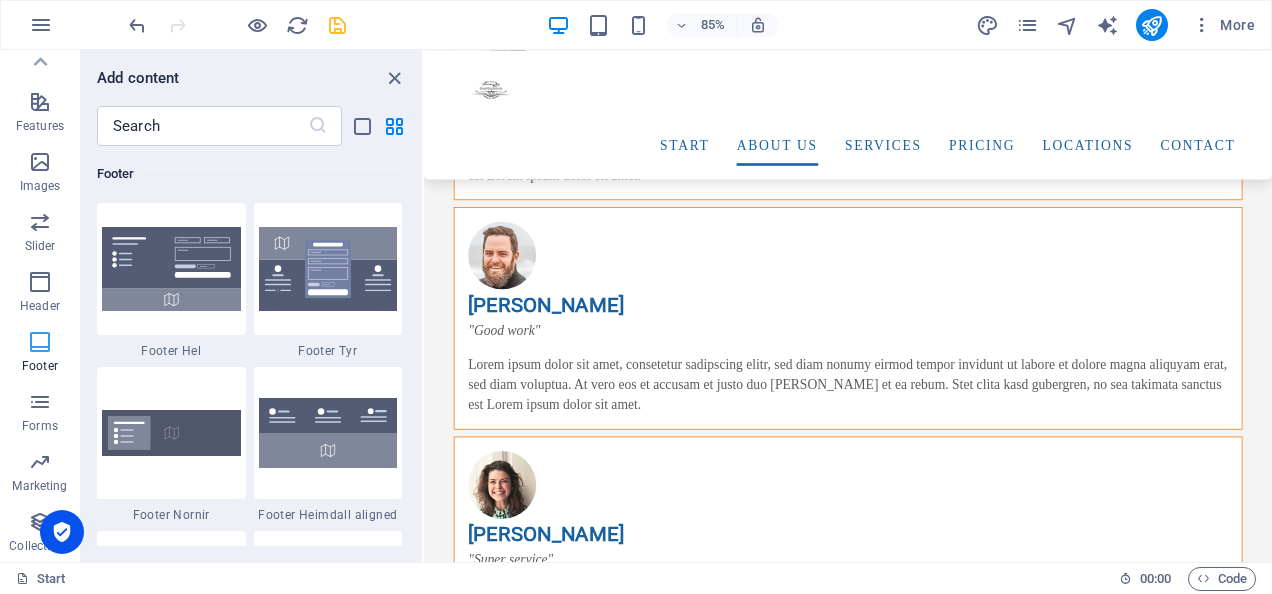 scroll, scrollTop: 13075, scrollLeft: 0, axis: vertical 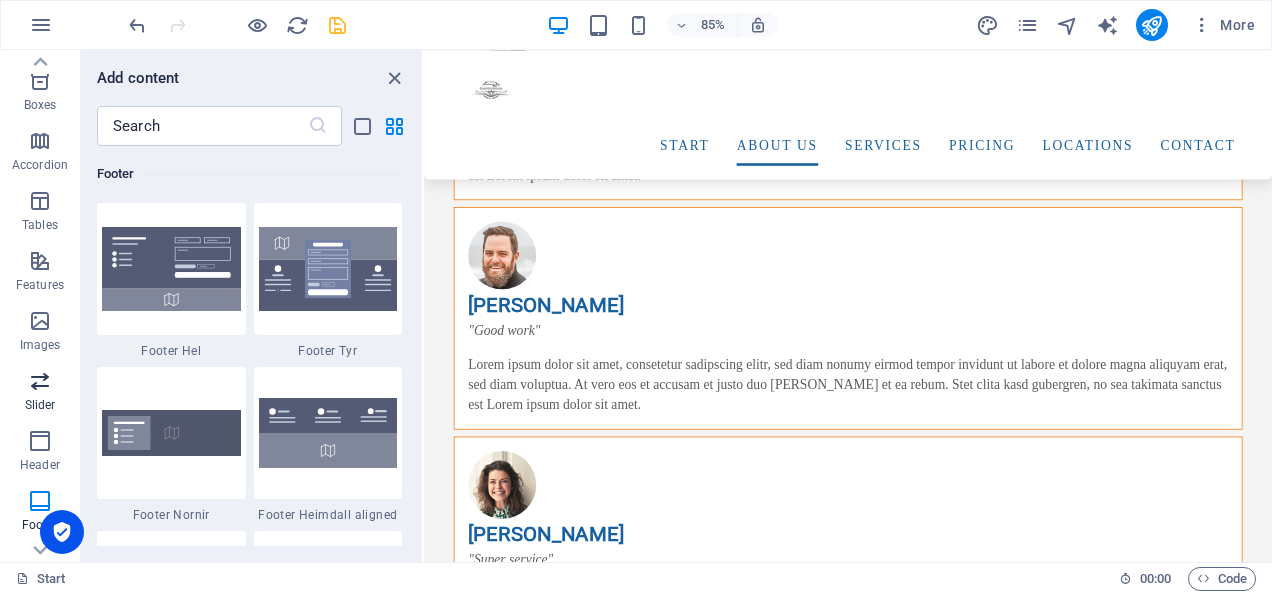 click at bounding box center [40, 381] 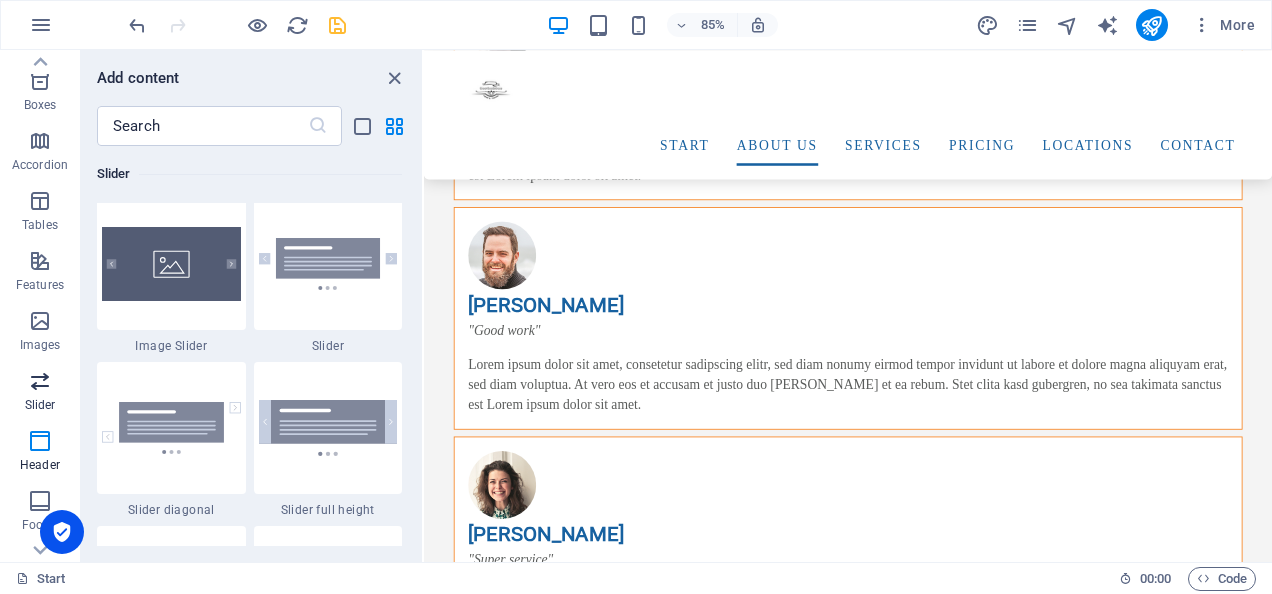 scroll, scrollTop: 11173, scrollLeft: 0, axis: vertical 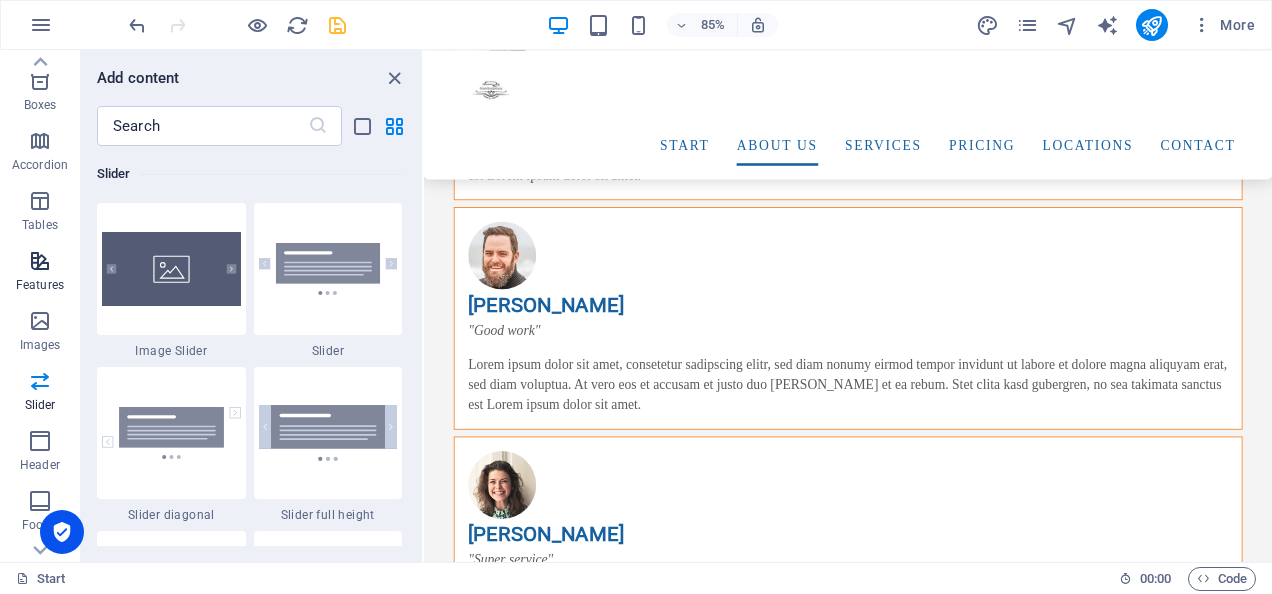 click at bounding box center (40, 261) 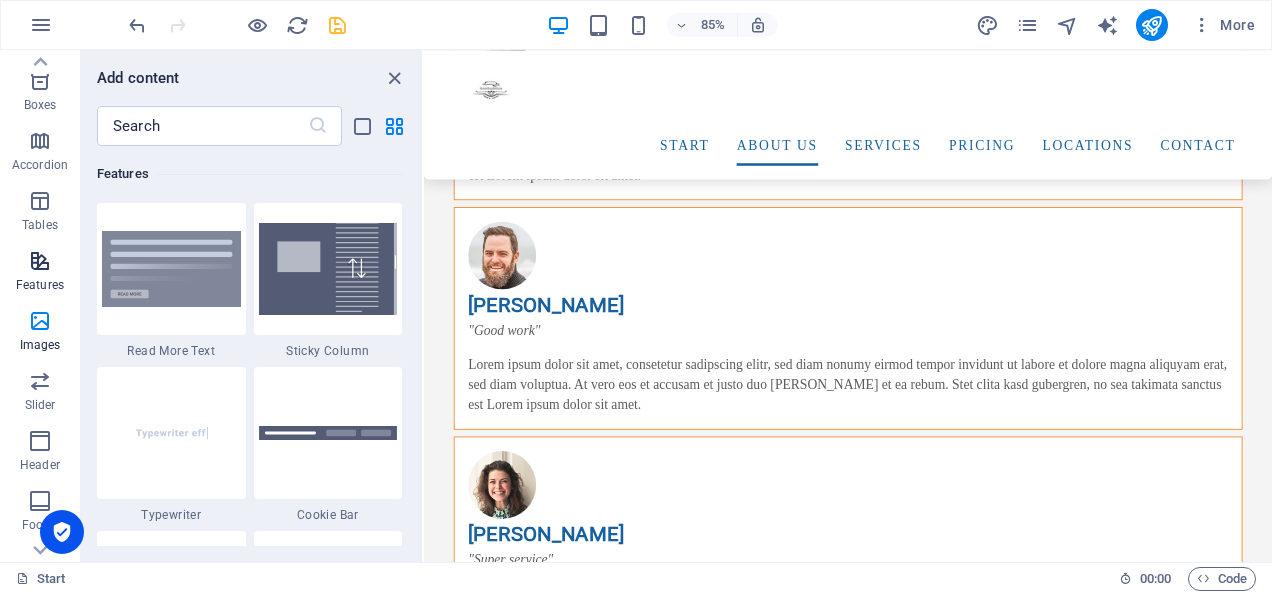 scroll, scrollTop: 7631, scrollLeft: 0, axis: vertical 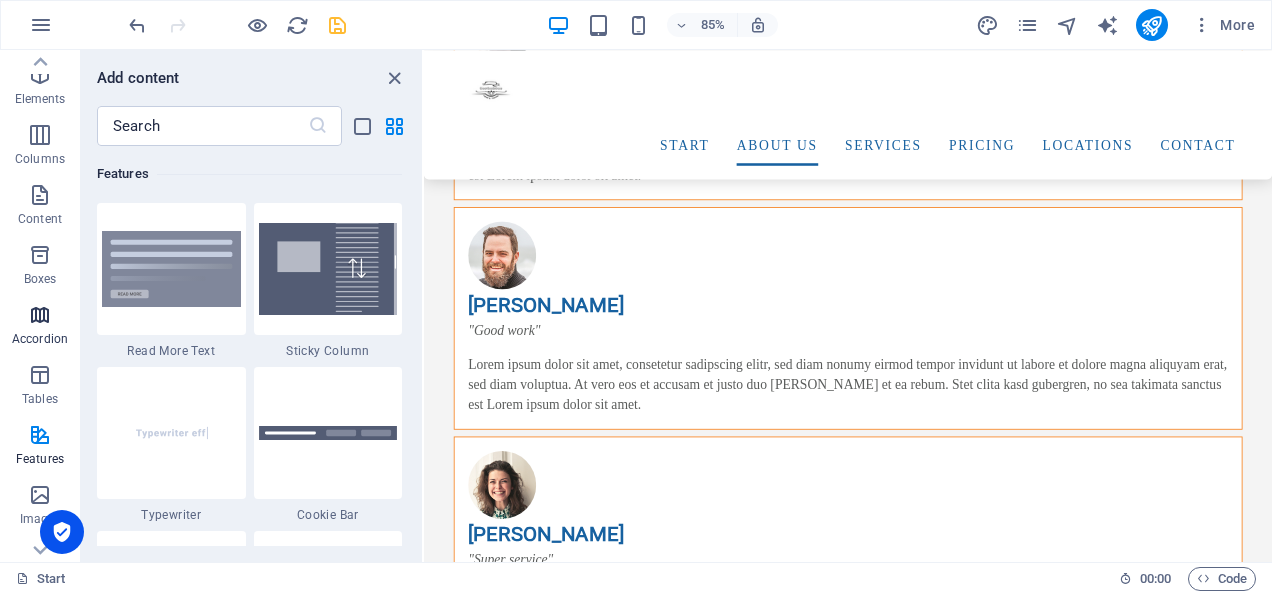 click at bounding box center (40, 315) 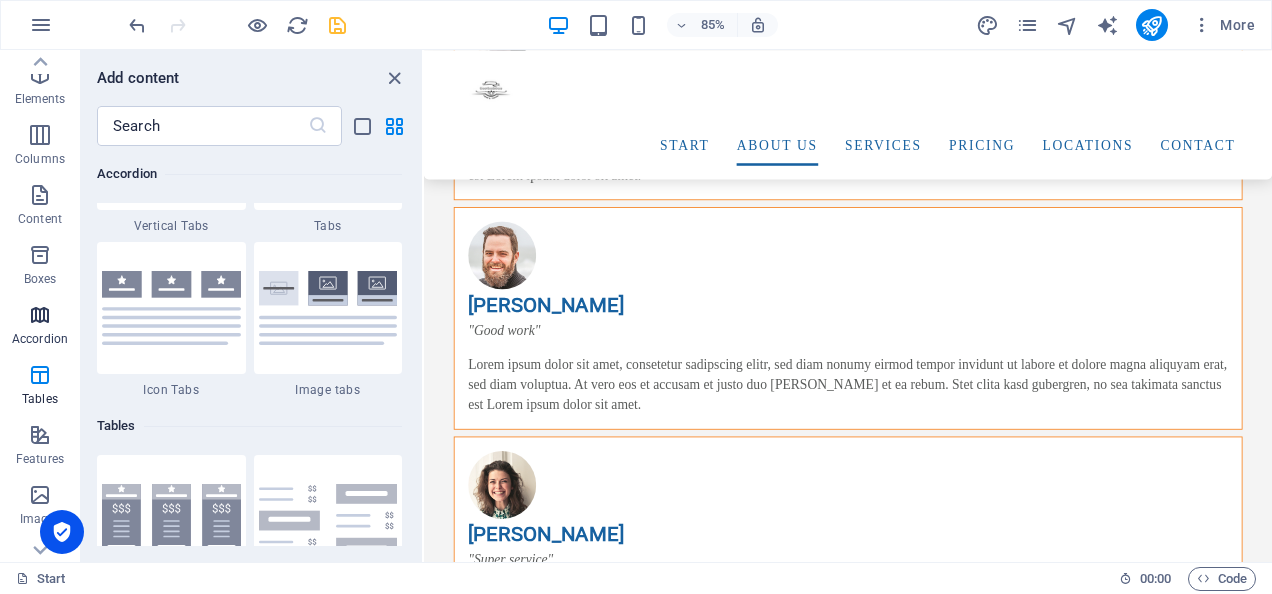 scroll, scrollTop: 6221, scrollLeft: 0, axis: vertical 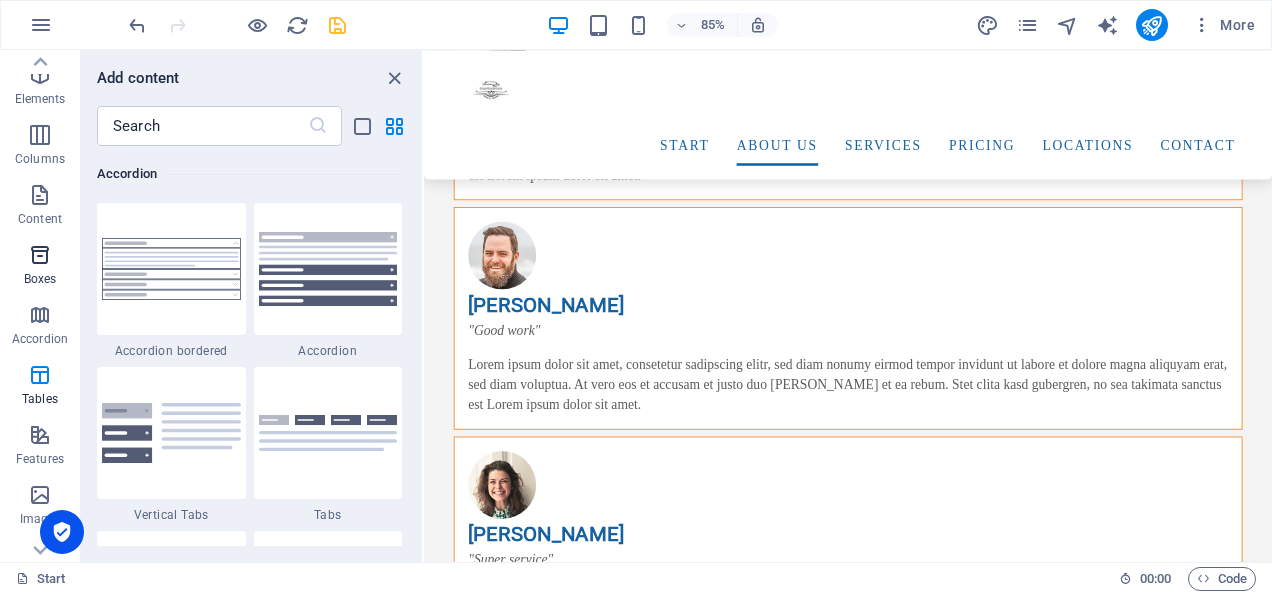 click on "Boxes" at bounding box center [40, 279] 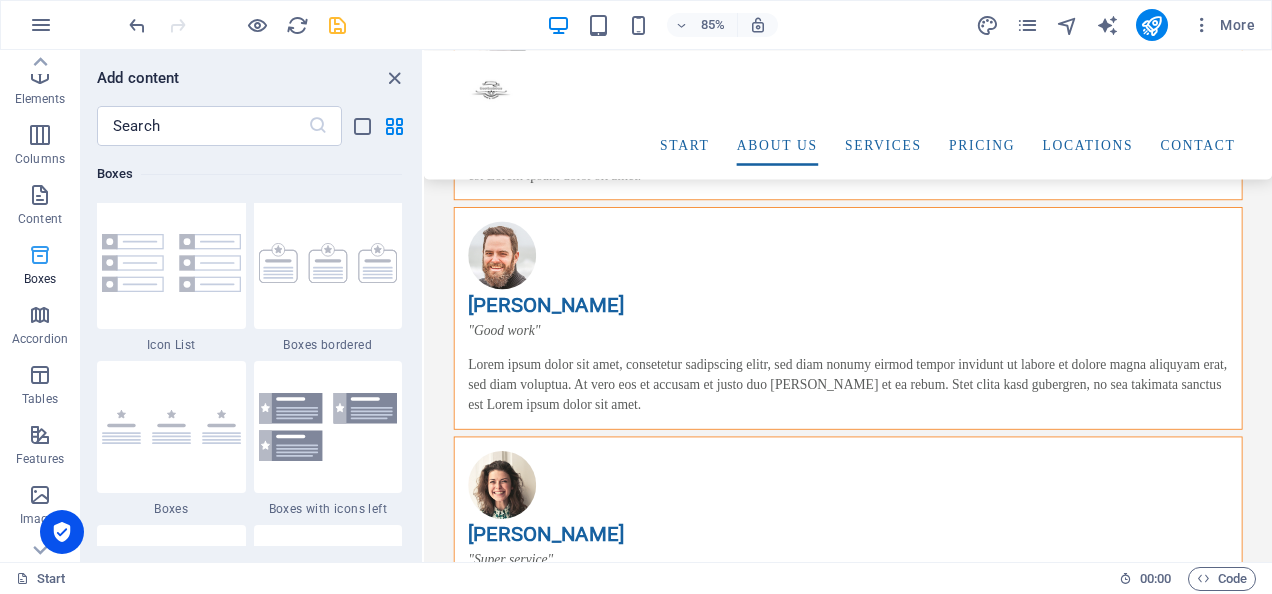 scroll, scrollTop: 5352, scrollLeft: 0, axis: vertical 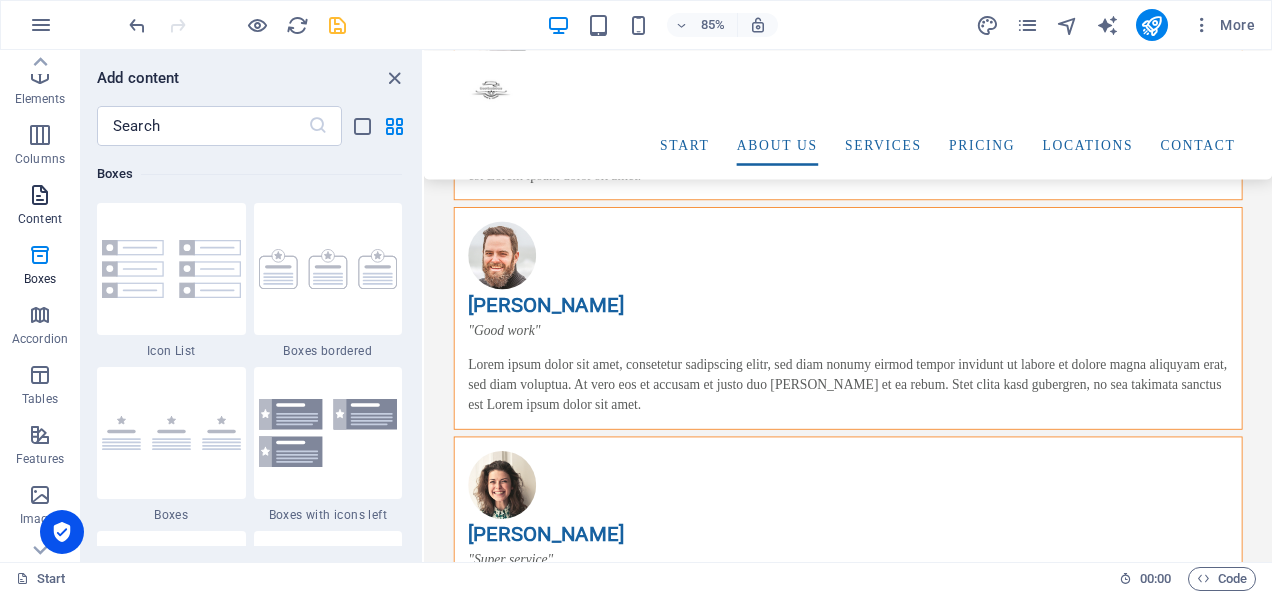 click on "Content" at bounding box center (40, 219) 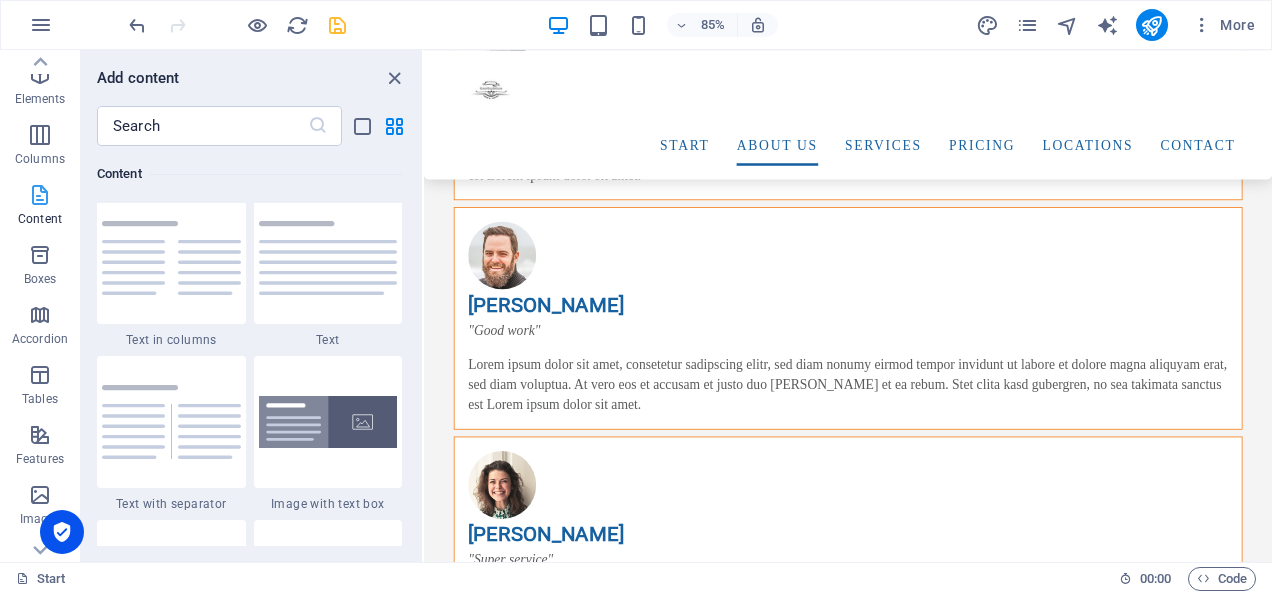 scroll, scrollTop: 3498, scrollLeft: 0, axis: vertical 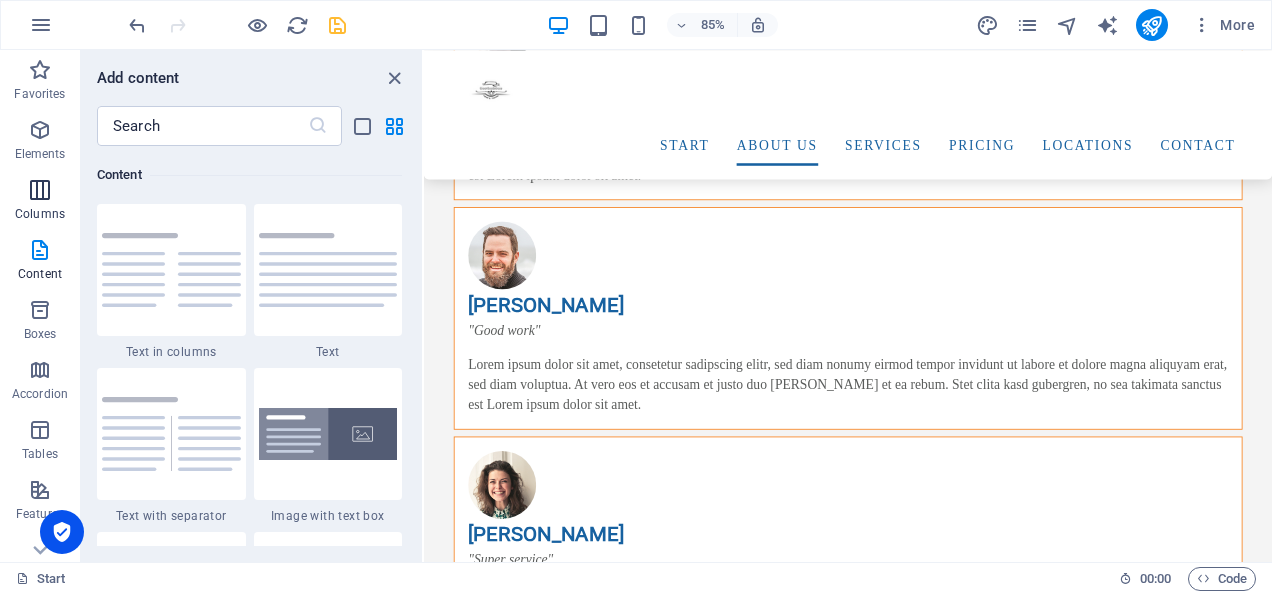 click at bounding box center (40, 190) 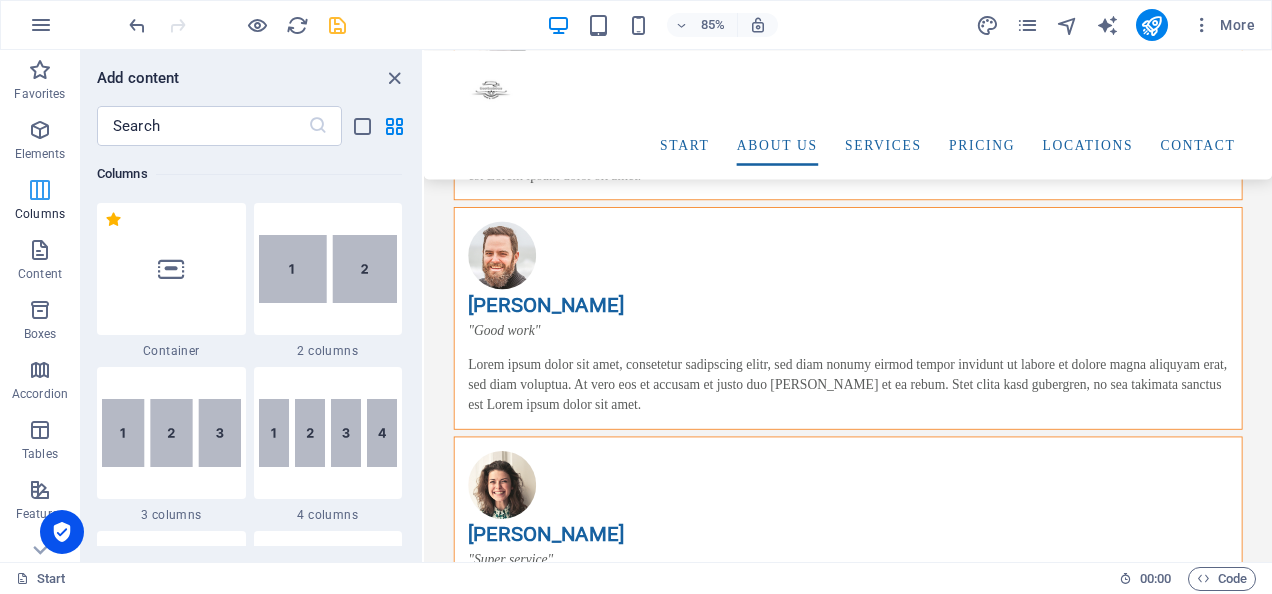 scroll, scrollTop: 990, scrollLeft: 0, axis: vertical 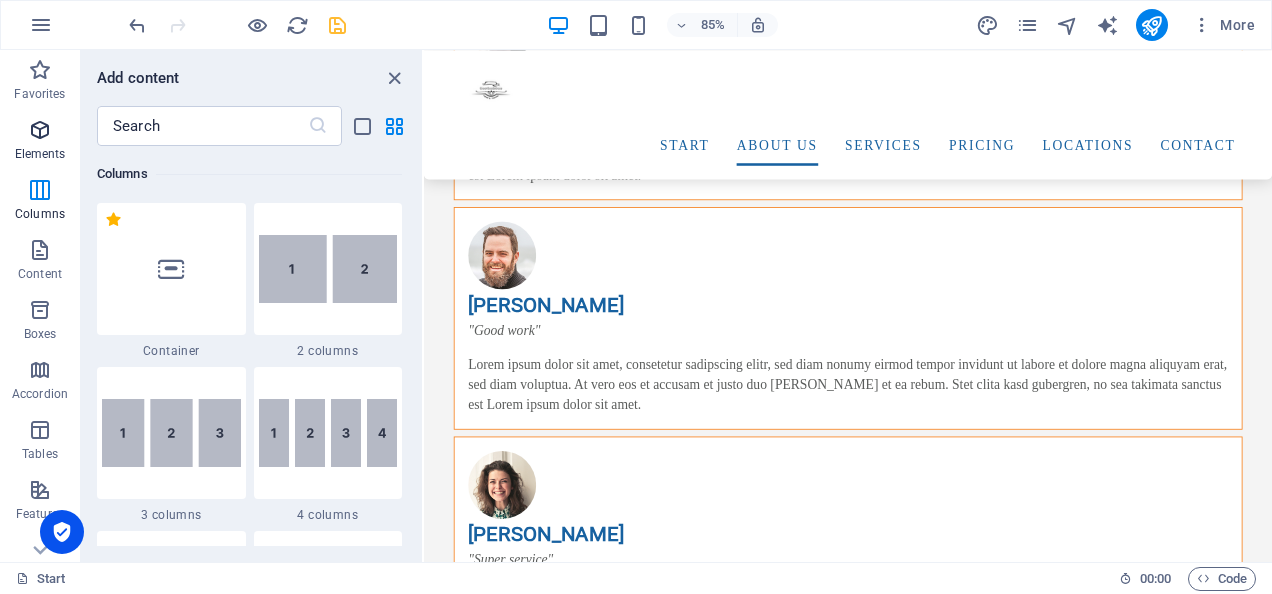 click on "Elements" at bounding box center (40, 154) 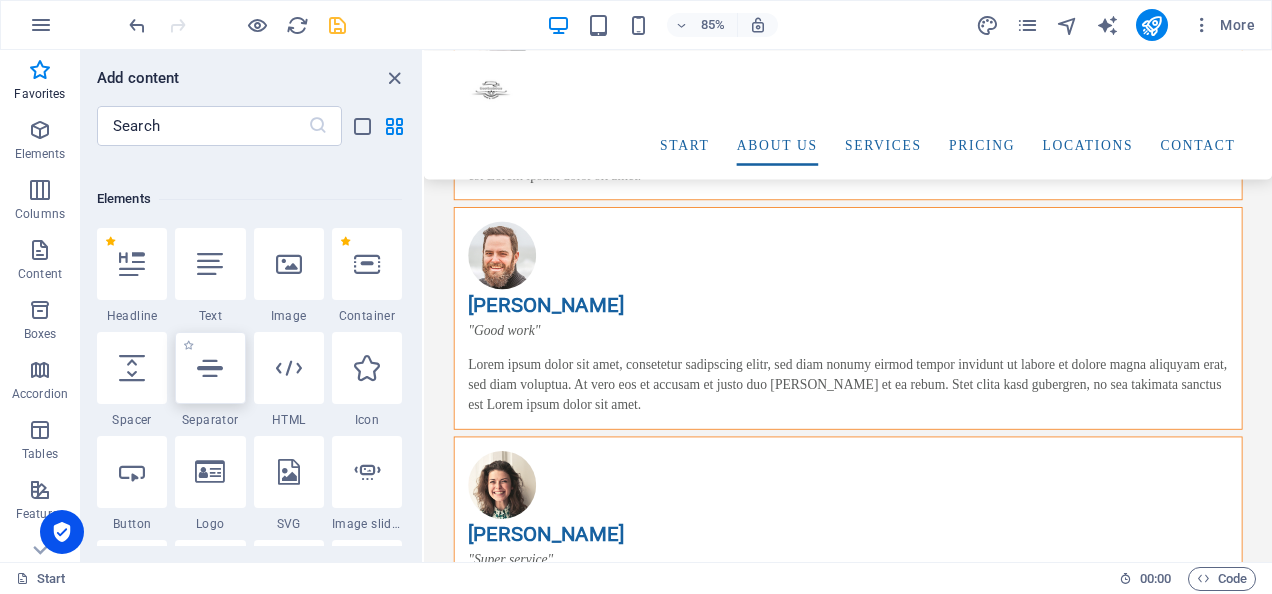scroll, scrollTop: 0, scrollLeft: 0, axis: both 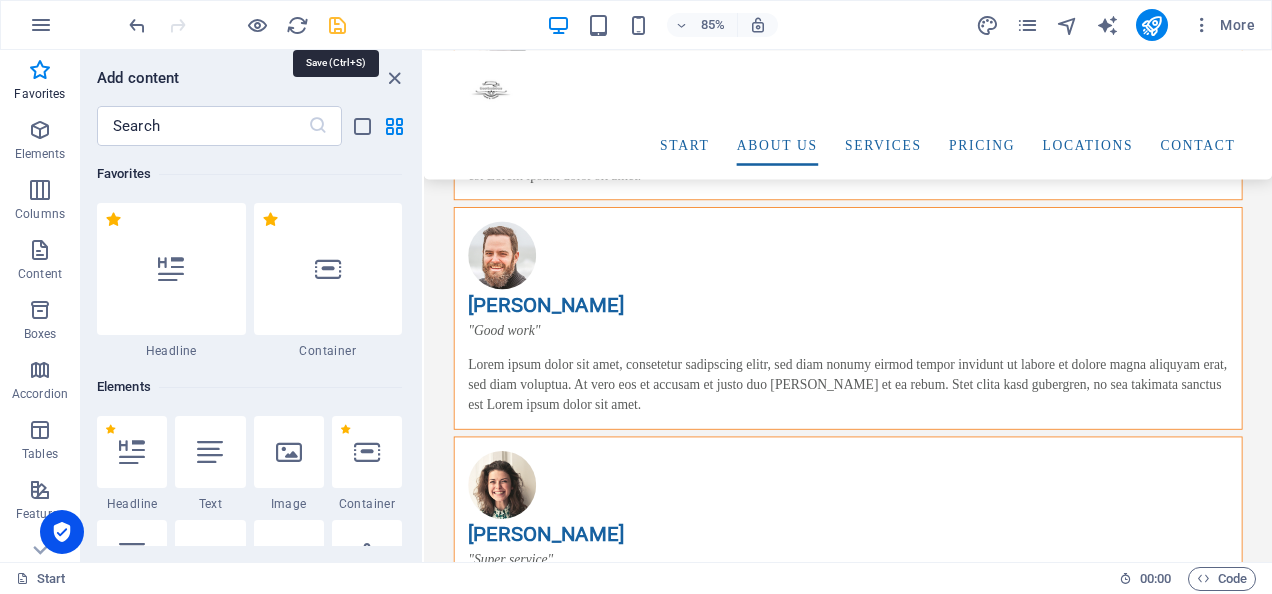 click at bounding box center (337, 25) 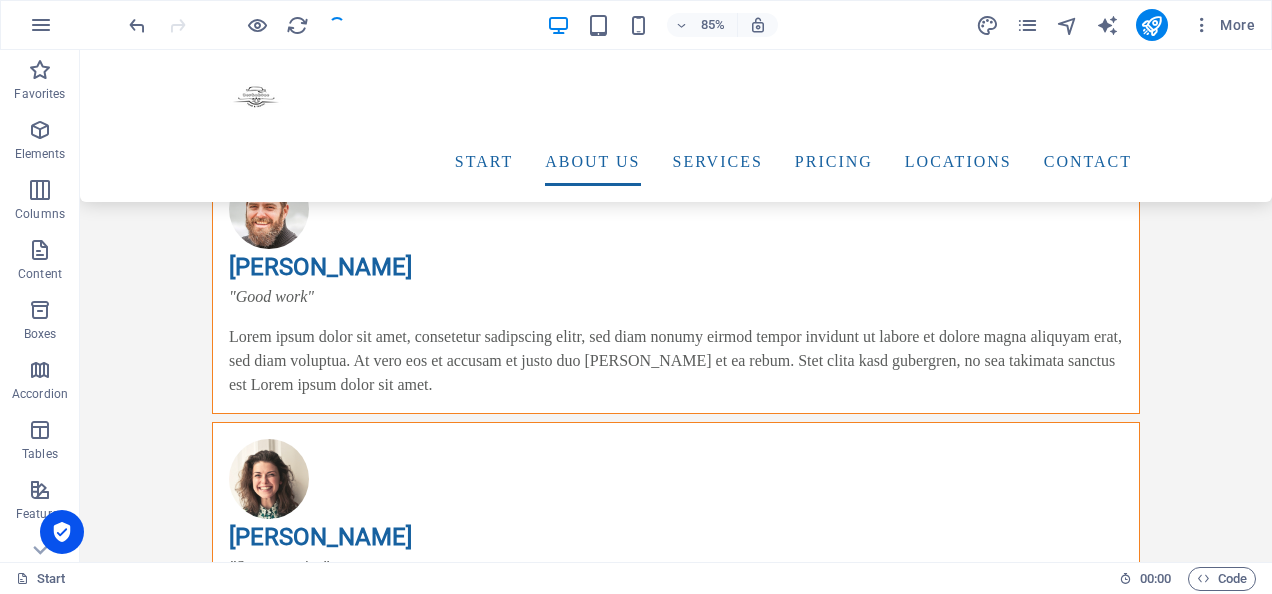 scroll, scrollTop: 2624, scrollLeft: 0, axis: vertical 